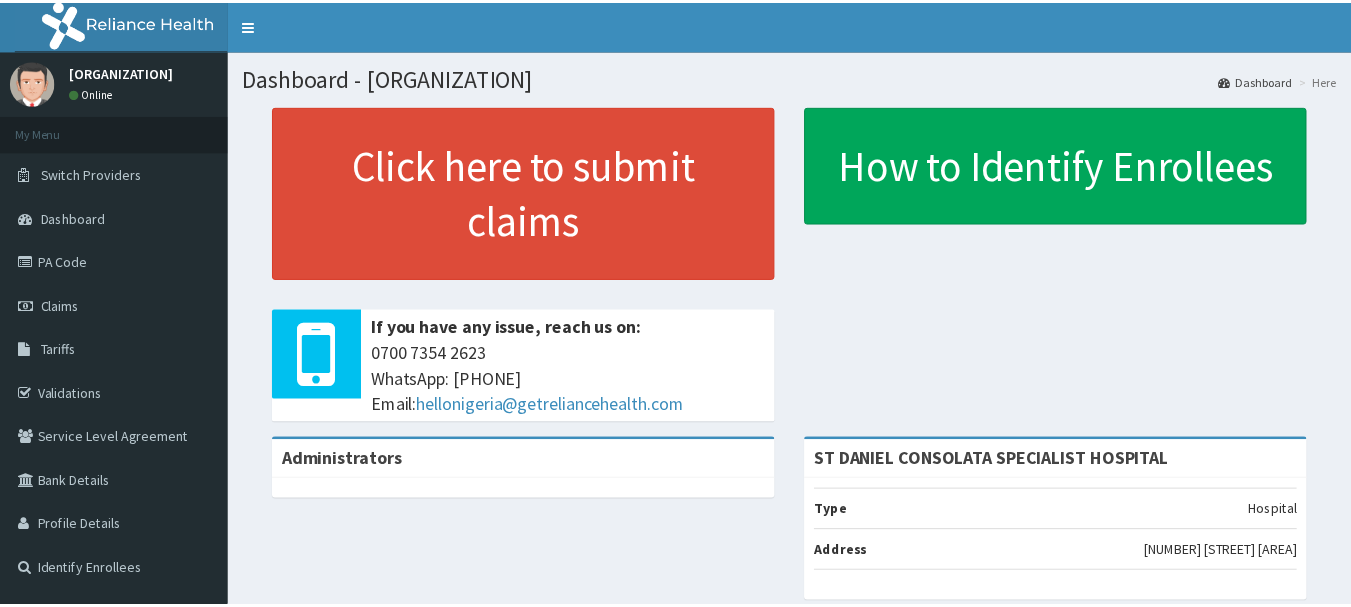 scroll, scrollTop: 0, scrollLeft: 0, axis: both 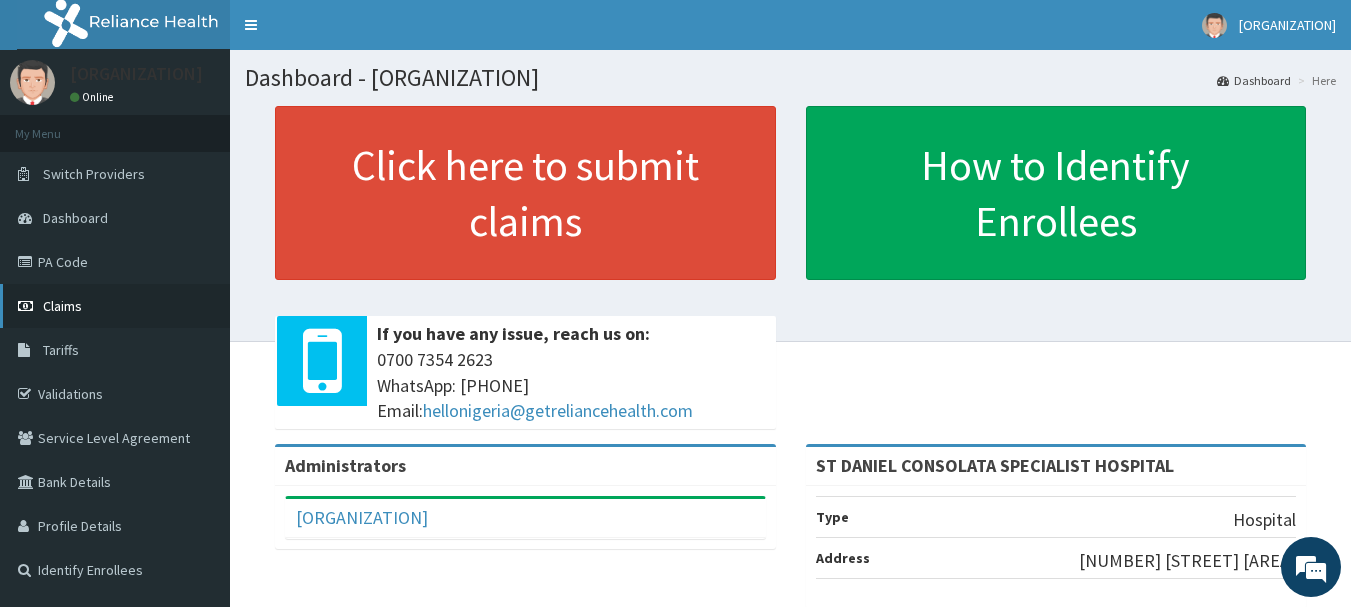 click on "Claims" at bounding box center (62, 306) 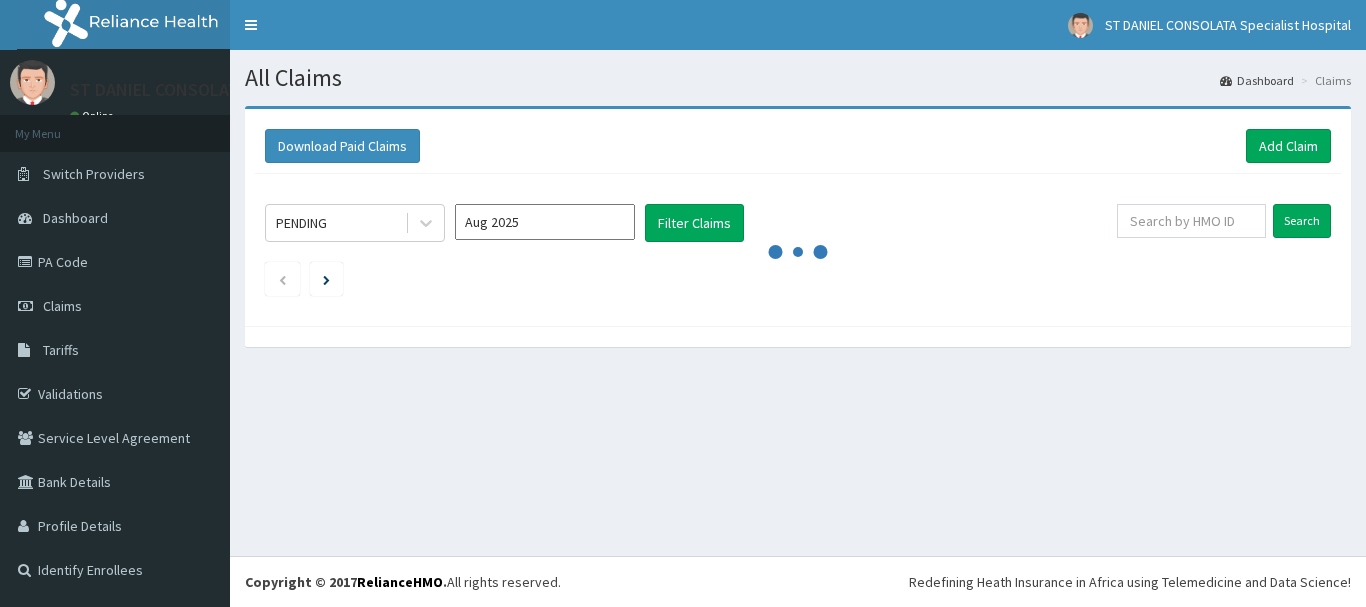 scroll, scrollTop: 0, scrollLeft: 0, axis: both 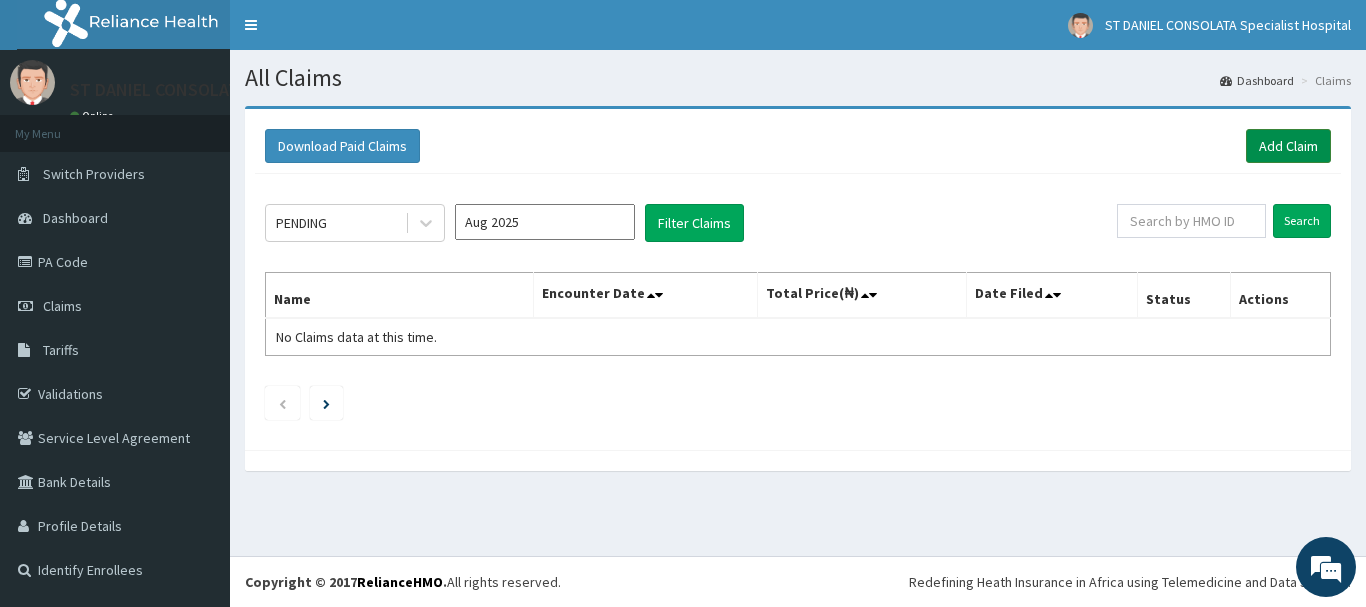 click on "Add Claim" at bounding box center [1288, 146] 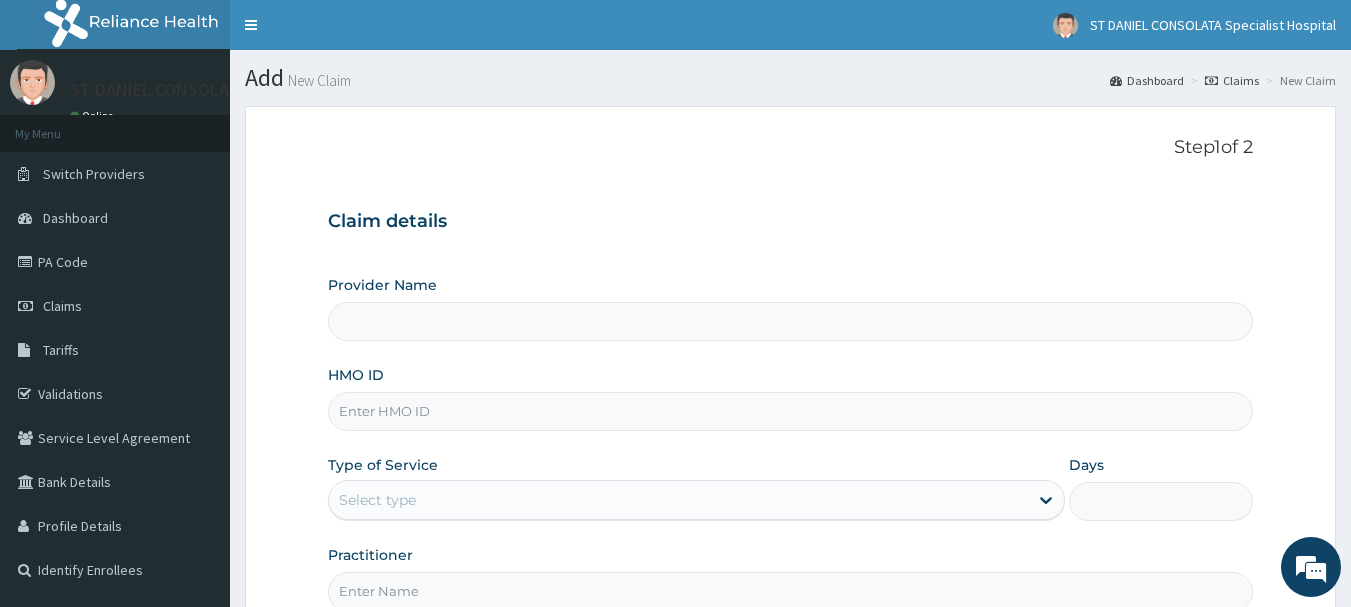 scroll, scrollTop: 0, scrollLeft: 0, axis: both 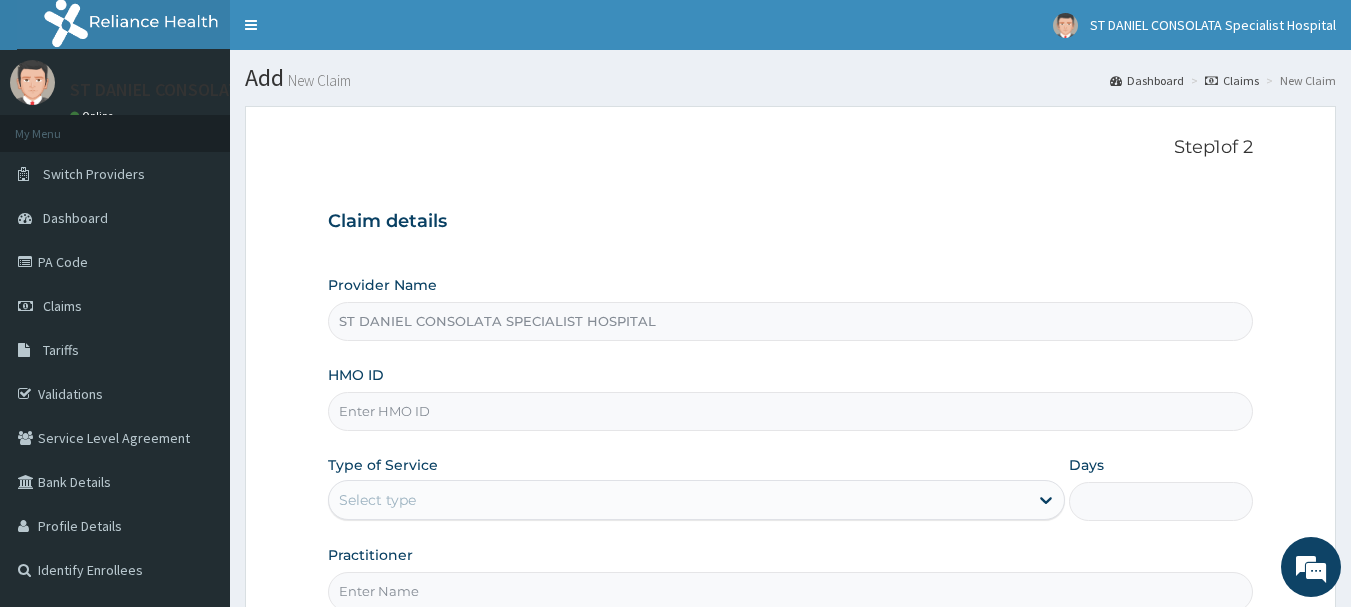 click on "HMO ID" at bounding box center [791, 411] 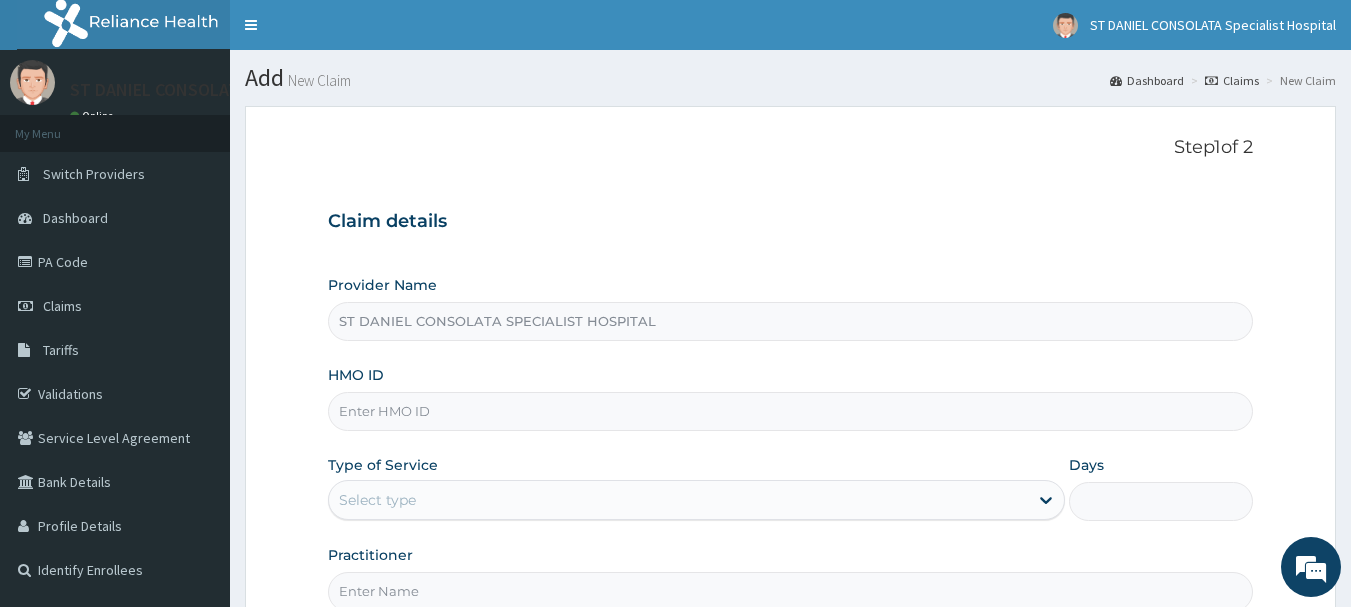 scroll, scrollTop: 0, scrollLeft: 0, axis: both 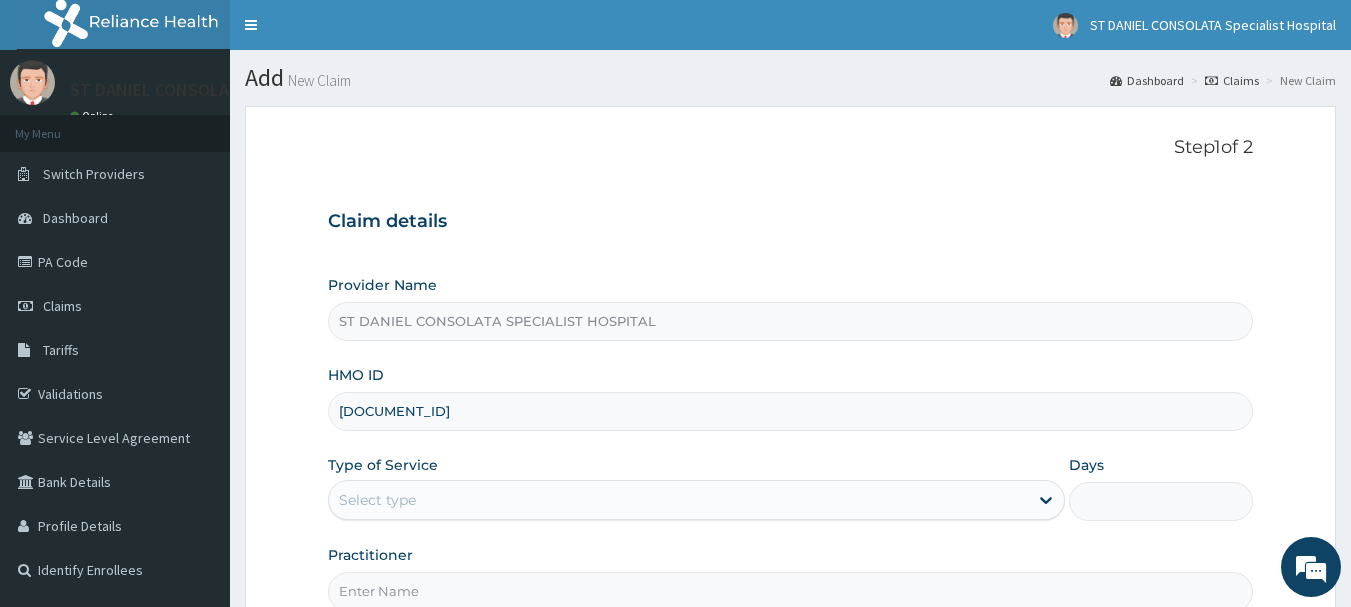 type on "[DOCUMENT_ID]" 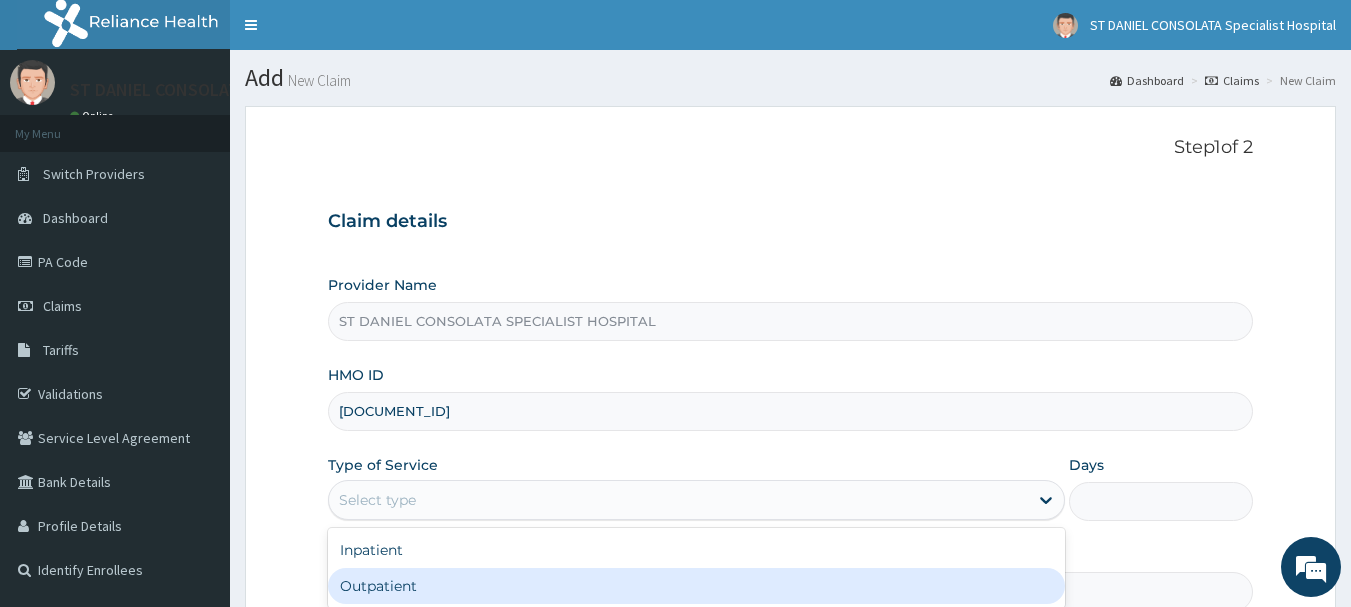 click on "Outpatient" at bounding box center (696, 586) 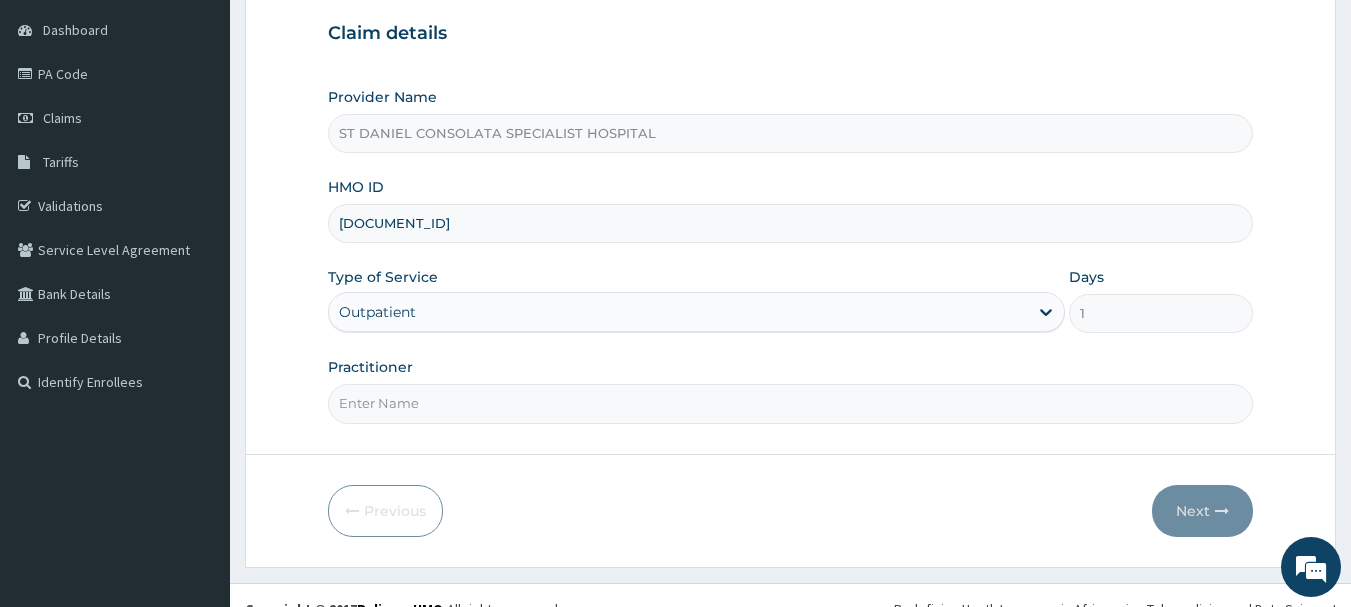 scroll, scrollTop: 208, scrollLeft: 0, axis: vertical 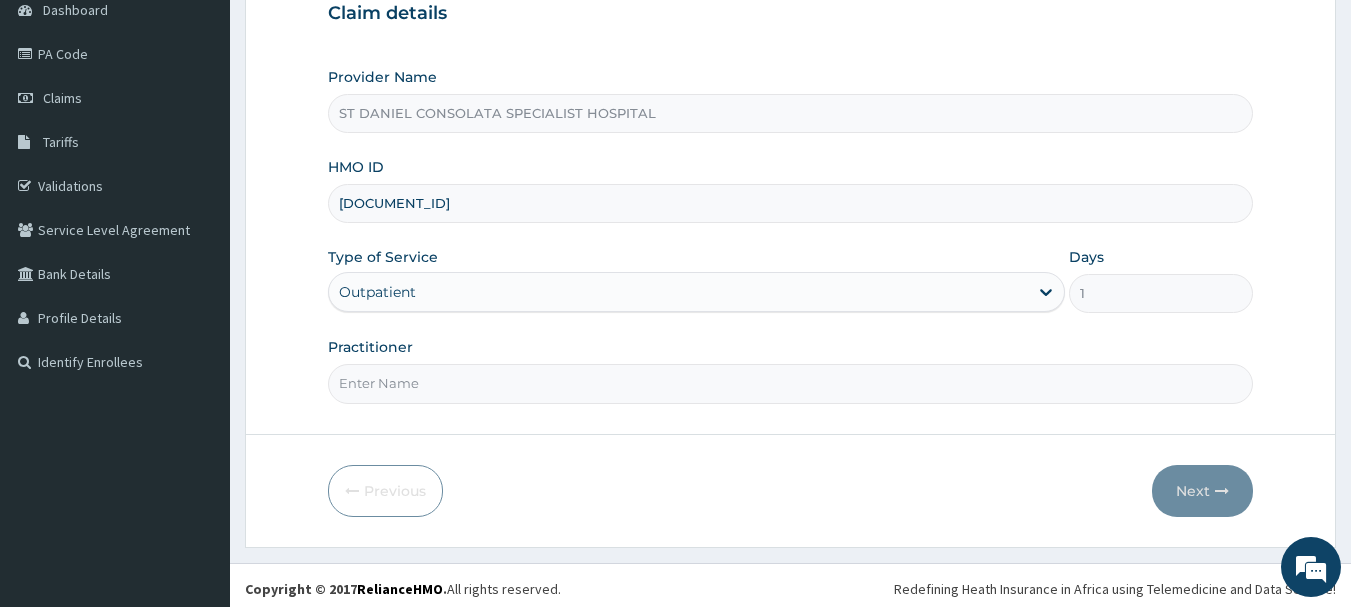 click on "Practitioner" at bounding box center (791, 383) 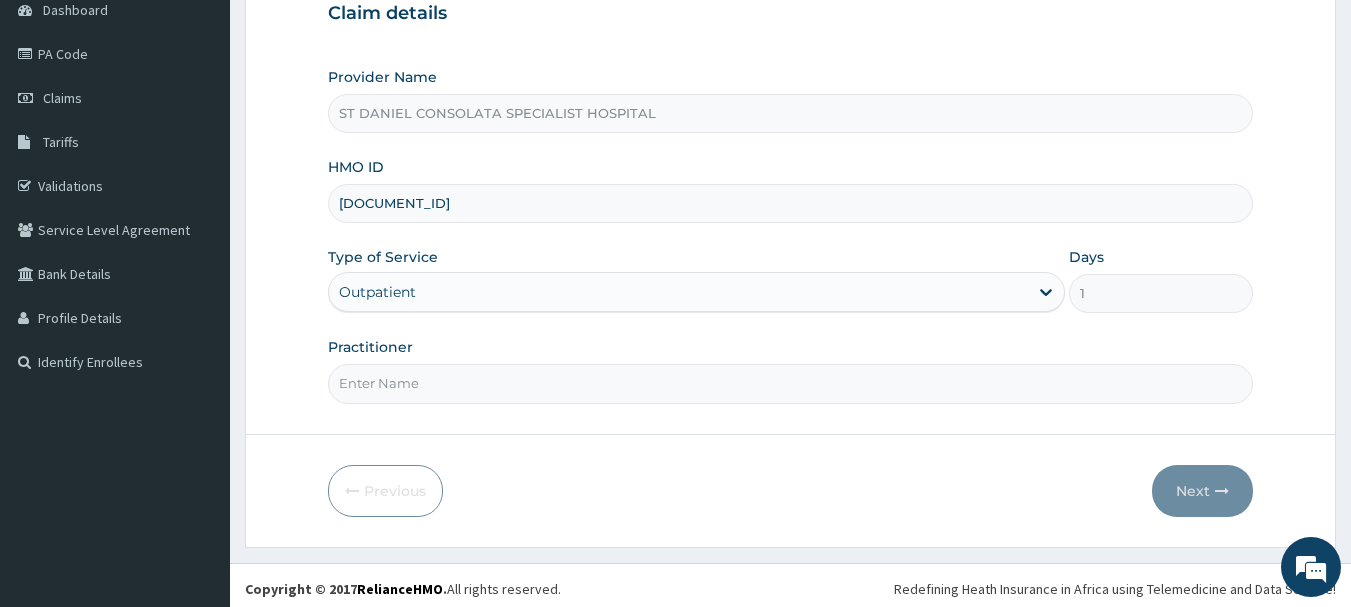 type on "DR AJAWARA" 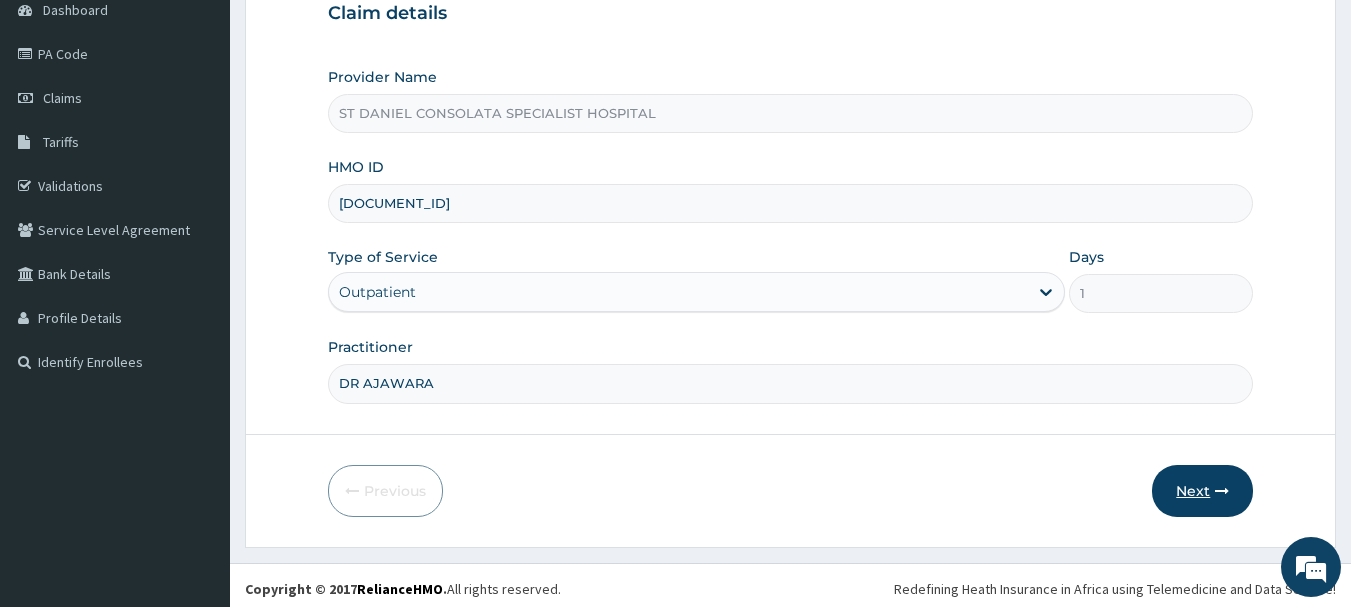 click on "Next" at bounding box center (1202, 491) 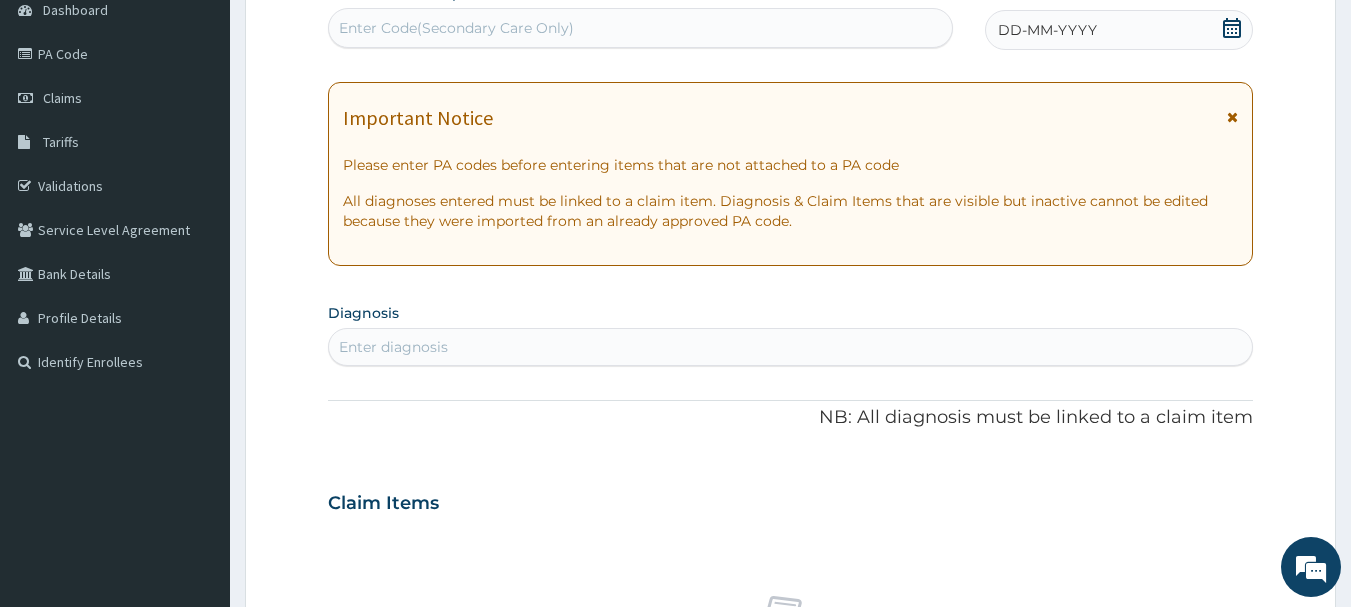 click on "Enter Code(Secondary Care Only)" at bounding box center [456, 28] 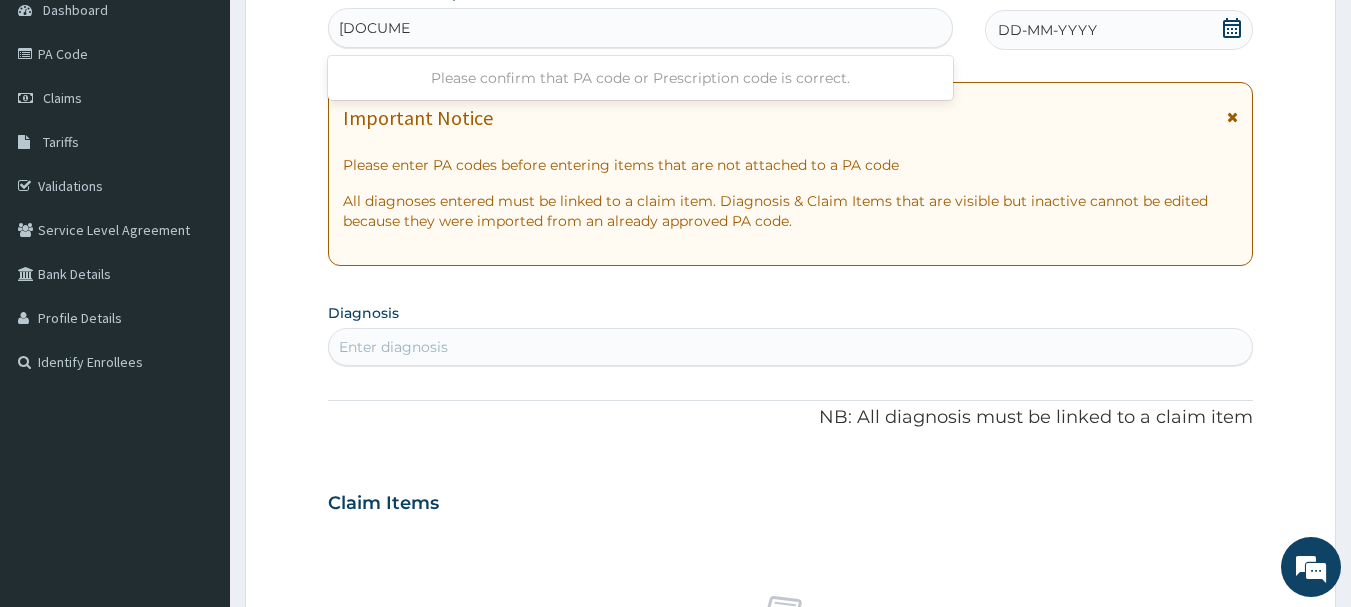 type on "PA/F44A70" 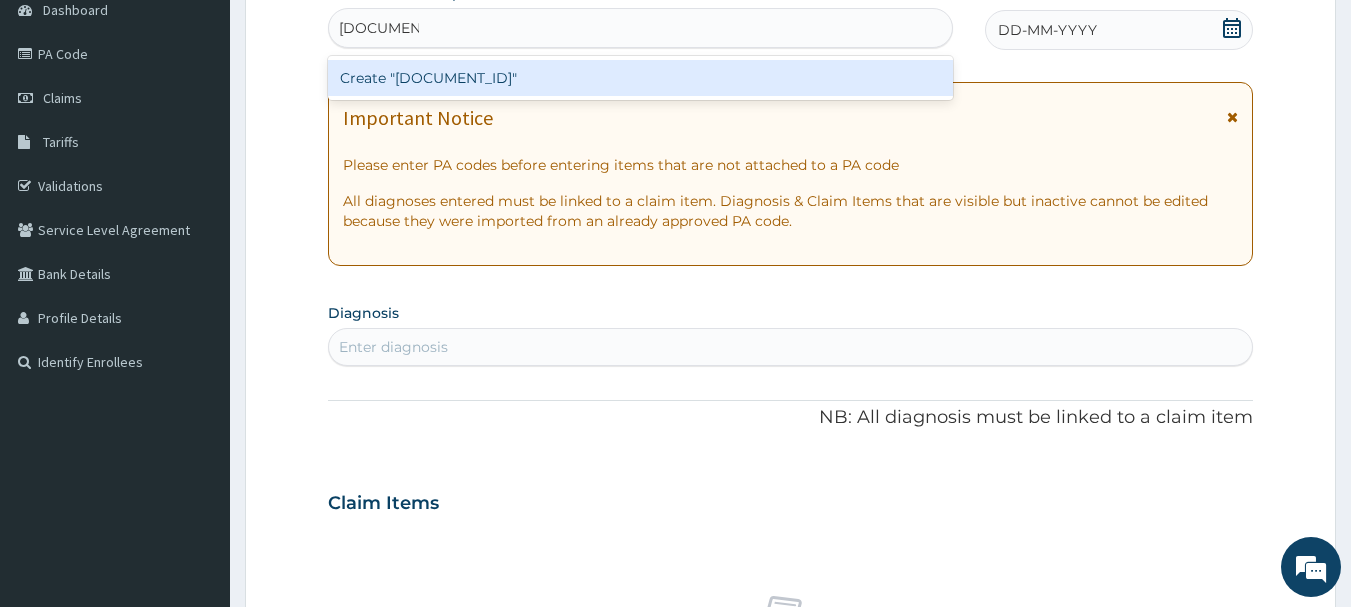click on "Create "PA/F44A70"" at bounding box center (641, 78) 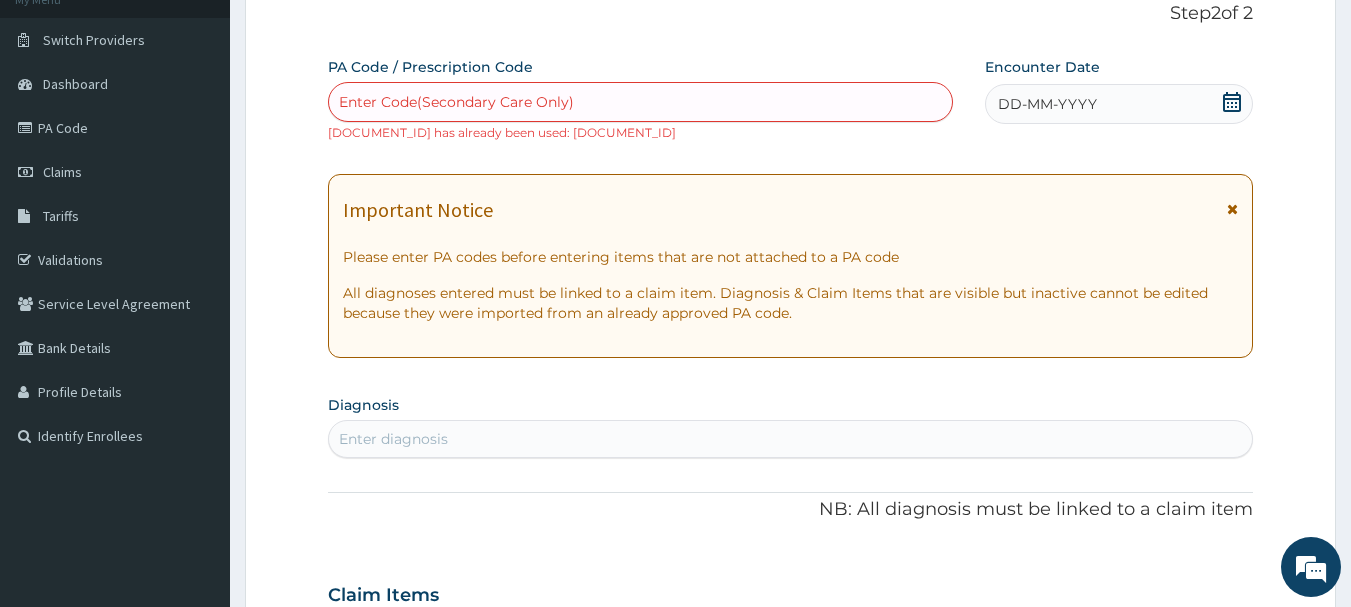 scroll, scrollTop: 131, scrollLeft: 0, axis: vertical 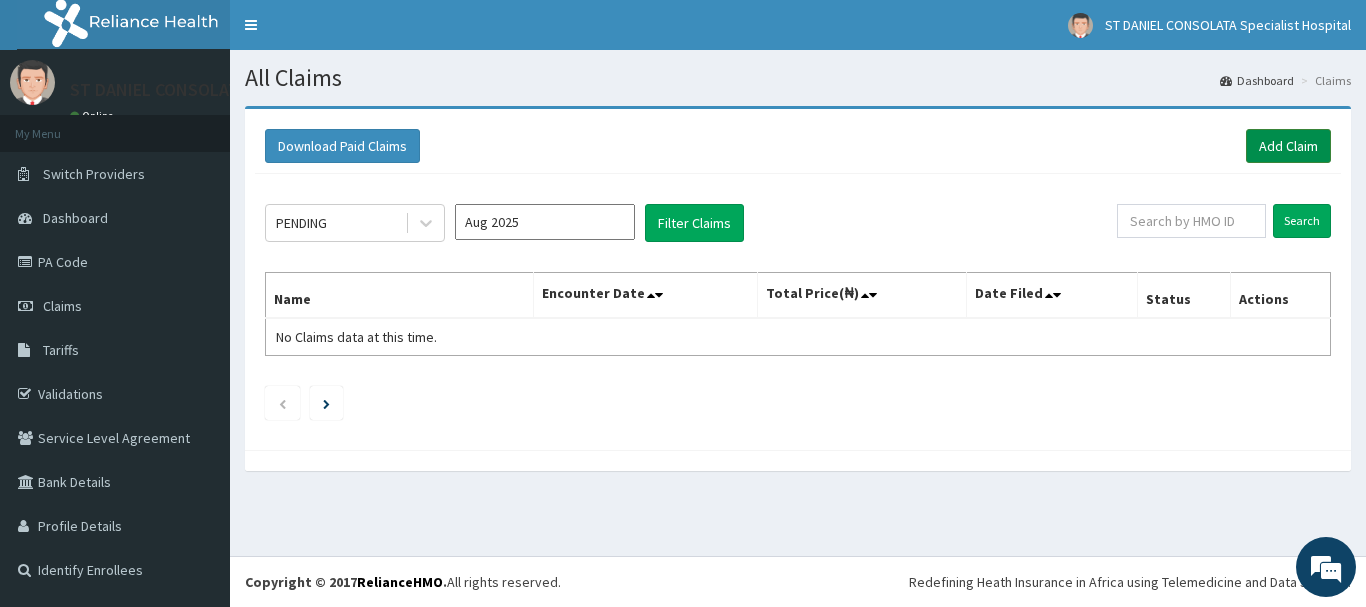 click on "Add Claim" at bounding box center (1288, 146) 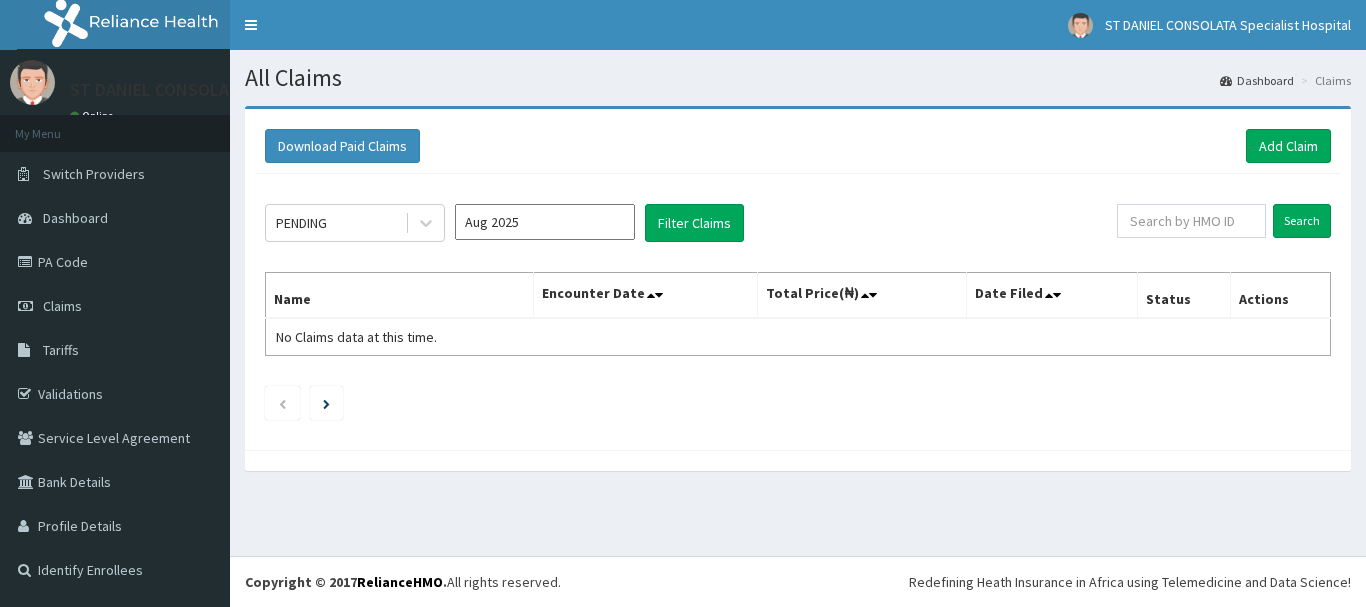 scroll, scrollTop: 0, scrollLeft: 0, axis: both 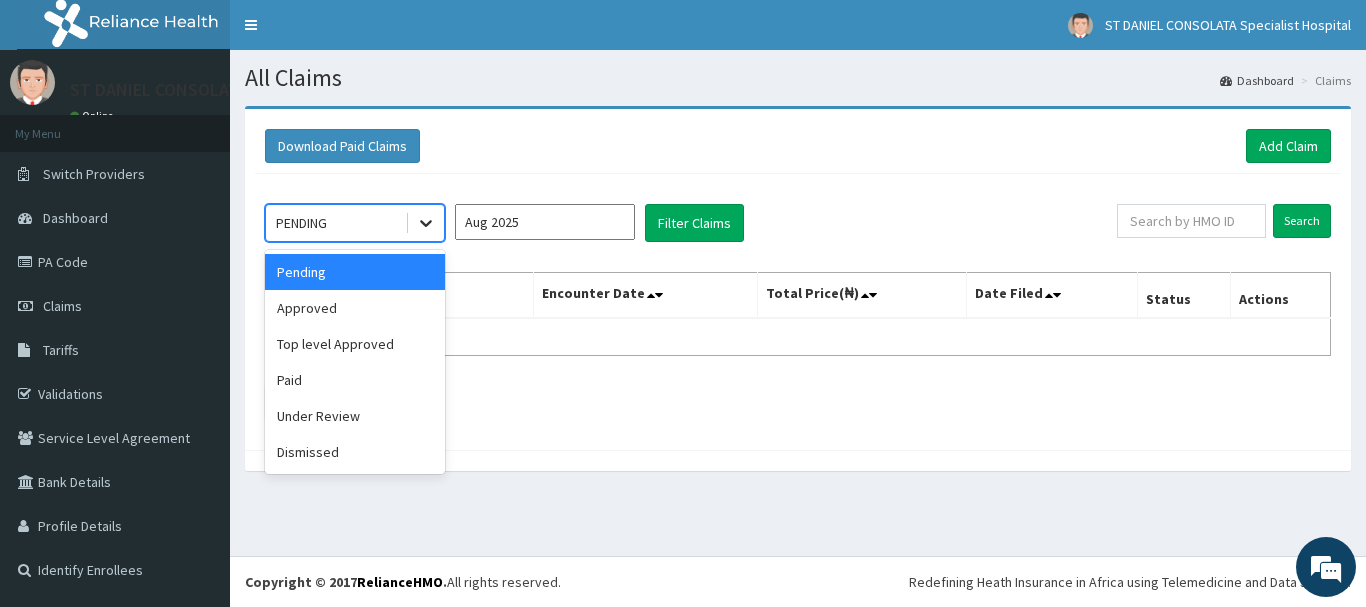 click 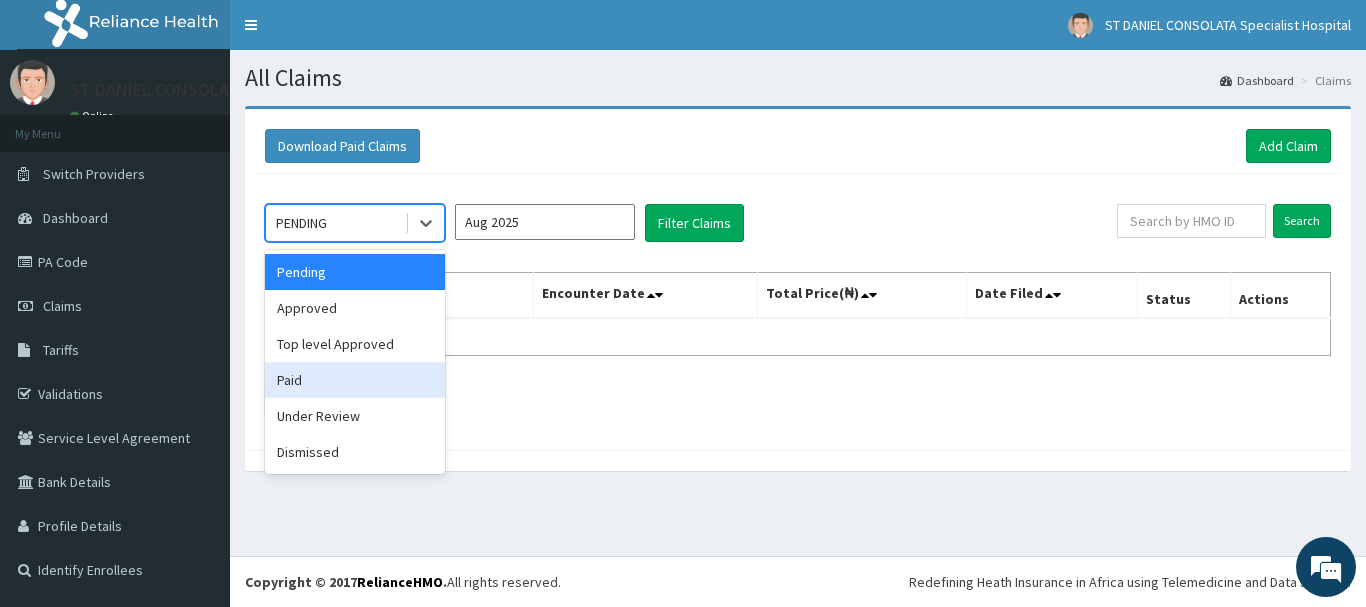 click on "Paid" at bounding box center (355, 380) 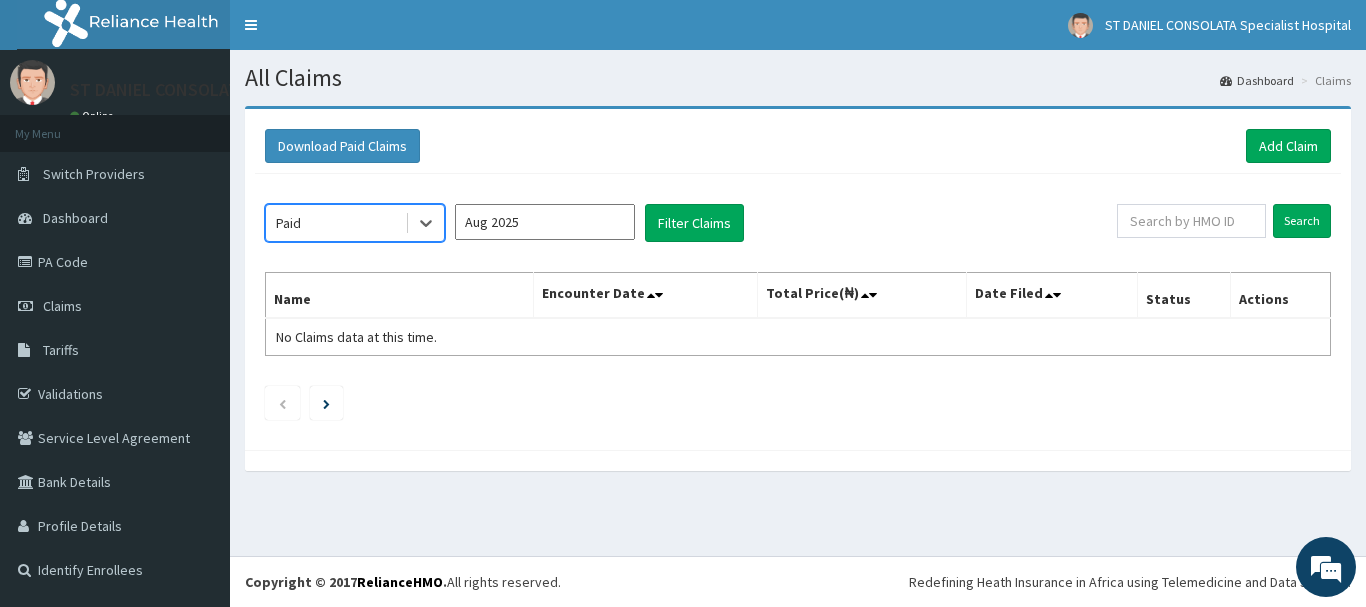 click on "Aug 2025" at bounding box center [545, 222] 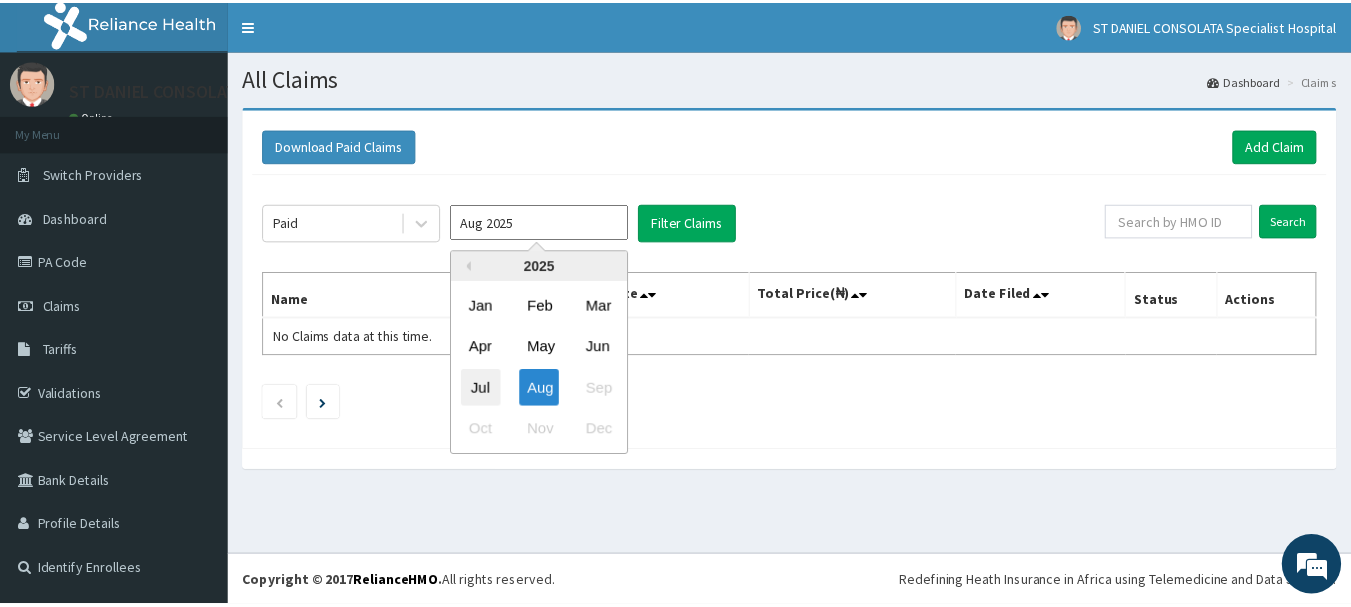scroll, scrollTop: 0, scrollLeft: 0, axis: both 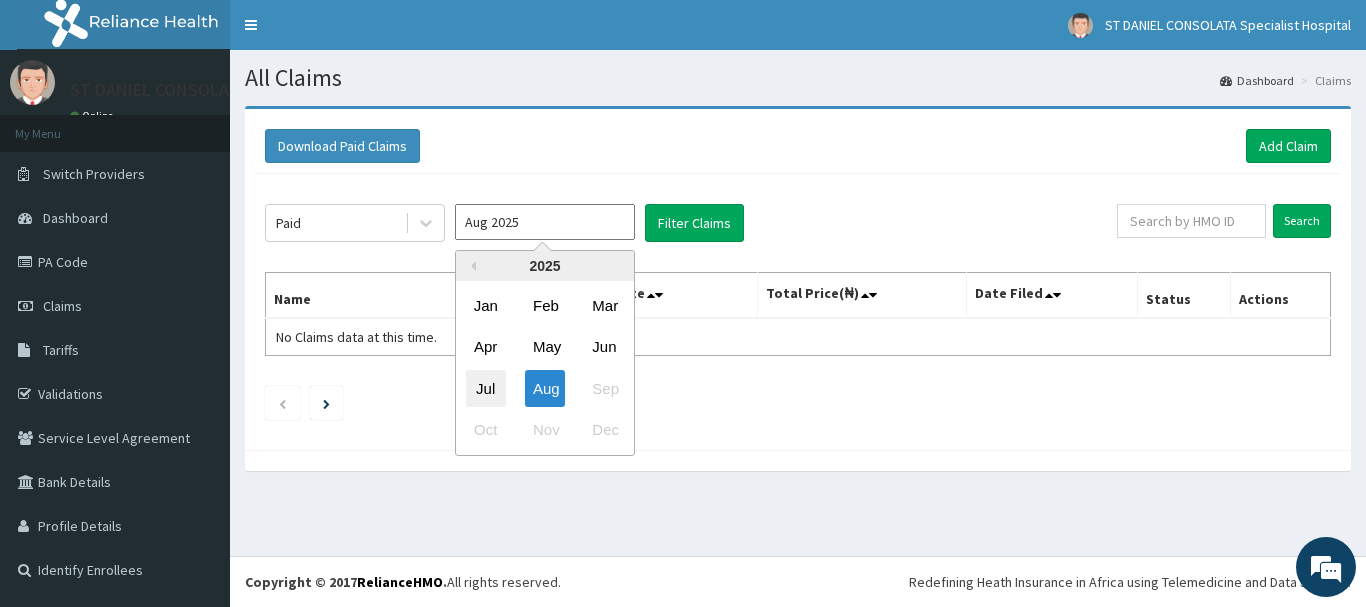 click on "Jul" at bounding box center (486, 388) 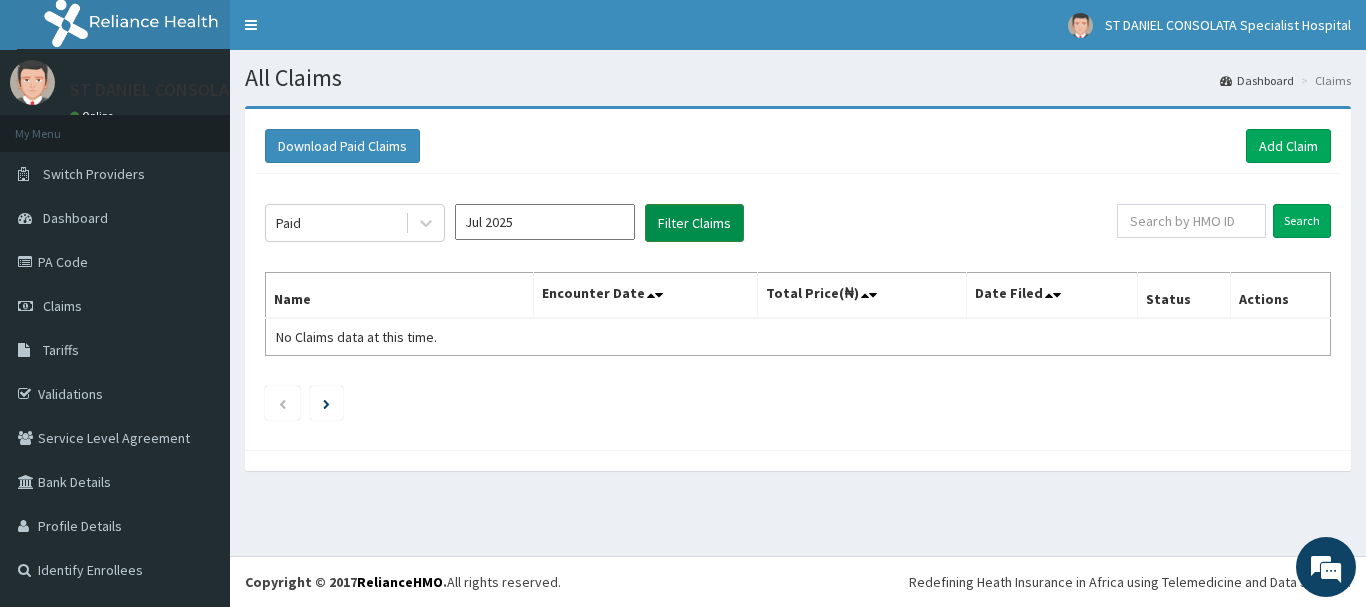 click on "Filter Claims" at bounding box center [694, 223] 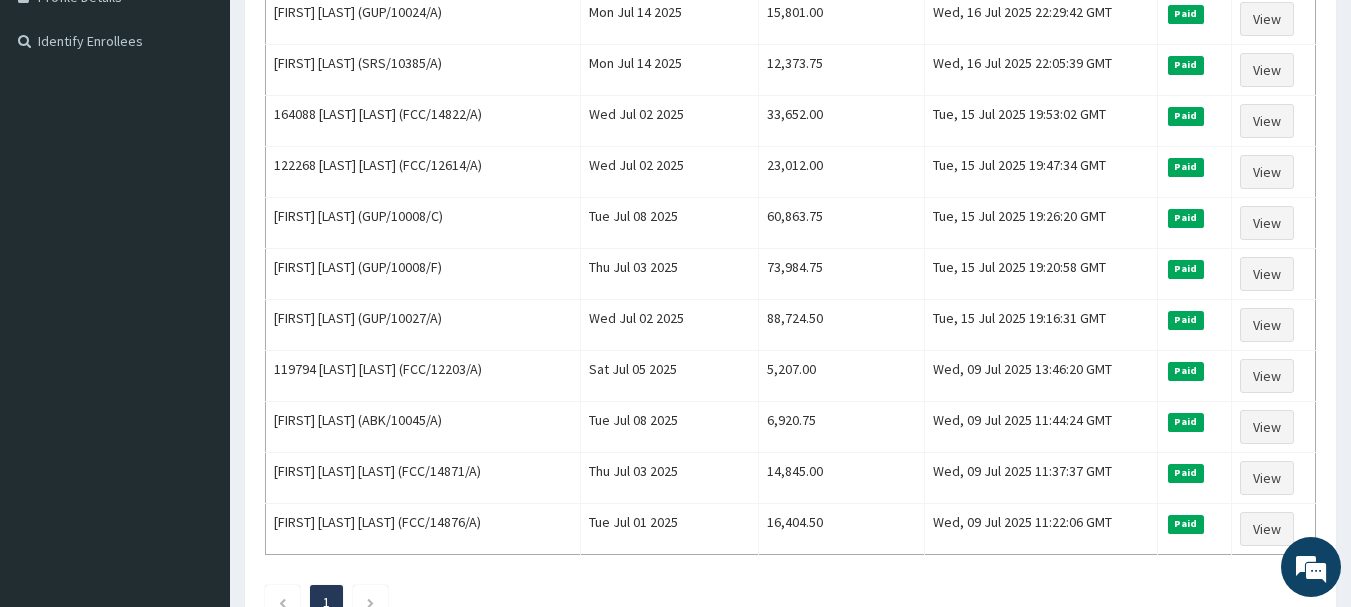 scroll, scrollTop: 527, scrollLeft: 0, axis: vertical 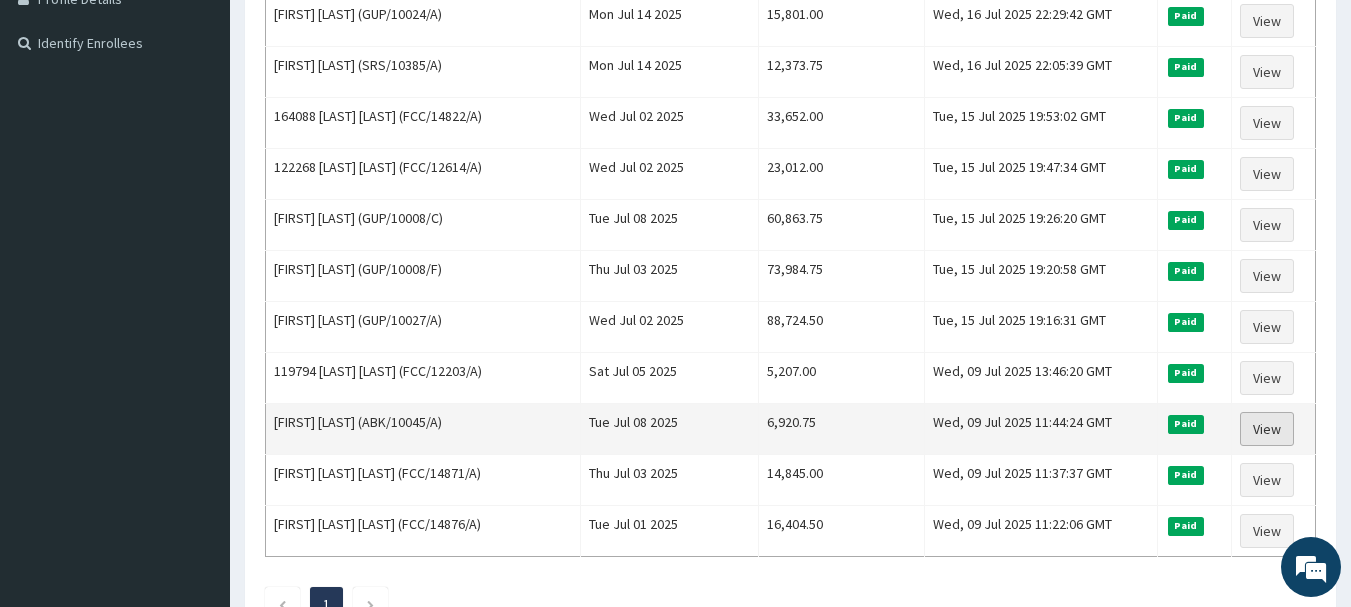 click on "View" at bounding box center [1267, 429] 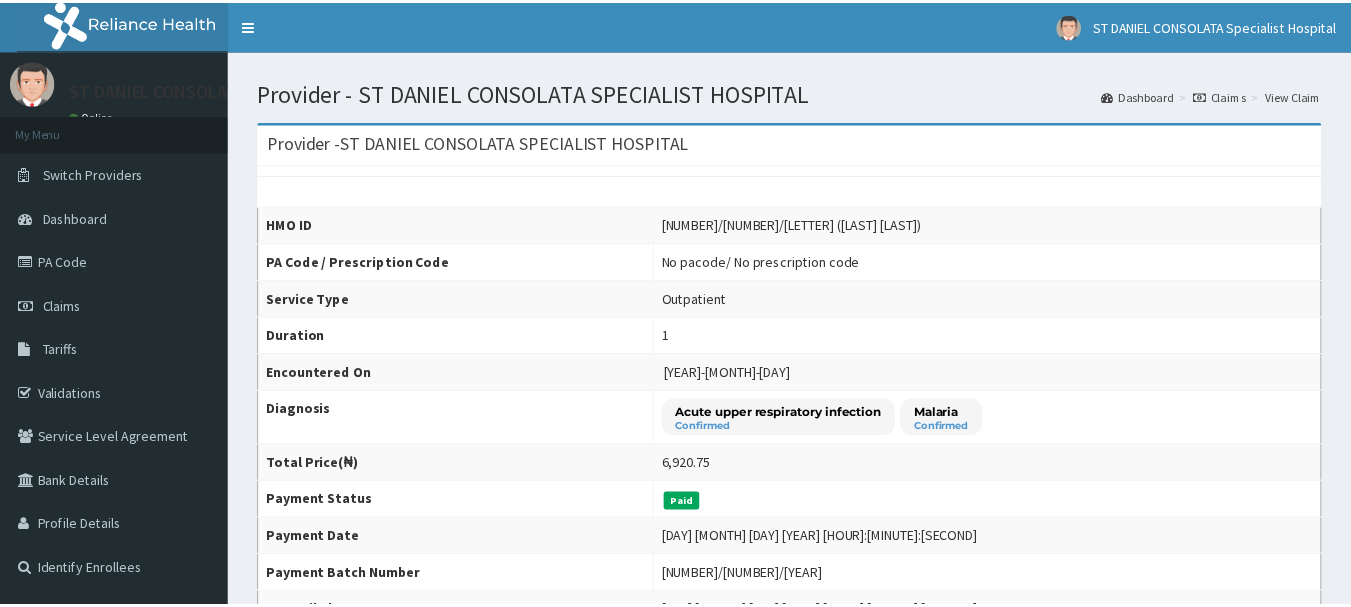 scroll, scrollTop: 0, scrollLeft: 0, axis: both 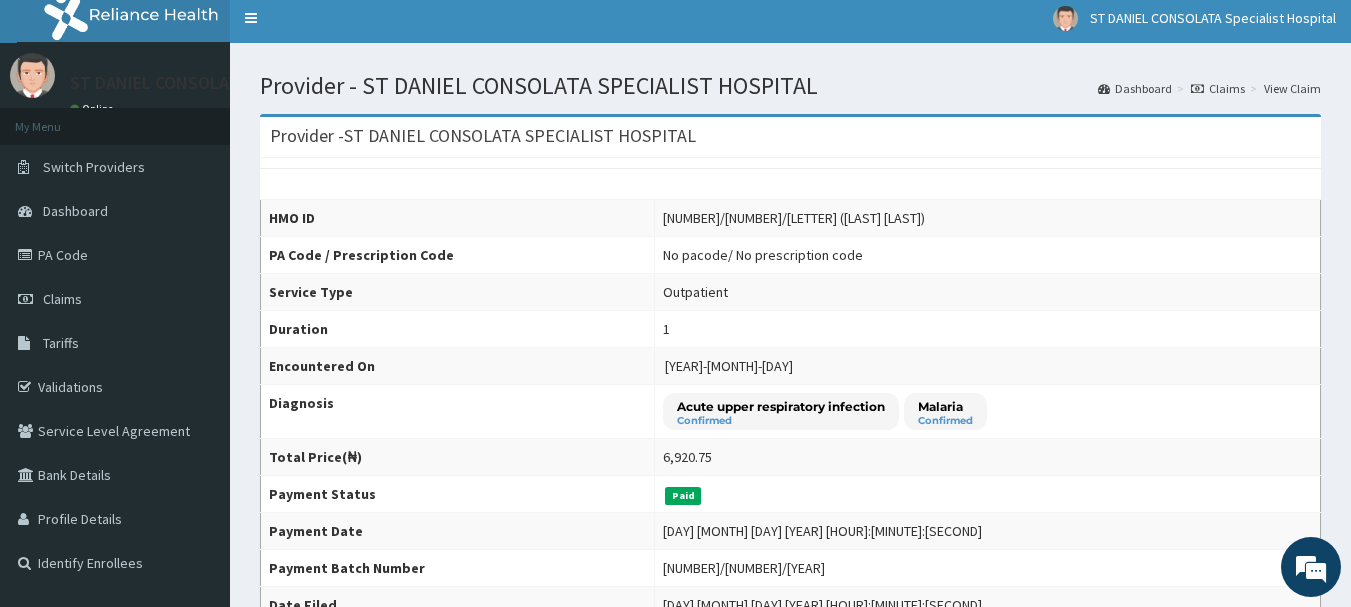 click on "R EL
Toggle navigation
[PROVIDER] [PROVIDER] - [EMAIL] Member since  [MONTH] [DAY], [YEAR] at [HOUR]:[MINUTE]:[SECOND] [AMPM]   Profile Sign out" at bounding box center [675, 677] 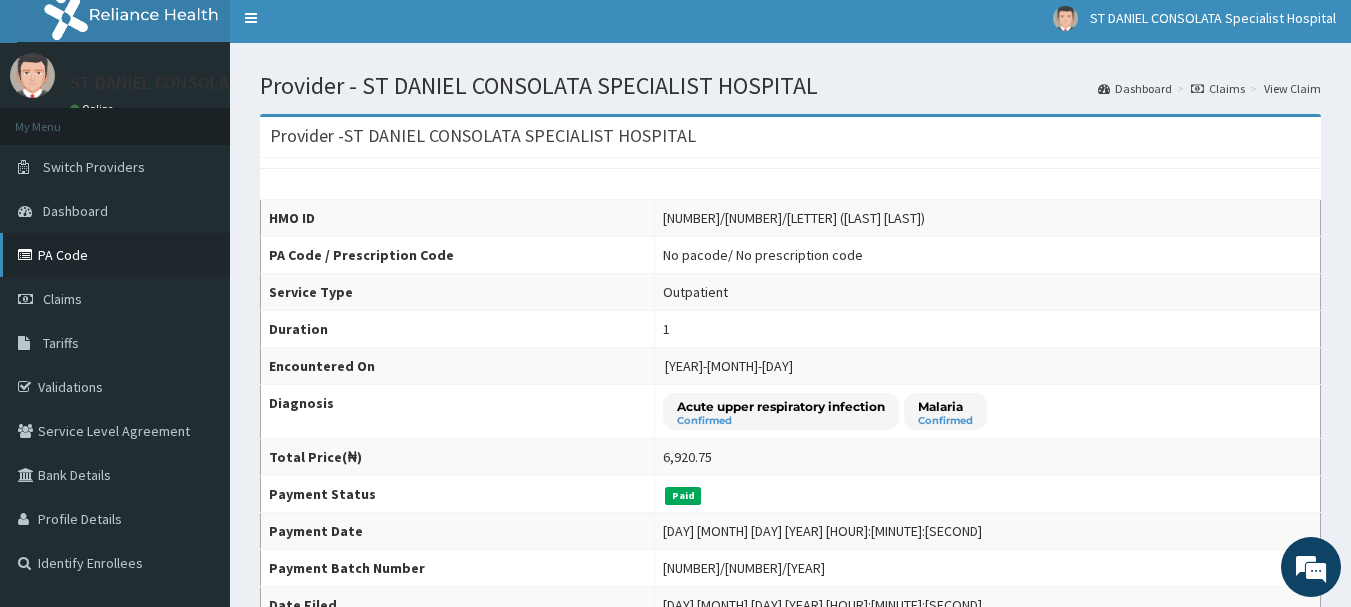 click on "PA Code" at bounding box center [115, 255] 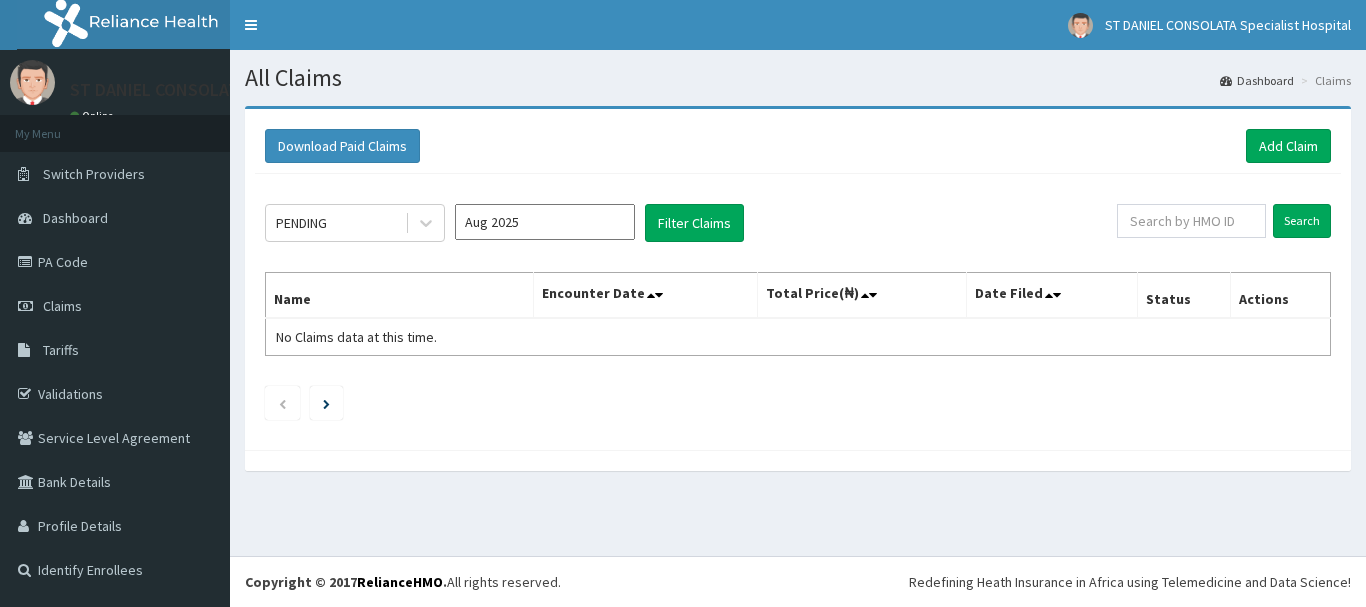 scroll, scrollTop: 0, scrollLeft: 0, axis: both 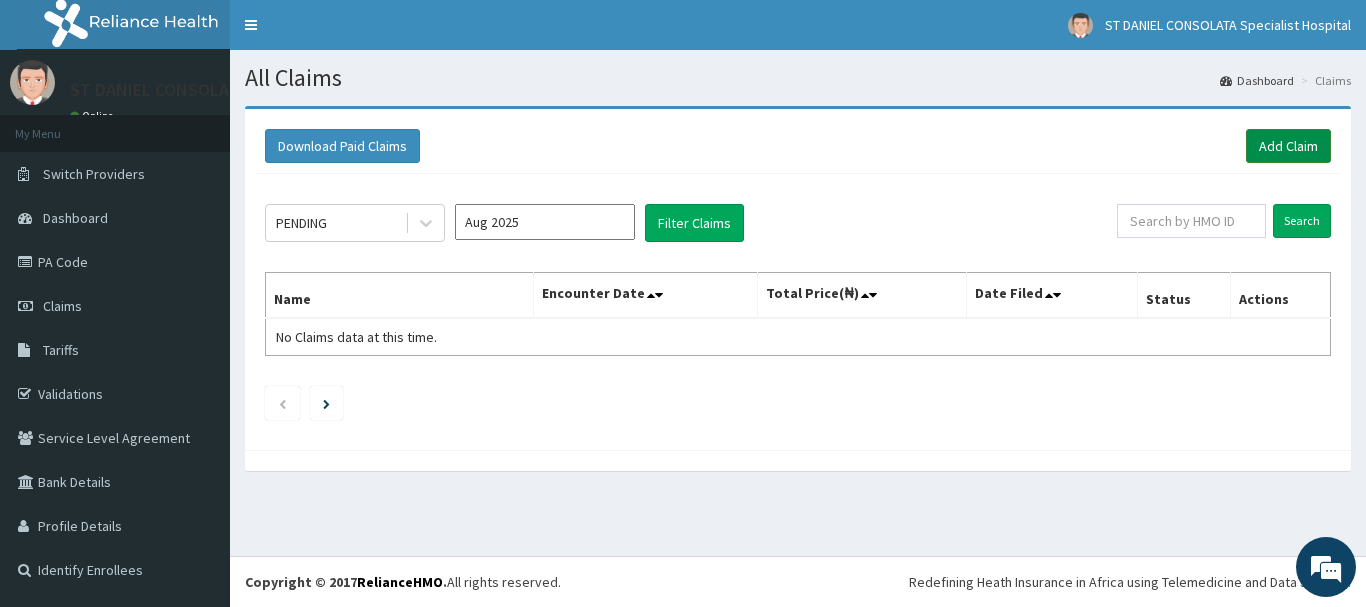 click on "Add Claim" at bounding box center [1288, 146] 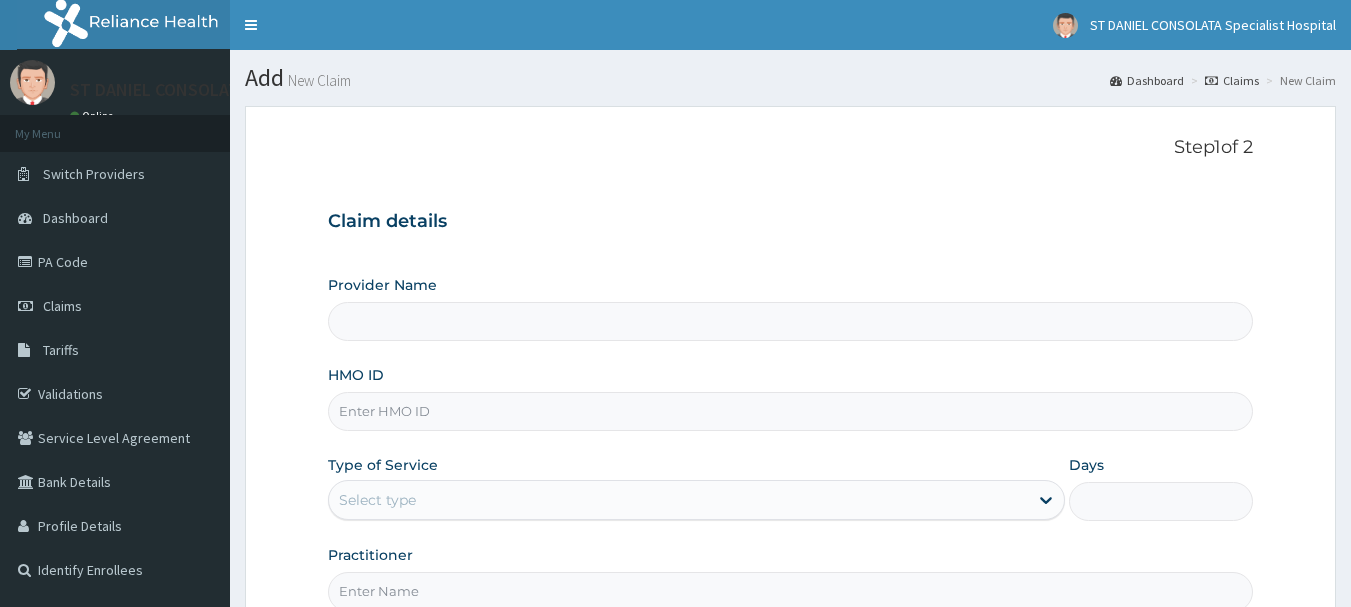 scroll, scrollTop: 0, scrollLeft: 0, axis: both 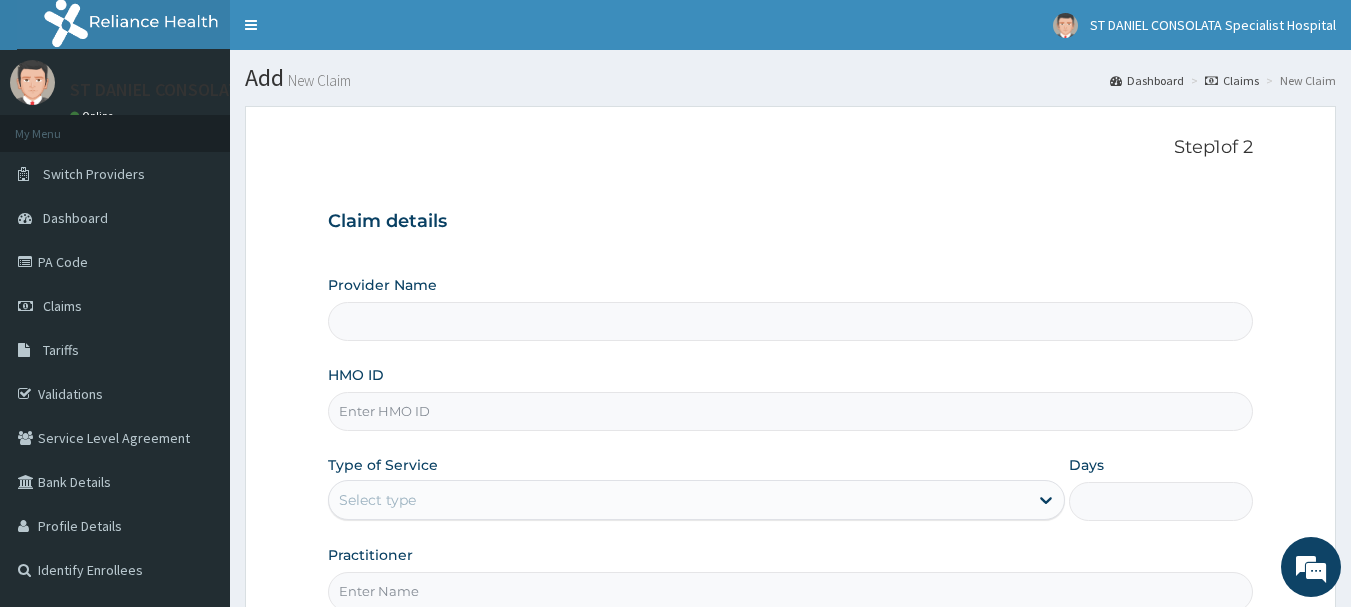type on "ST DANIEL CONSOLATA SPECIALIST HOSPITAL" 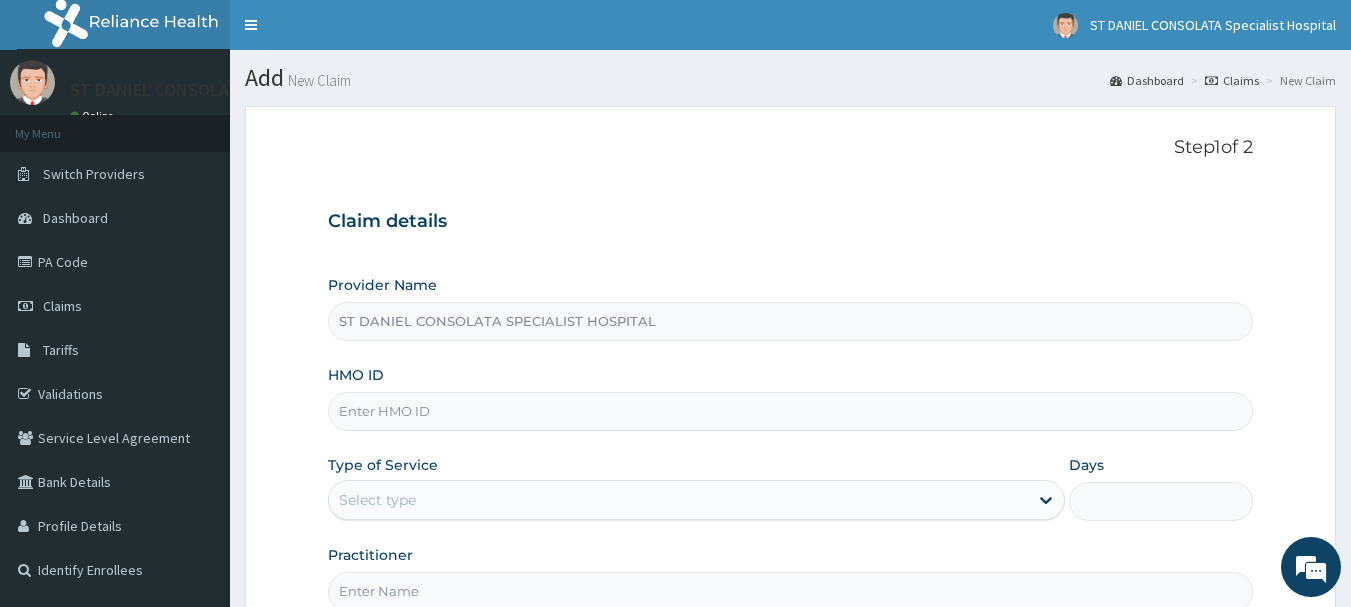 click on "ST DANIEL CONSOLATA SPECIALIST HOSPITAL" at bounding box center [791, 321] 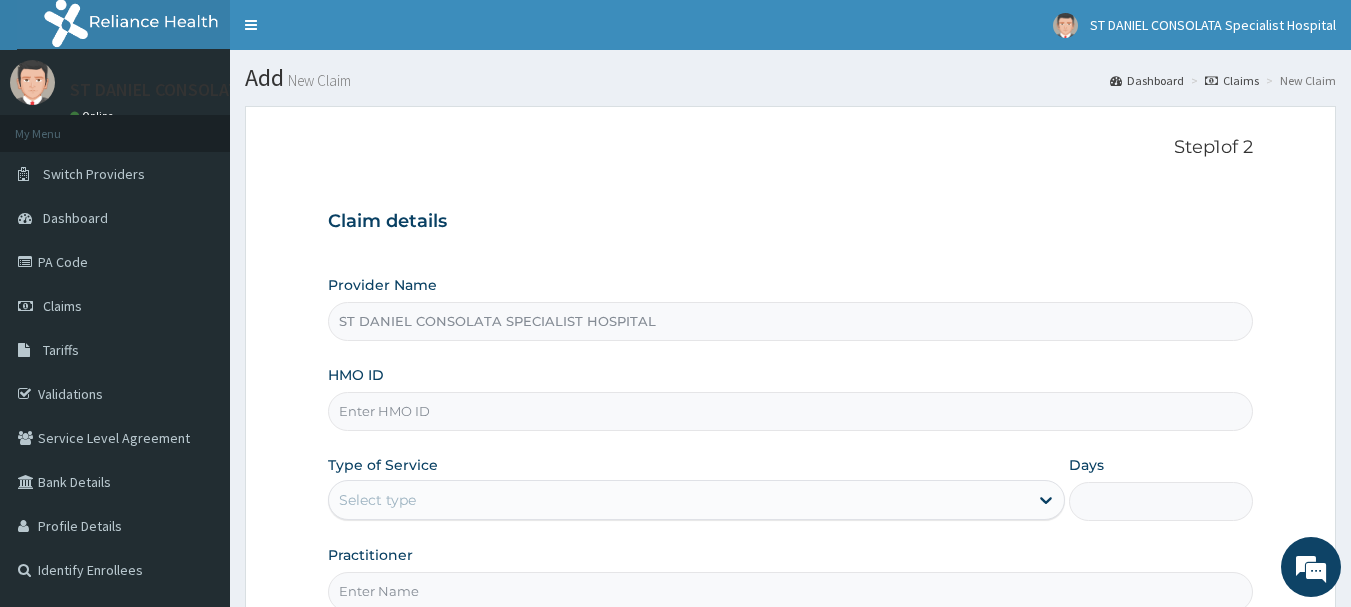 scroll, scrollTop: 0, scrollLeft: 0, axis: both 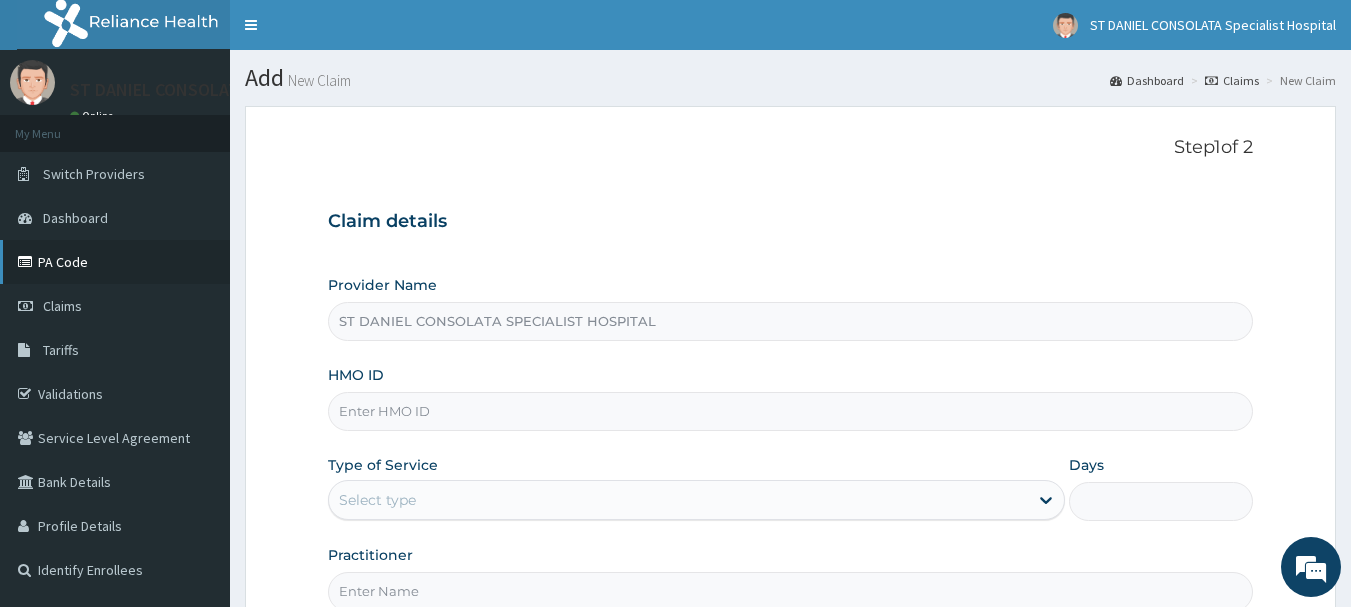 click on "PA Code" at bounding box center (115, 262) 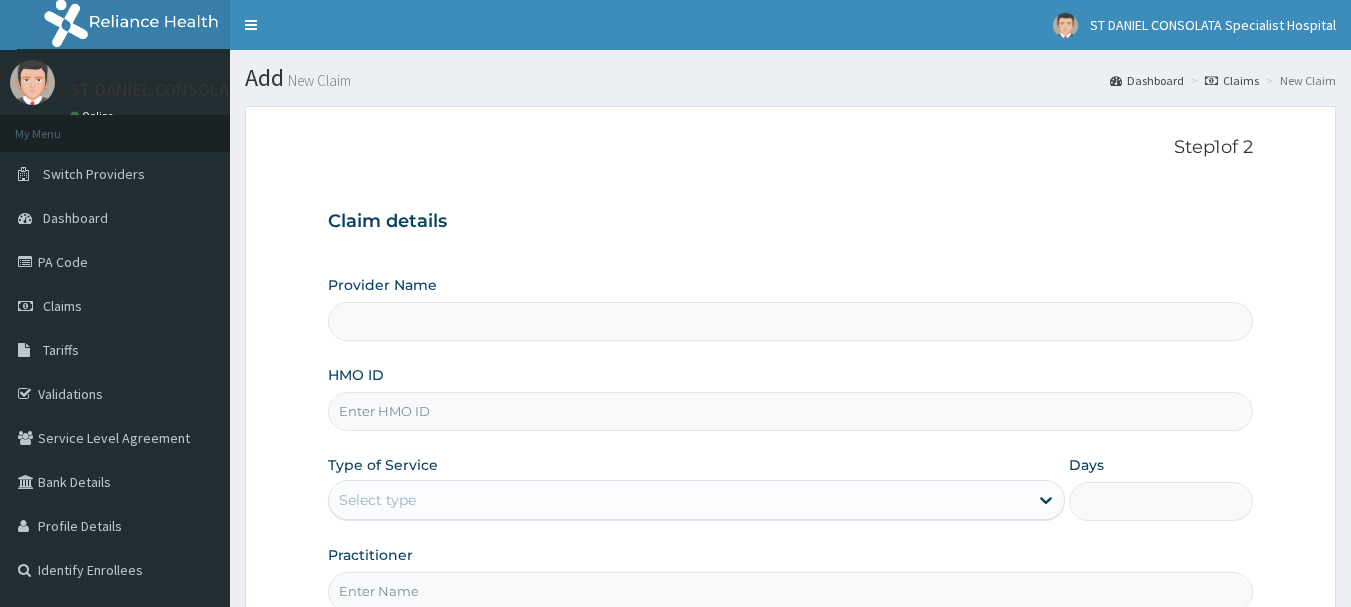 scroll, scrollTop: 0, scrollLeft: 0, axis: both 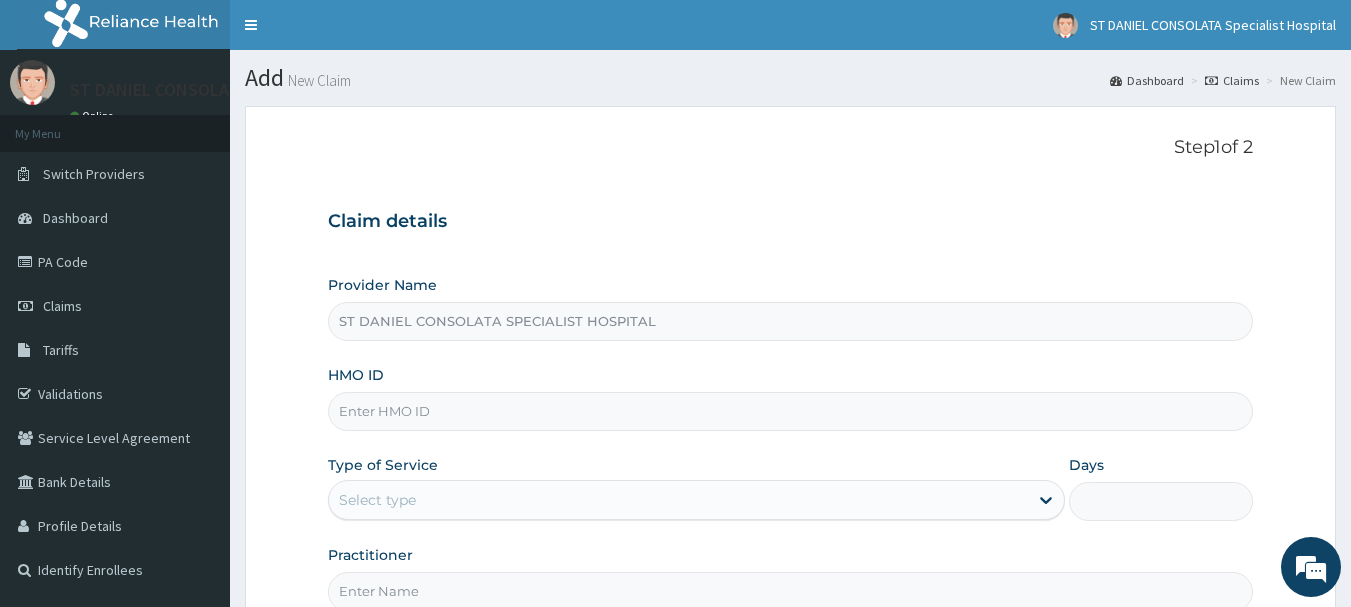 click on "HMO ID" at bounding box center (791, 411) 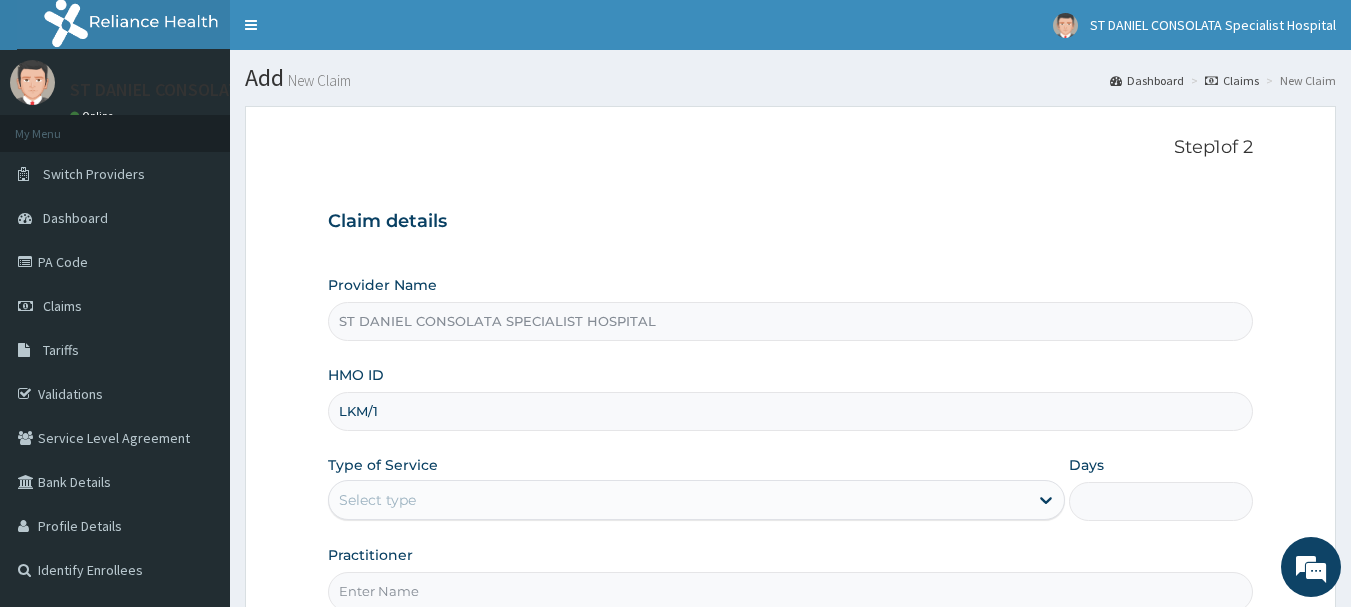 scroll, scrollTop: 0, scrollLeft: 0, axis: both 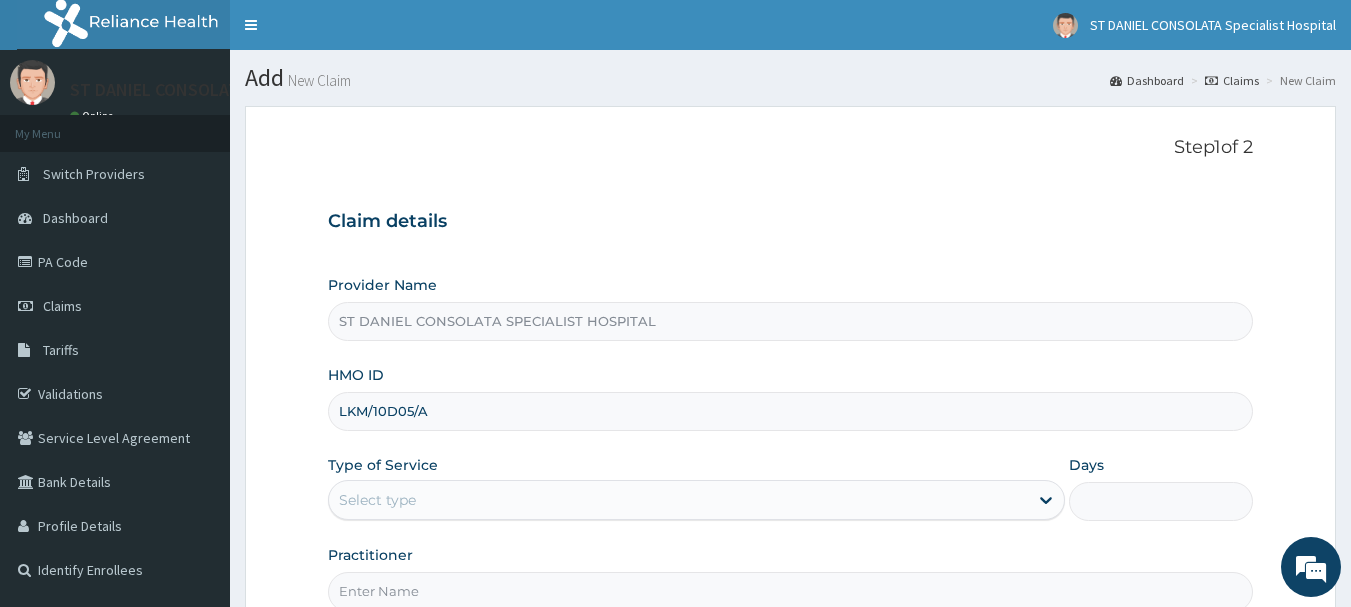 type on "LKM/10D05/A" 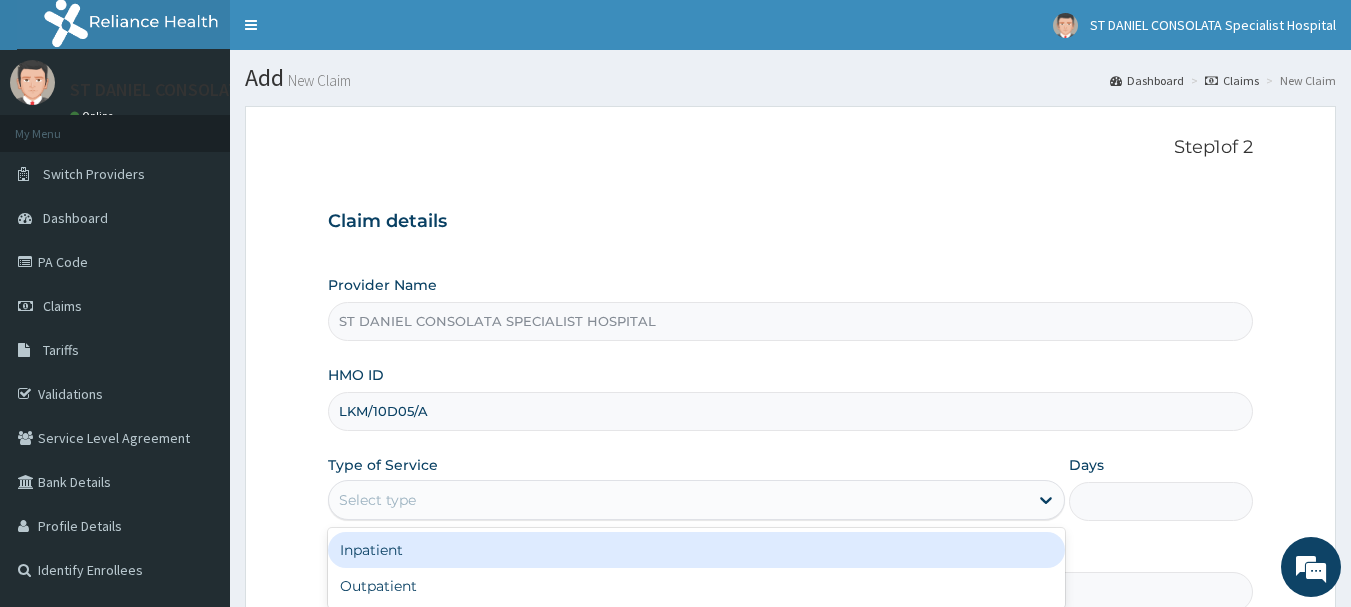 click on "Select type" at bounding box center (678, 500) 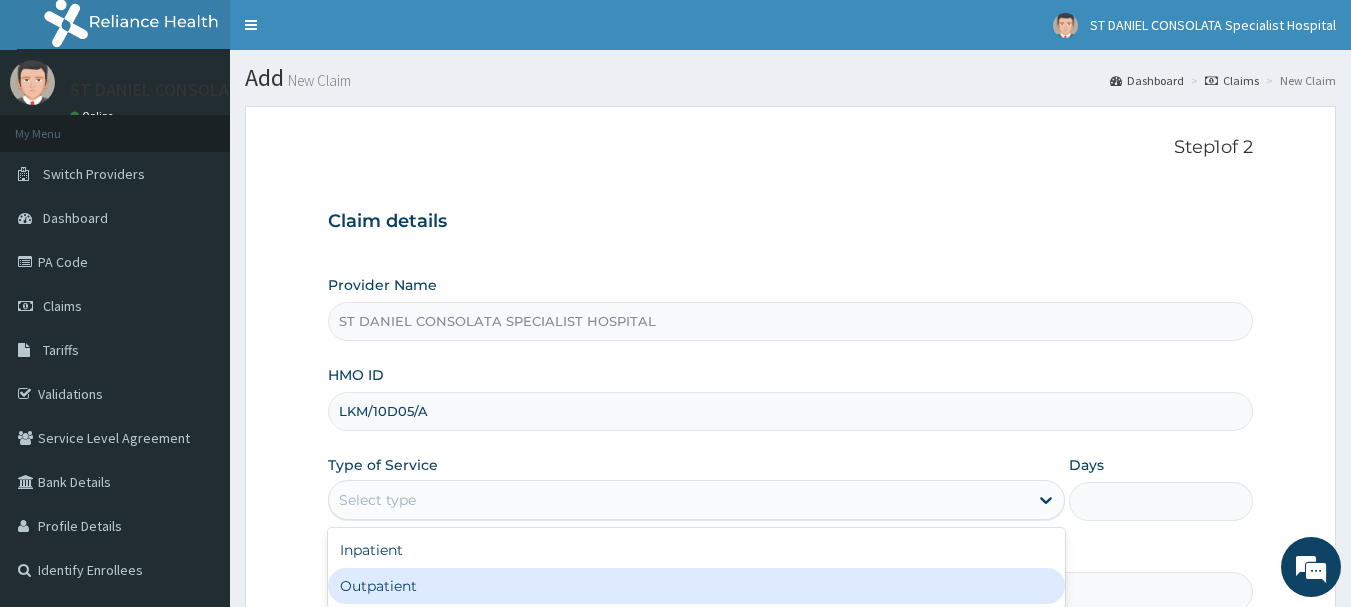 click on "Outpatient" at bounding box center [696, 586] 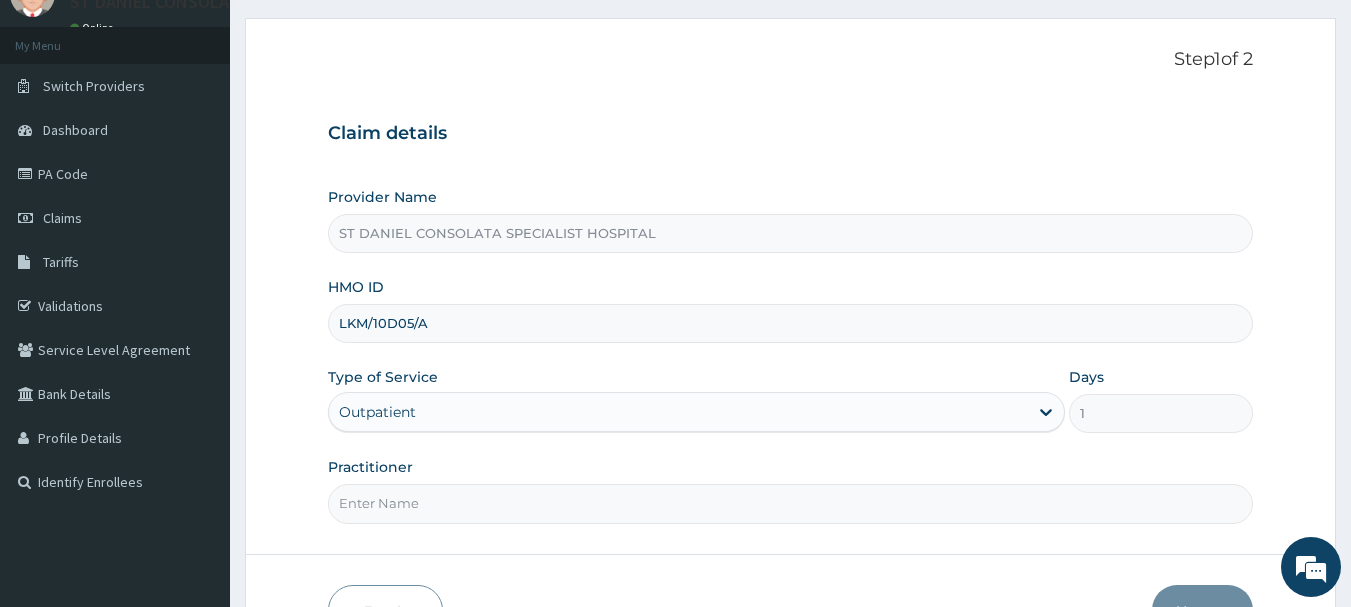 scroll, scrollTop: 215, scrollLeft: 0, axis: vertical 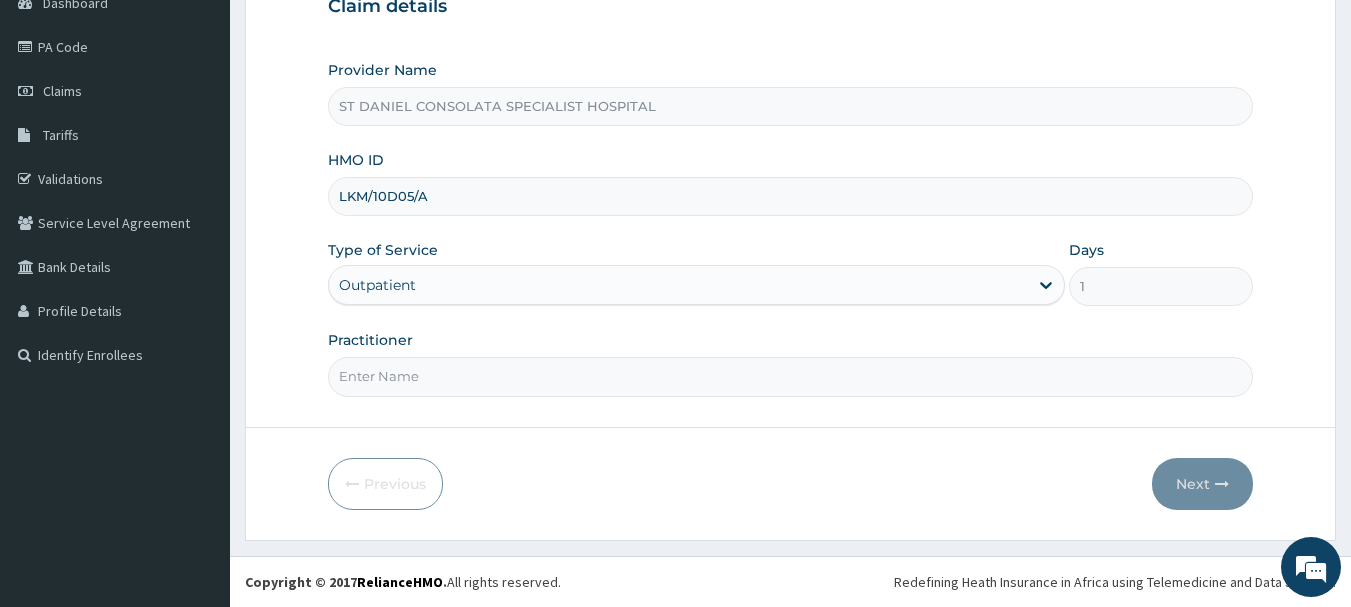 click on "Practitioner" at bounding box center (791, 376) 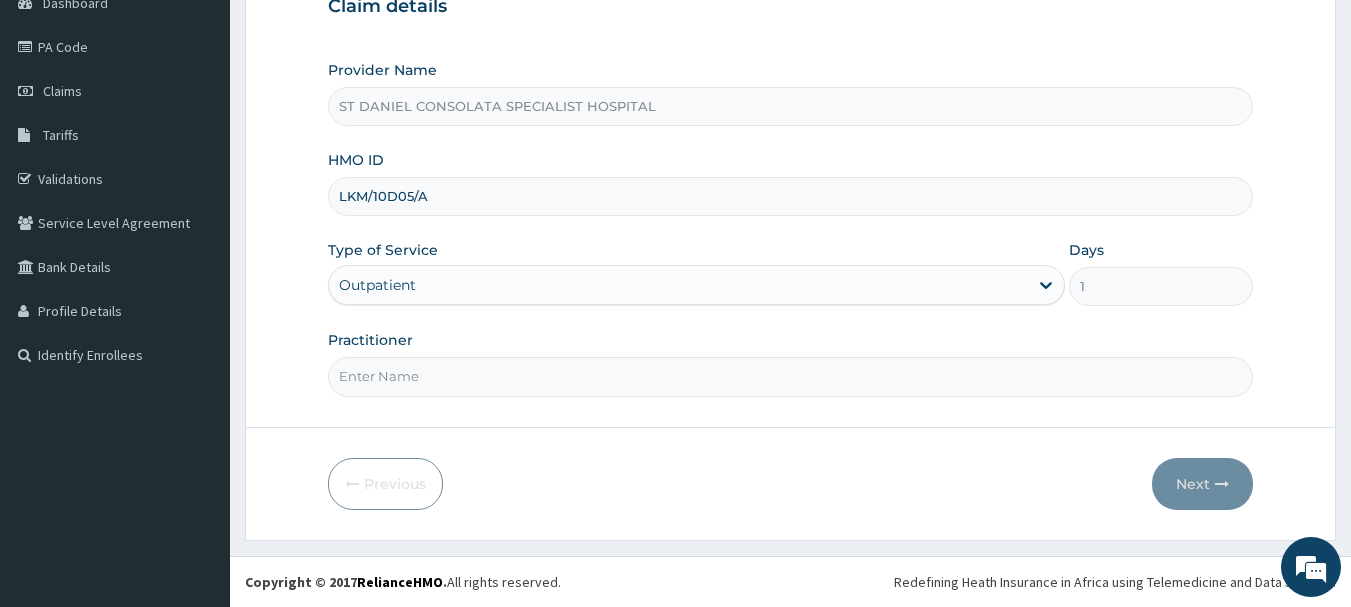 type on "DR AJAWARA" 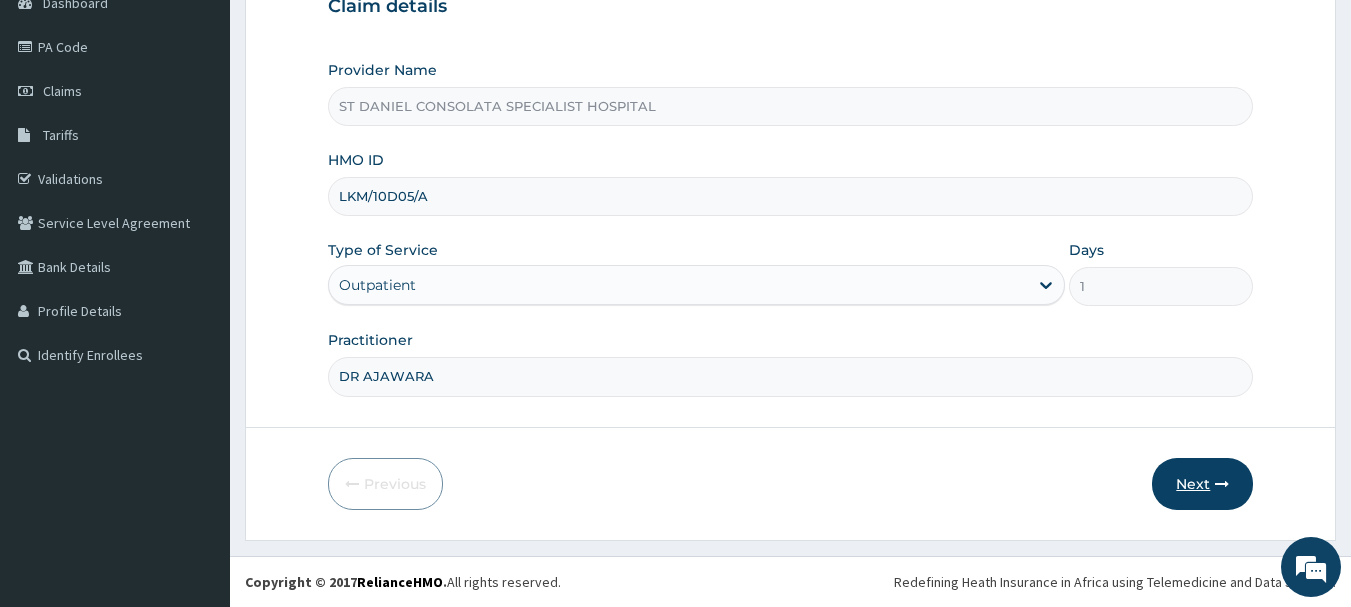 click on "Next" at bounding box center (1202, 484) 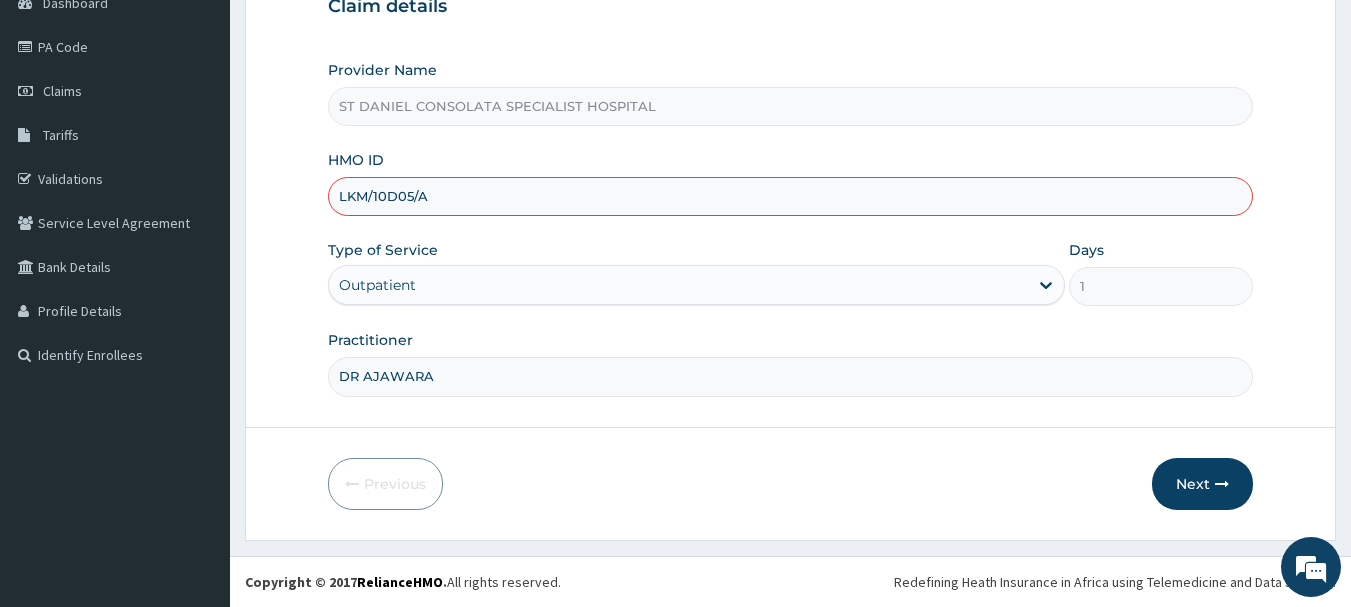 click on "LKM/10D05/A" at bounding box center [791, 196] 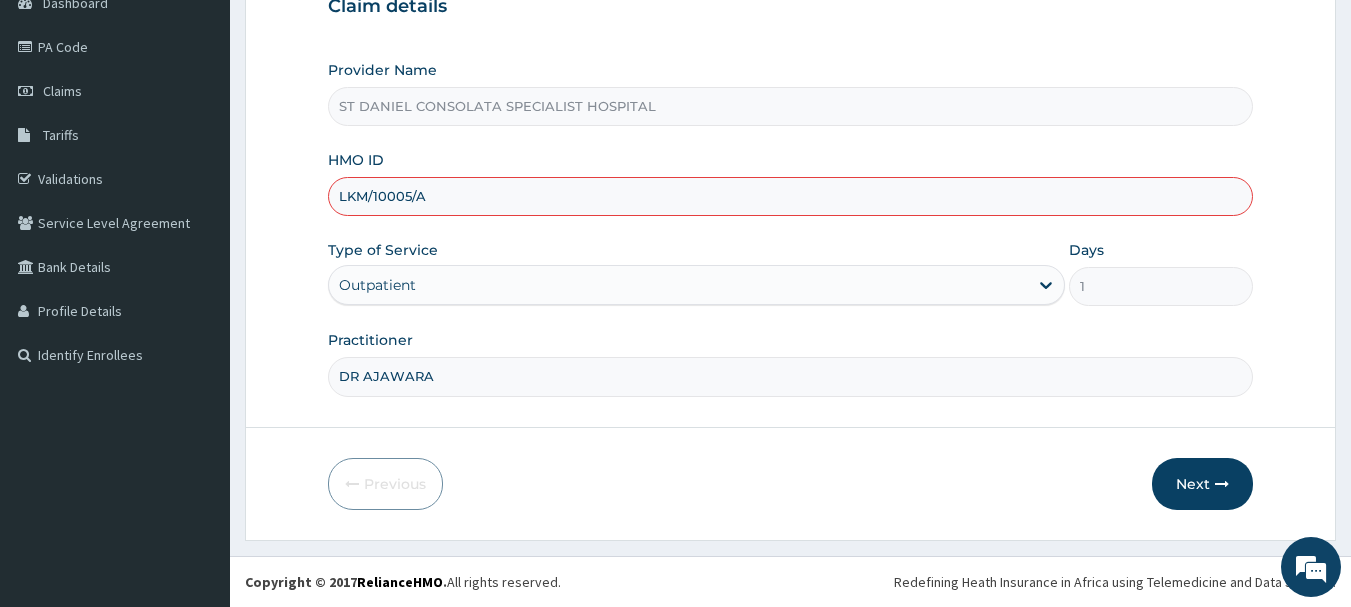 click on "LKM/10005/A" at bounding box center [791, 196] 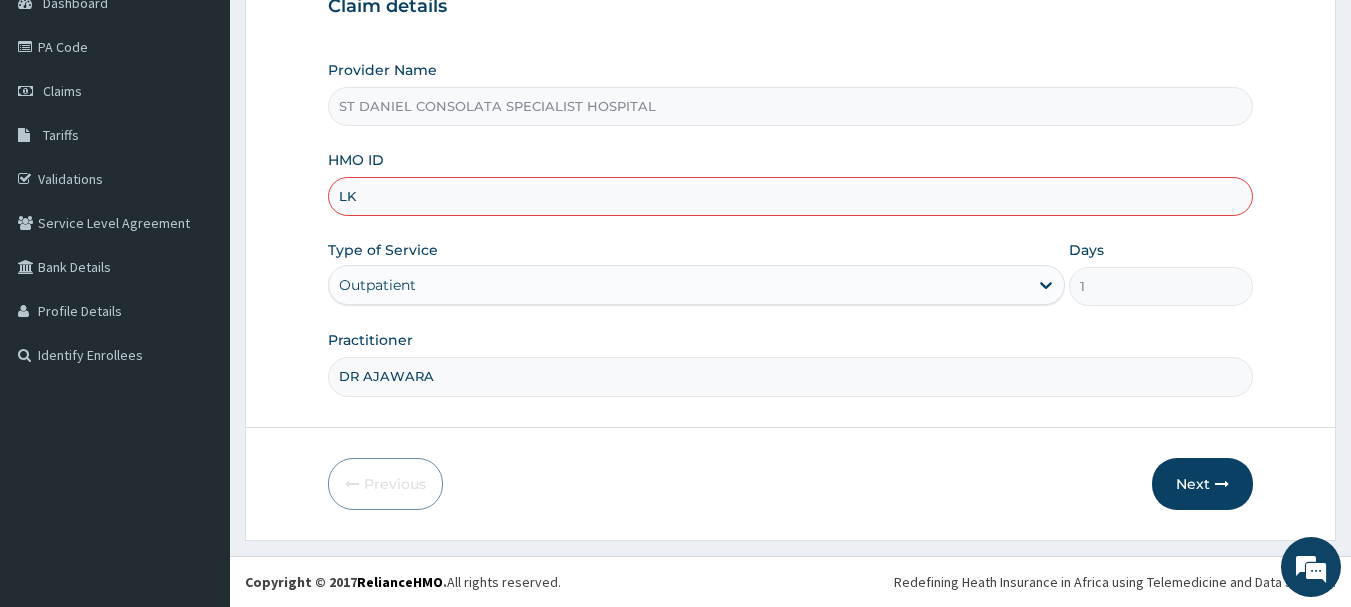 type on "L" 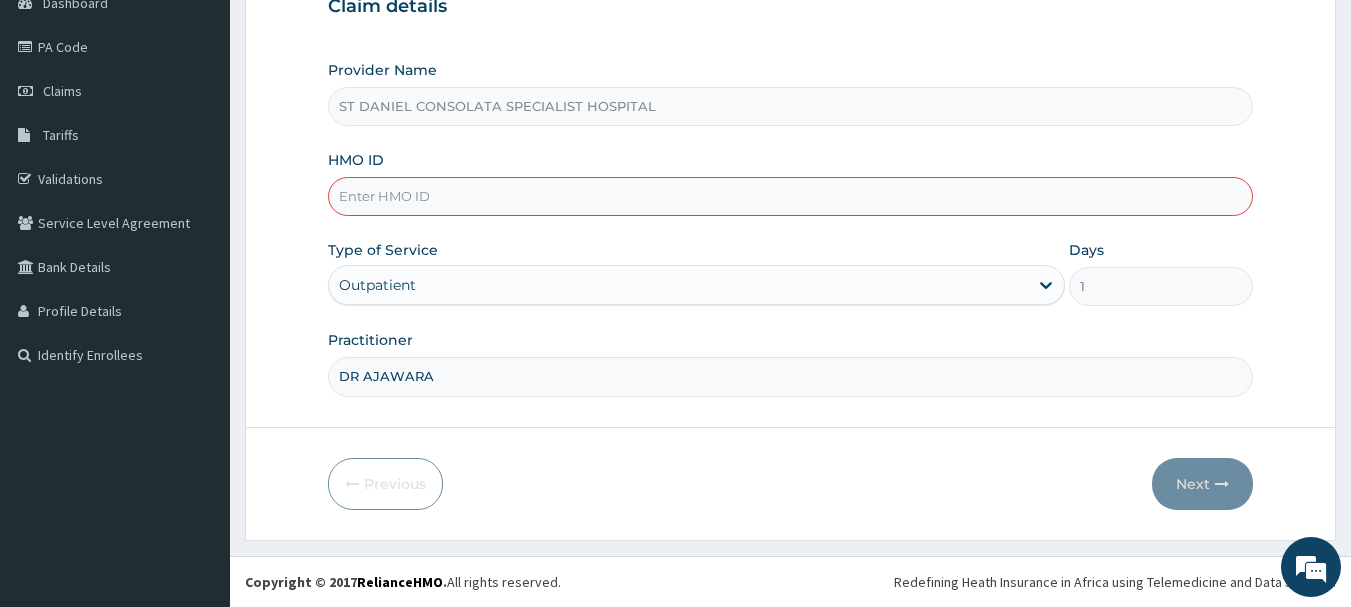 click on "HMO ID" at bounding box center (791, 196) 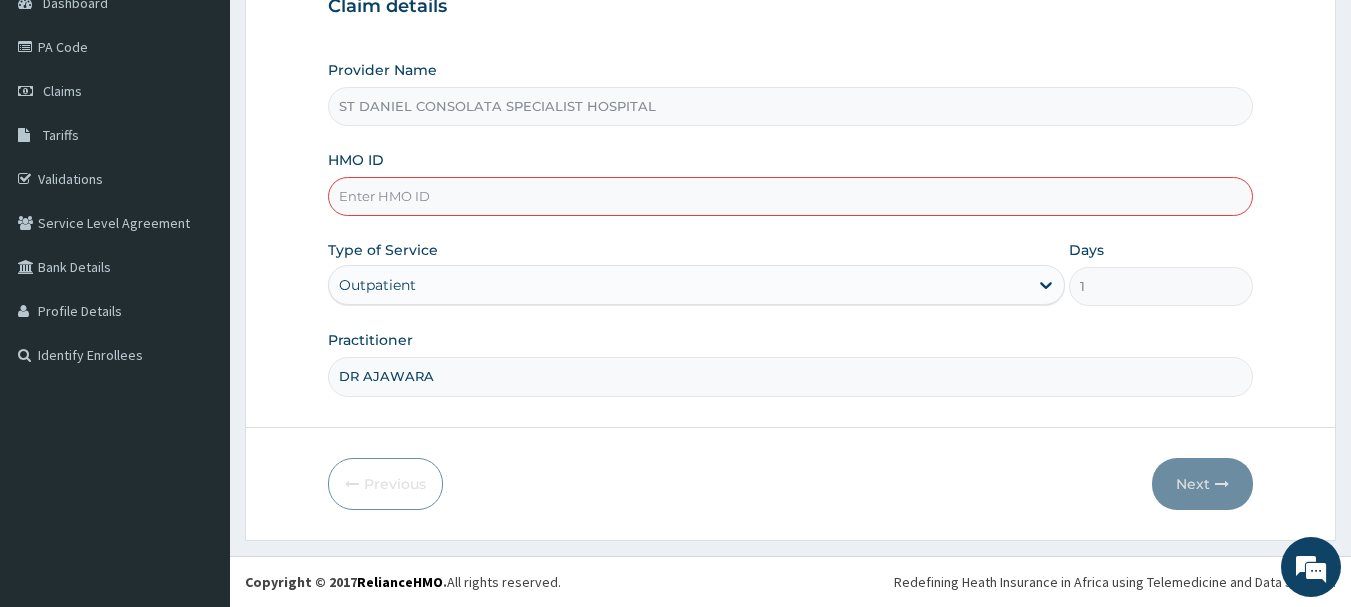 paste on "LKM/10005/A" 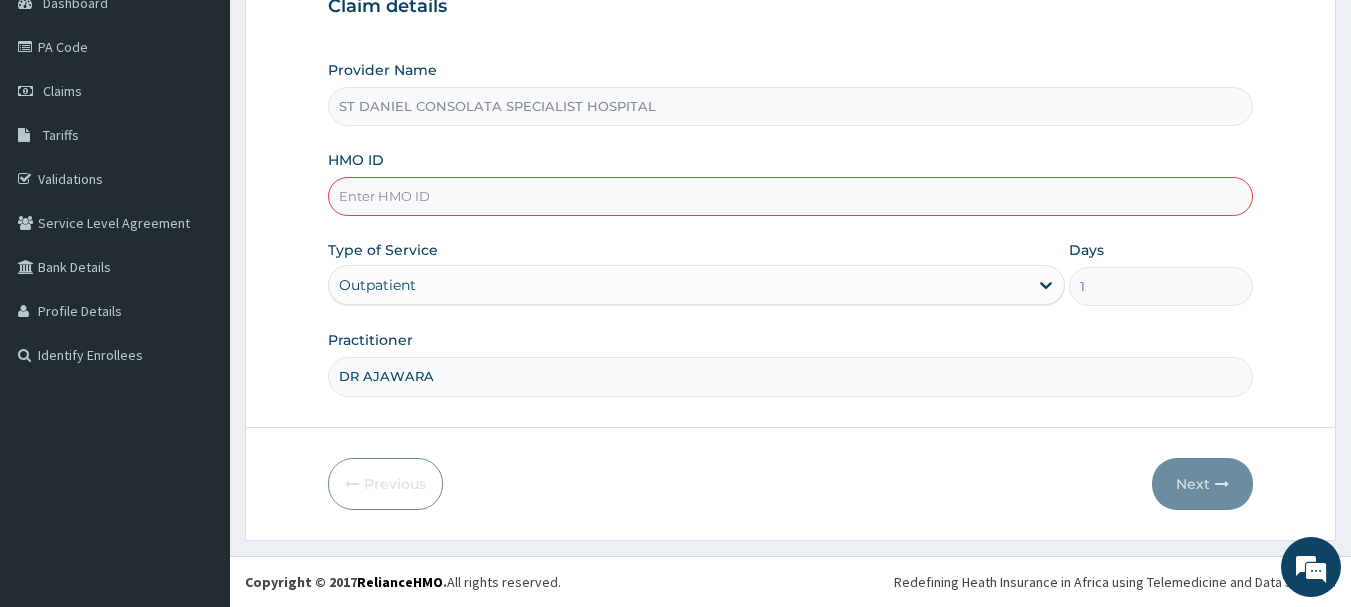 type on "LKM/10005/A" 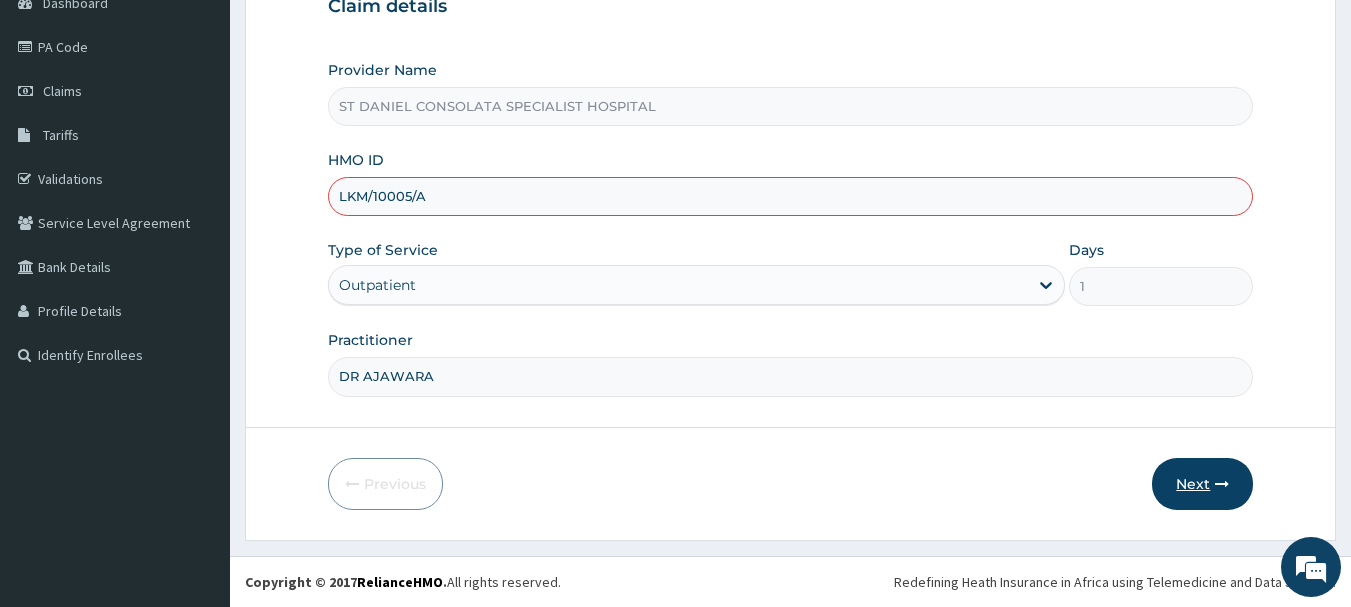 click on "Next" at bounding box center [1202, 484] 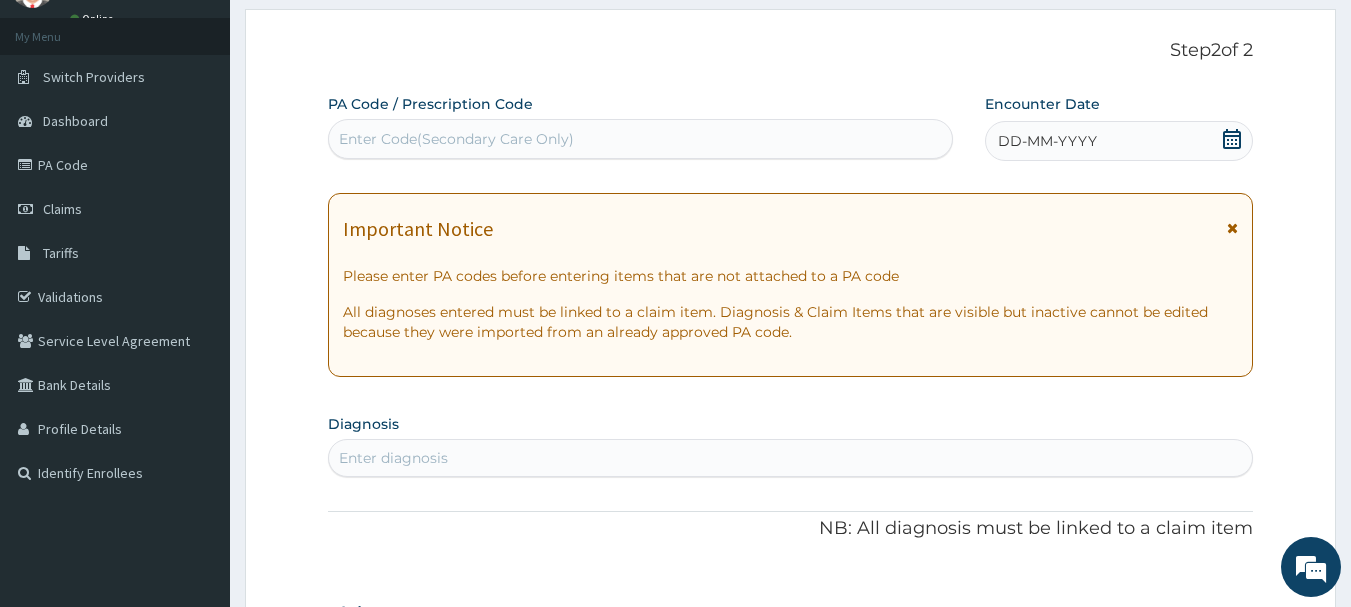 scroll, scrollTop: 94, scrollLeft: 0, axis: vertical 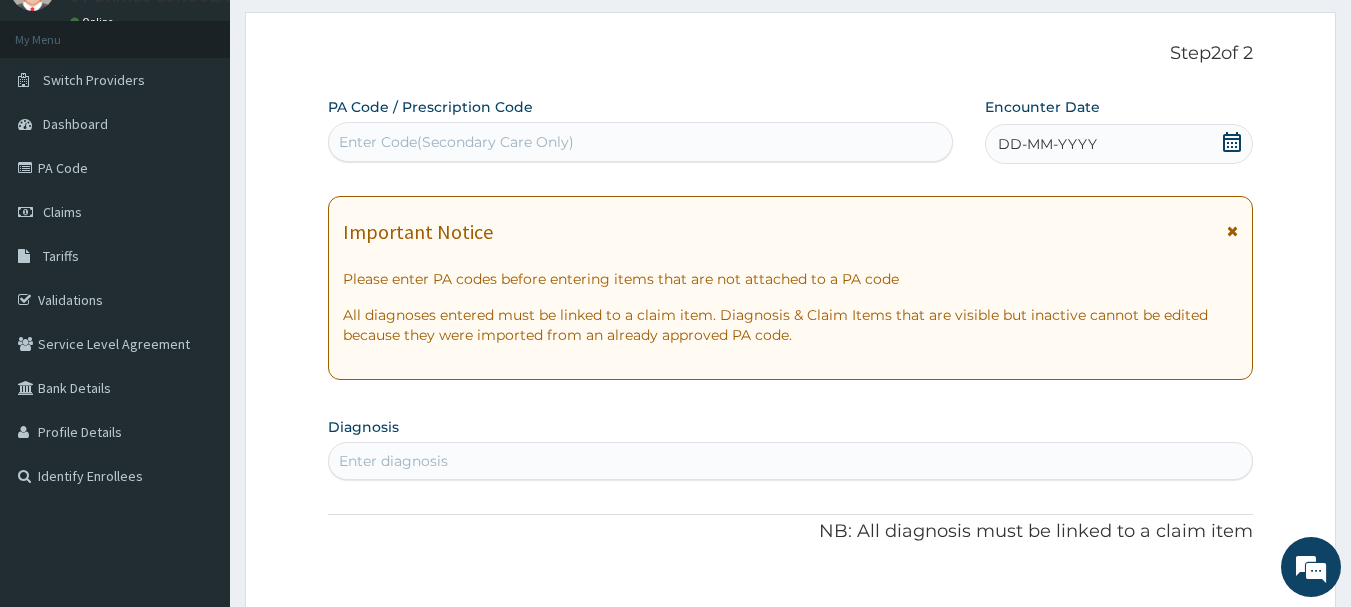 click on "Enter Code(Secondary Care Only)" at bounding box center (456, 142) 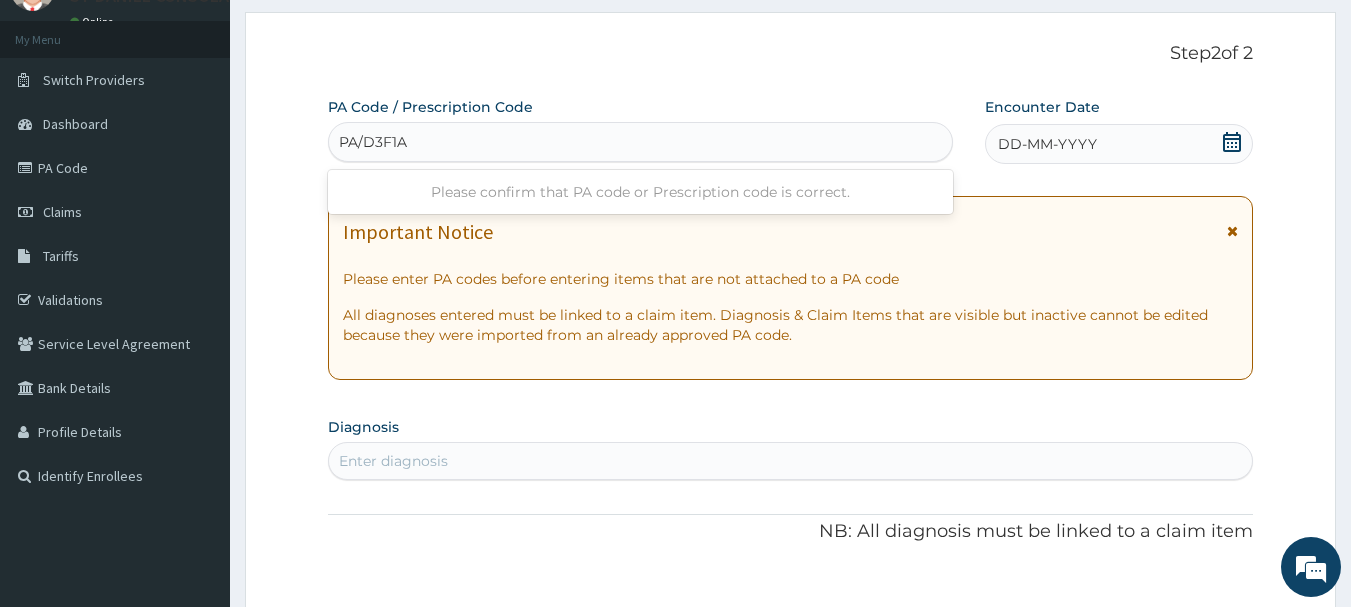 type on "PA/D3F1AB" 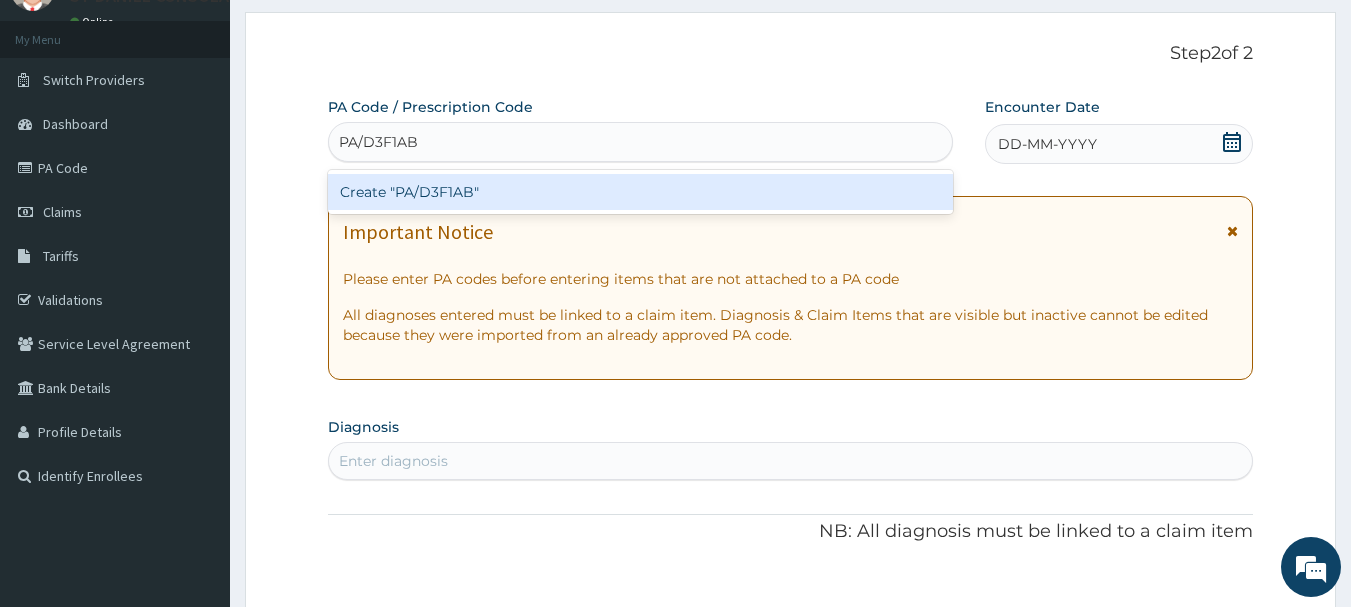 click on "Create "PA/D3F1AB"" at bounding box center (641, 192) 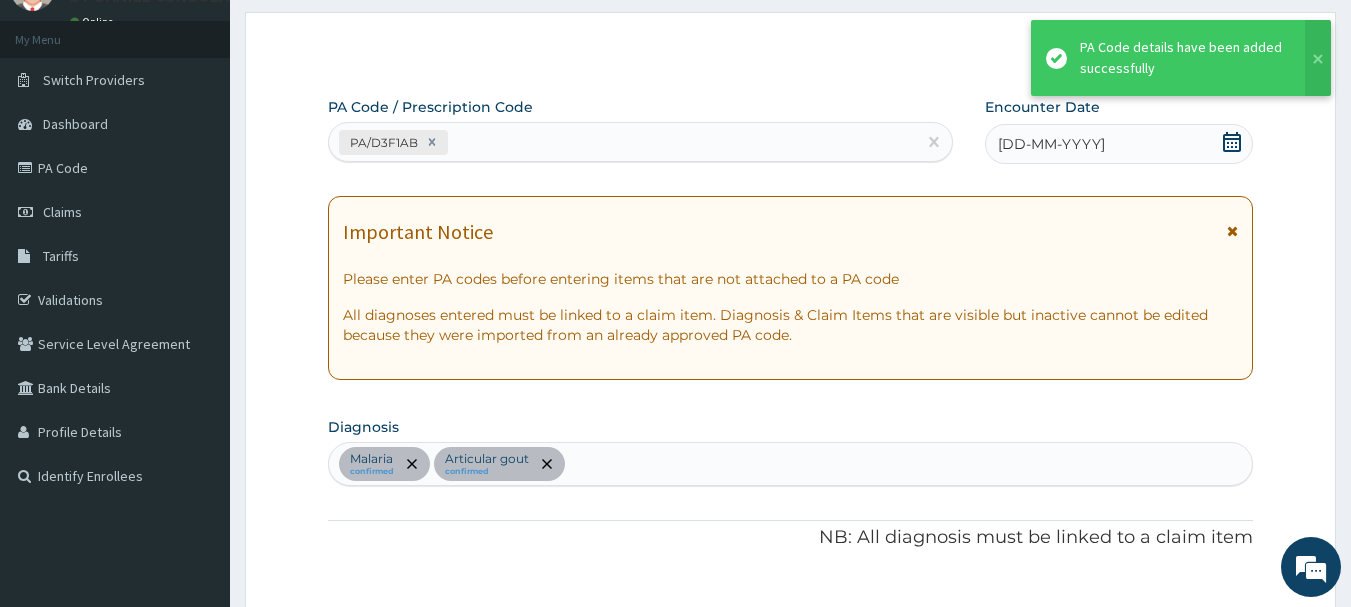 scroll, scrollTop: 1426, scrollLeft: 0, axis: vertical 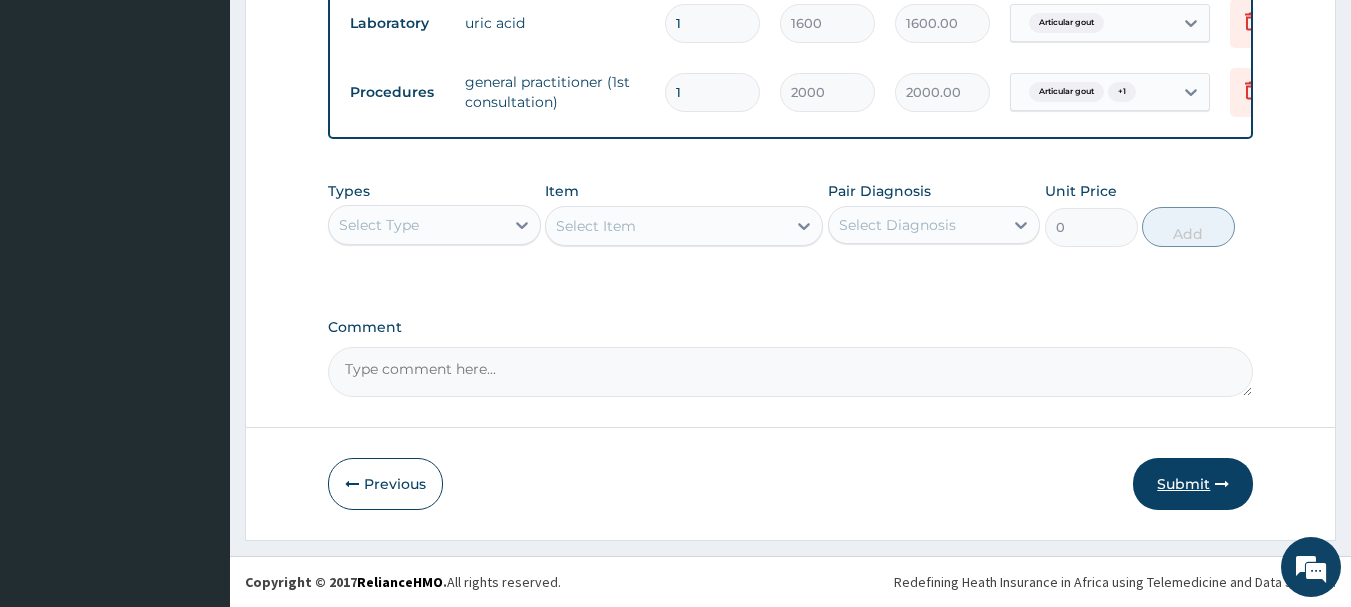 click on "Submit" at bounding box center [1193, 484] 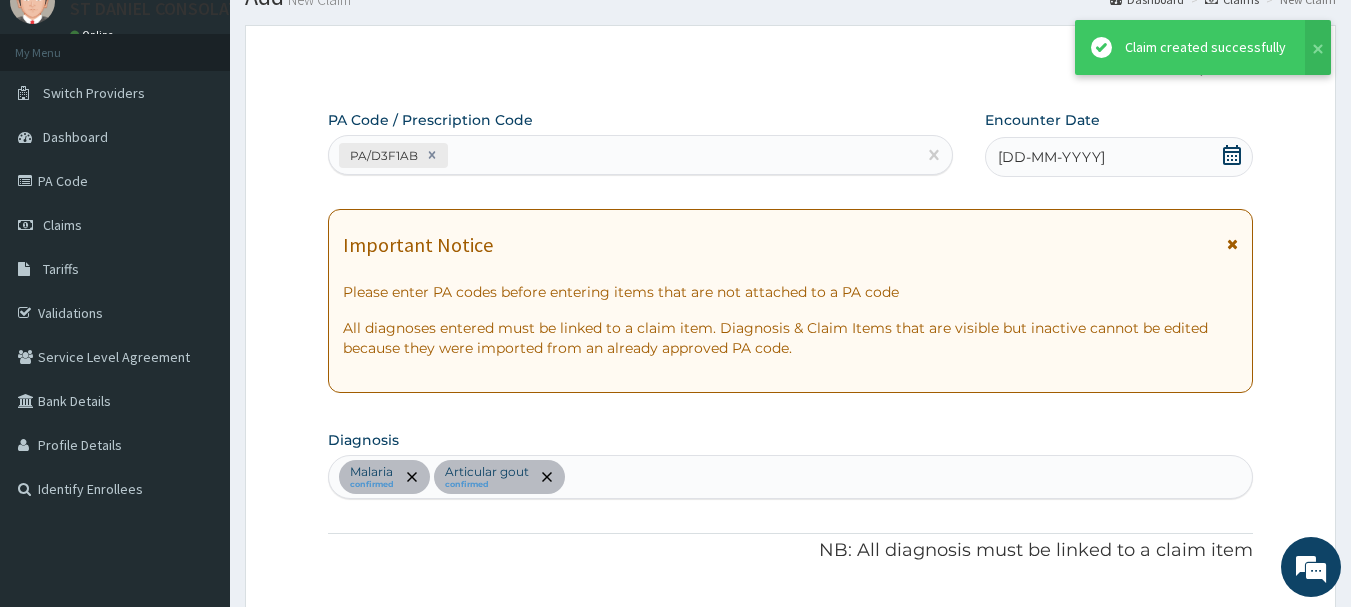 scroll, scrollTop: 1652, scrollLeft: 0, axis: vertical 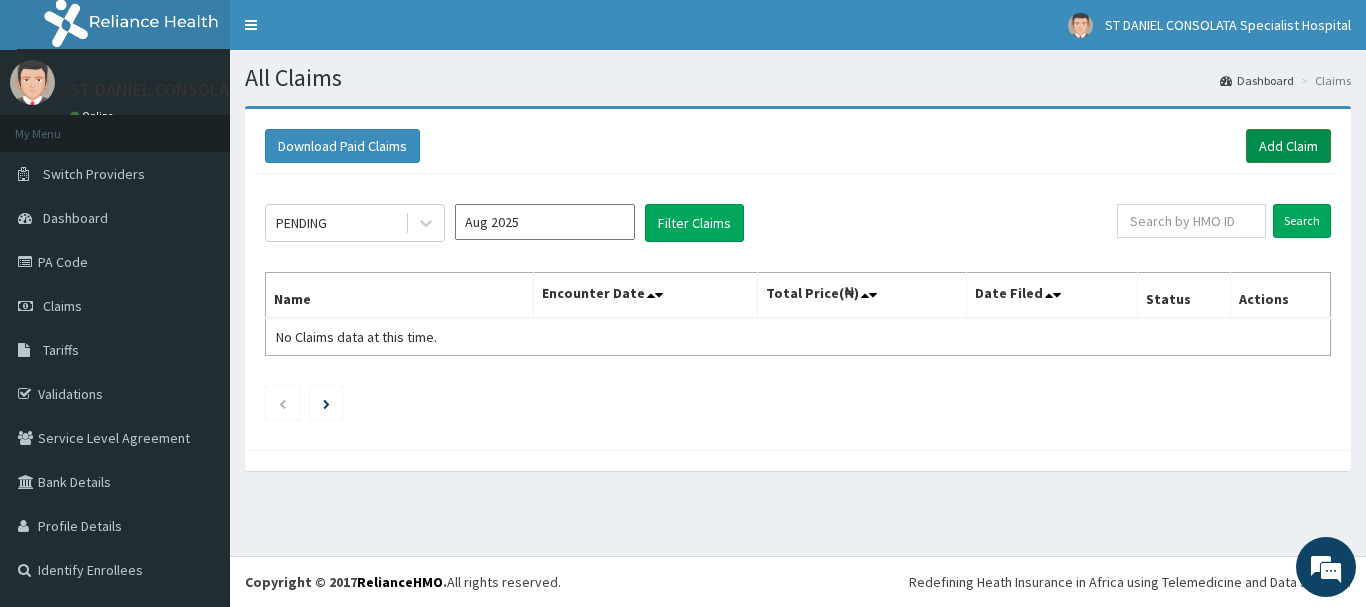 click on "Add Claim" at bounding box center (1288, 146) 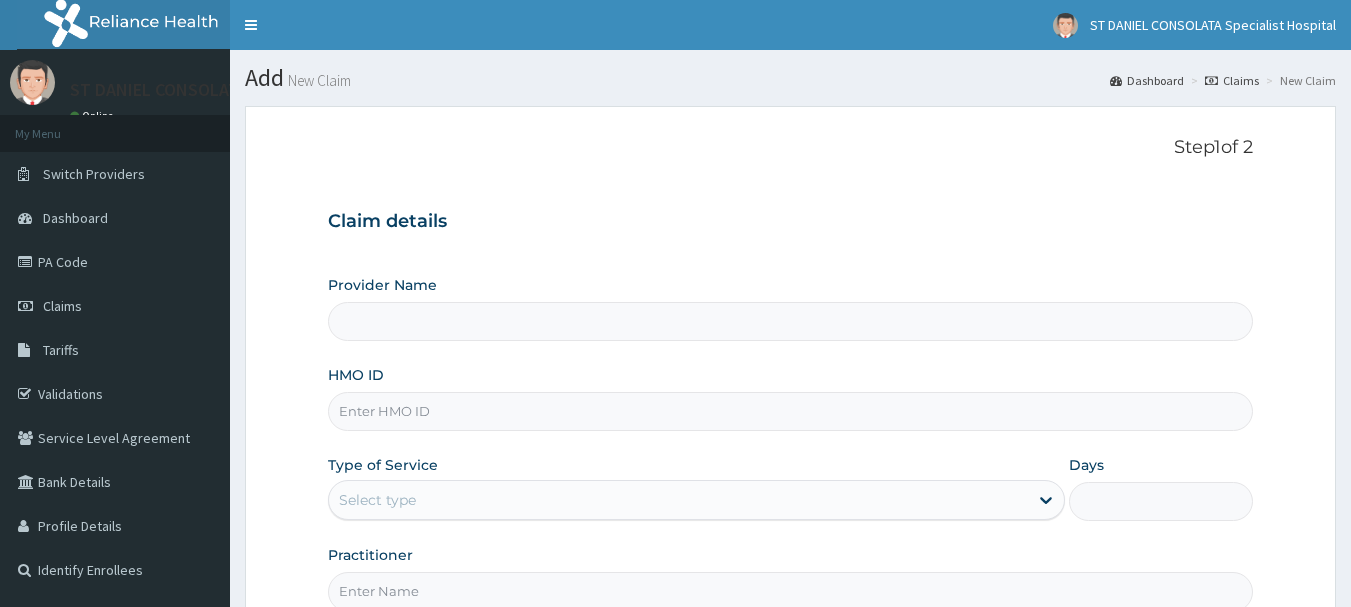 scroll, scrollTop: 0, scrollLeft: 0, axis: both 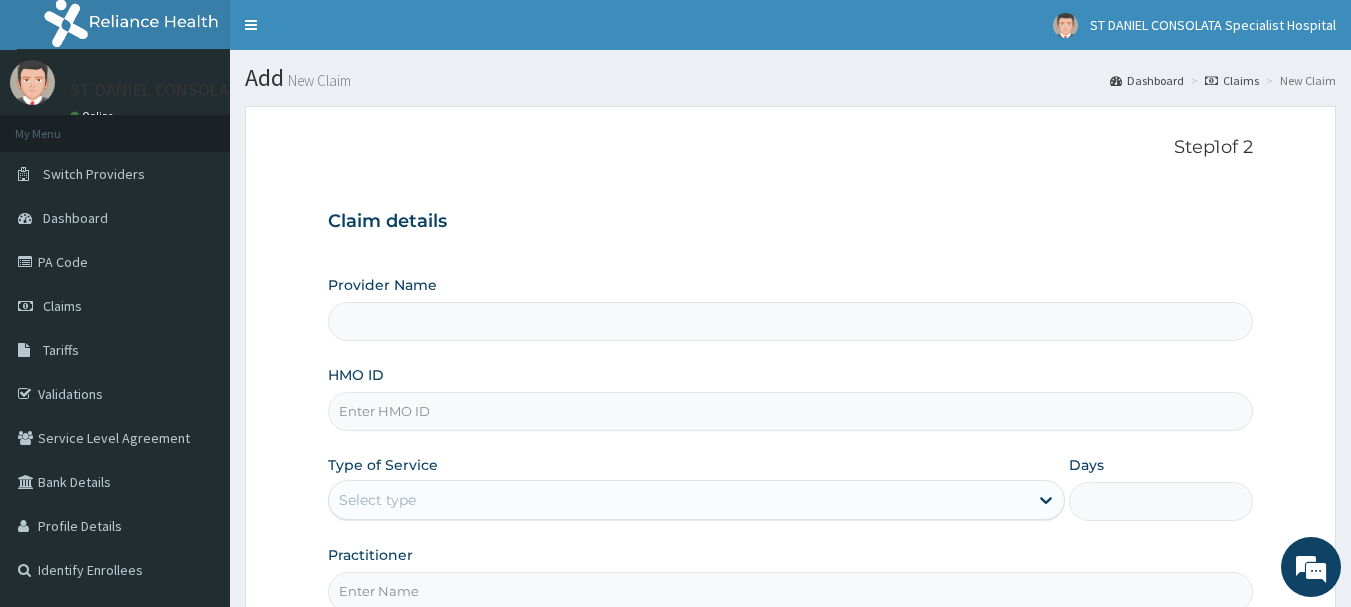 click on "HMO ID" at bounding box center [791, 411] 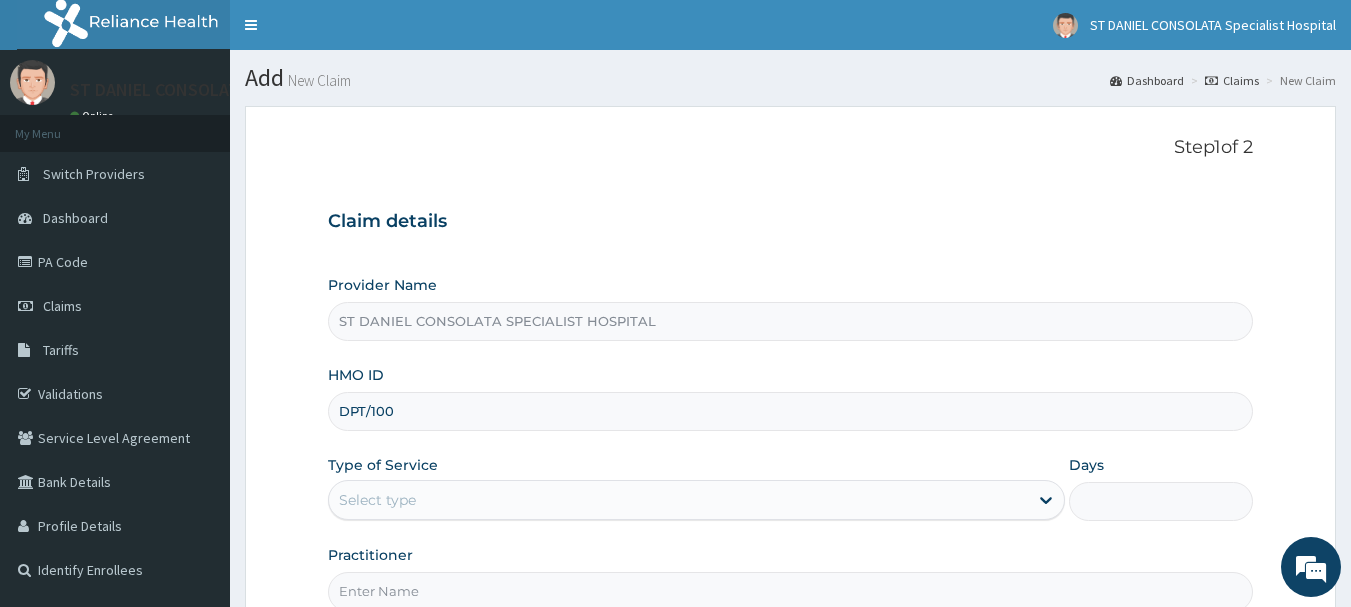 scroll, scrollTop: 0, scrollLeft: 0, axis: both 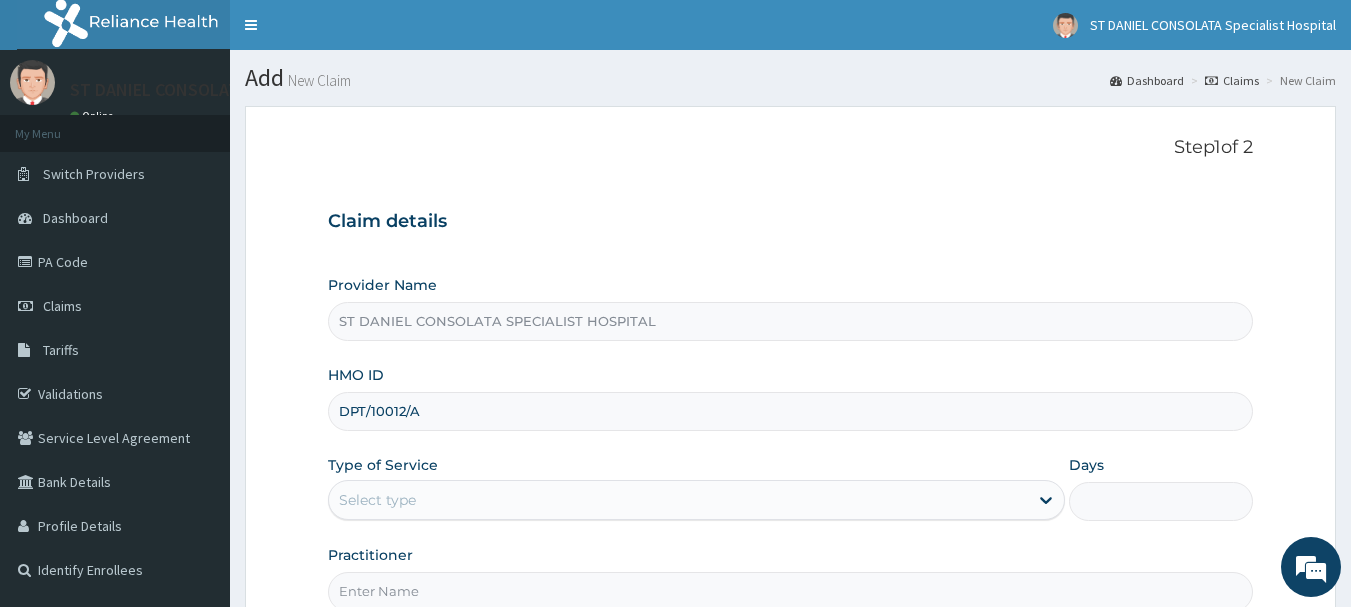 type on "DPT/10012/A" 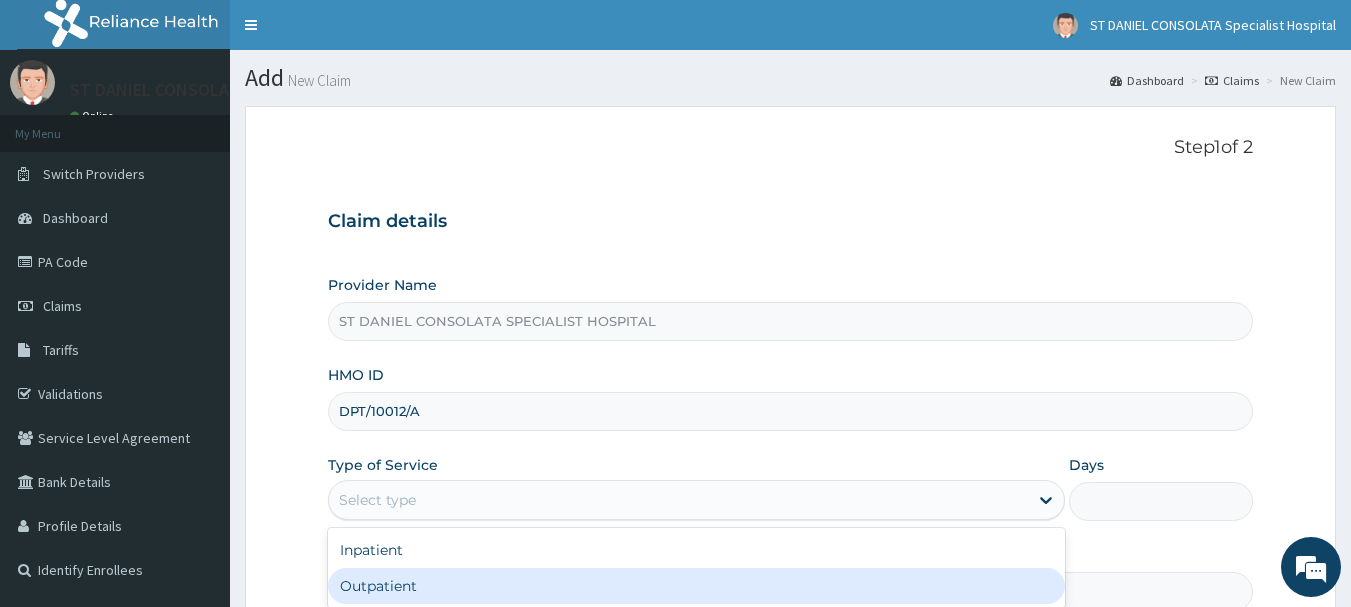 click on "Outpatient" at bounding box center [696, 586] 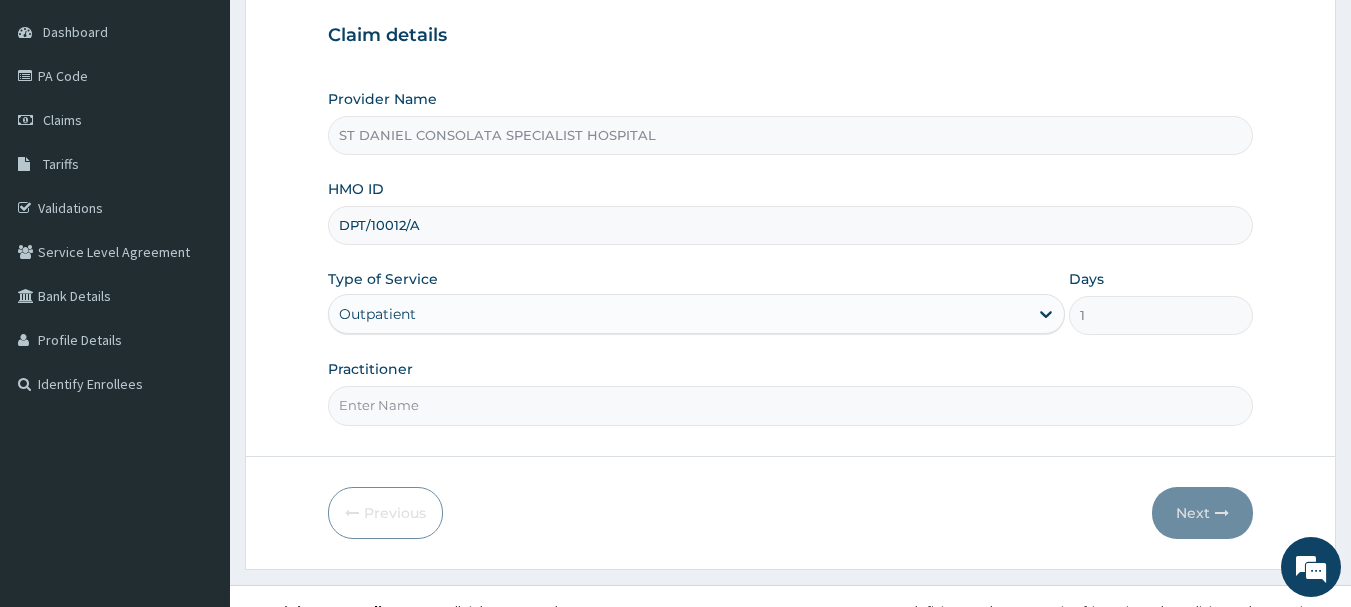scroll, scrollTop: 211, scrollLeft: 0, axis: vertical 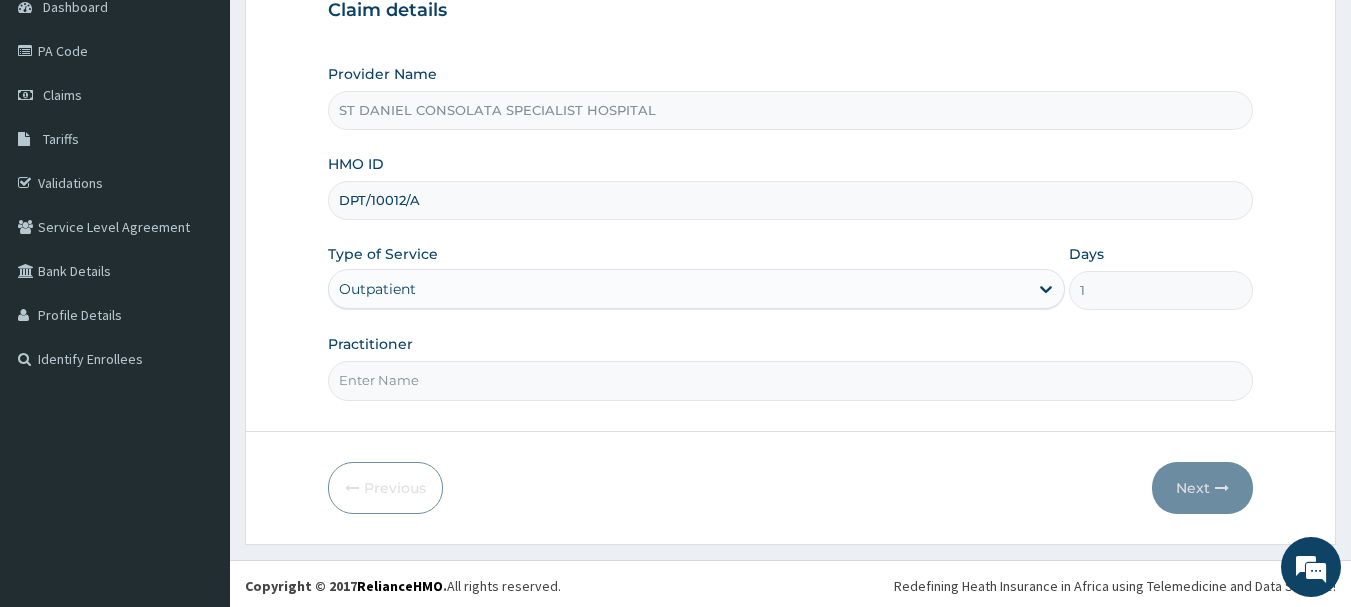 click on "Practitioner" at bounding box center [791, 380] 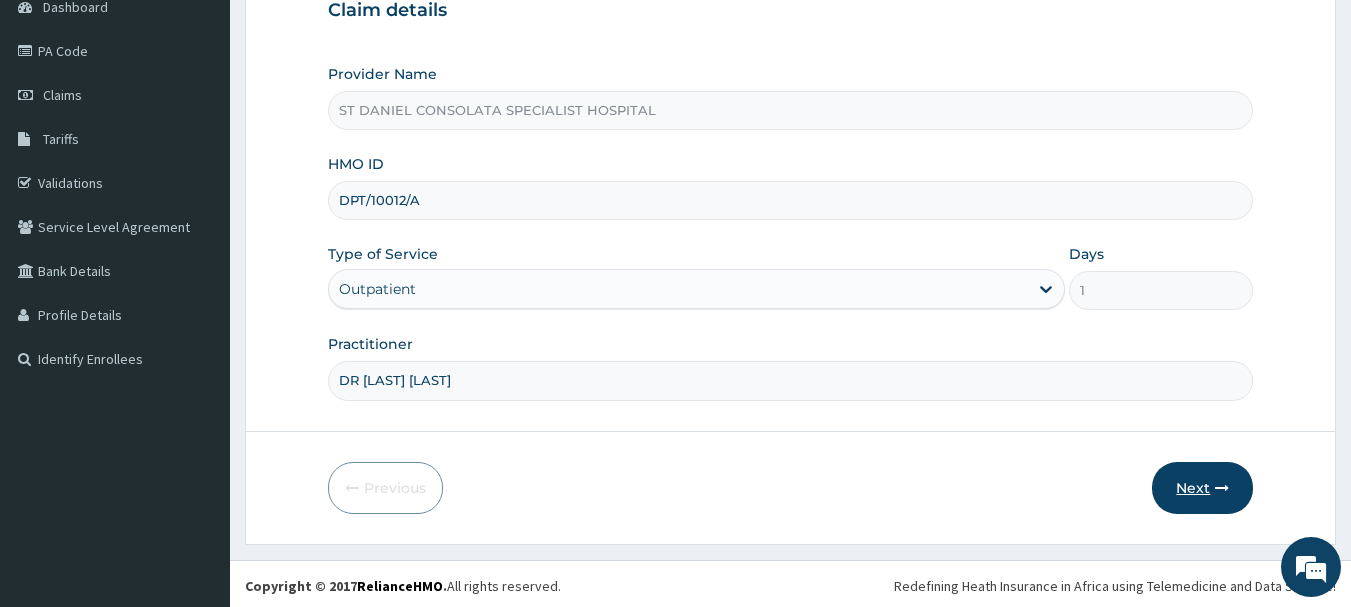 type on "DR Wisdom Okorie" 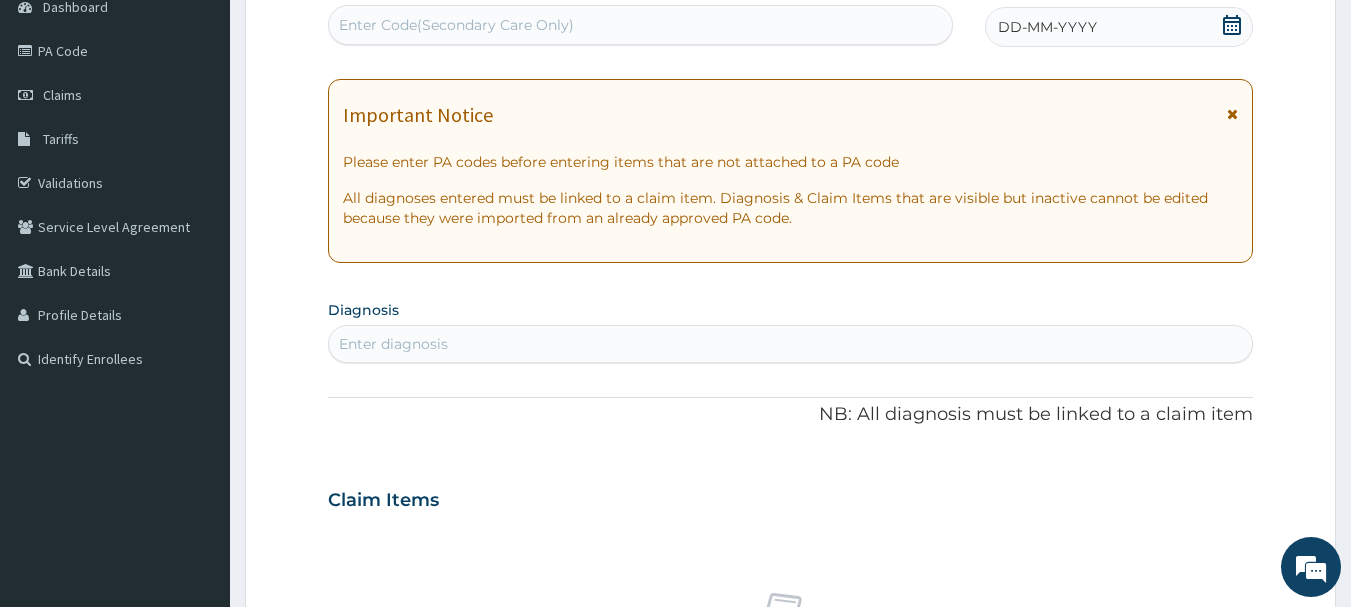 click 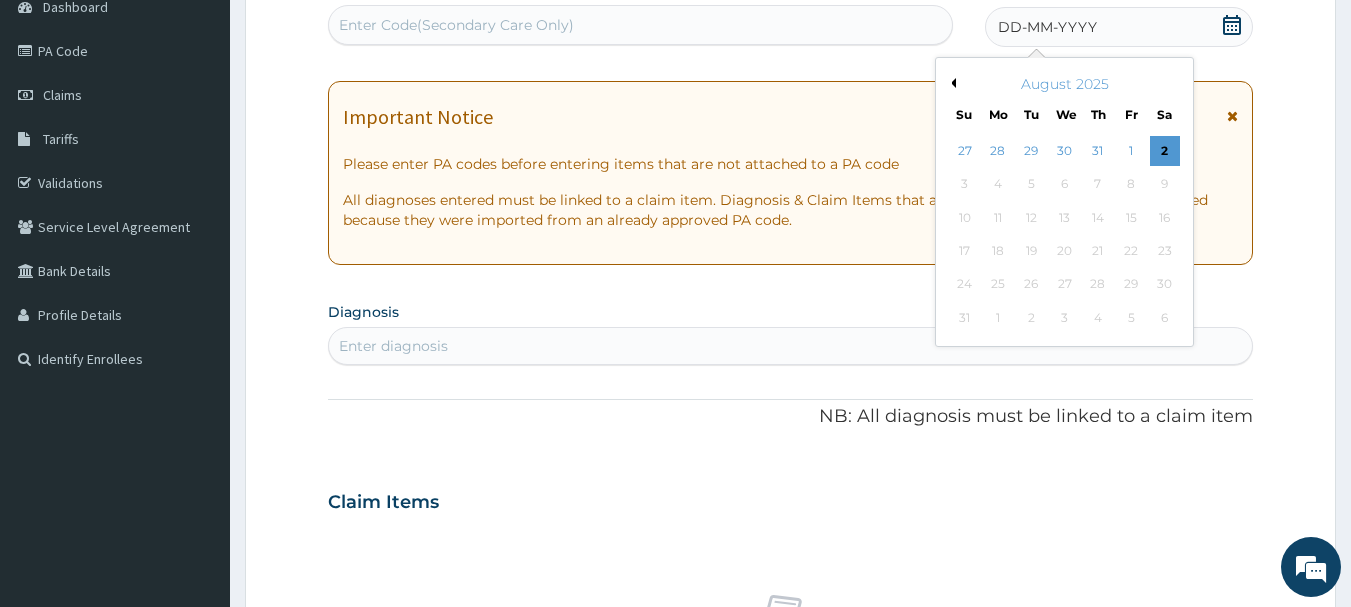 click on "Previous Month August 2025 Su Mo Tu We Th Fr Sa 27 28 29 30 31 1 2 3 4 5 6 7 8 9 10 11 12 13 14 15 16 17 18 19 20 21 22 23 24 25 26 27 28 29 30 31 1 2 3 4 5 6" at bounding box center (1064, 202) 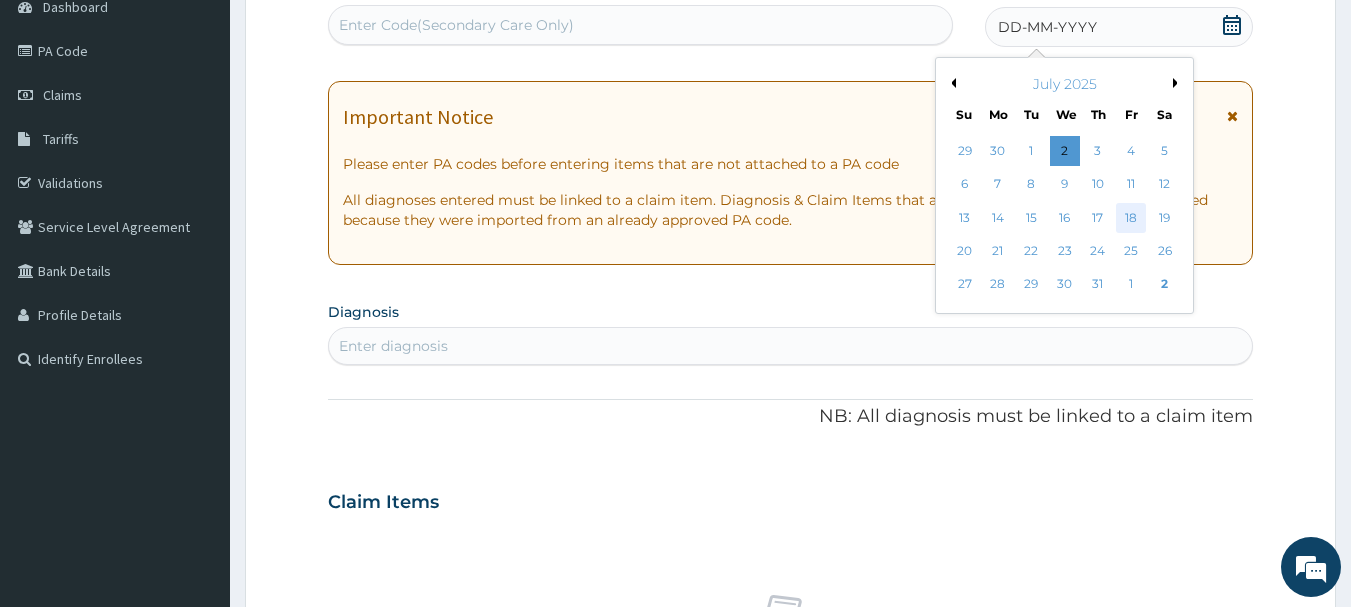 click on "18" at bounding box center (1131, 218) 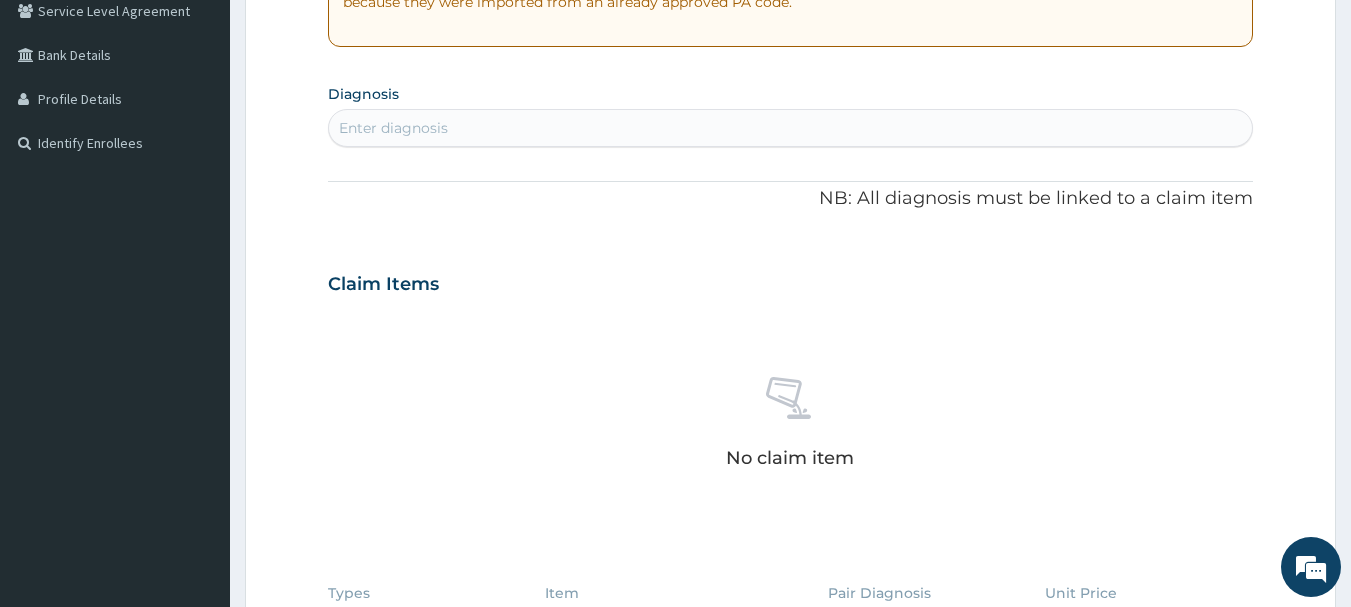 scroll, scrollTop: 429, scrollLeft: 0, axis: vertical 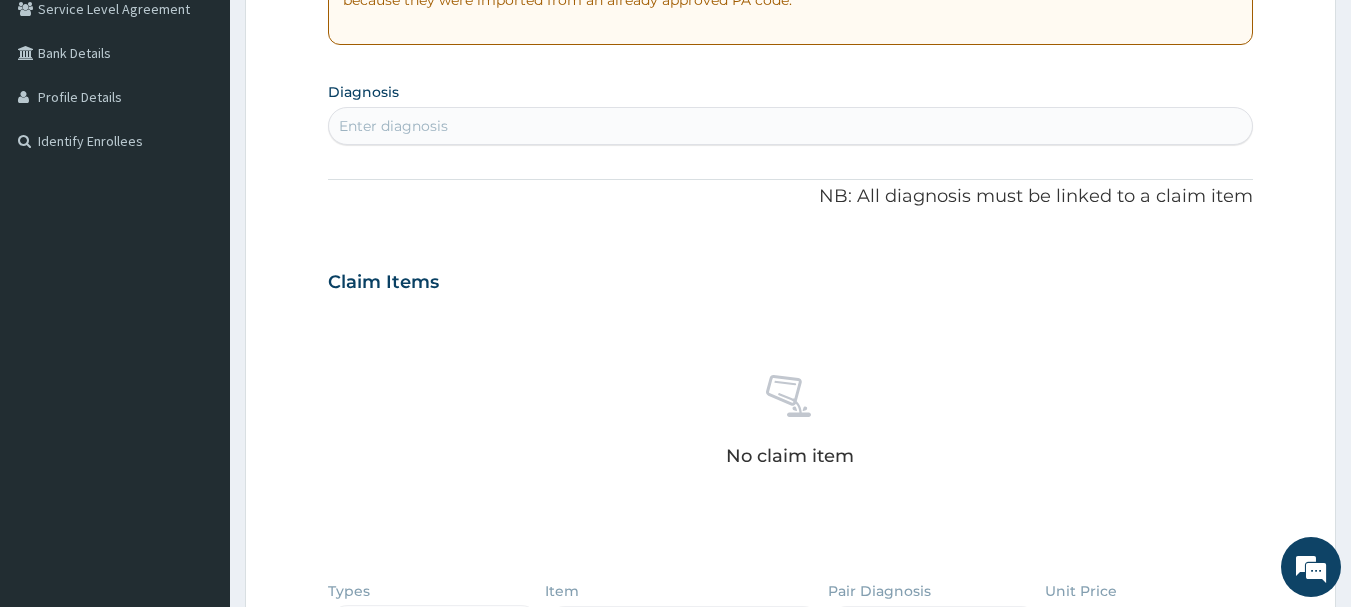 click on "Enter diagnosis" at bounding box center (791, 126) 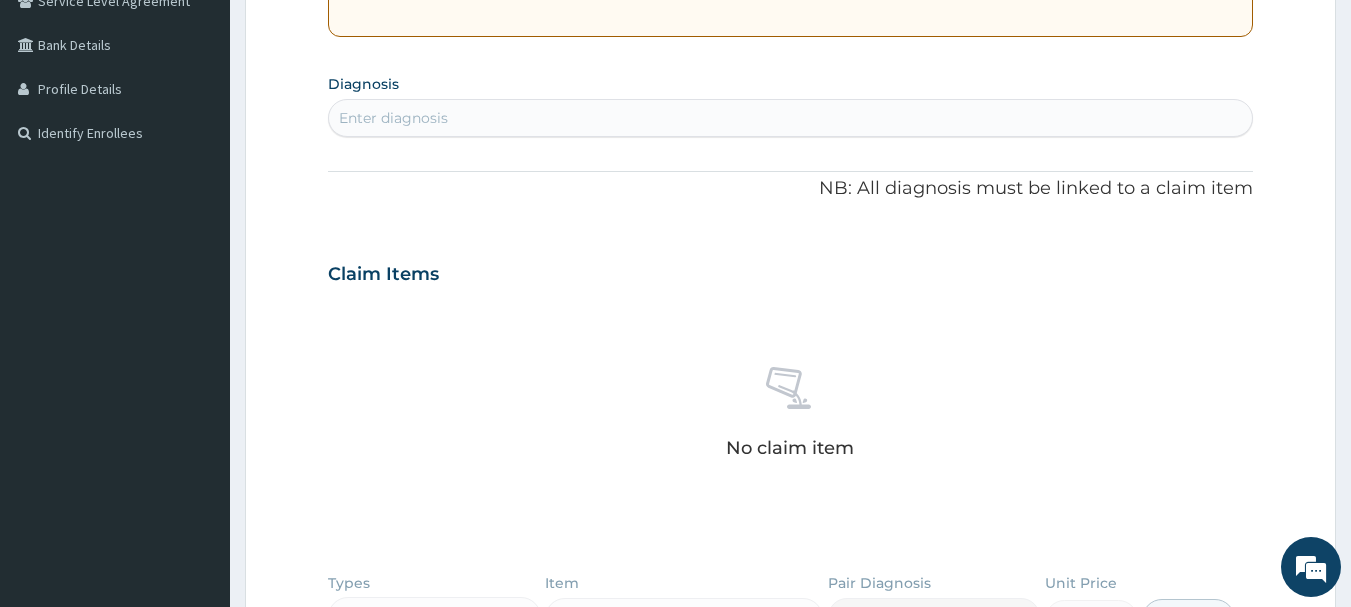 scroll, scrollTop: 434, scrollLeft: 0, axis: vertical 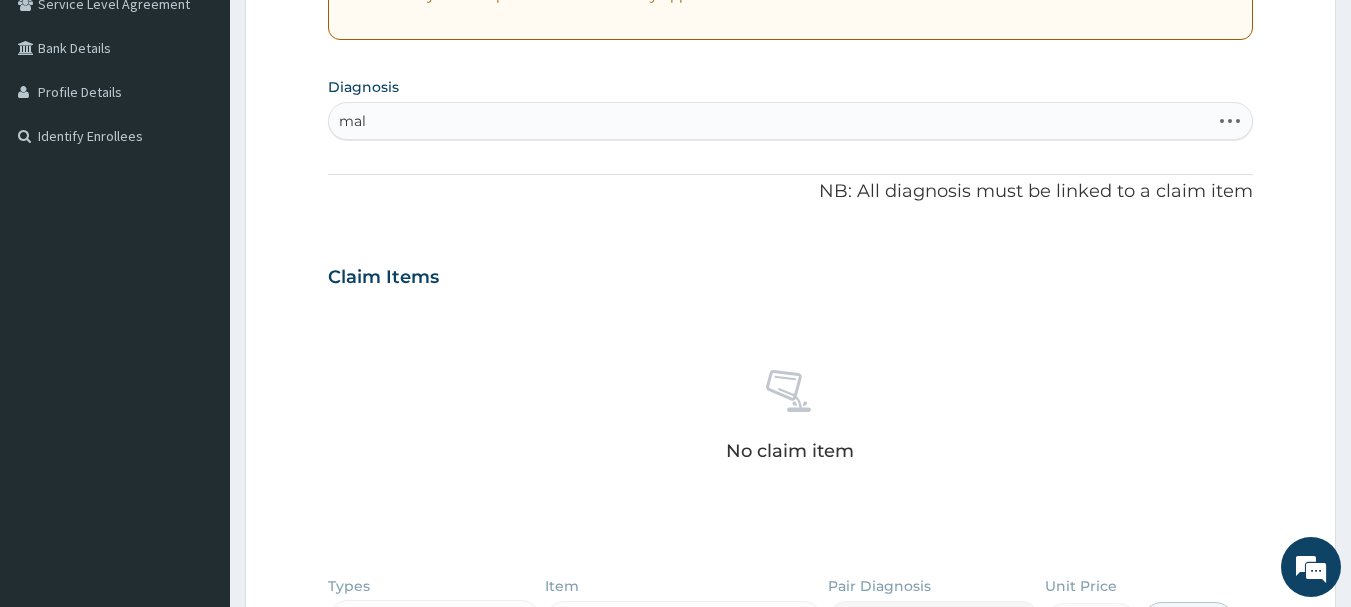type on "mala" 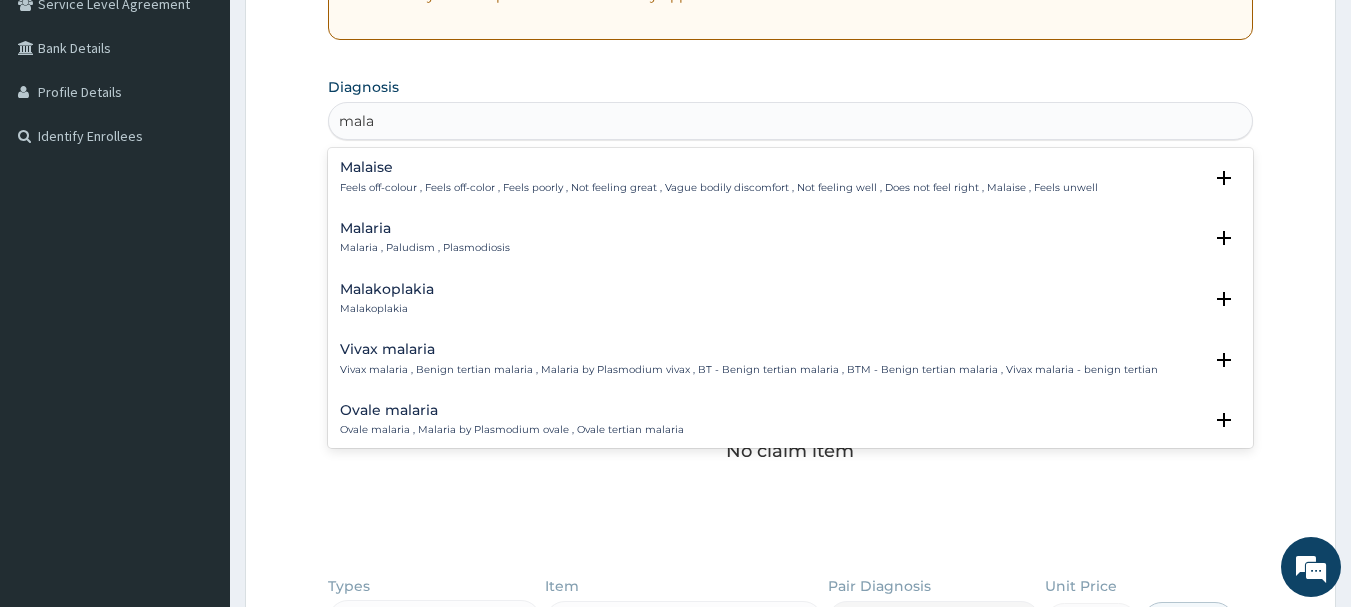 click on "Malaria" at bounding box center (425, 228) 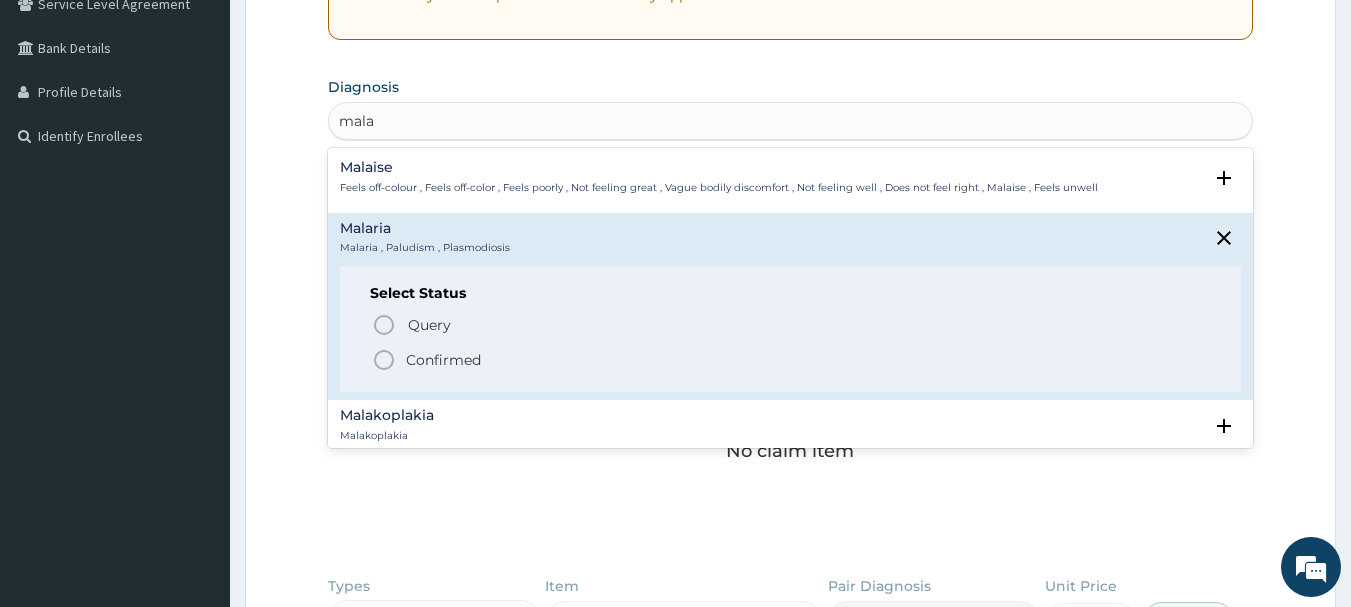 click 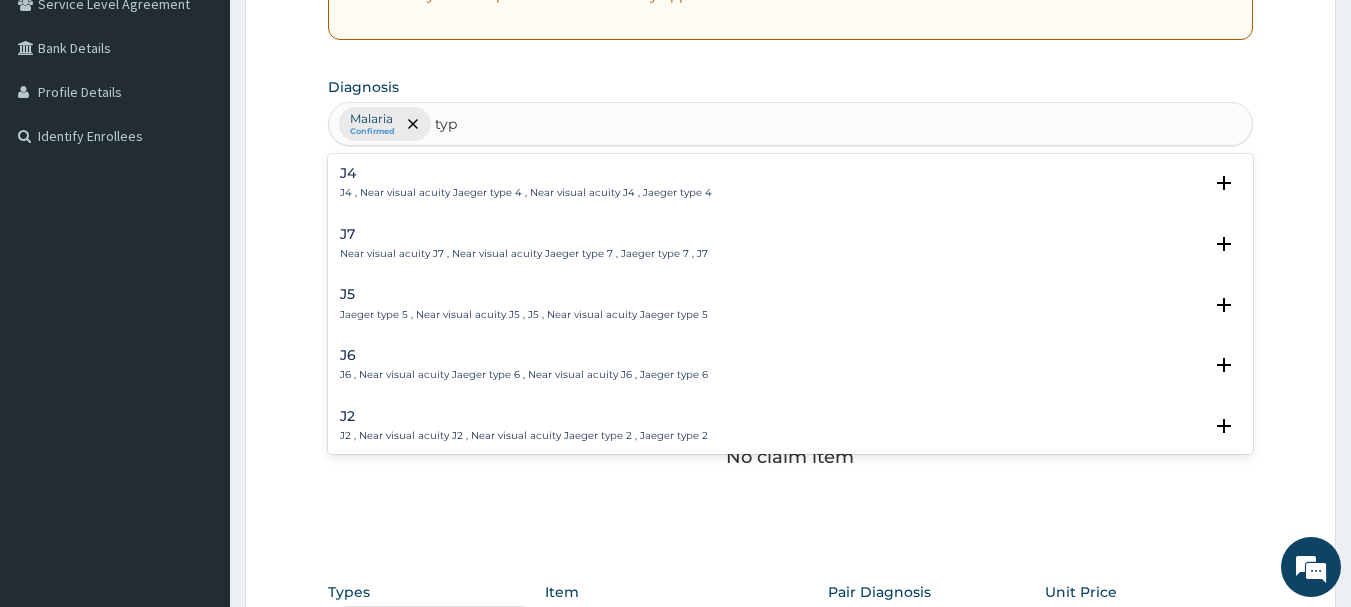 type on "typh" 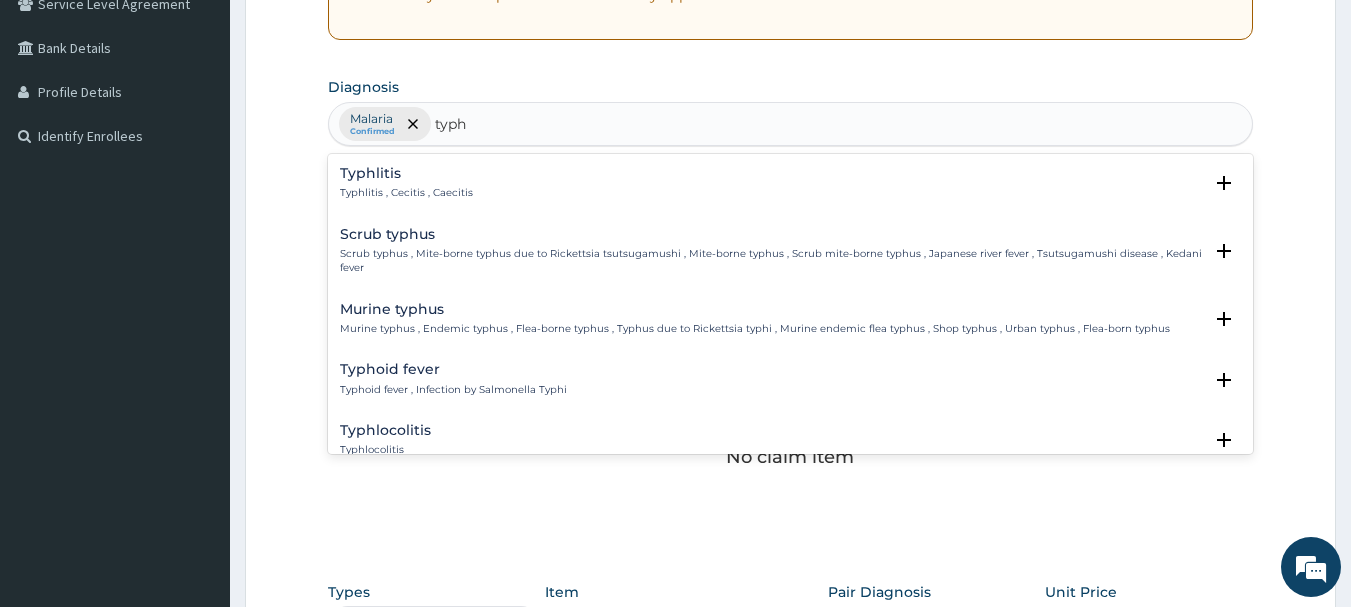 click on "Typhoid fever Typhoid fever , Infection by Salmonella Typhi" at bounding box center [453, 379] 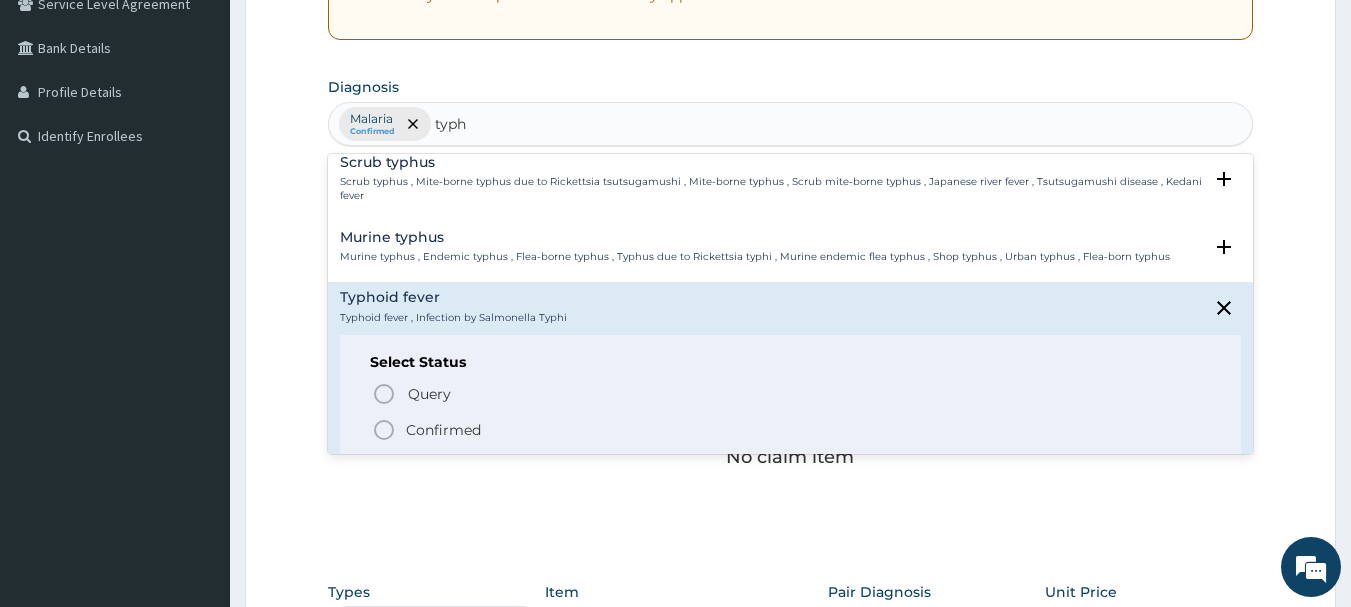 scroll, scrollTop: 80, scrollLeft: 0, axis: vertical 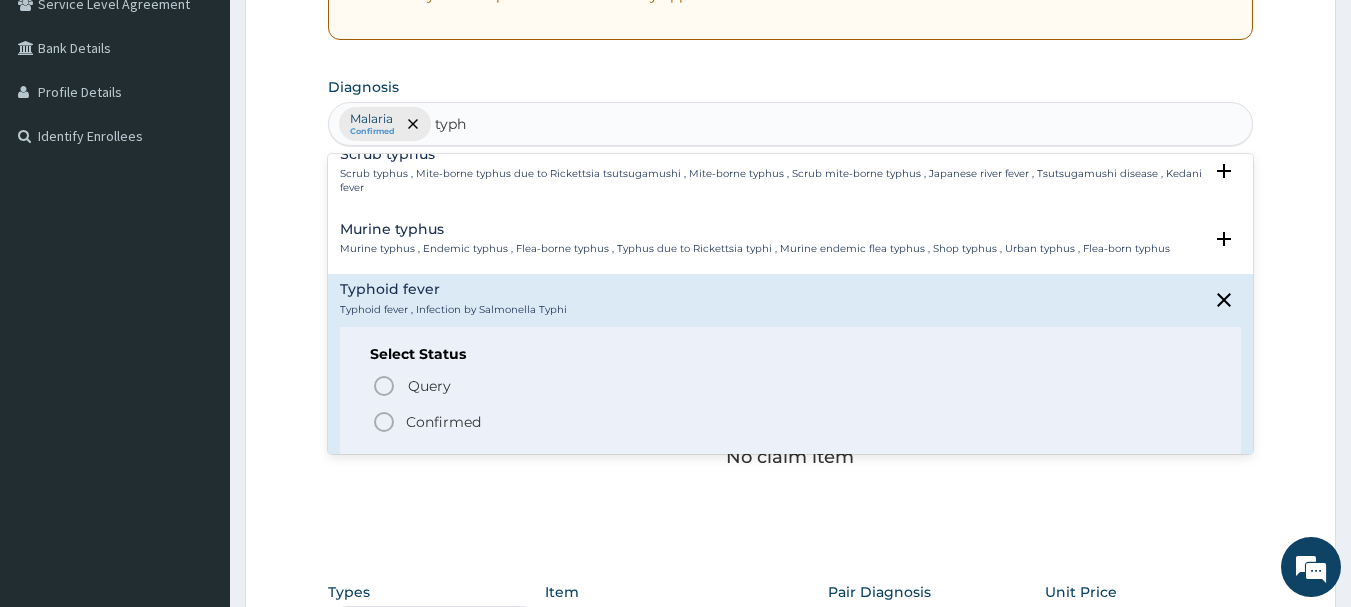 click 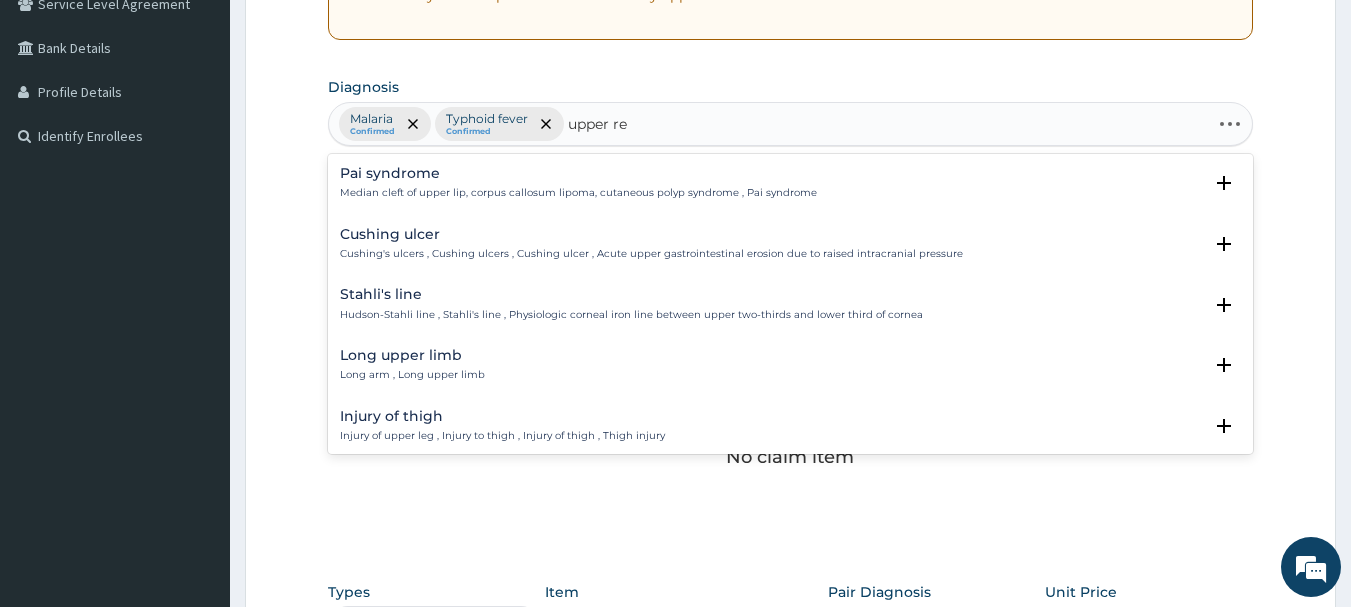 type on "upper res" 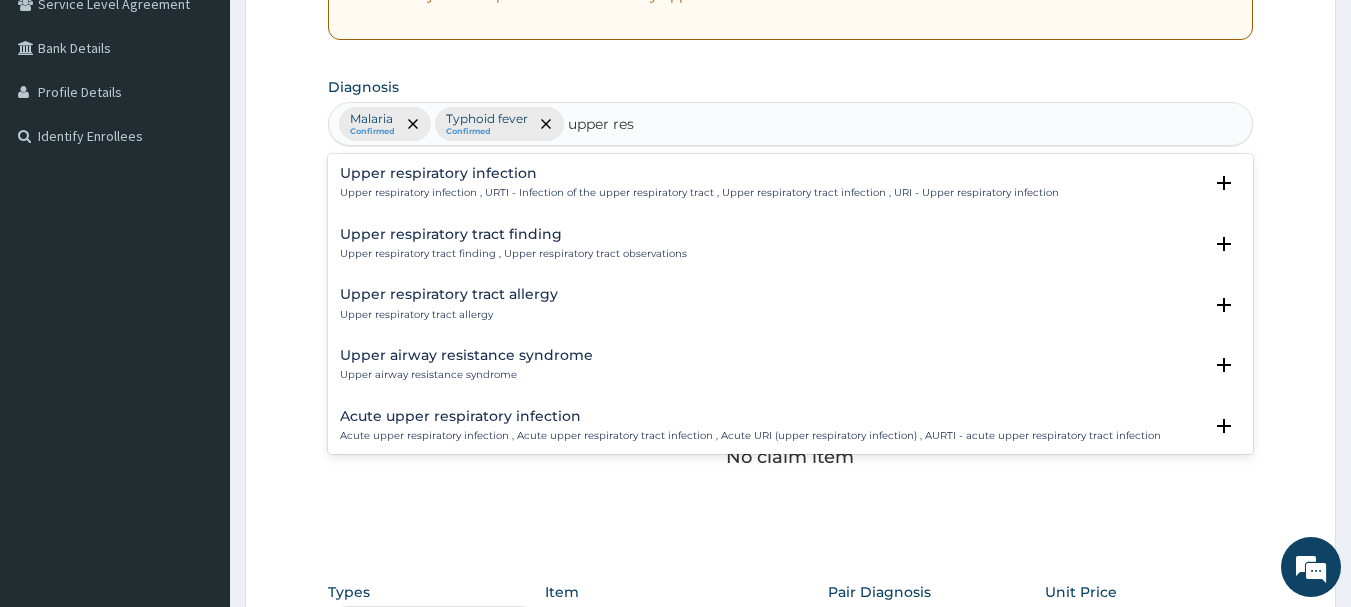 click on "Acute upper respiratory infection" at bounding box center [750, 416] 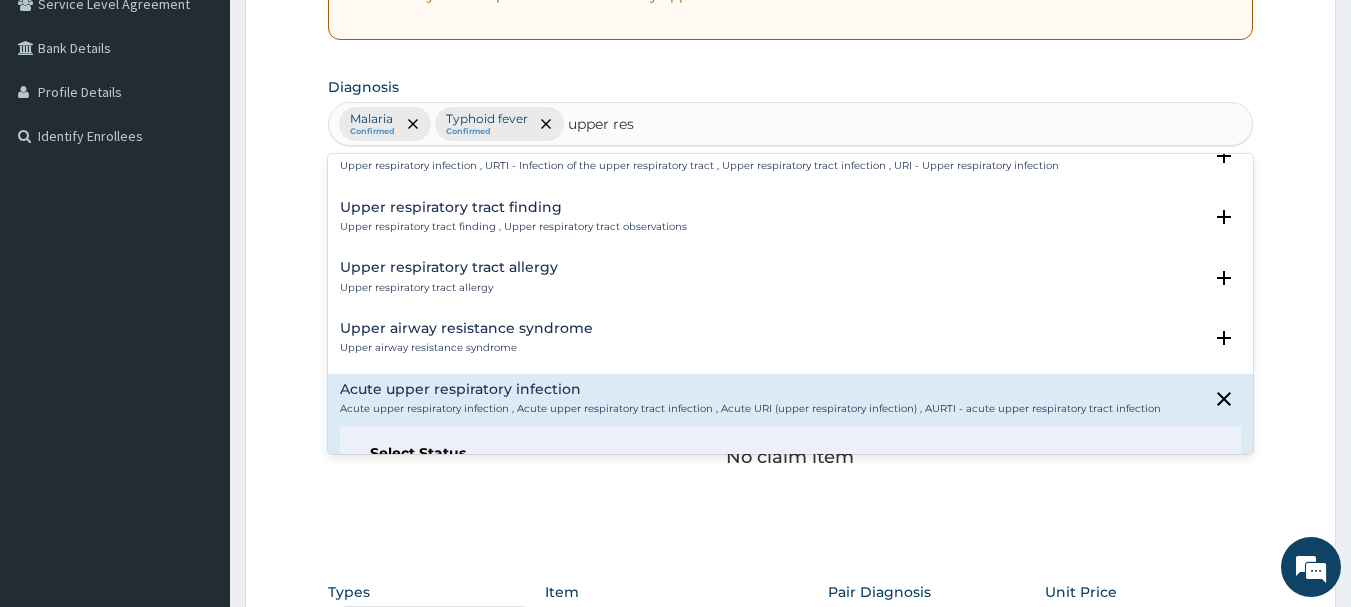 scroll, scrollTop: 40, scrollLeft: 0, axis: vertical 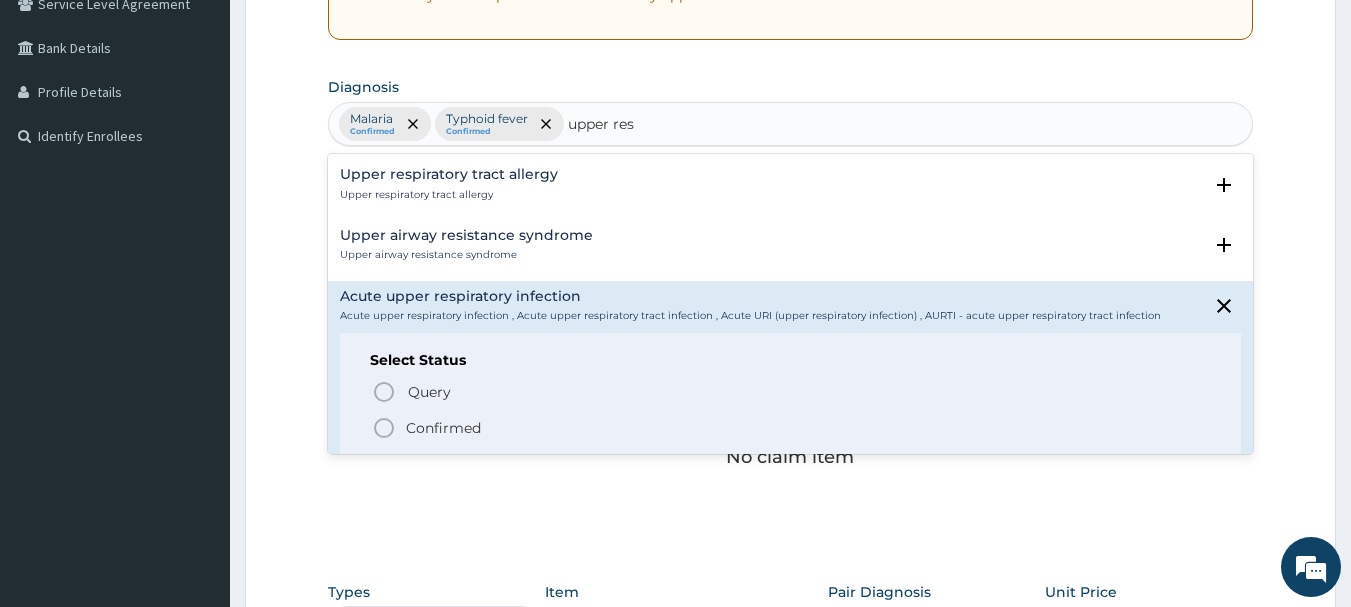 click 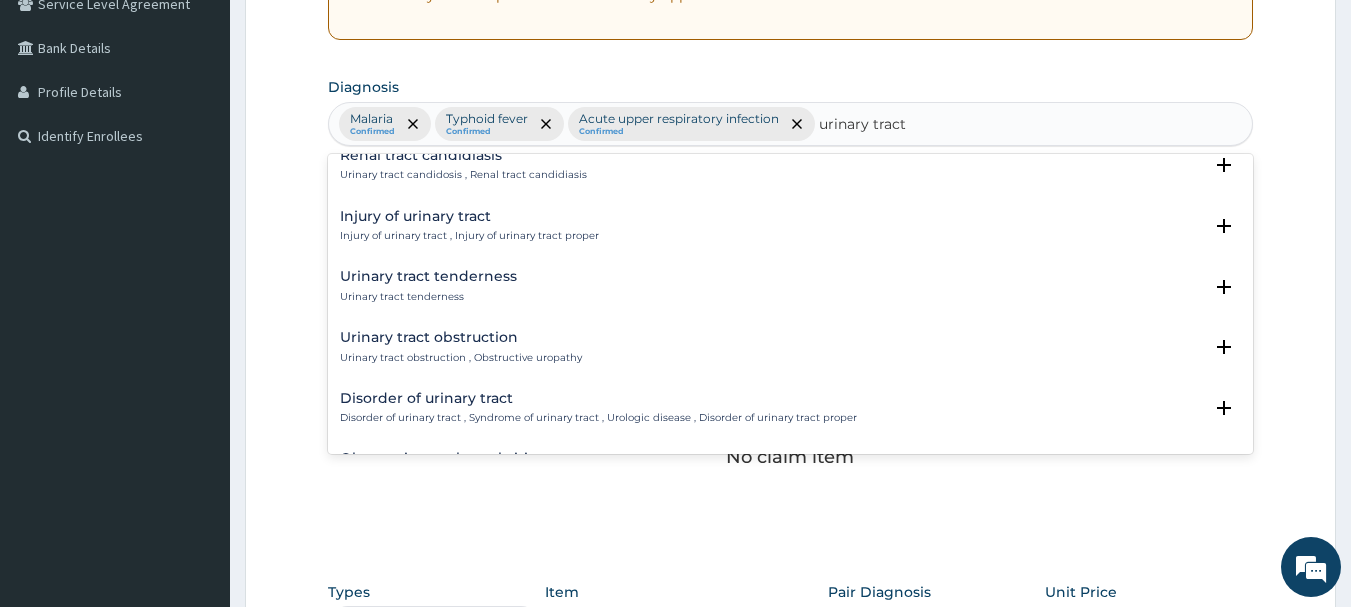 scroll, scrollTop: 240, scrollLeft: 0, axis: vertical 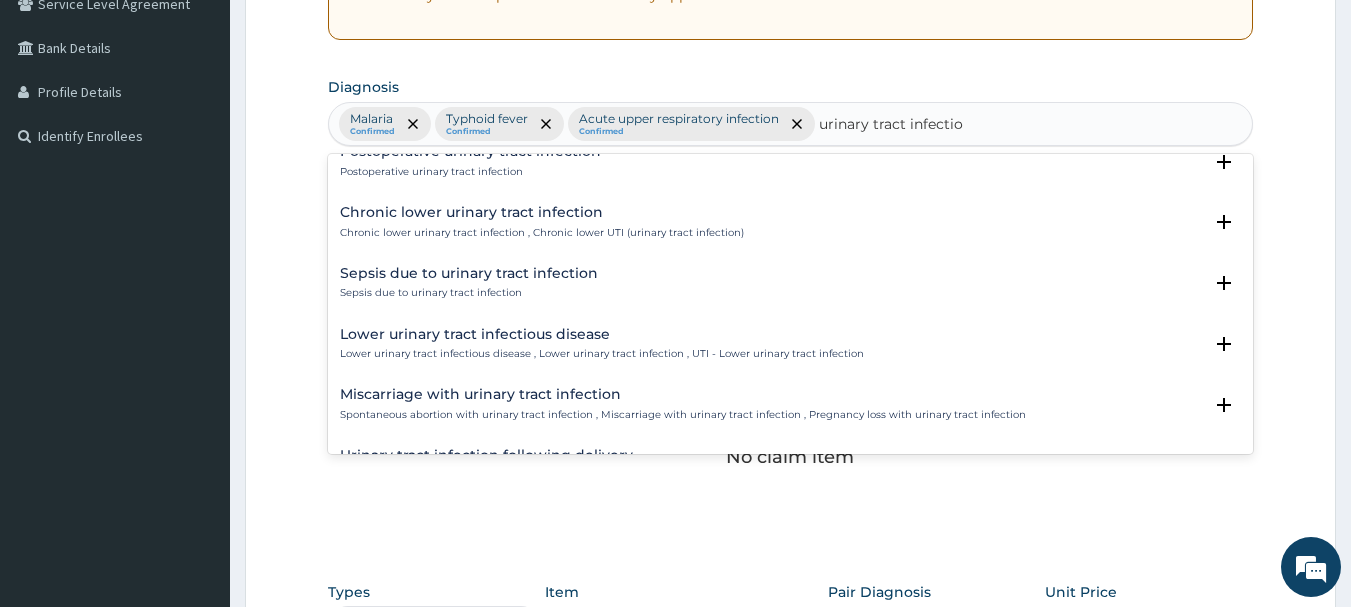 type on "urinary tract infection" 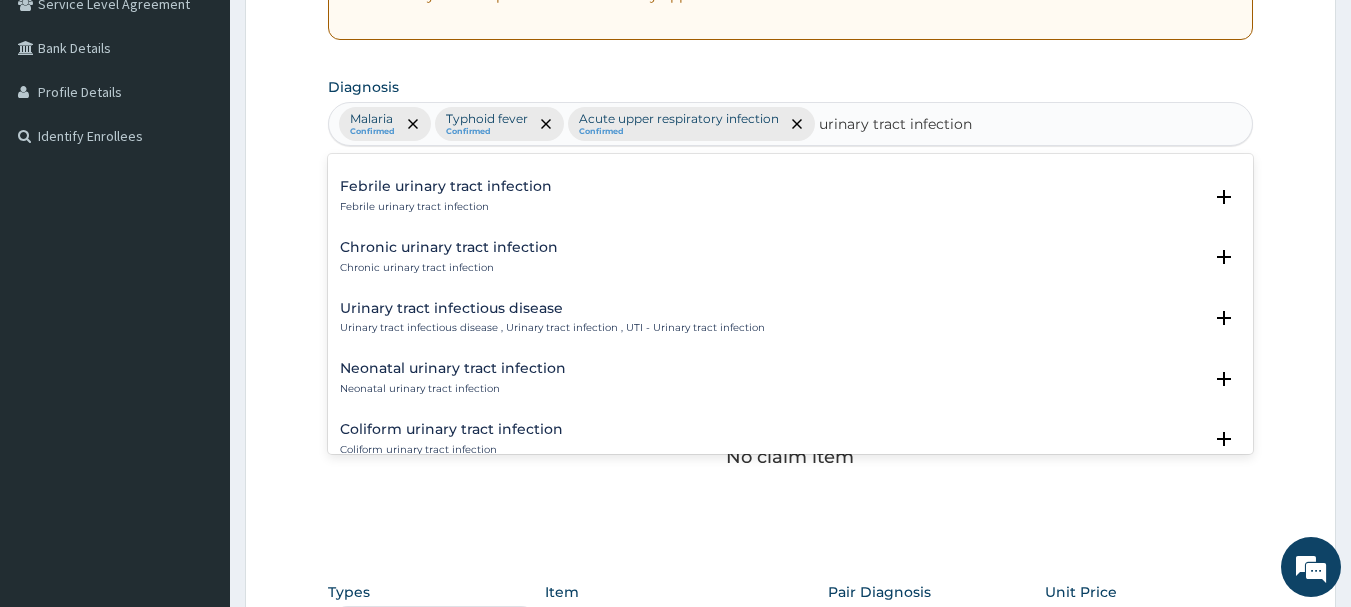 scroll, scrollTop: 266, scrollLeft: 0, axis: vertical 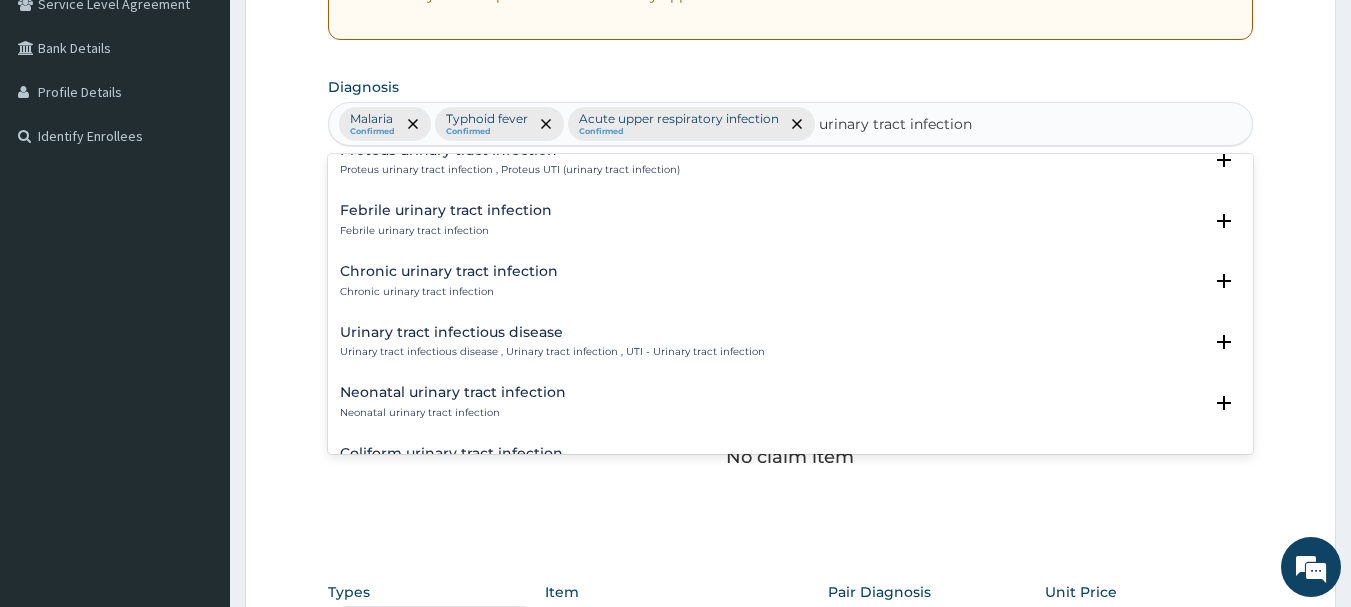 click on "Urinary tract infectious disease , Urinary tract infection , UTI - Urinary tract infection" at bounding box center (552, 352) 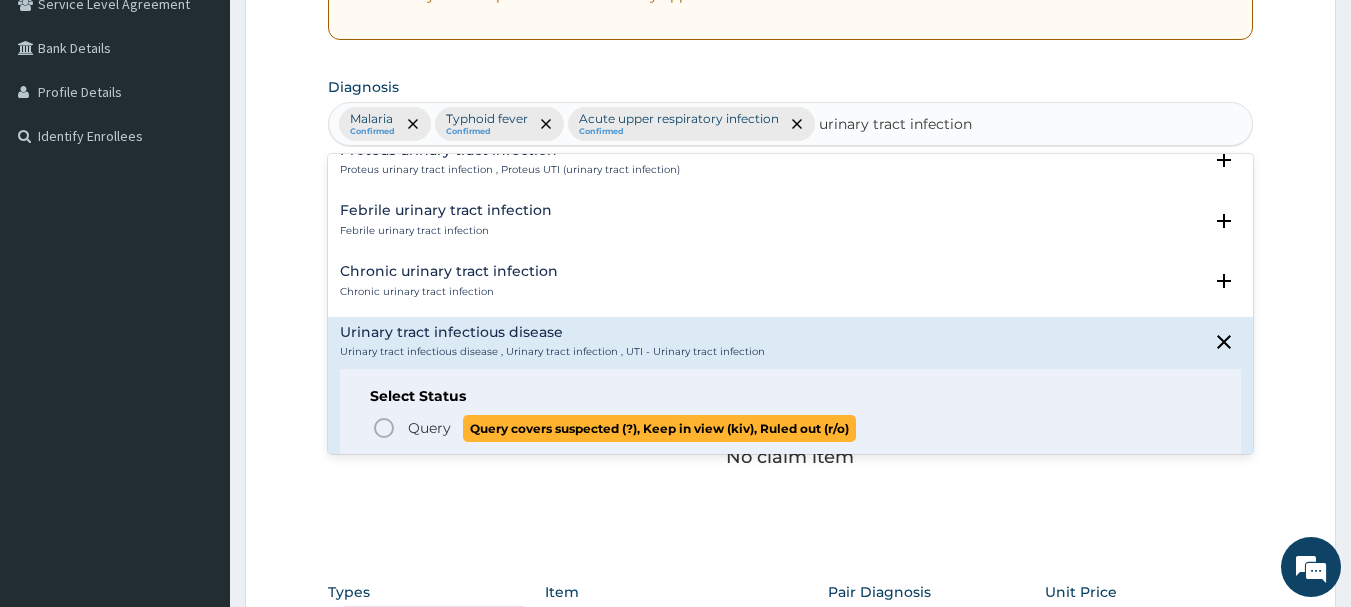 click 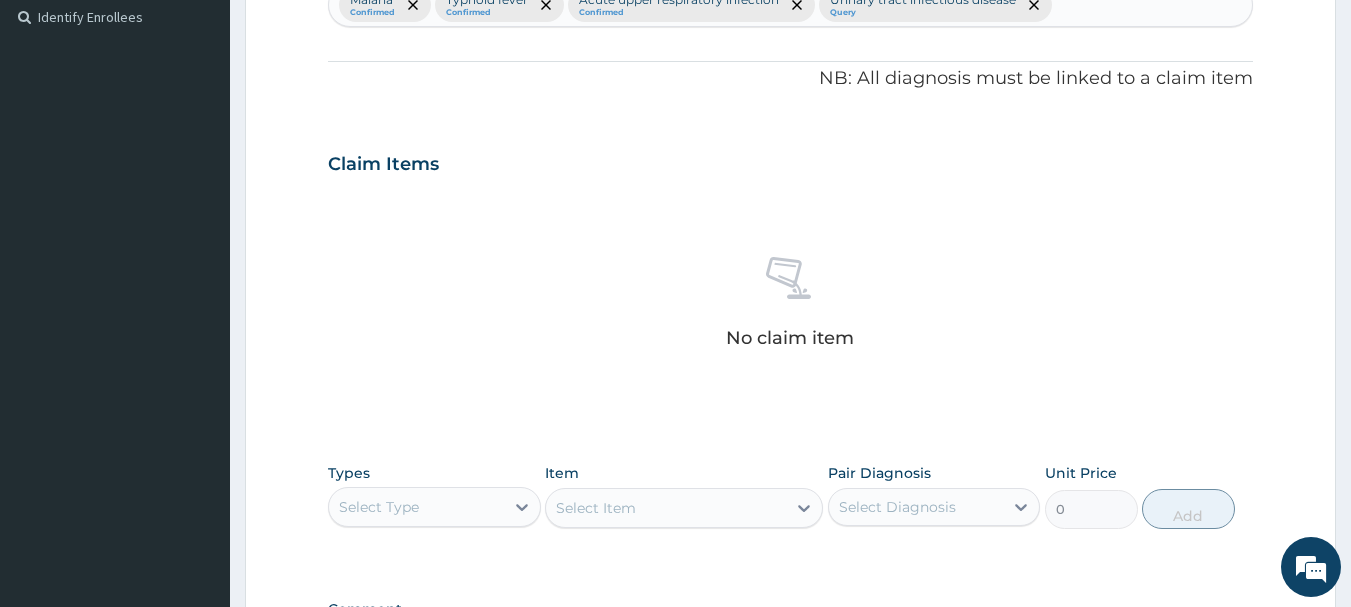 scroll, scrollTop: 608, scrollLeft: 0, axis: vertical 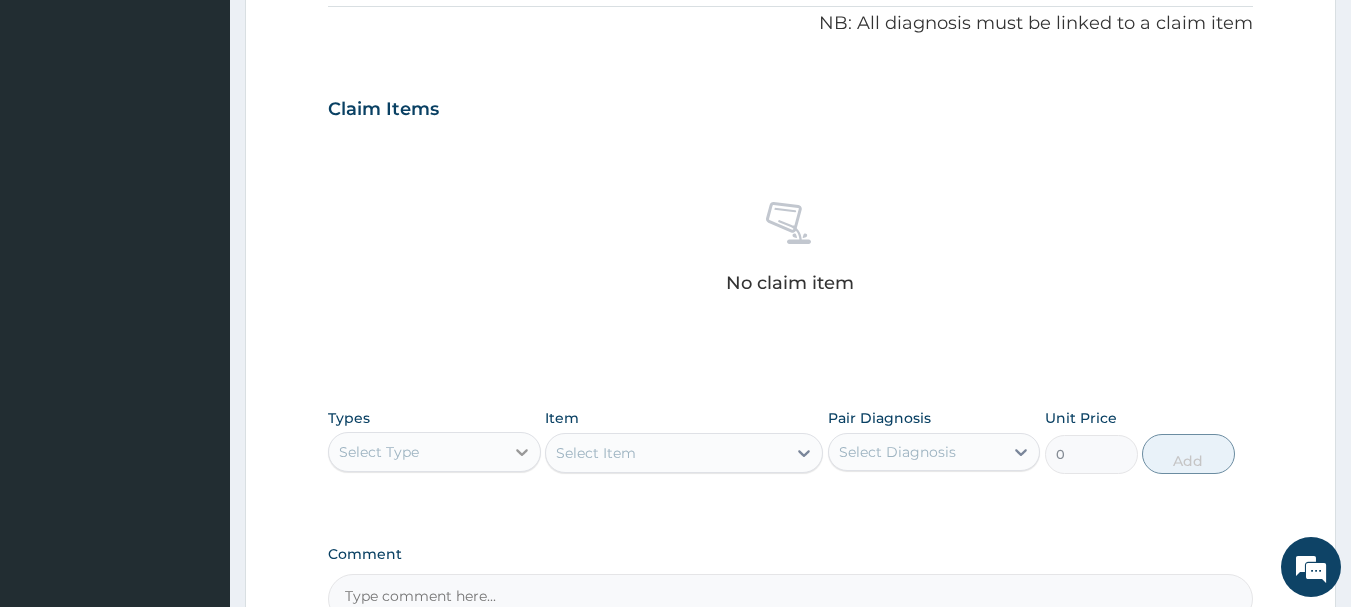 click at bounding box center [522, 452] 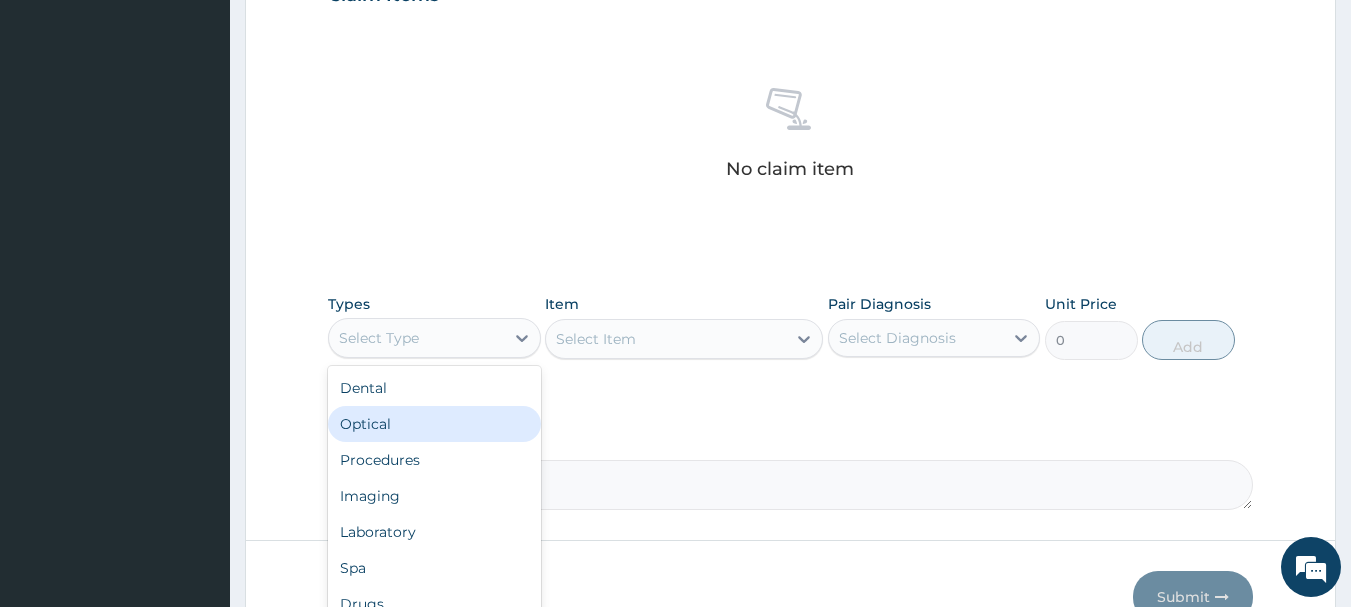 scroll, scrollTop: 835, scrollLeft: 0, axis: vertical 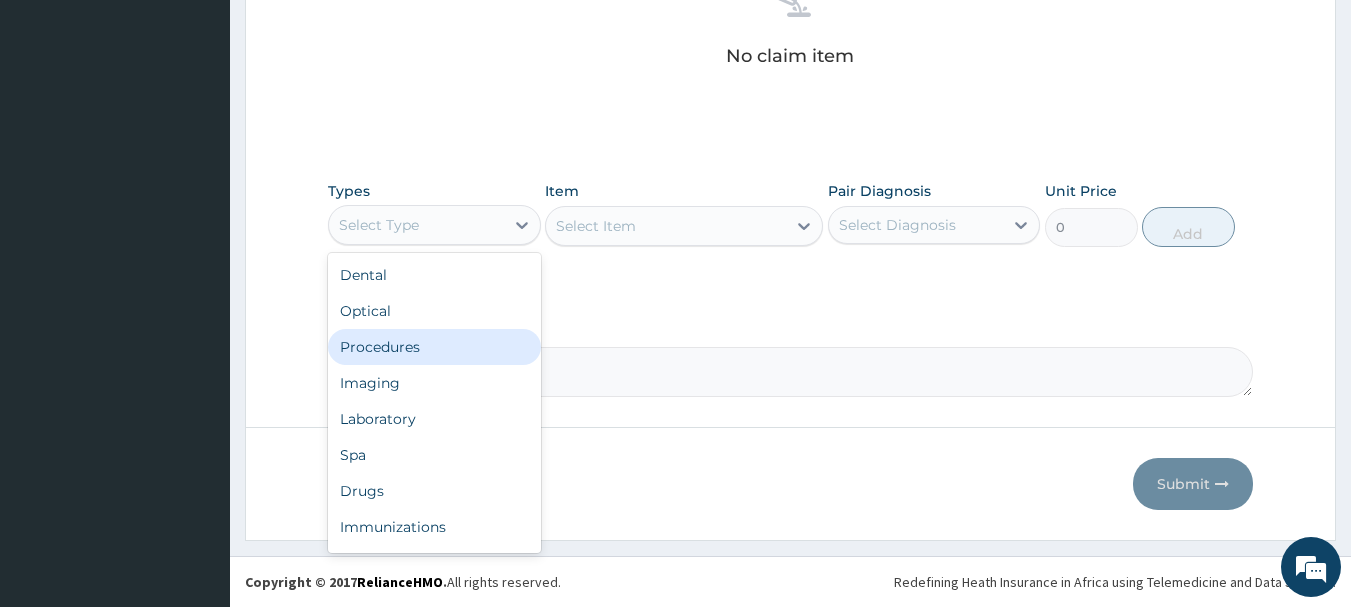 click on "Procedures" at bounding box center (434, 347) 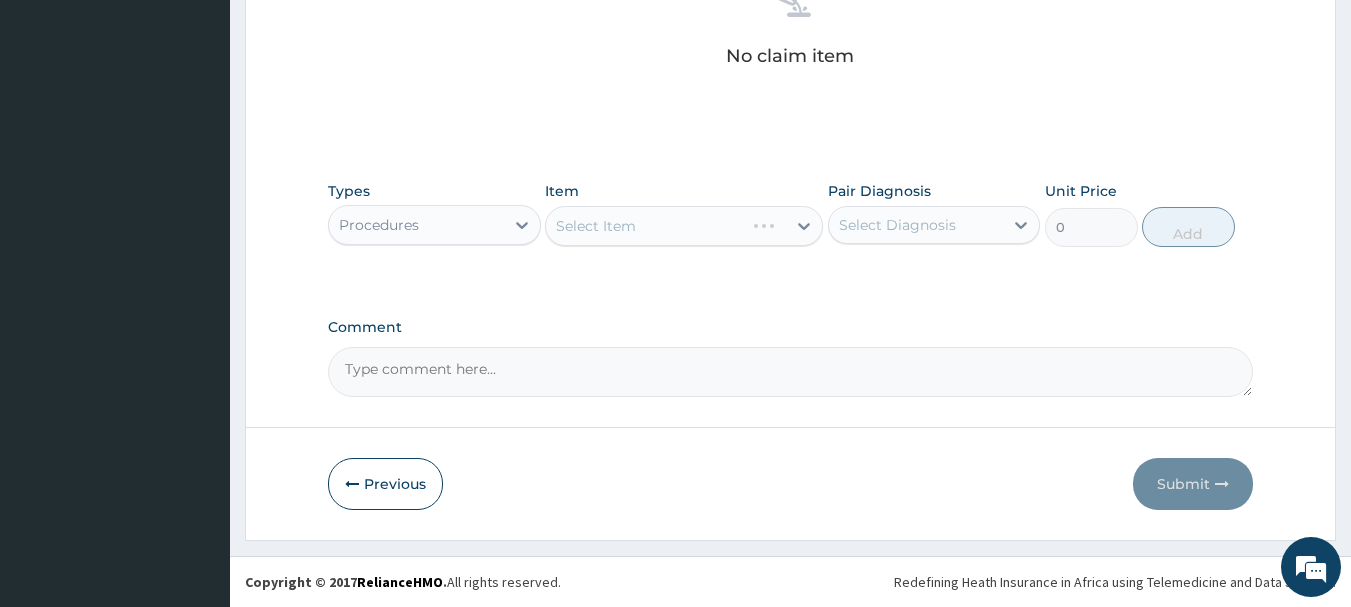 click on "Select Item" at bounding box center [684, 226] 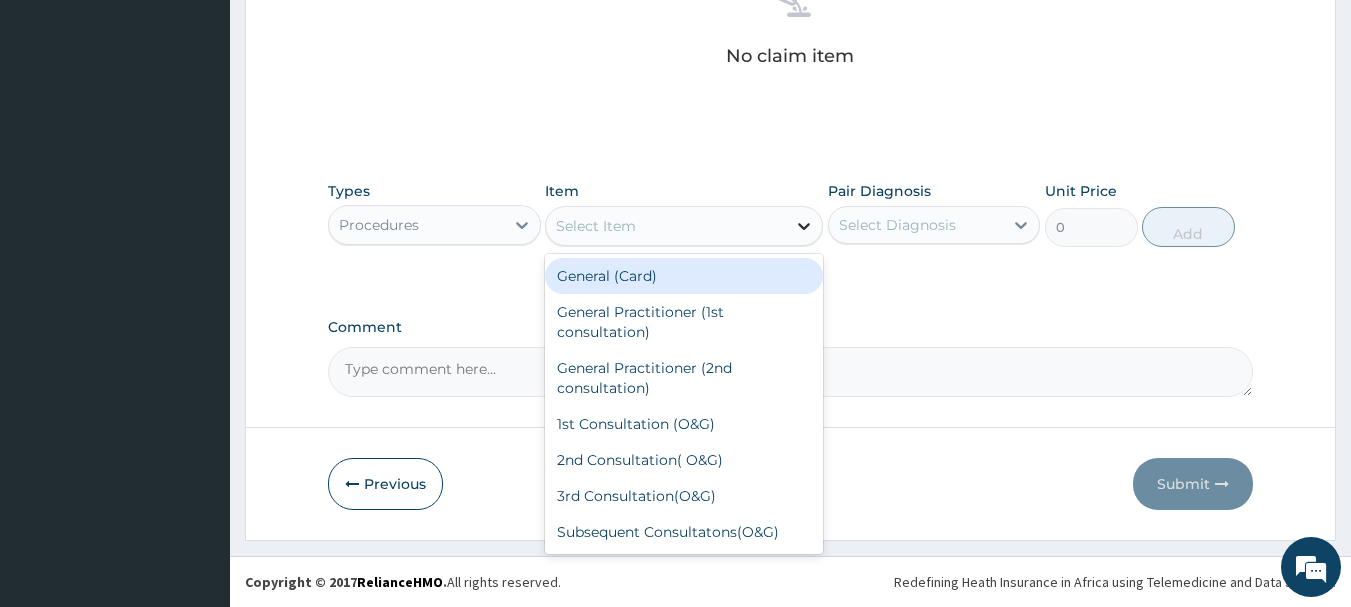 click 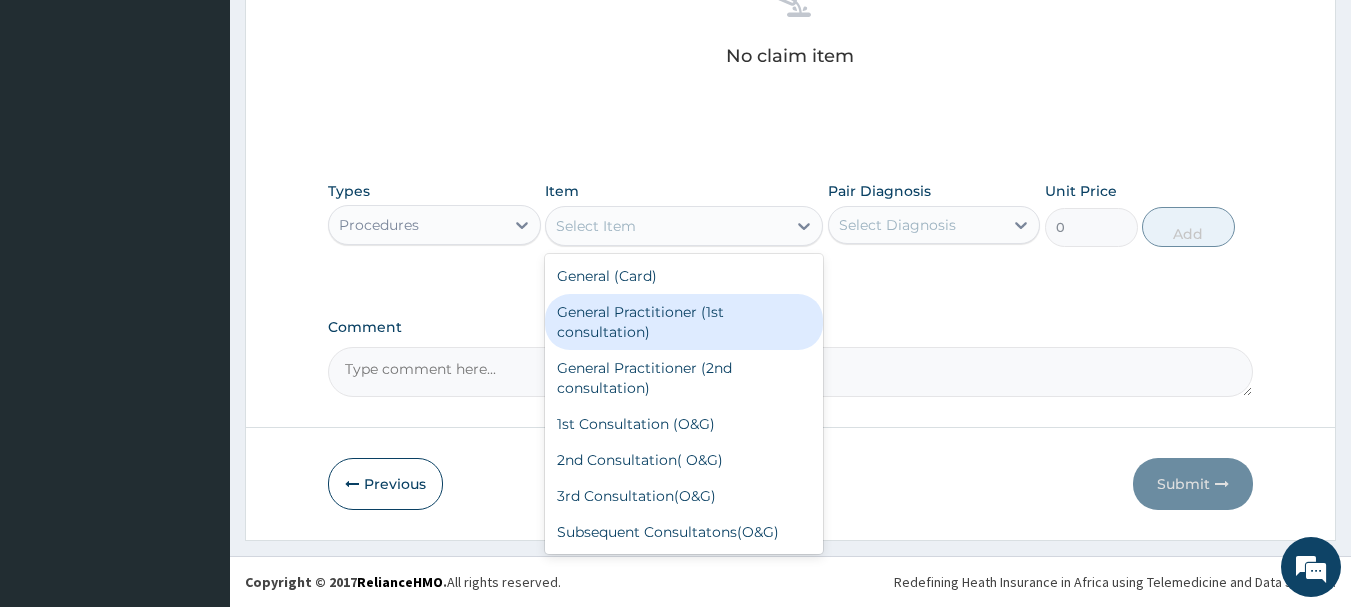click on "General Practitioner (1st consultation)" at bounding box center [684, 322] 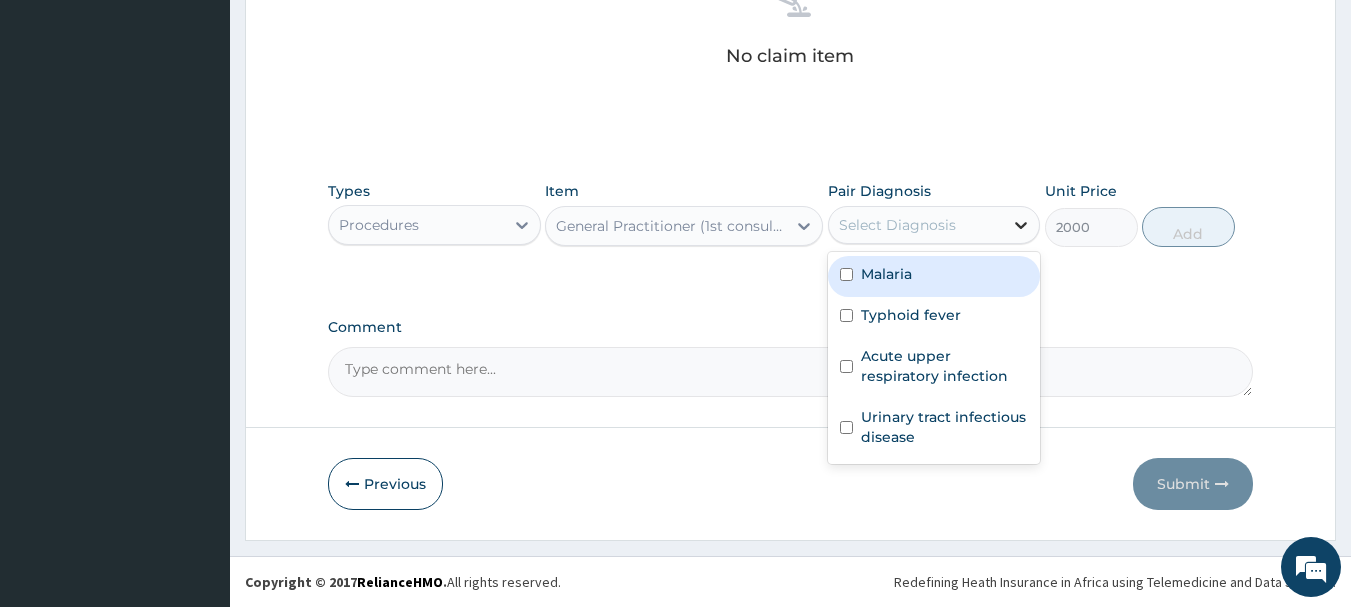 click at bounding box center [1021, 225] 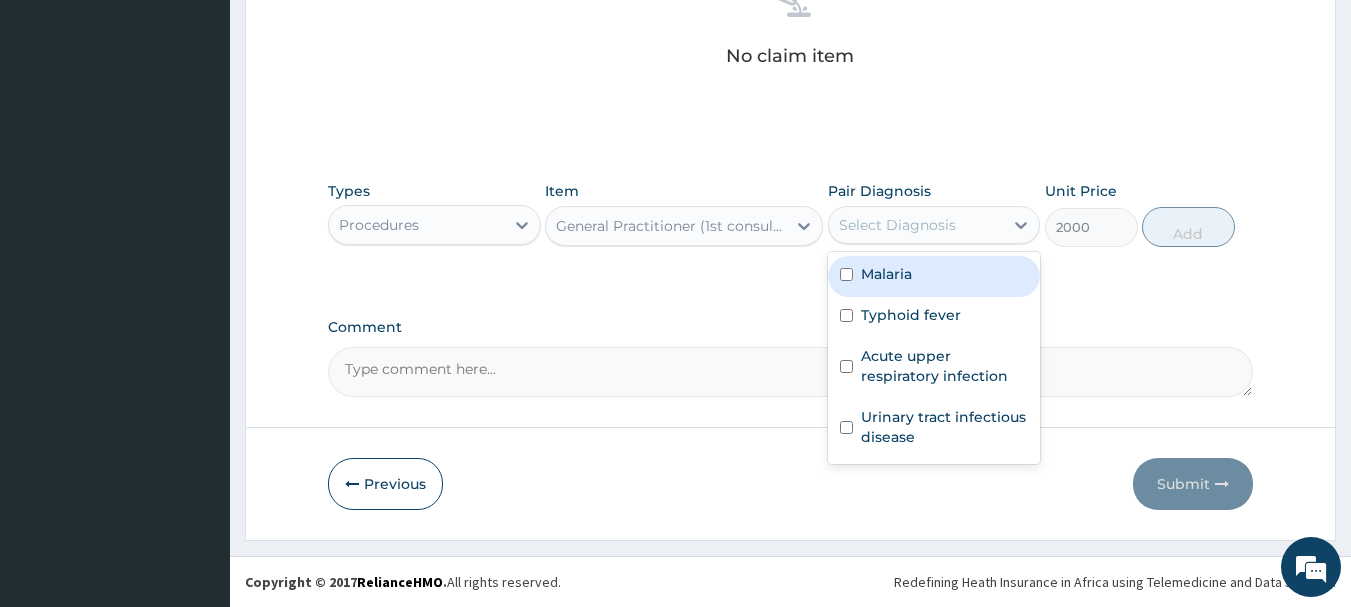 click on "Malaria" at bounding box center (934, 276) 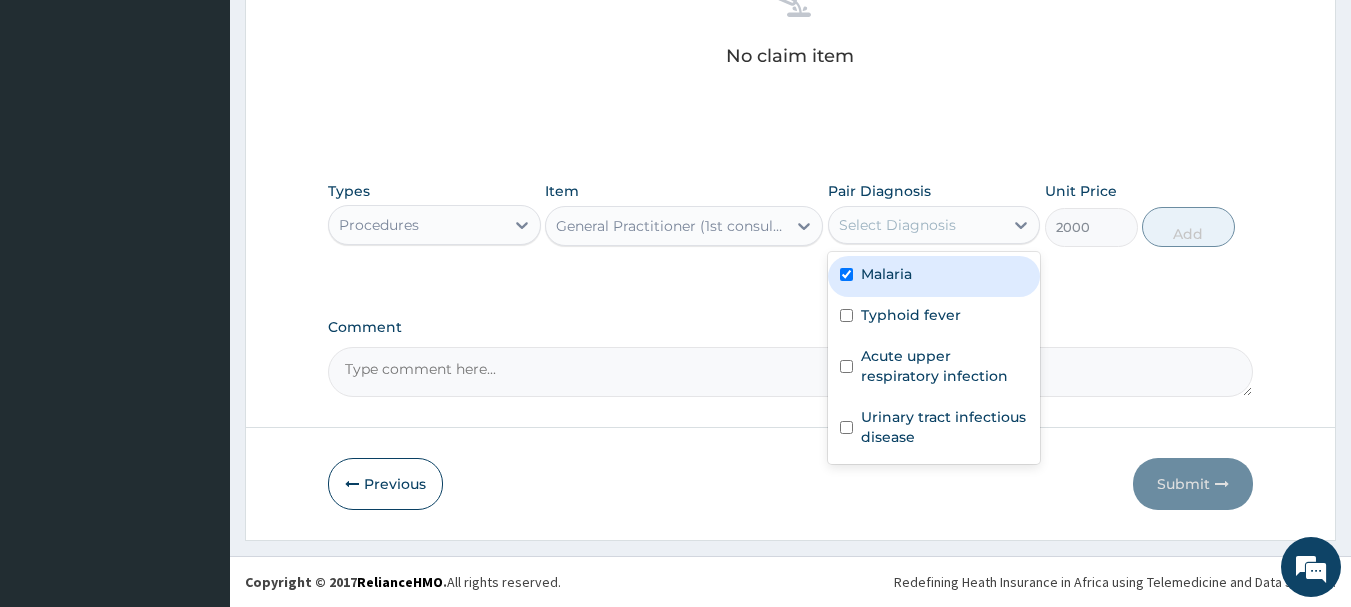 checkbox on "true" 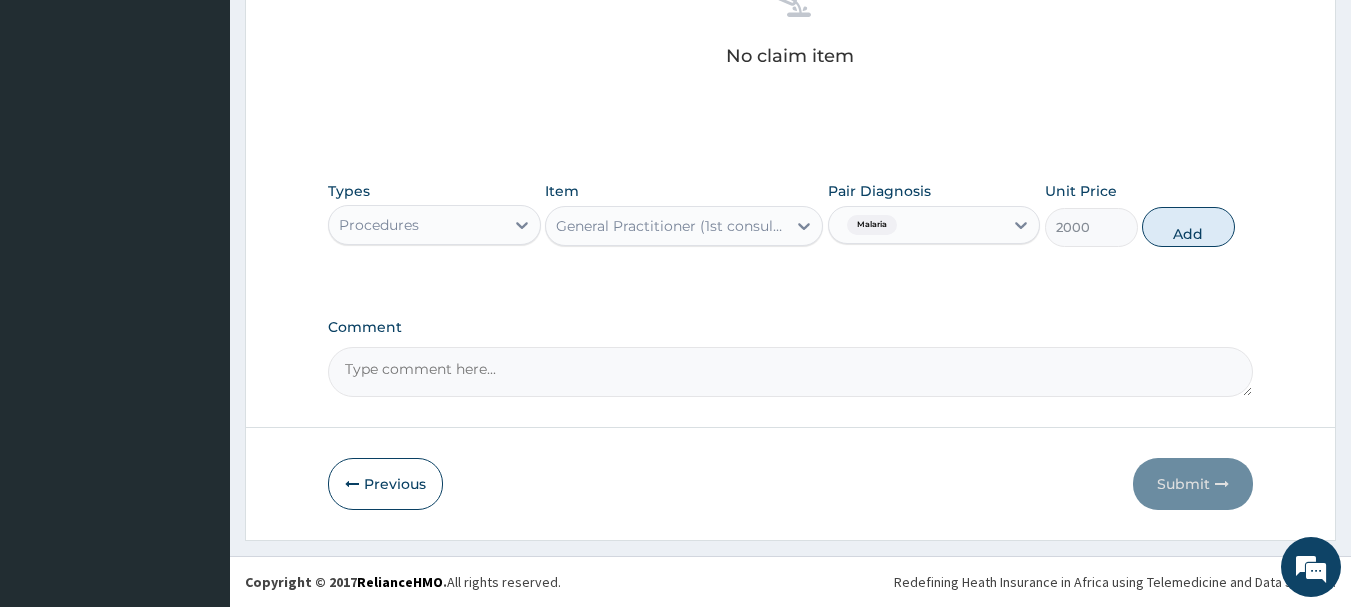 click on "Malaria" at bounding box center [916, 225] 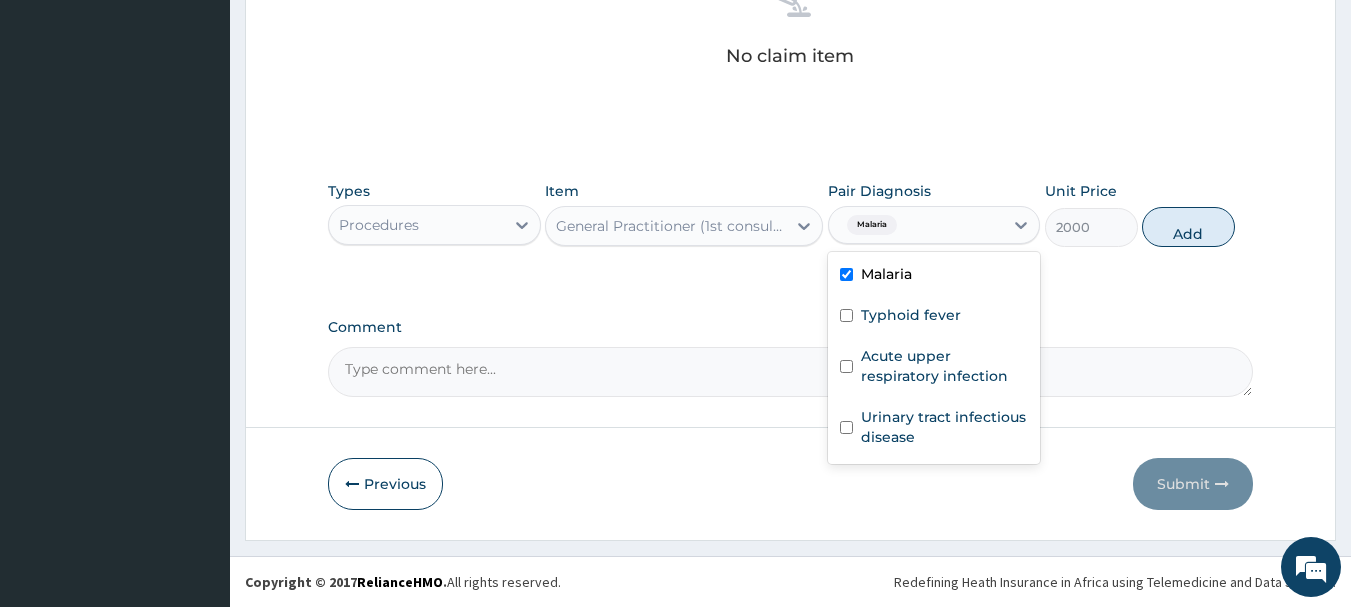 click on "Malaria" at bounding box center (916, 225) 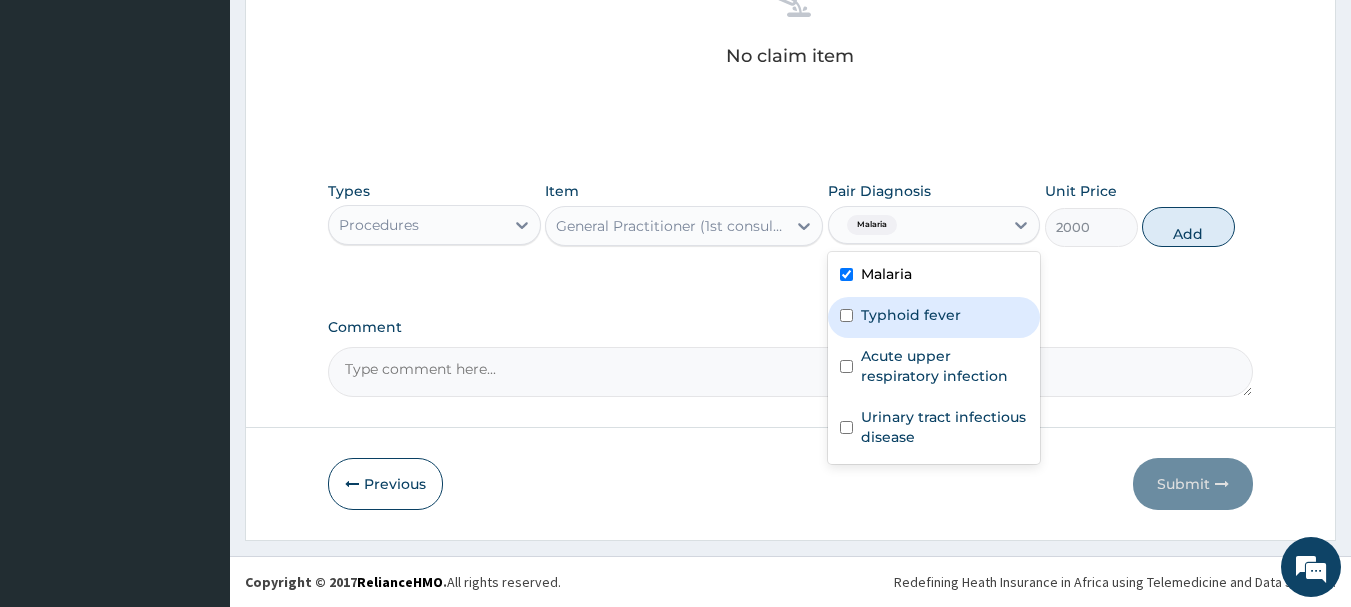 click on "Typhoid fever" at bounding box center [911, 315] 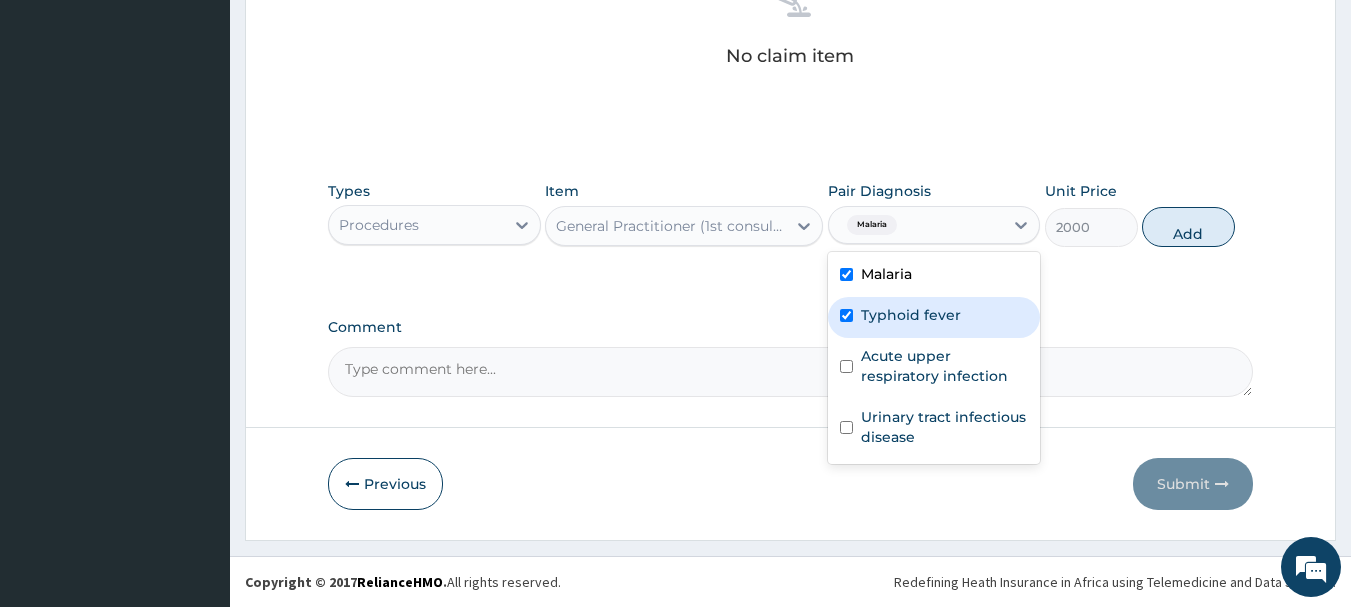 checkbox on "true" 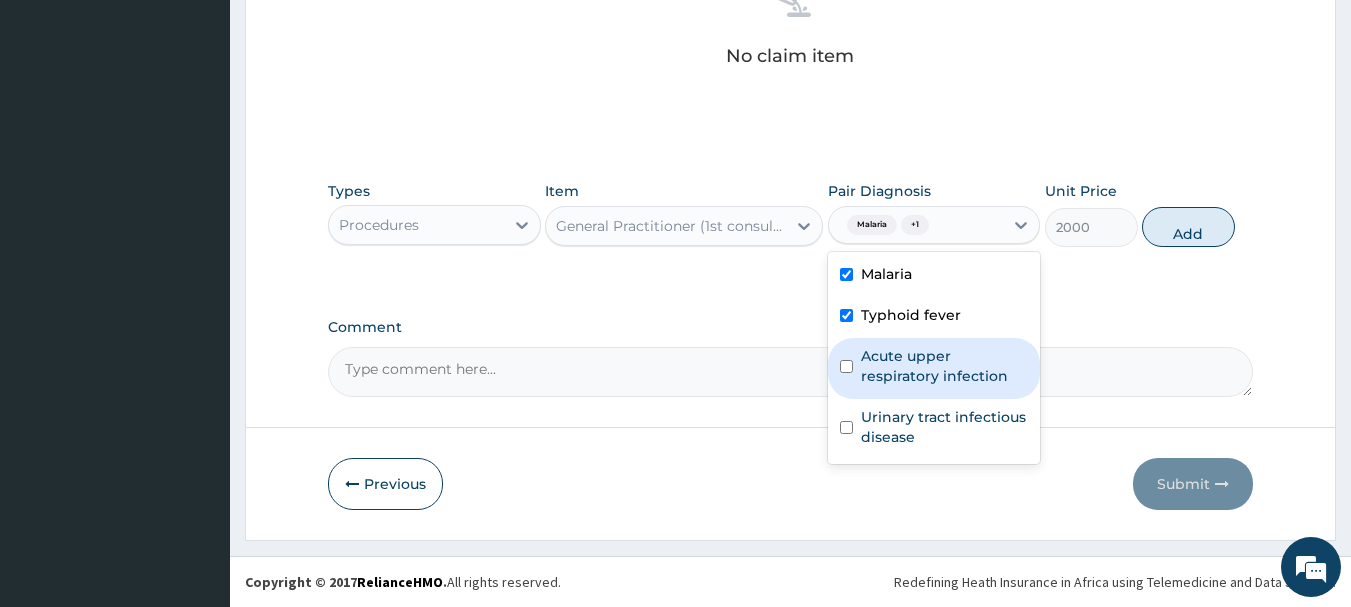 click on "Acute upper respiratory infection" at bounding box center [945, 366] 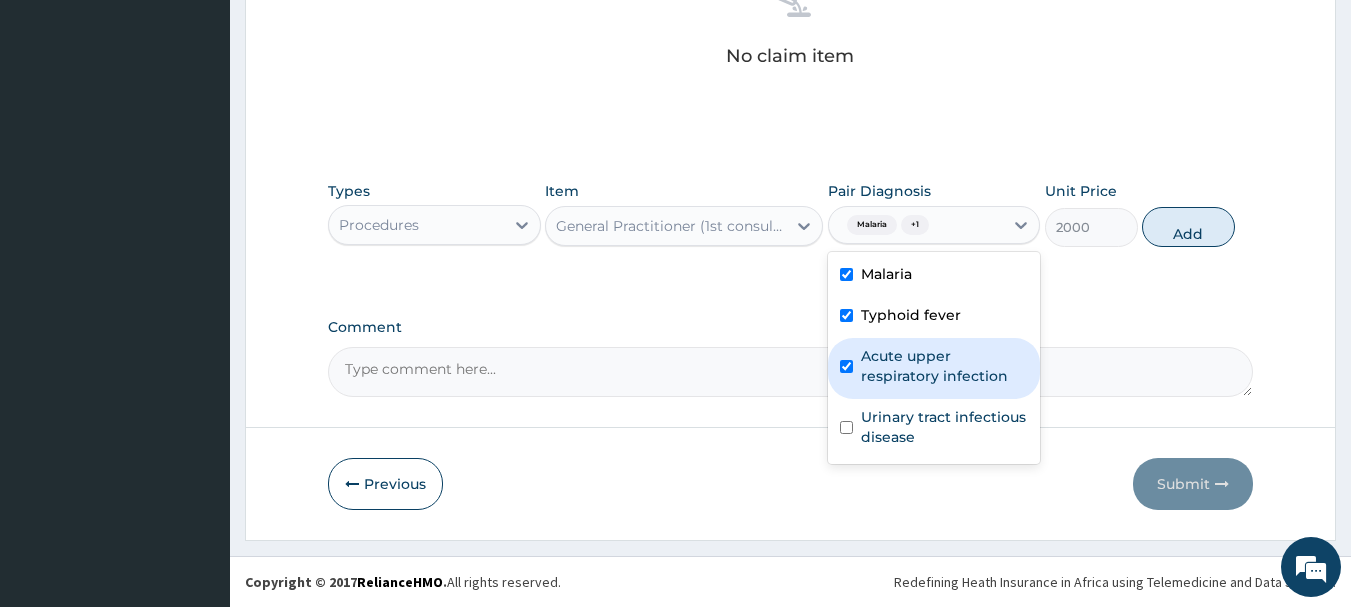 checkbox on "true" 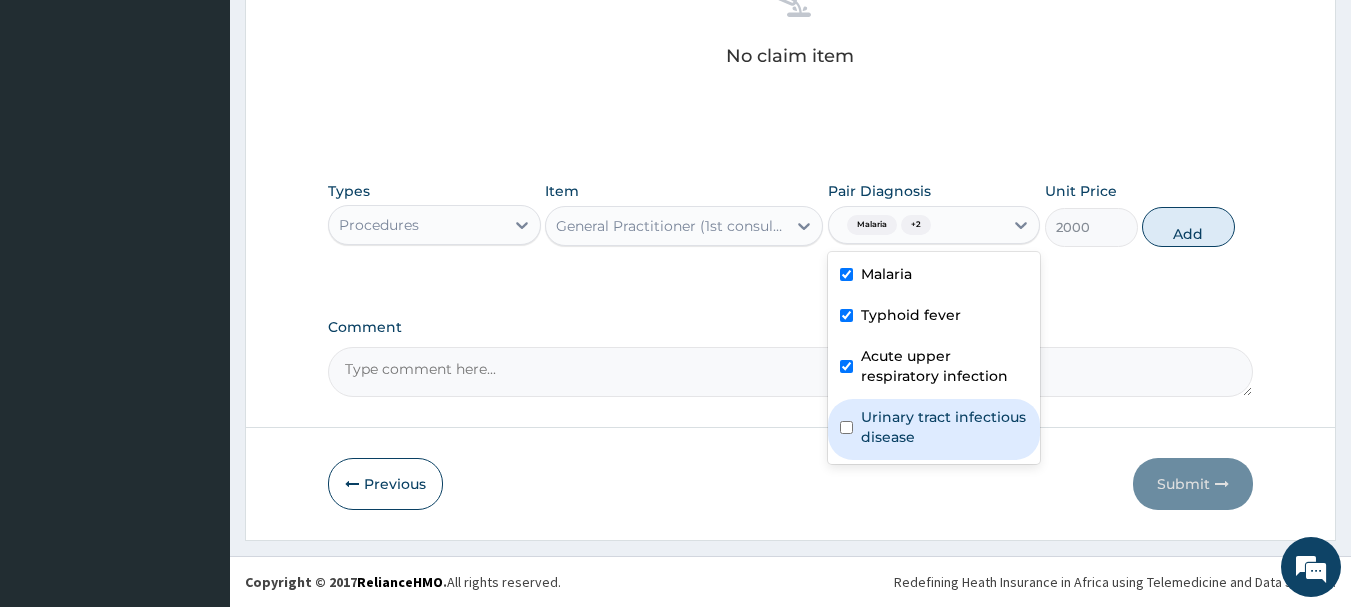 click on "Urinary tract infectious disease" at bounding box center [945, 427] 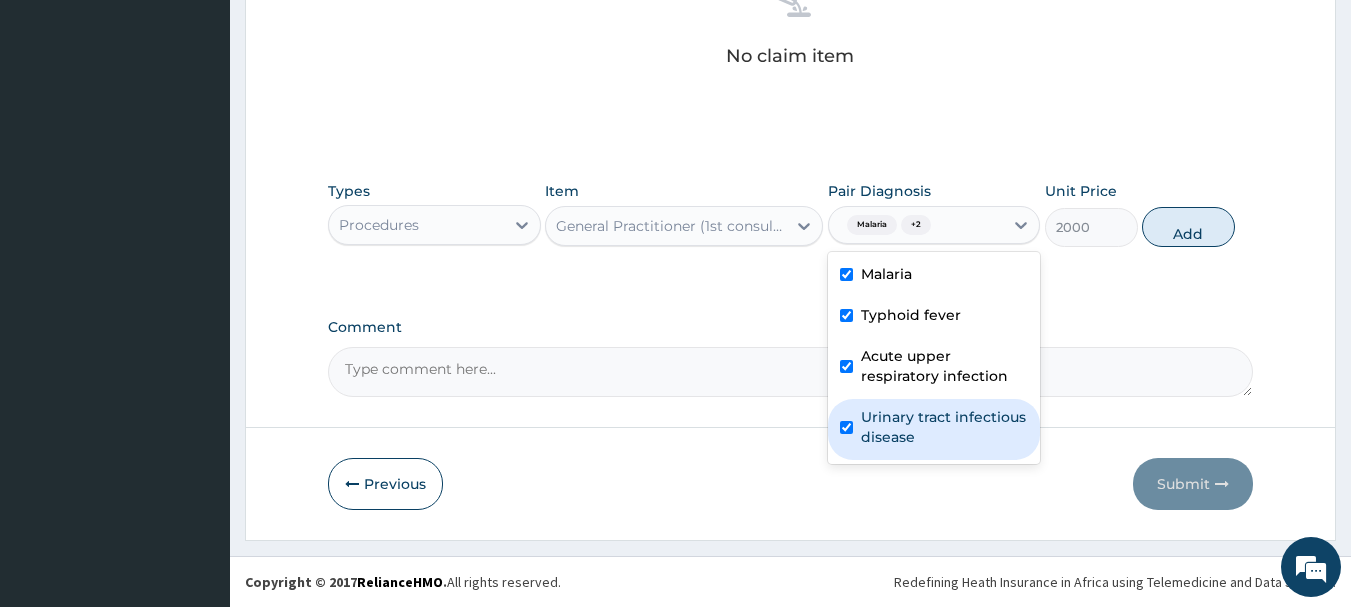 checkbox on "true" 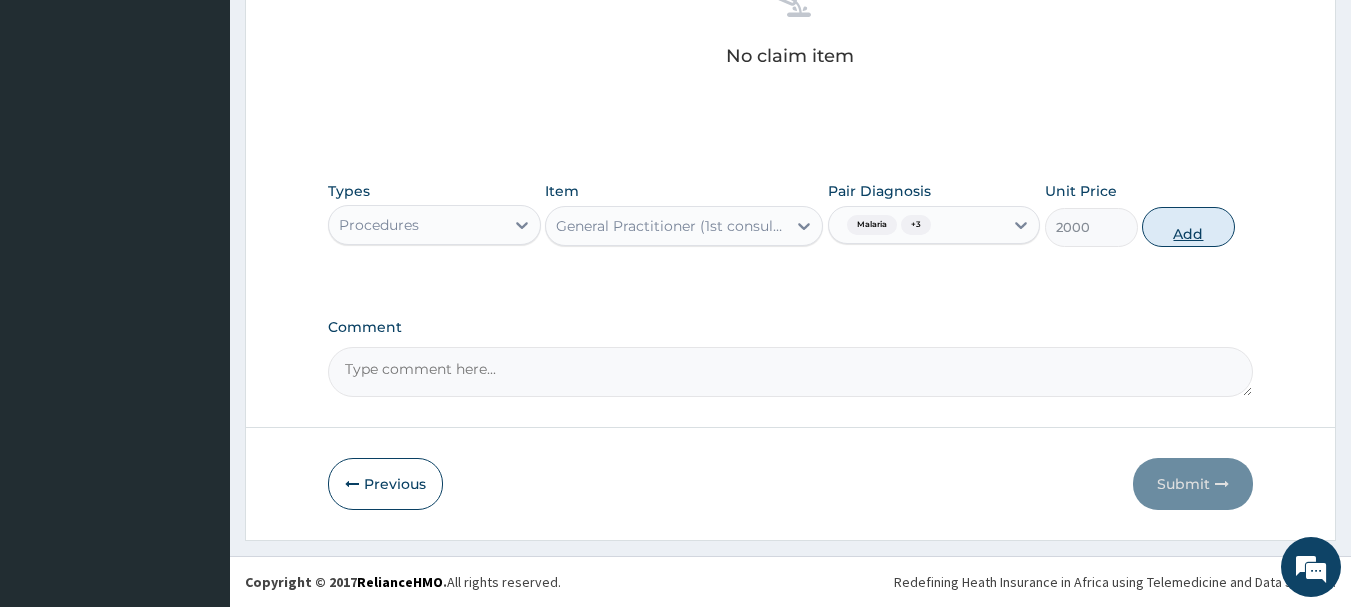 click on "Add" at bounding box center [1188, 227] 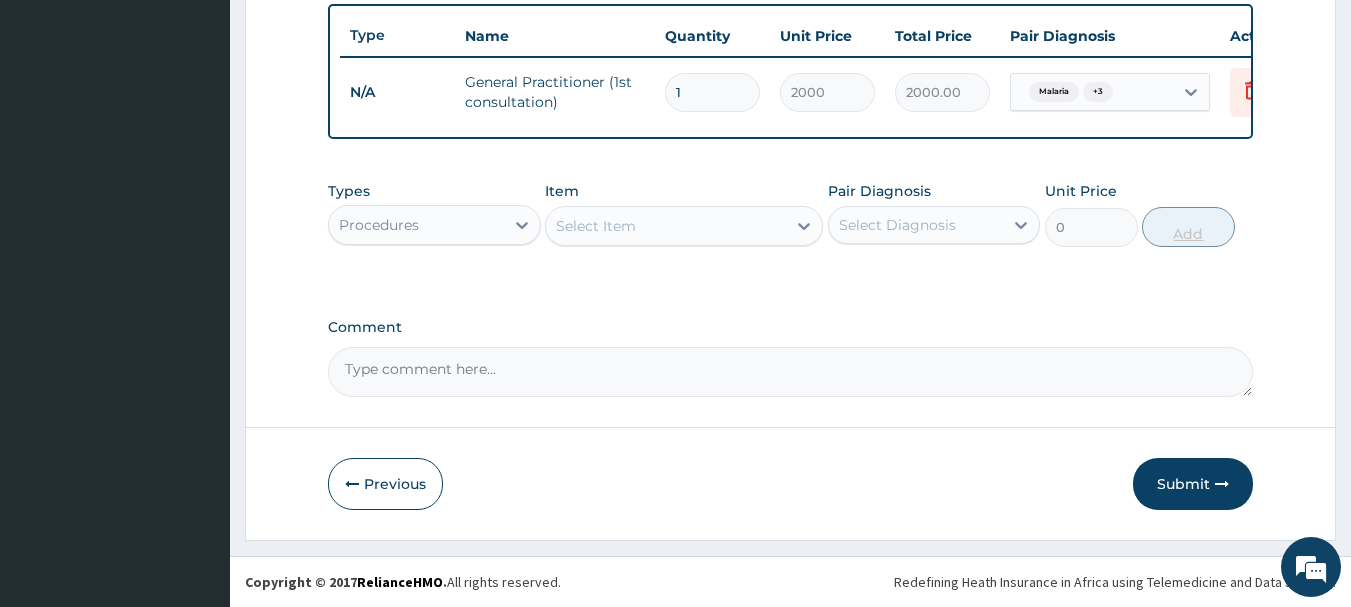 scroll, scrollTop: 755, scrollLeft: 0, axis: vertical 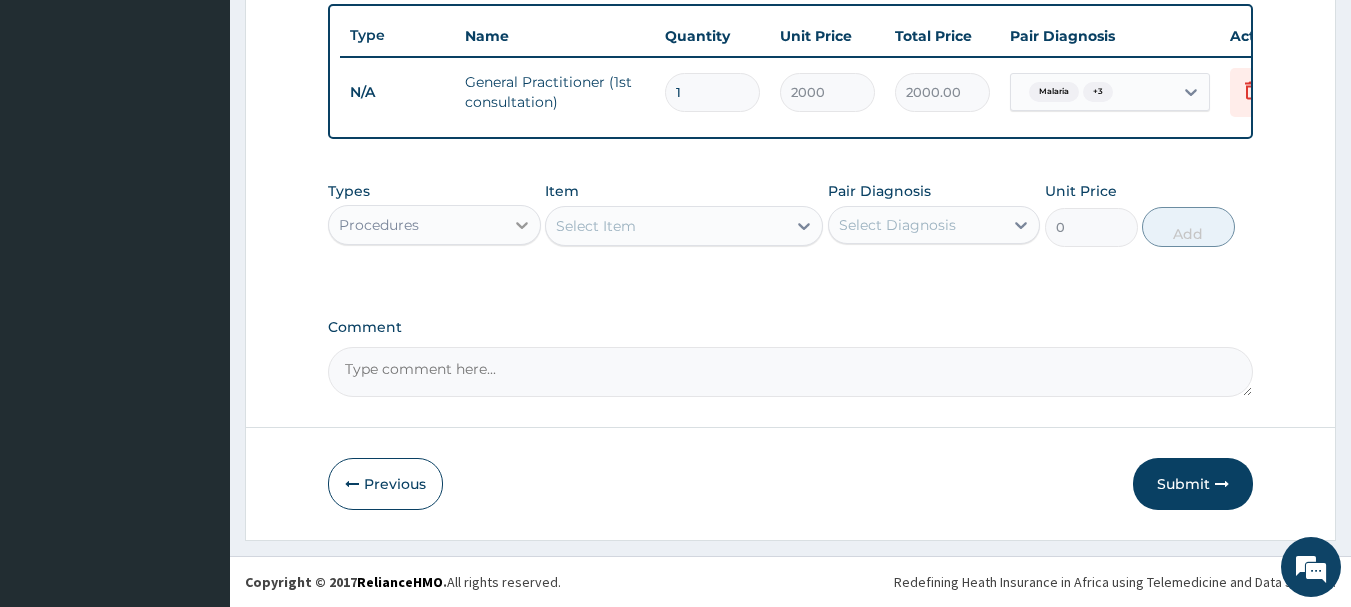click 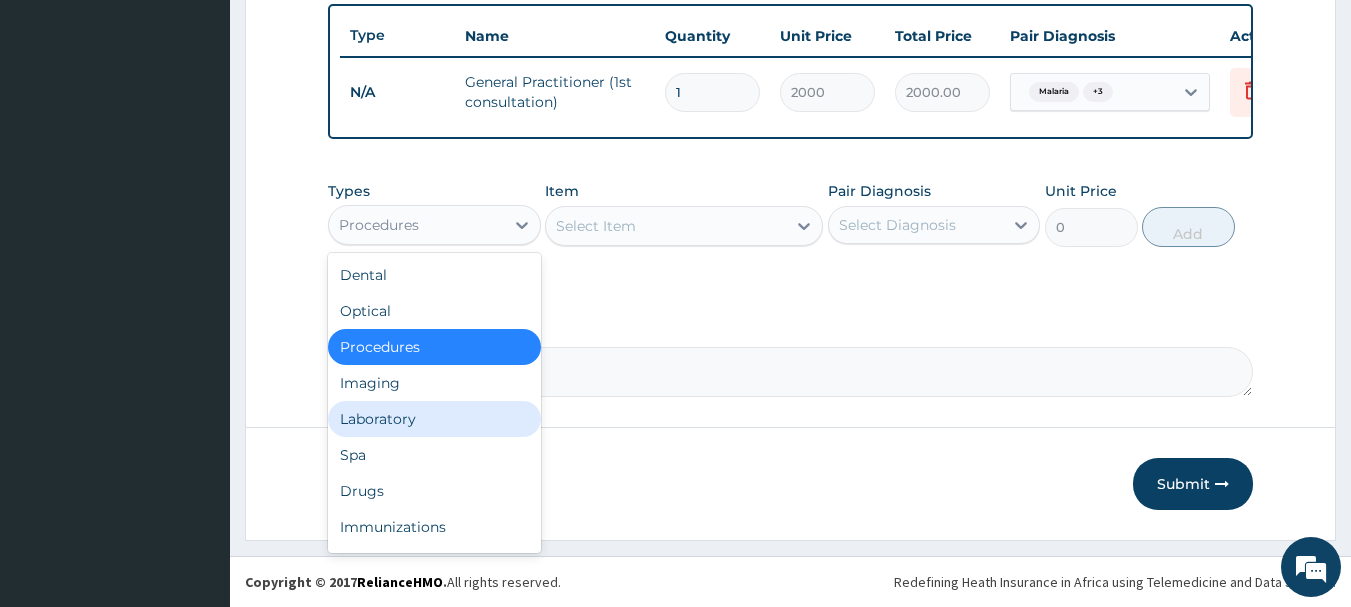 click on "Laboratory" at bounding box center [434, 419] 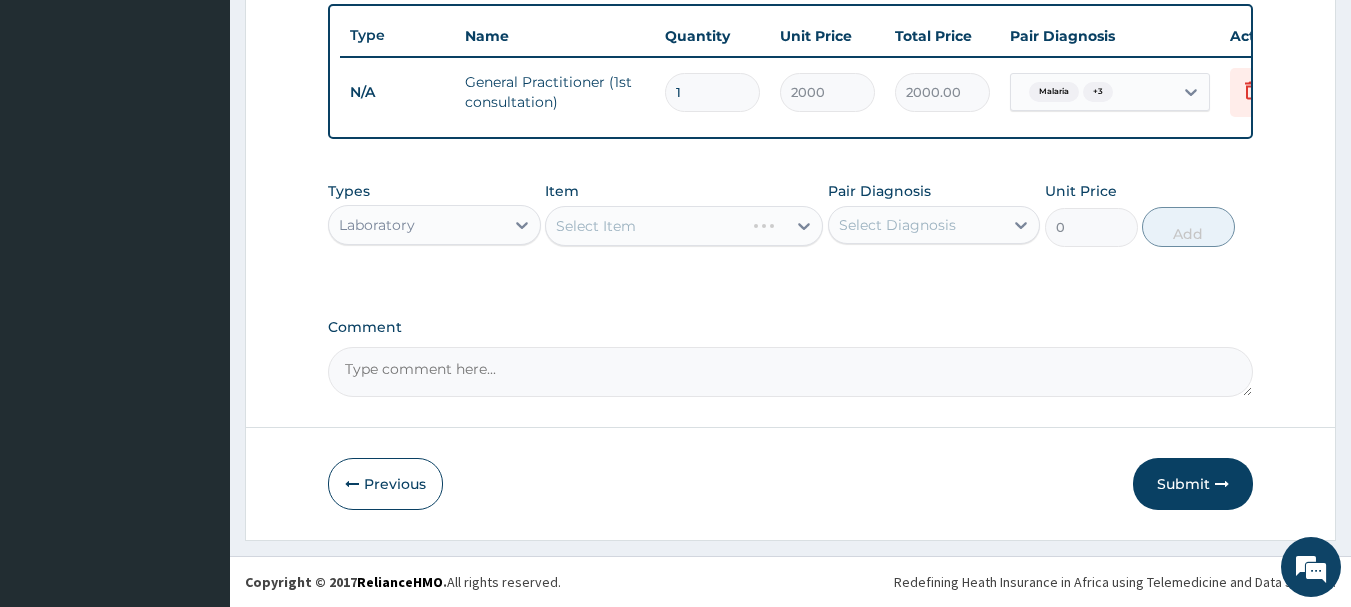 click on "Select Item" at bounding box center (684, 226) 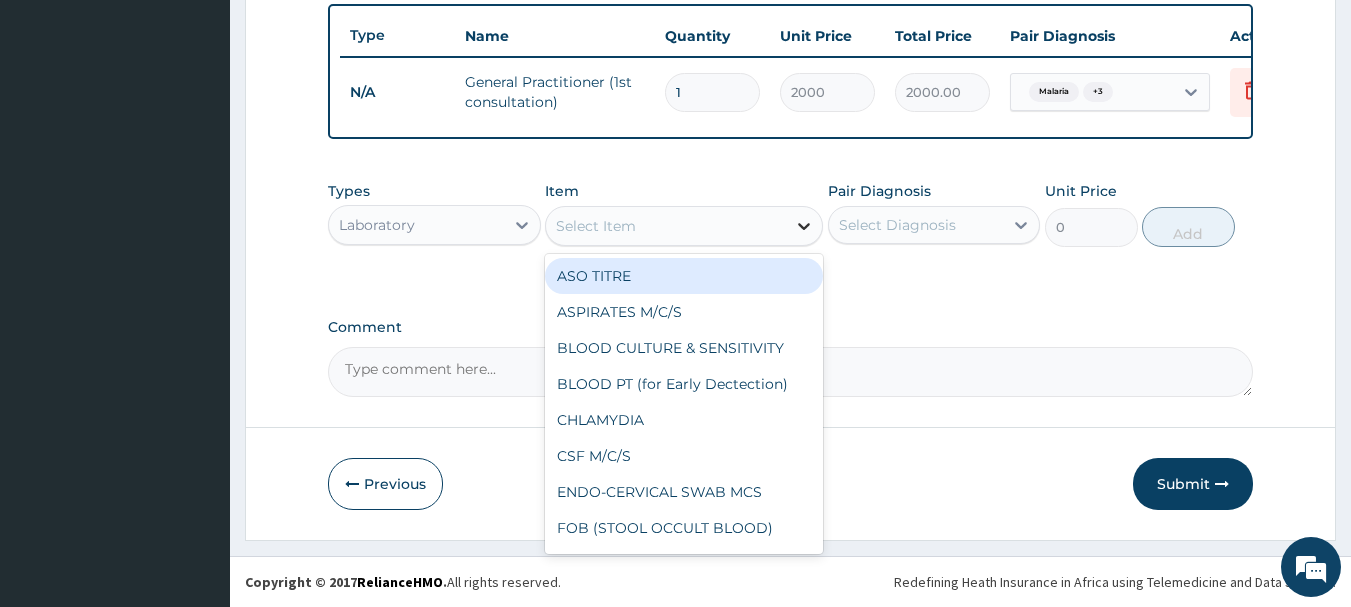click 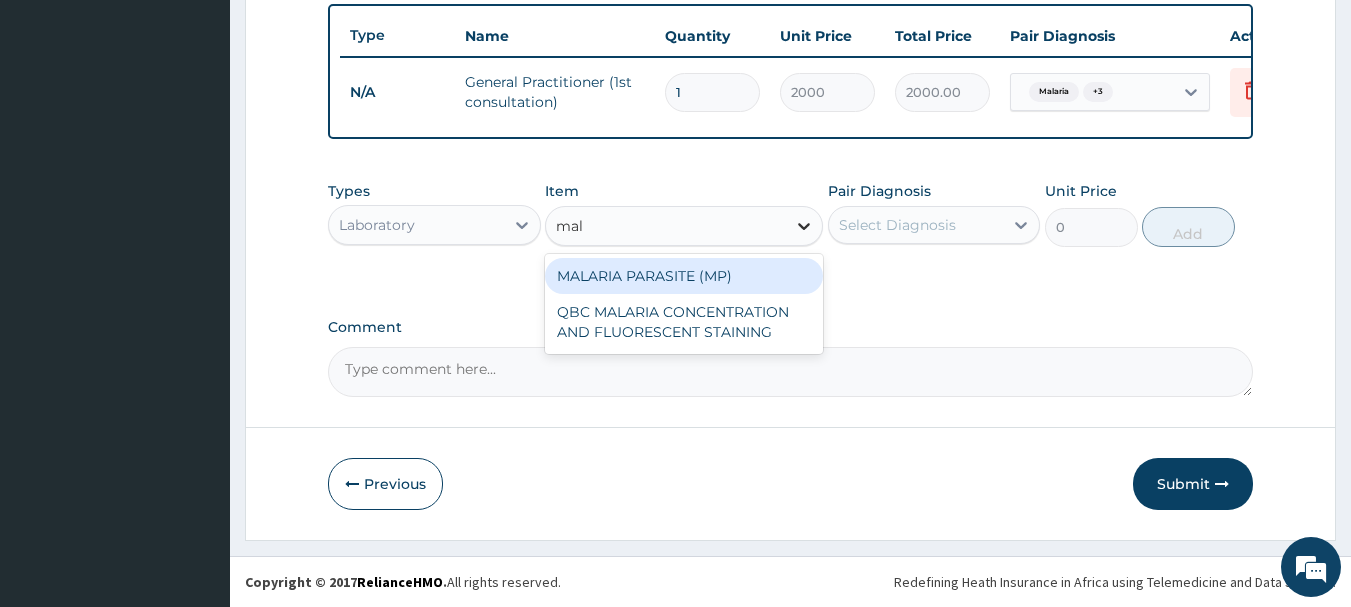 type on "mala" 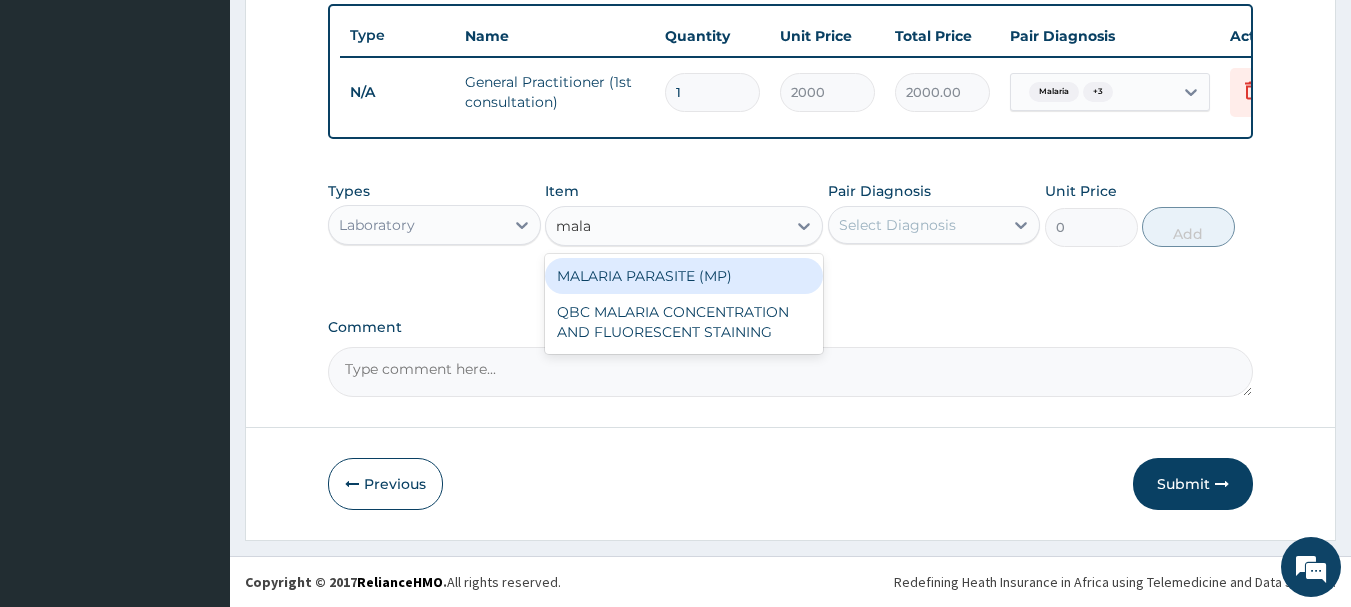click on "MALARIA PARASITE (MP)" at bounding box center (684, 276) 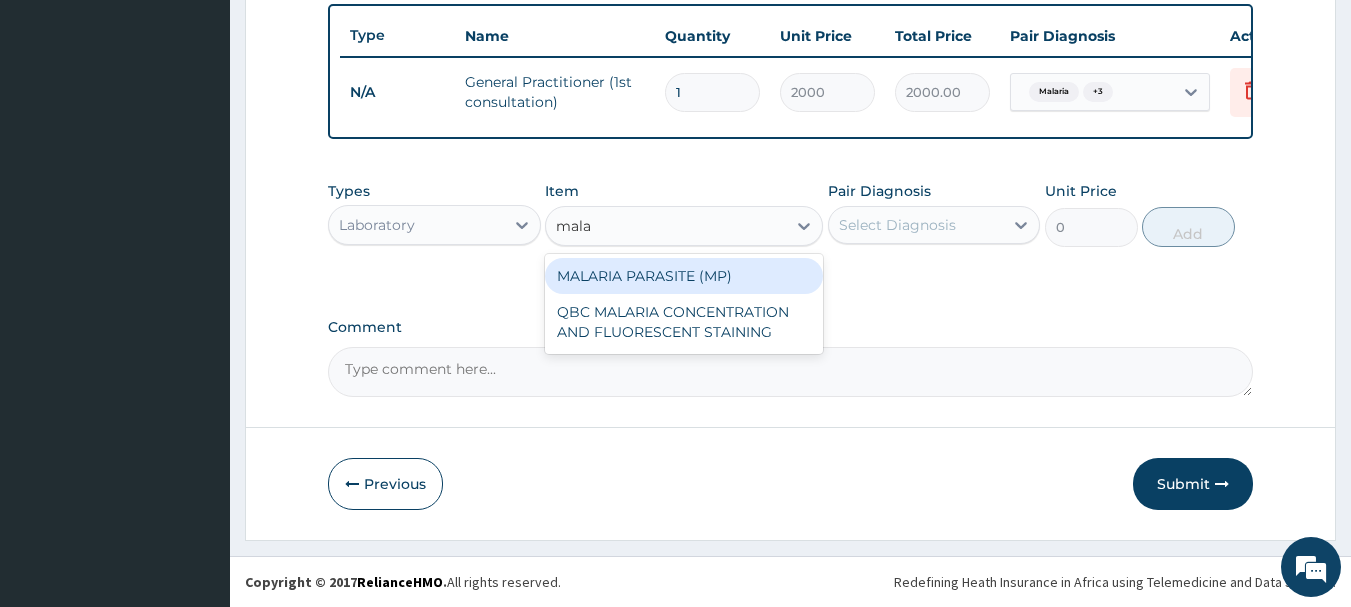 type 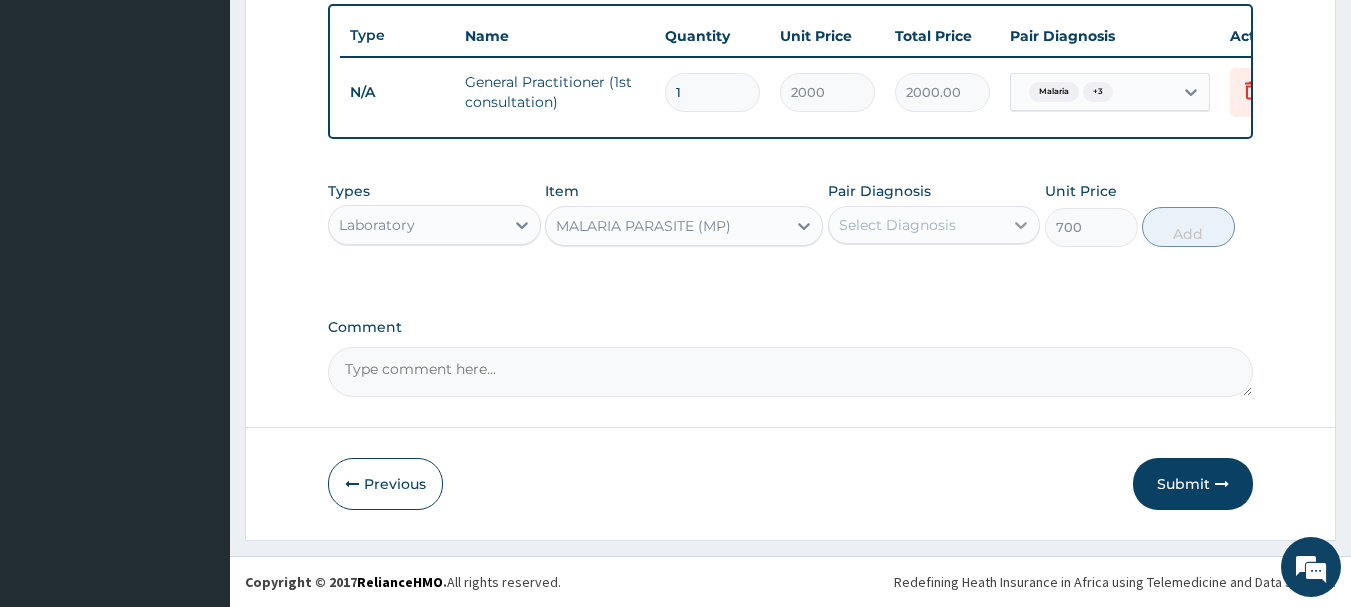 click 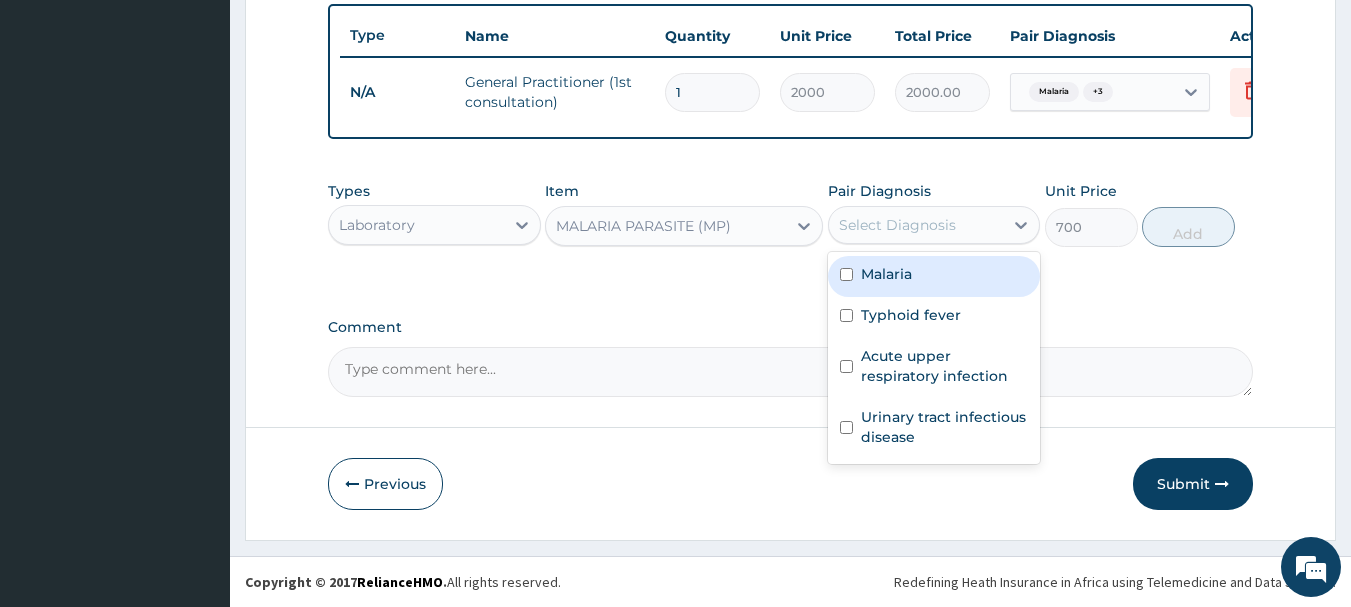 click on "Malaria" at bounding box center [934, 276] 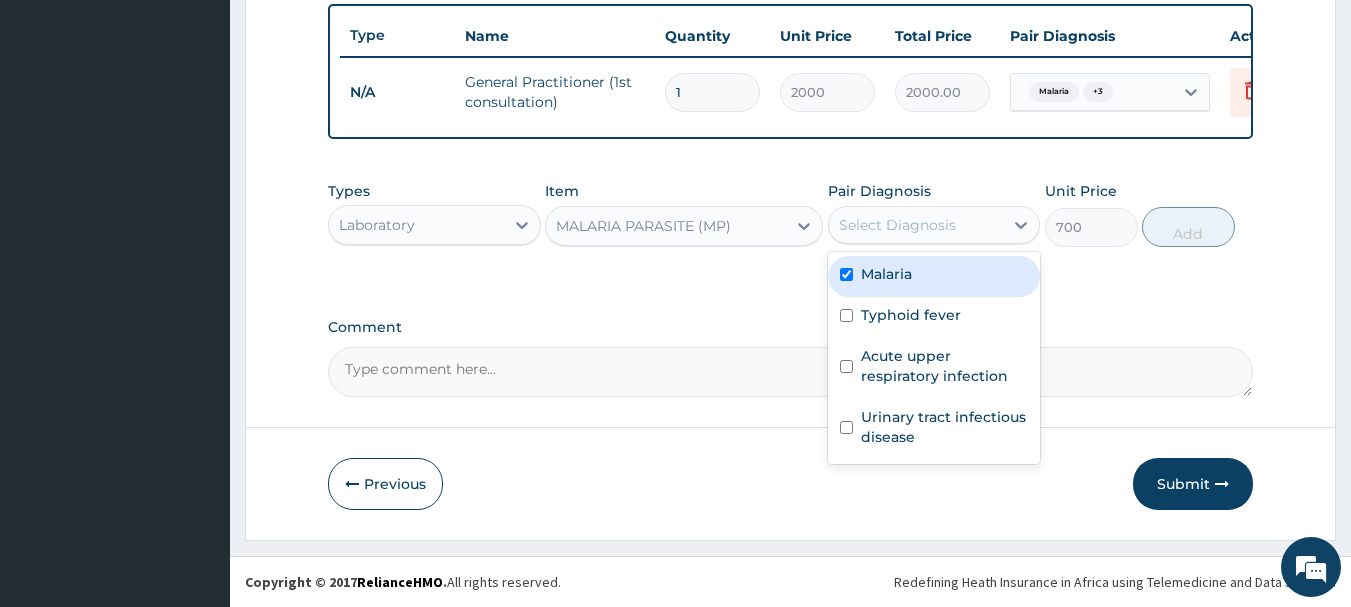 checkbox on "true" 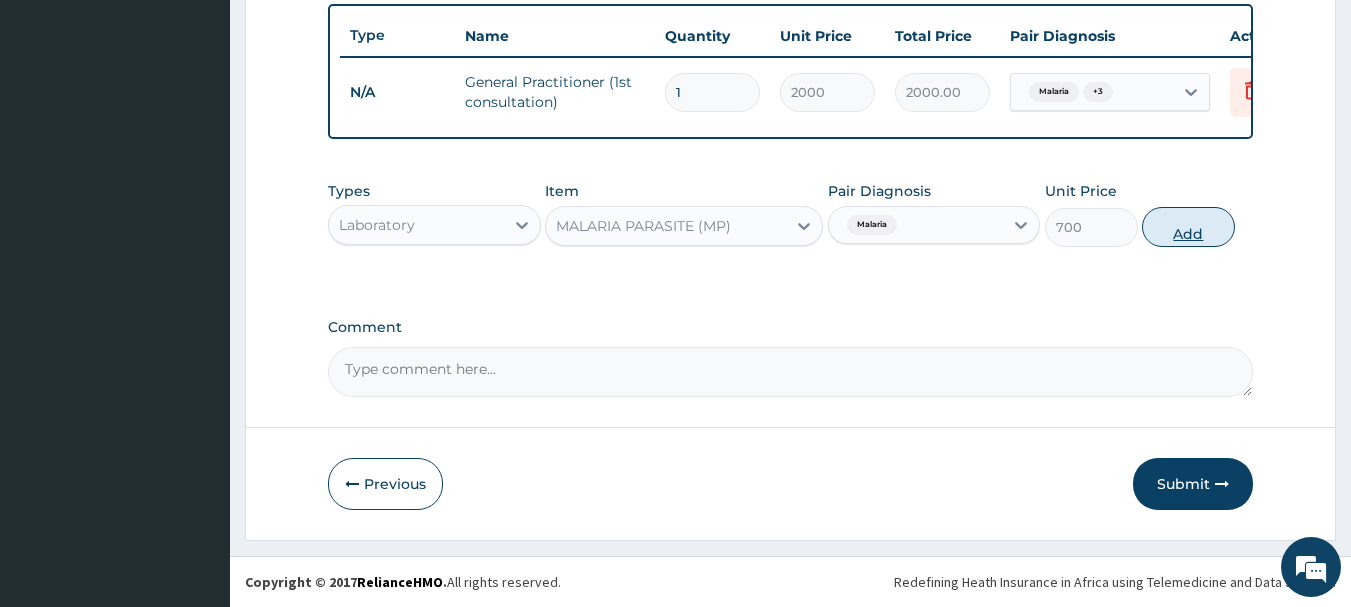 click on "Add" at bounding box center (1188, 227) 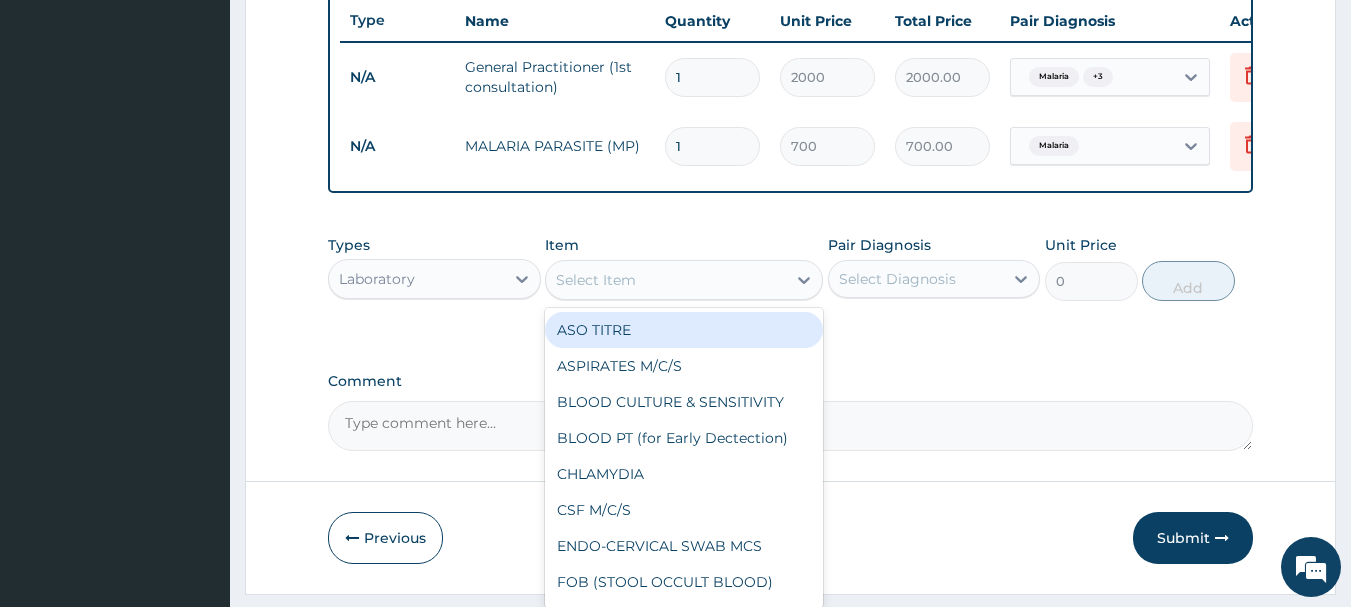 click on "Select Item" at bounding box center [666, 280] 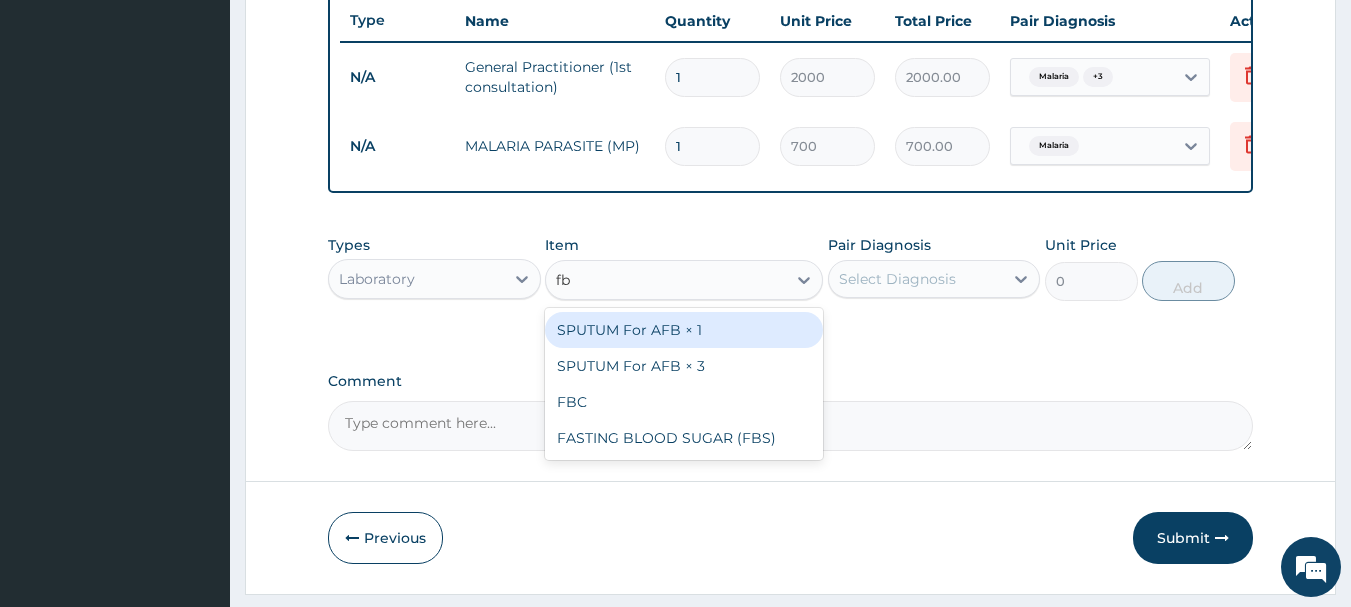 type on "fbc" 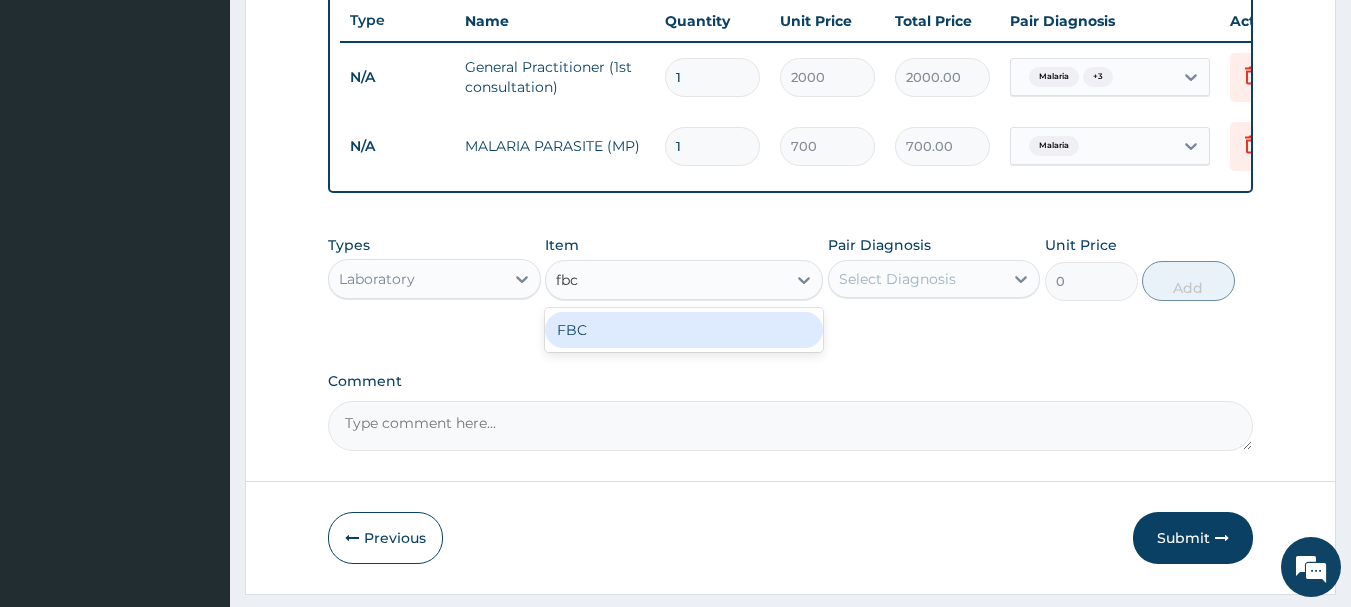 click on "FBC" at bounding box center (684, 330) 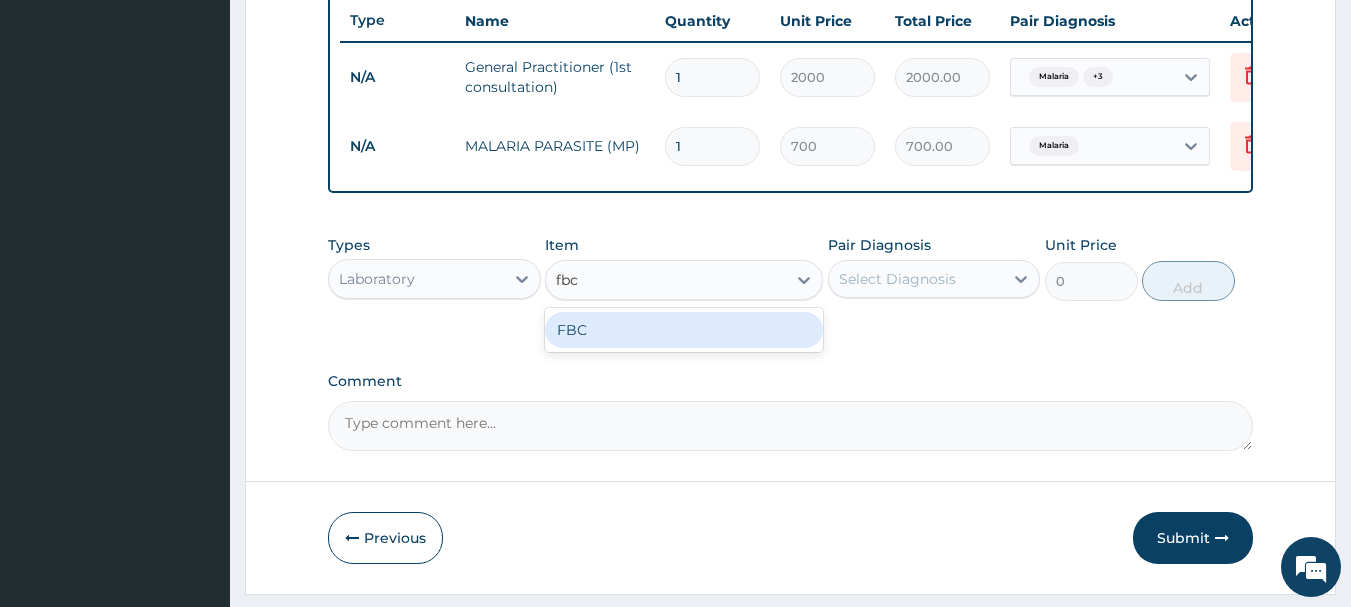 type 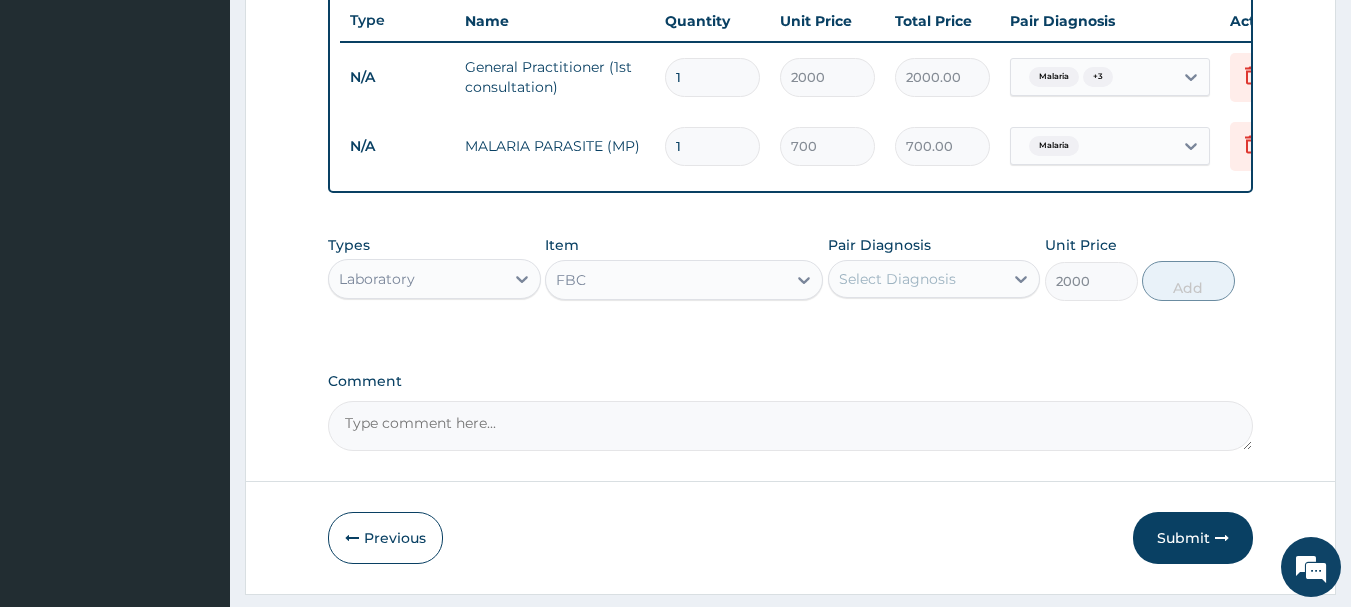 click on "Select Diagnosis" at bounding box center (916, 279) 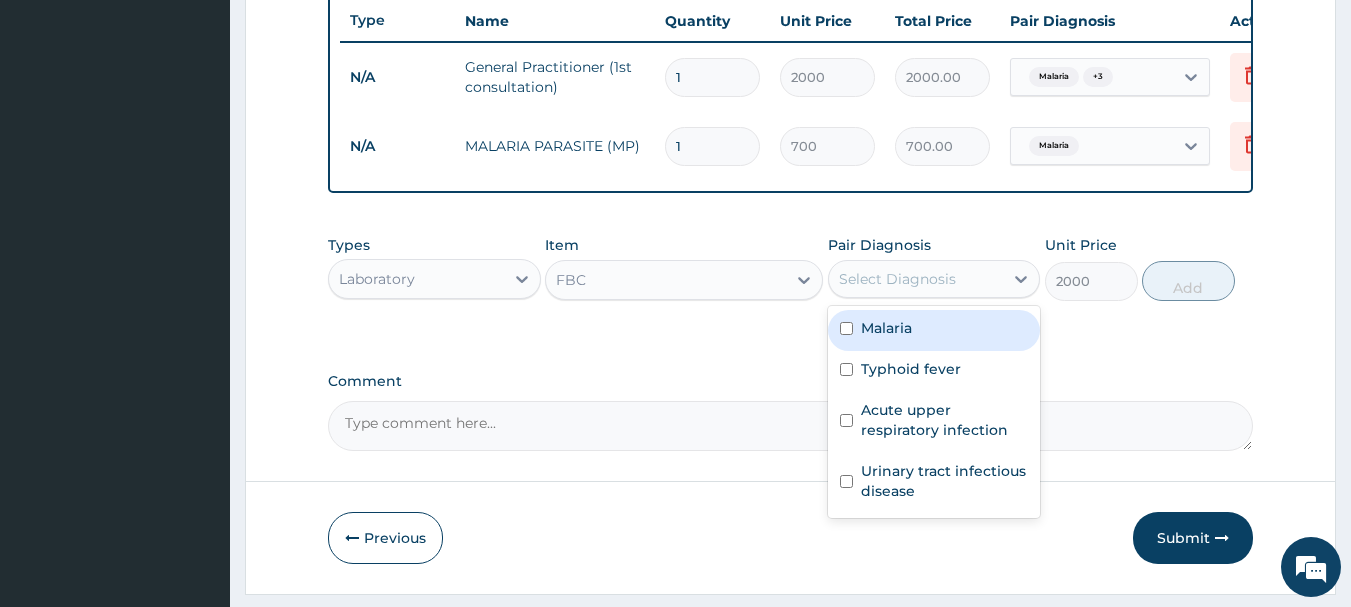 click on "Malaria" at bounding box center [934, 330] 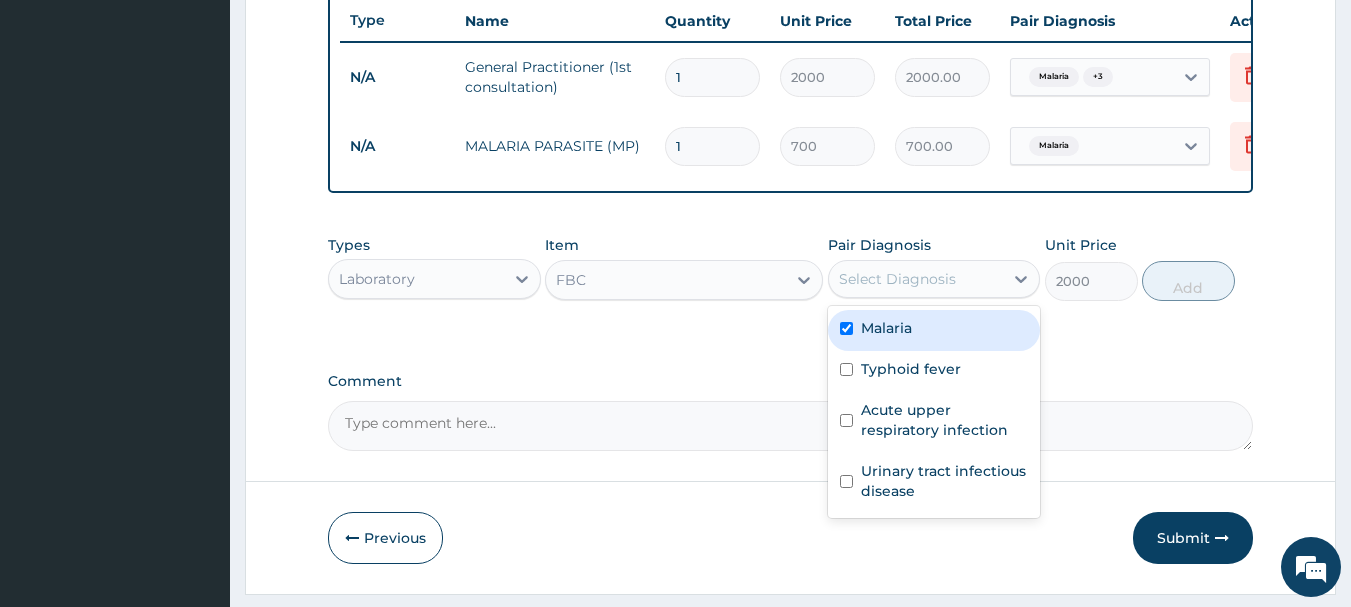 checkbox on "true" 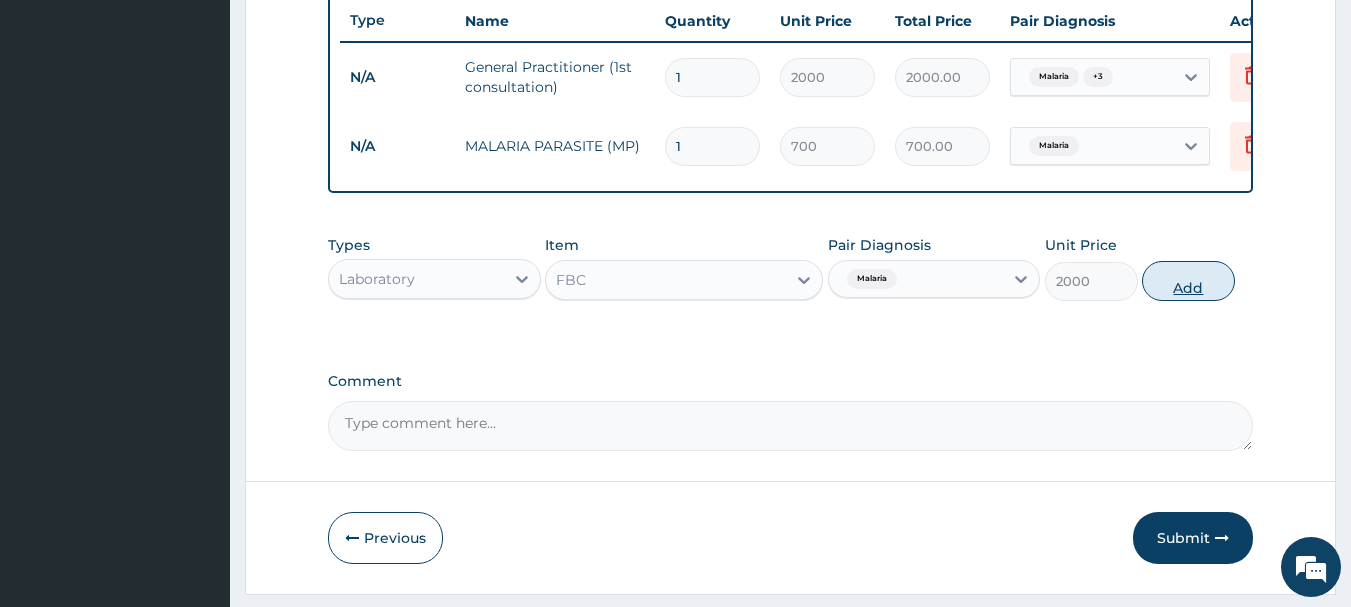 click on "Add" at bounding box center (1188, 281) 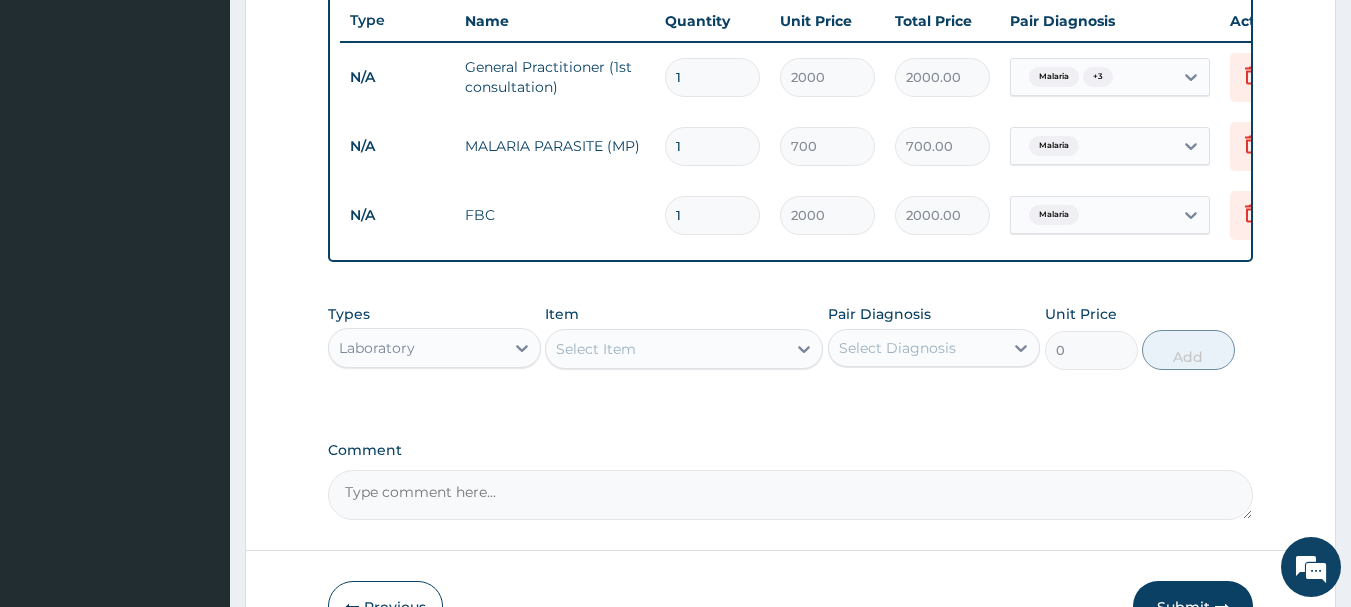 click on "Select Item" at bounding box center (596, 349) 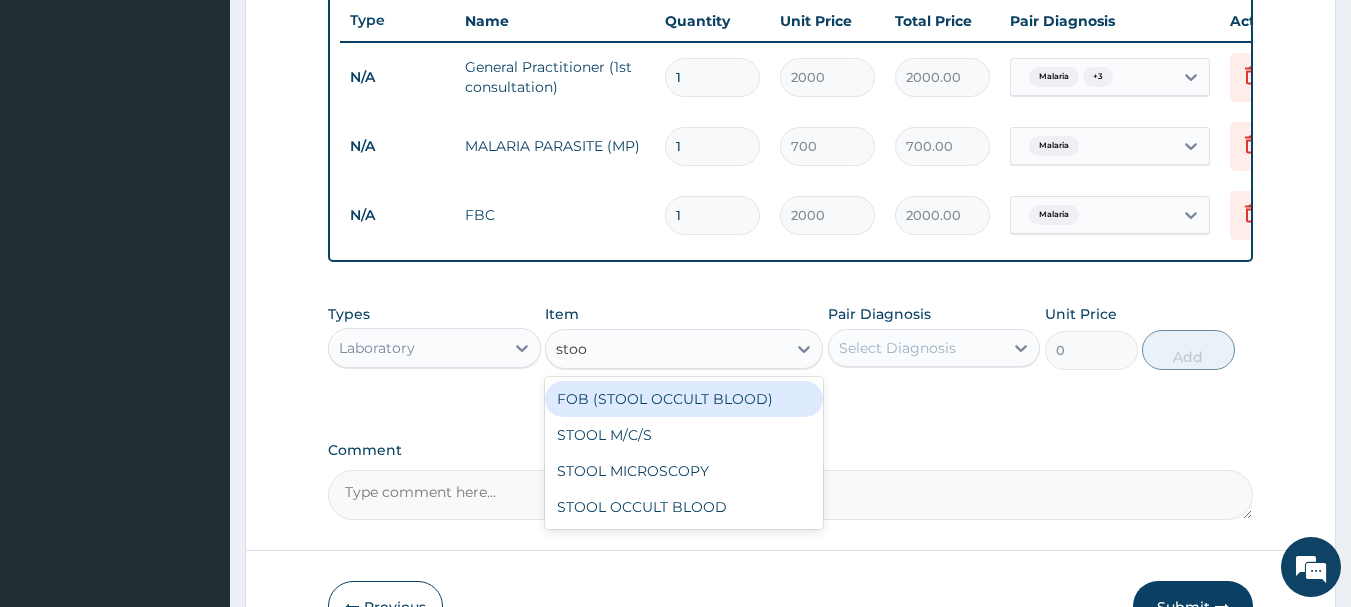 type on "stool" 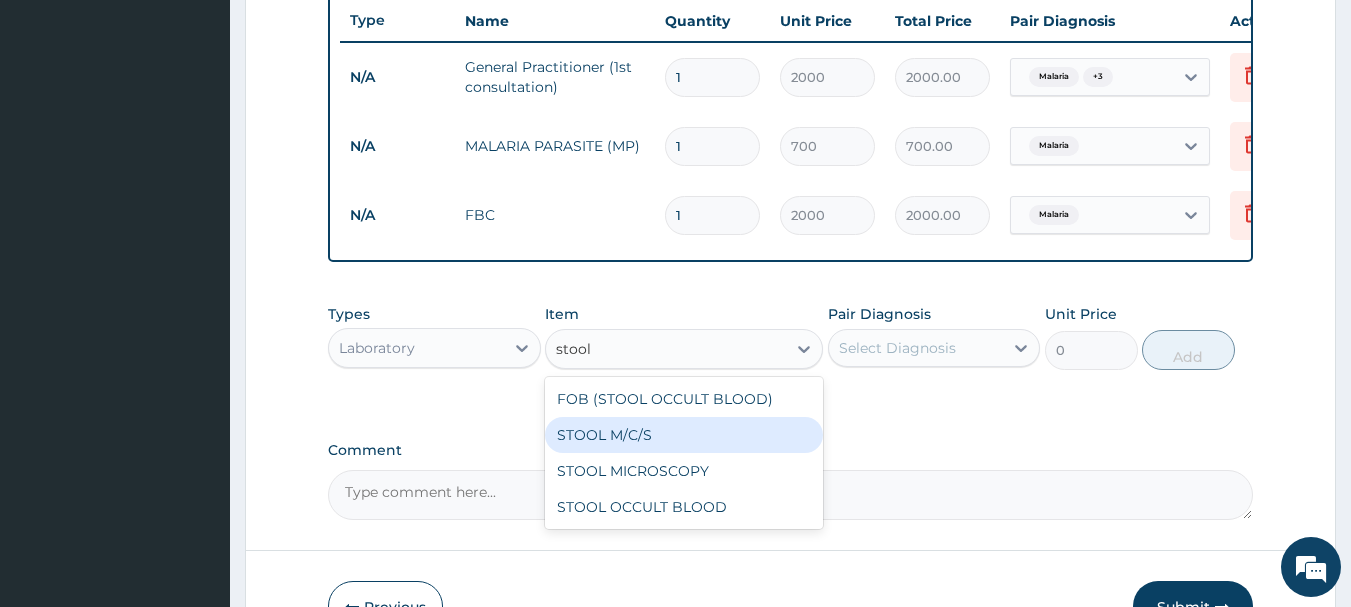 click on "STOOL M/C/S" at bounding box center (684, 435) 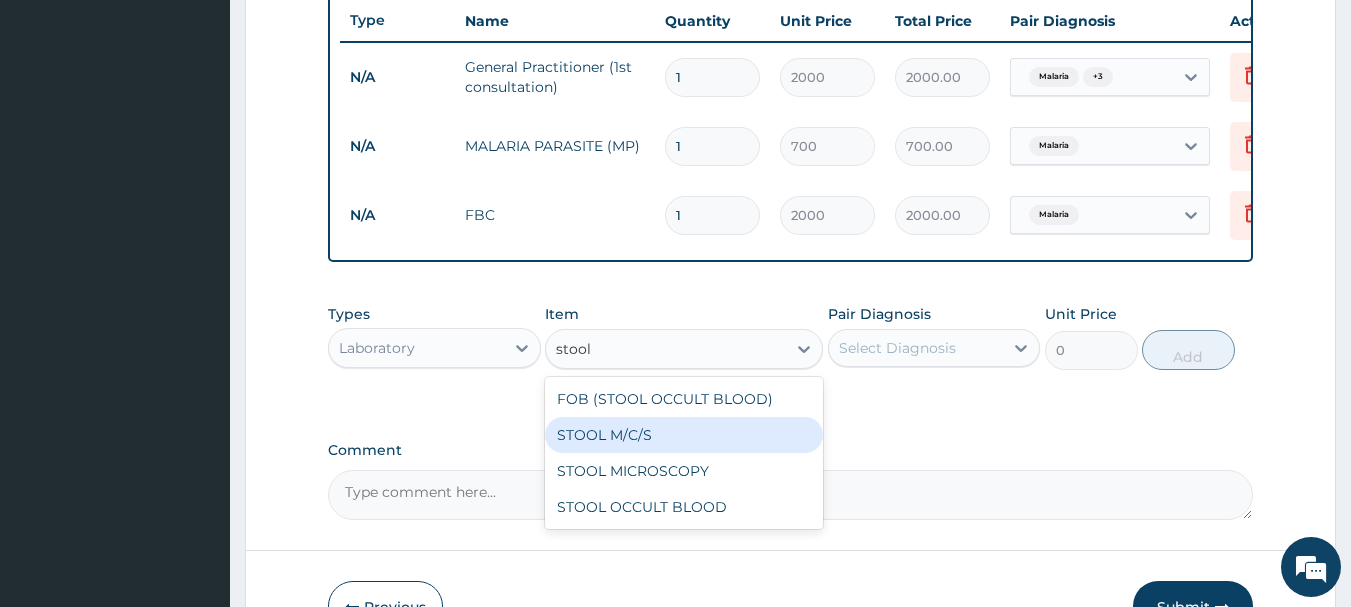 type 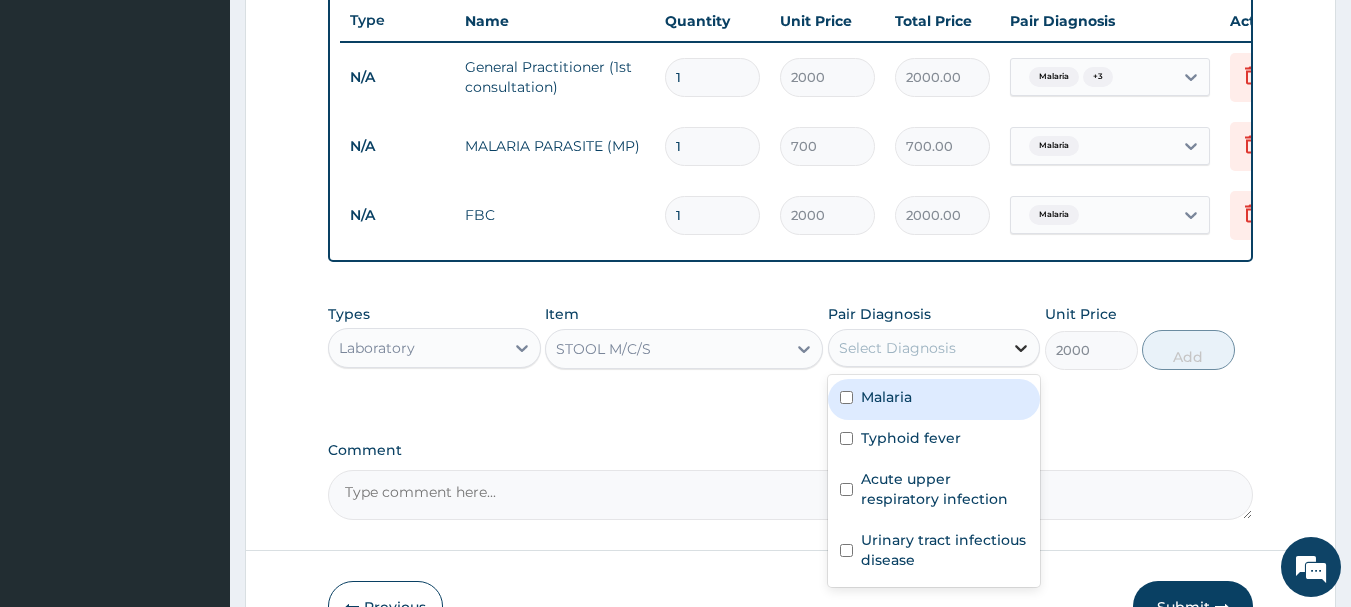 click 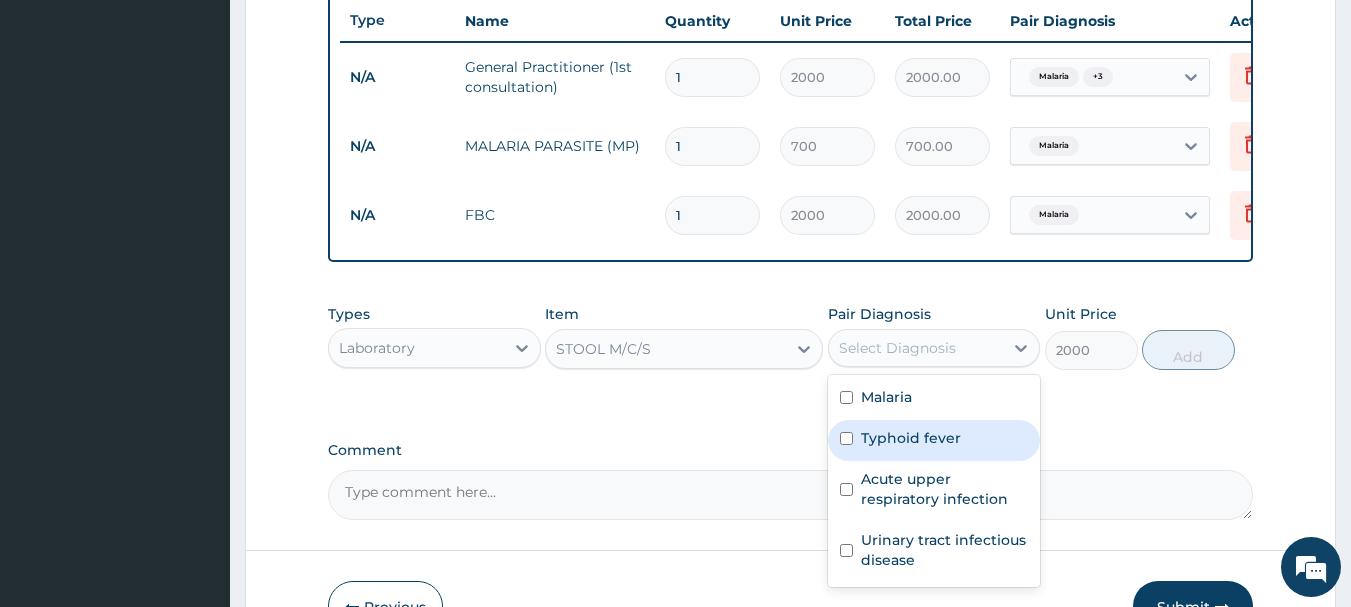 click on "Typhoid fever" at bounding box center [934, 440] 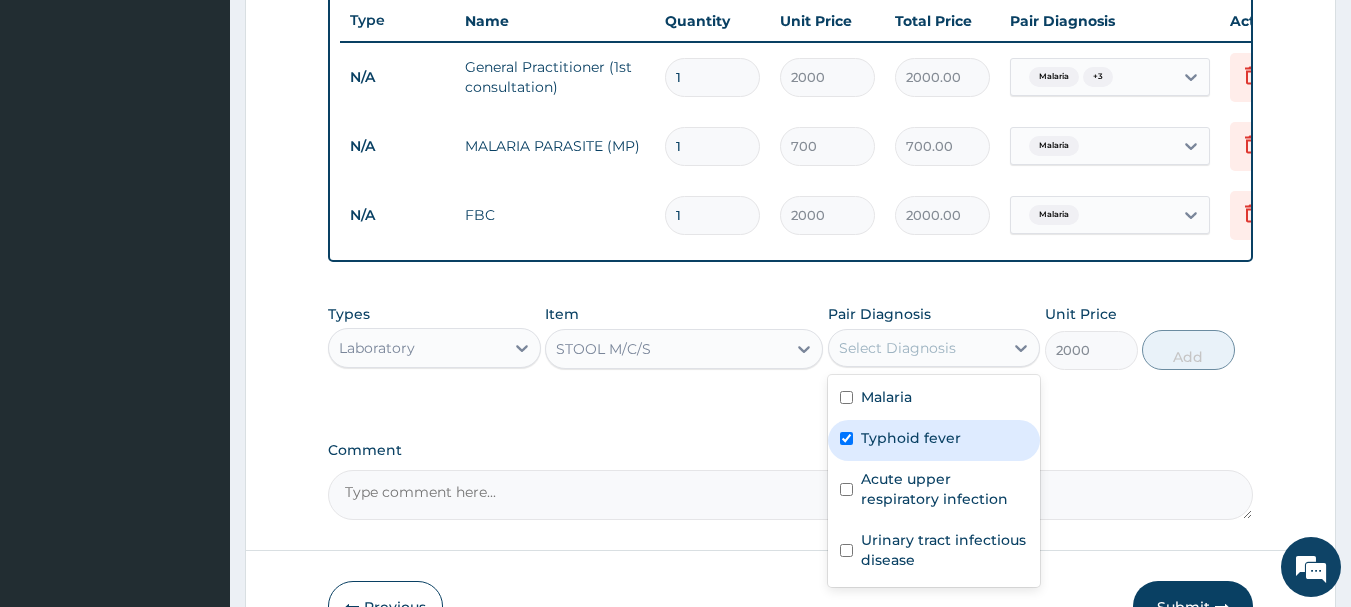 checkbox on "true" 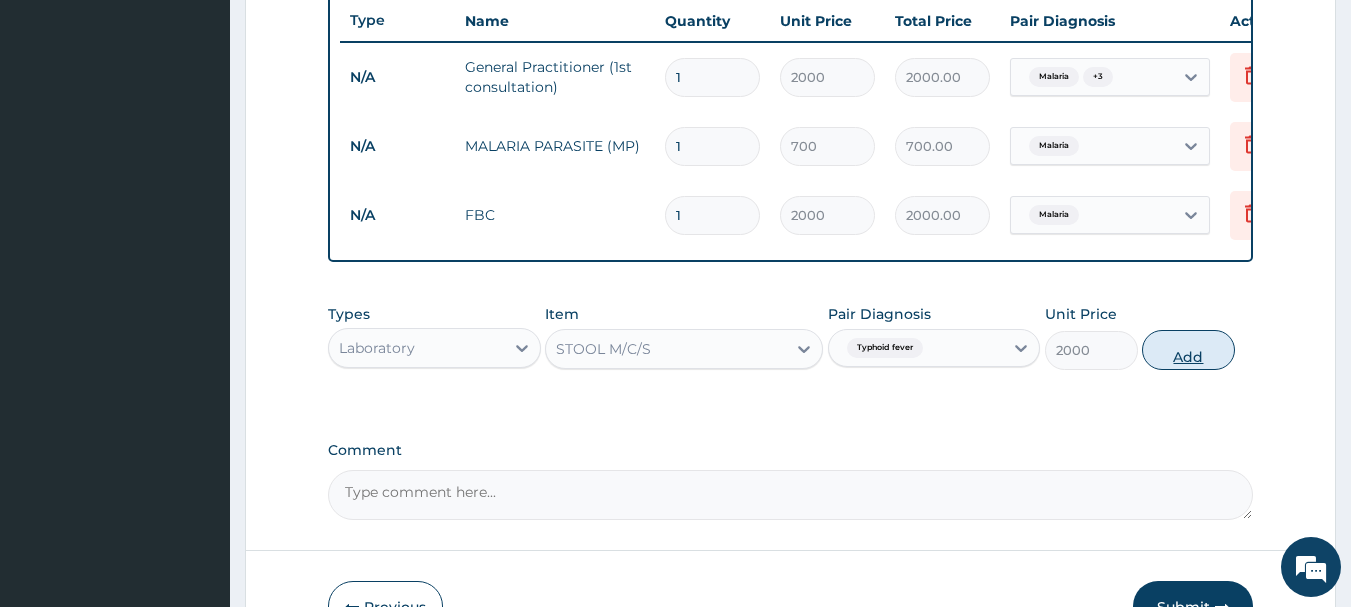click on "Add" at bounding box center [1188, 350] 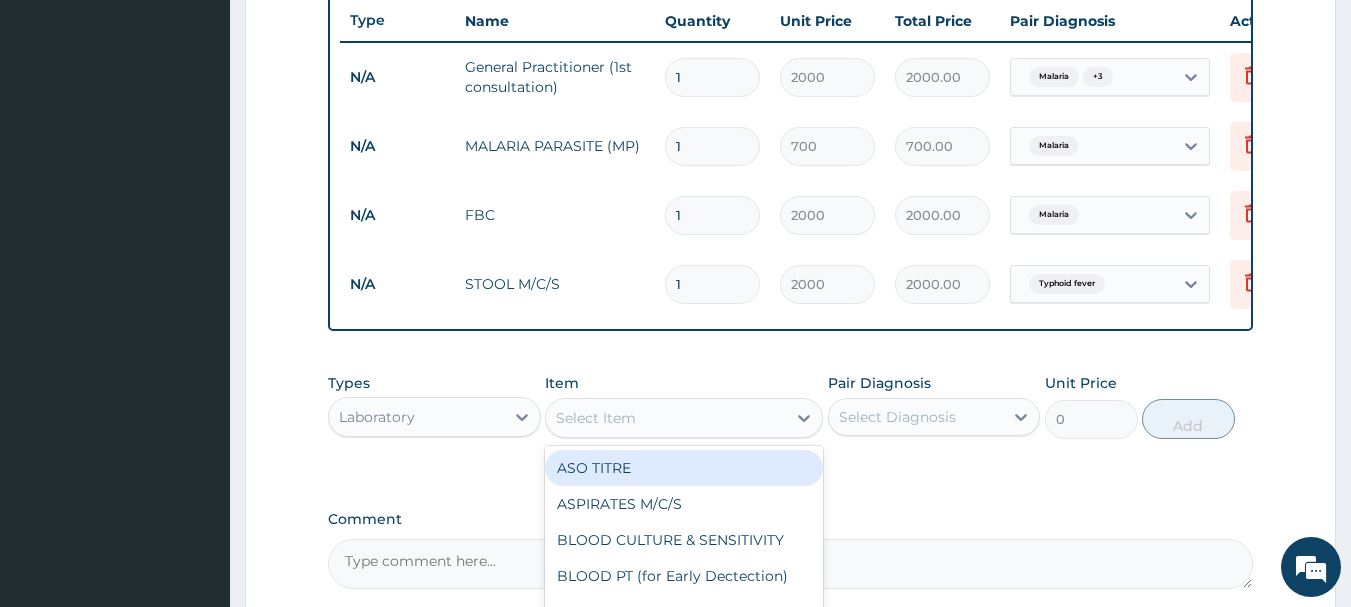 click on "Select Item" at bounding box center [666, 418] 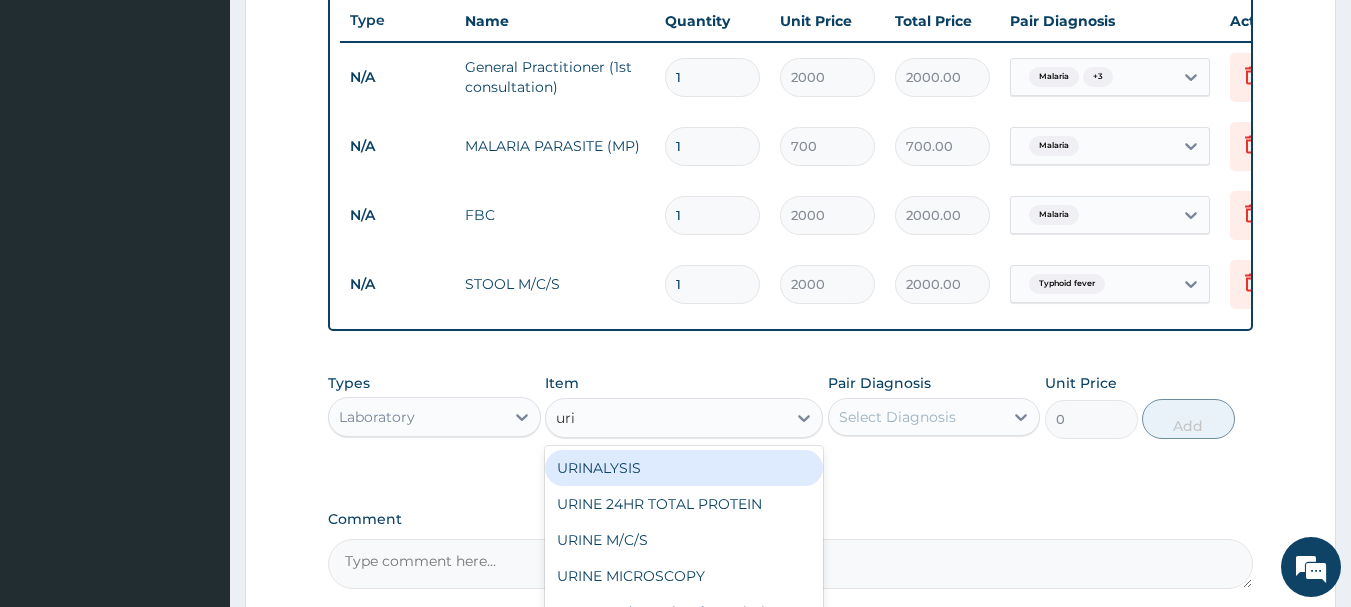 type on "urin" 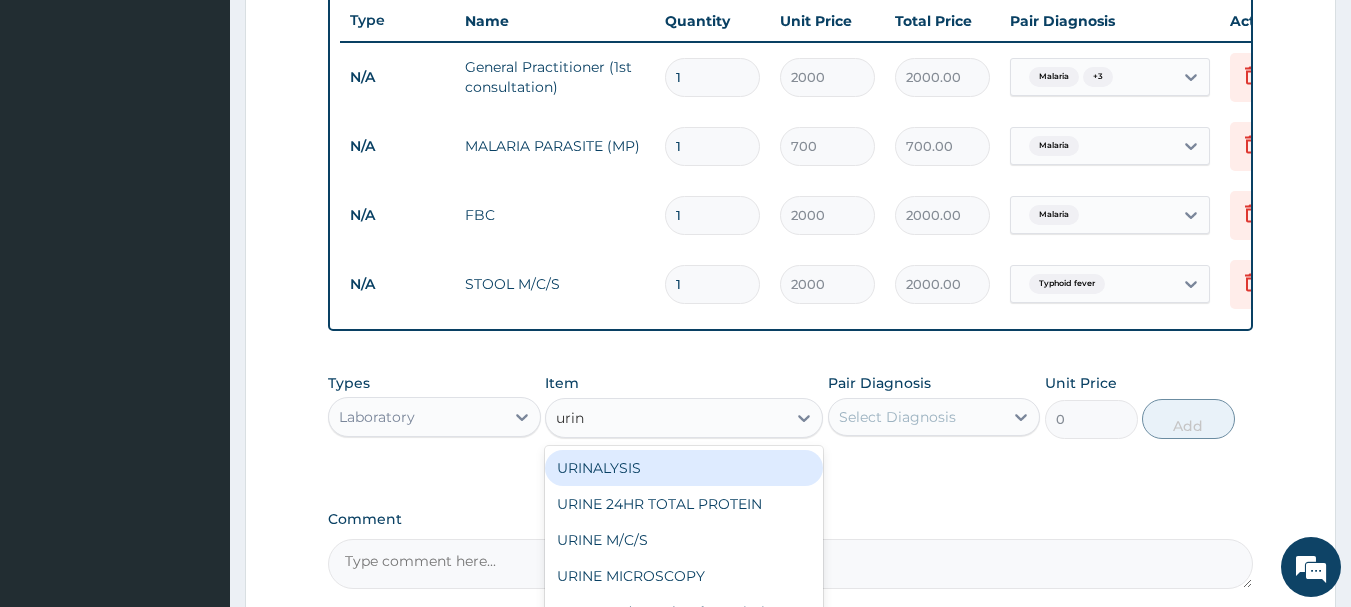 click on "URINALYSIS" at bounding box center (684, 468) 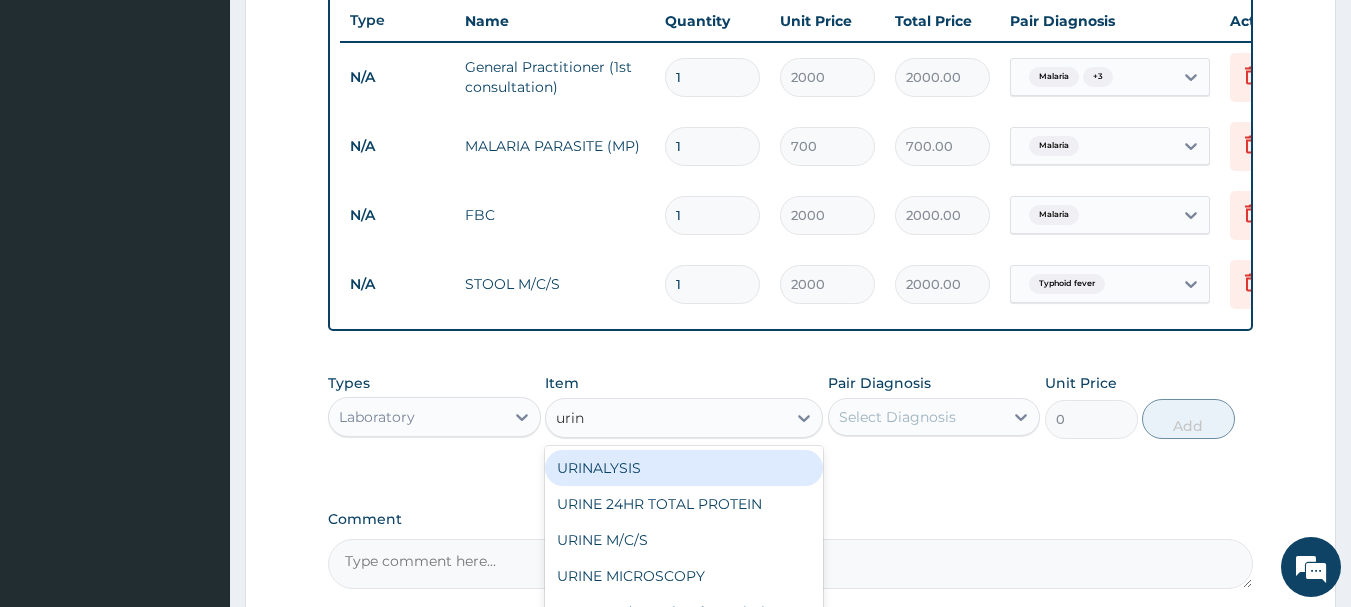 type 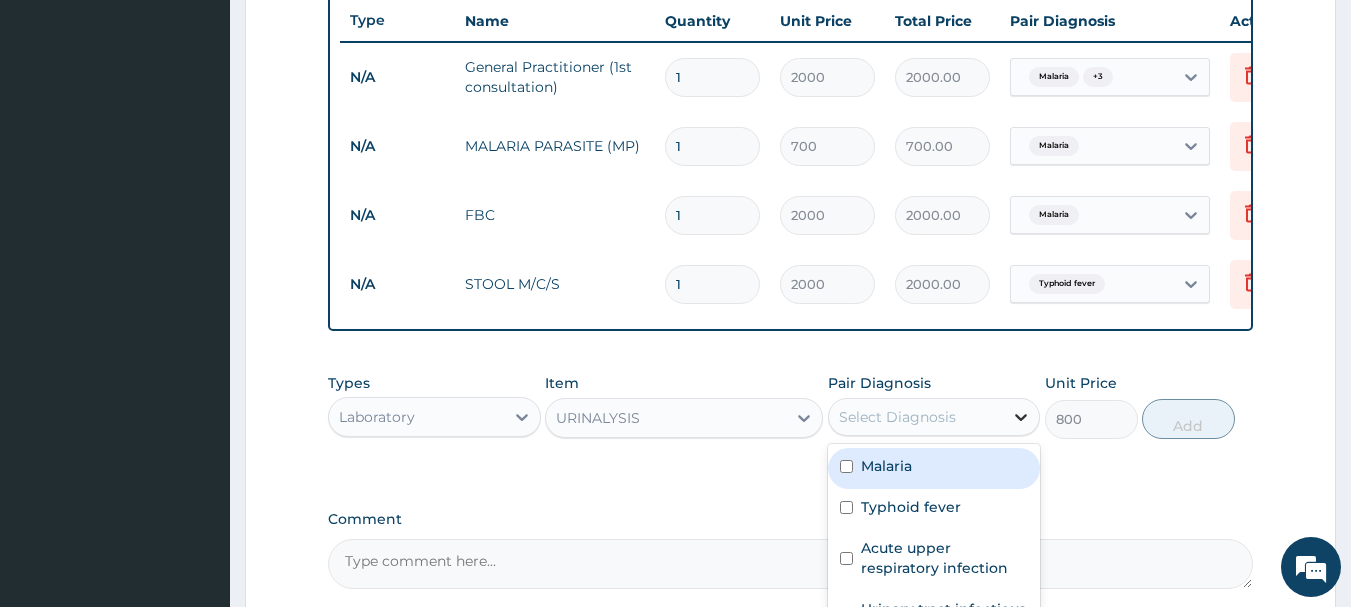 click at bounding box center (1021, 417) 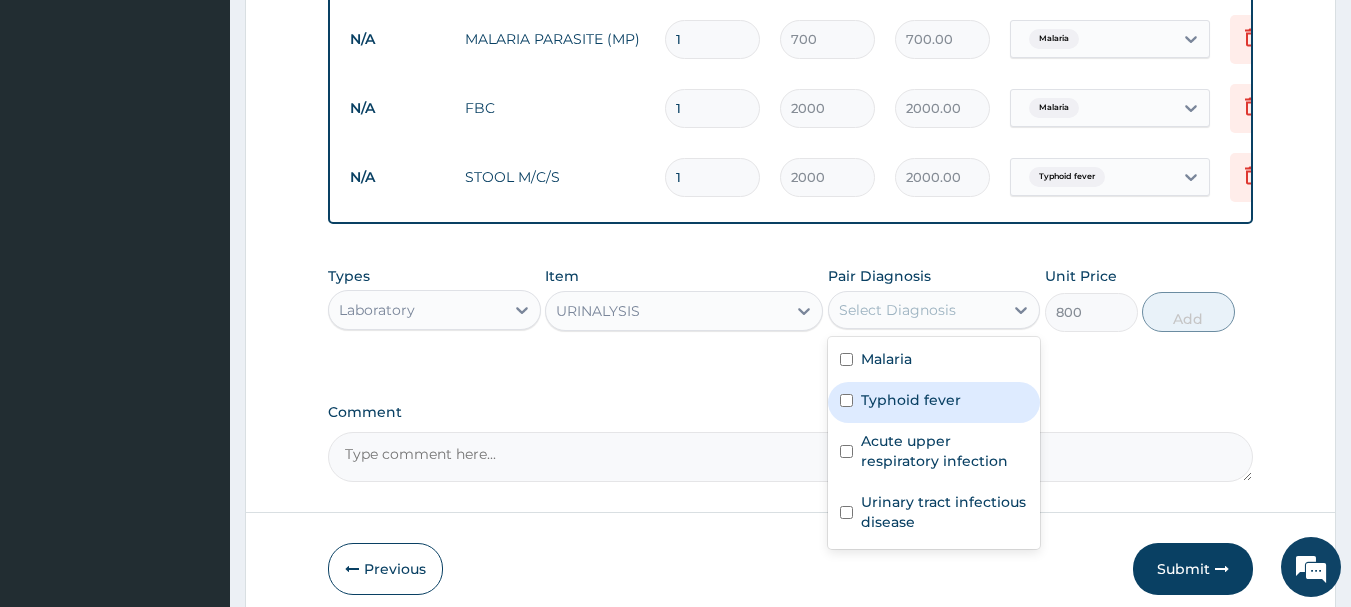 scroll, scrollTop: 873, scrollLeft: 0, axis: vertical 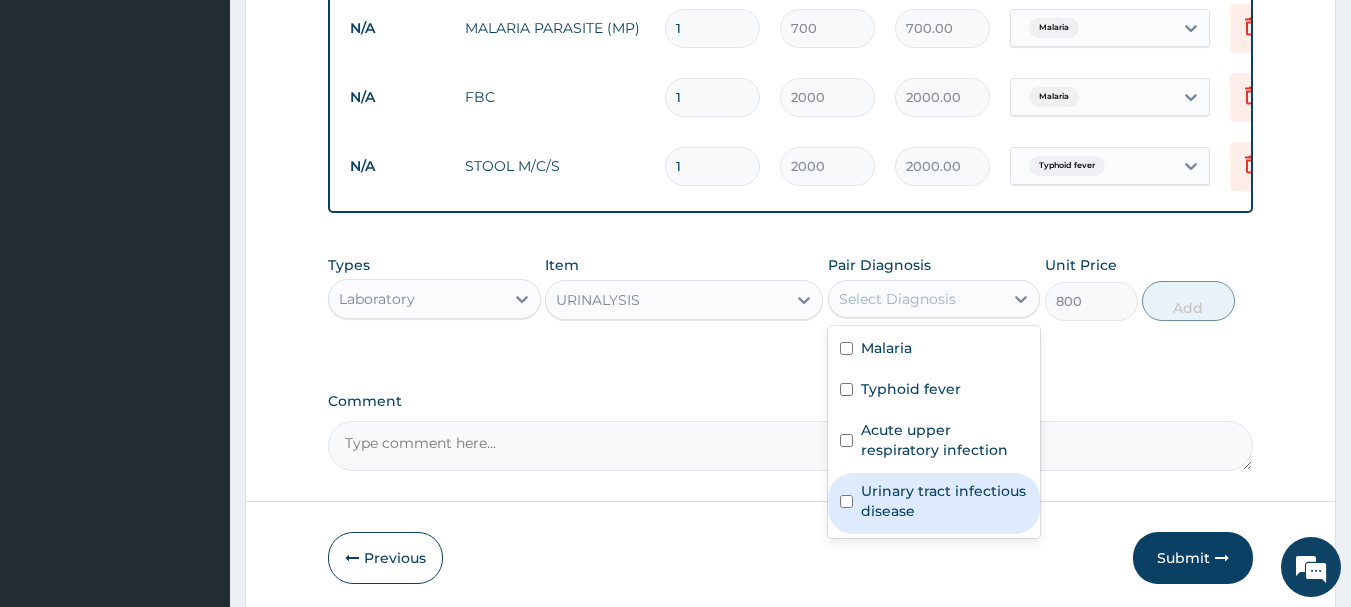 click at bounding box center (846, 501) 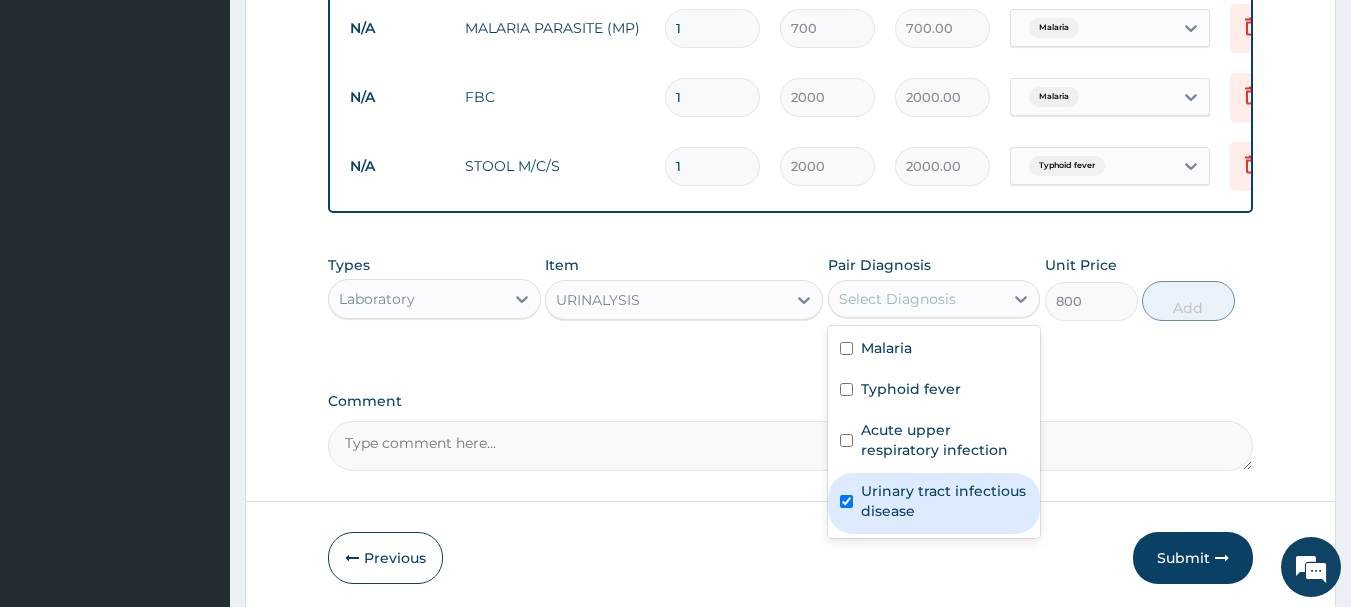 checkbox on "true" 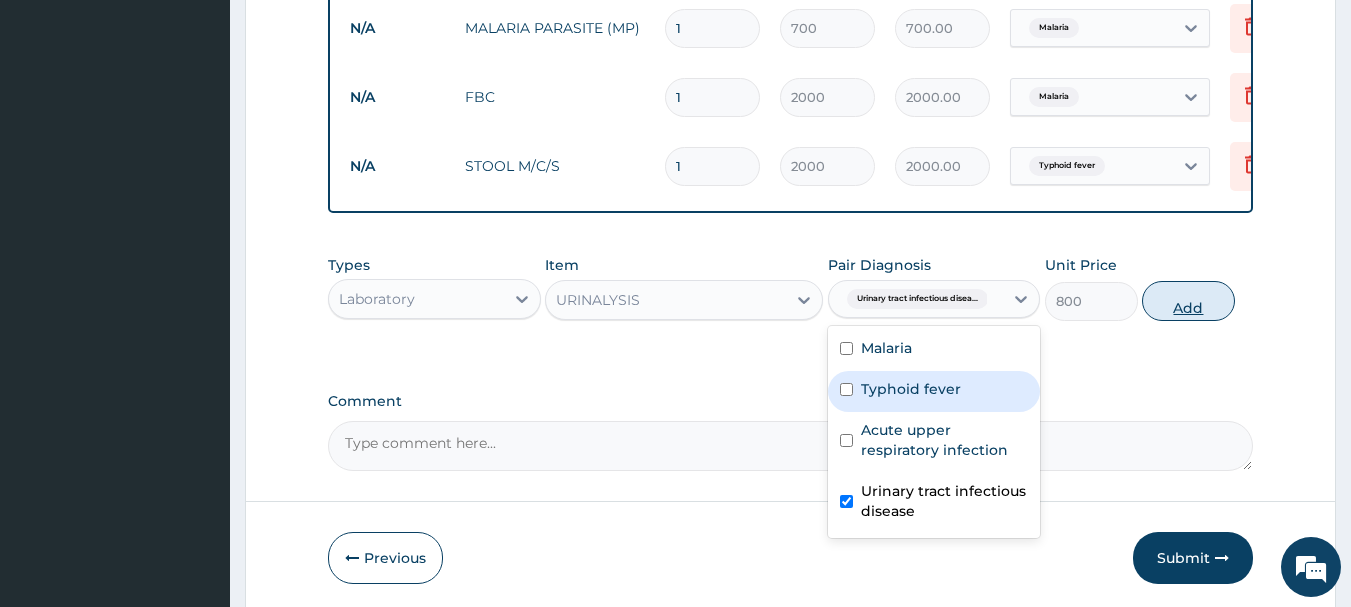 click on "Add" at bounding box center [1188, 301] 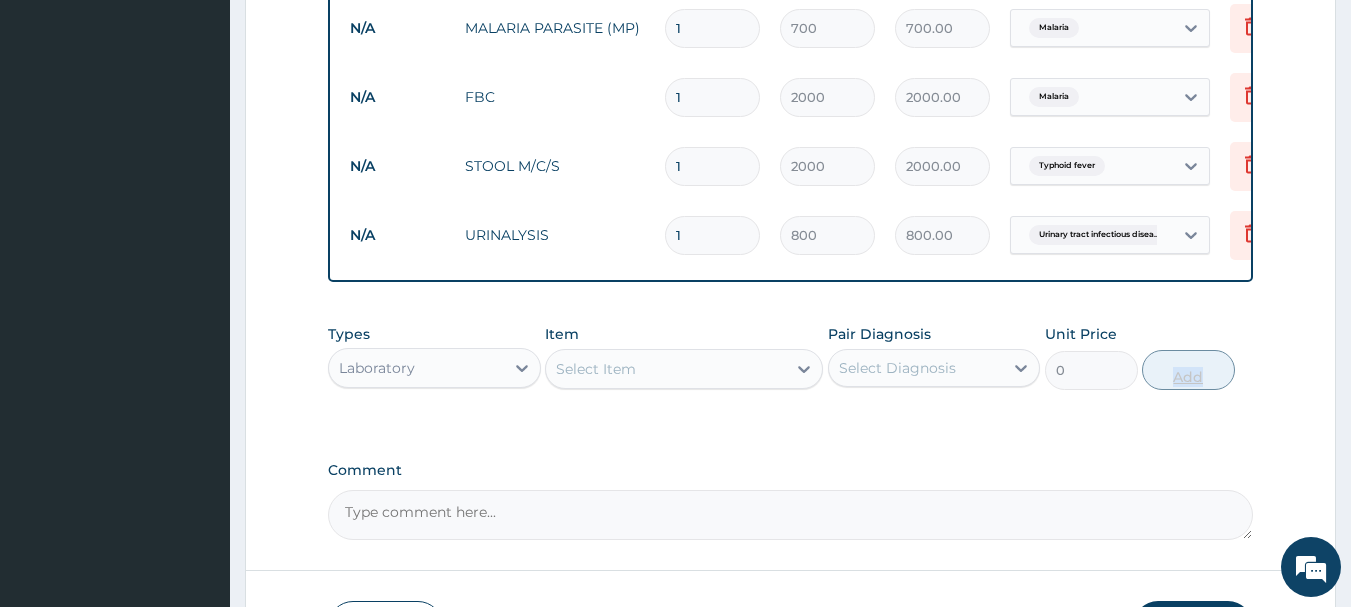 click on "PA Code / Prescription Code Enter Code(Secondary Care Only) Encounter Date 18-07-2025 Important Notice Please enter PA codes before entering items that are not attached to a PA code   All diagnoses entered must be linked to a claim item. Diagnosis & Claim Items that are visible but inactive cannot be edited because they were imported from an already approved PA code. Diagnosis Malaria Confirmed Typhoid fever Confirmed Acute upper respiratory infection Confirmed Urinary tract infectious disease Query NB: All diagnosis must be linked to a claim item Claim Items Type Name Quantity Unit Price Total Price Pair Diagnosis Actions N/A General Practitioner (1st consultation) 1 2000 2000.00 Malaria  + 3 Delete N/A MALARIA PARASITE (MP) 1 700 700.00 Malaria Delete N/A FBC 1 2000 2000.00 Malaria Delete N/A STOOL M/C/S 1 2000 2000.00 Typhoid fever Delete N/A URINALYSIS 1 800 800.00 Urinary tract infectious disea... Delete Types Laboratory Item Select Item Pair Diagnosis Select Diagnosis Unit Price 0 Add Comment" at bounding box center (791, -71) 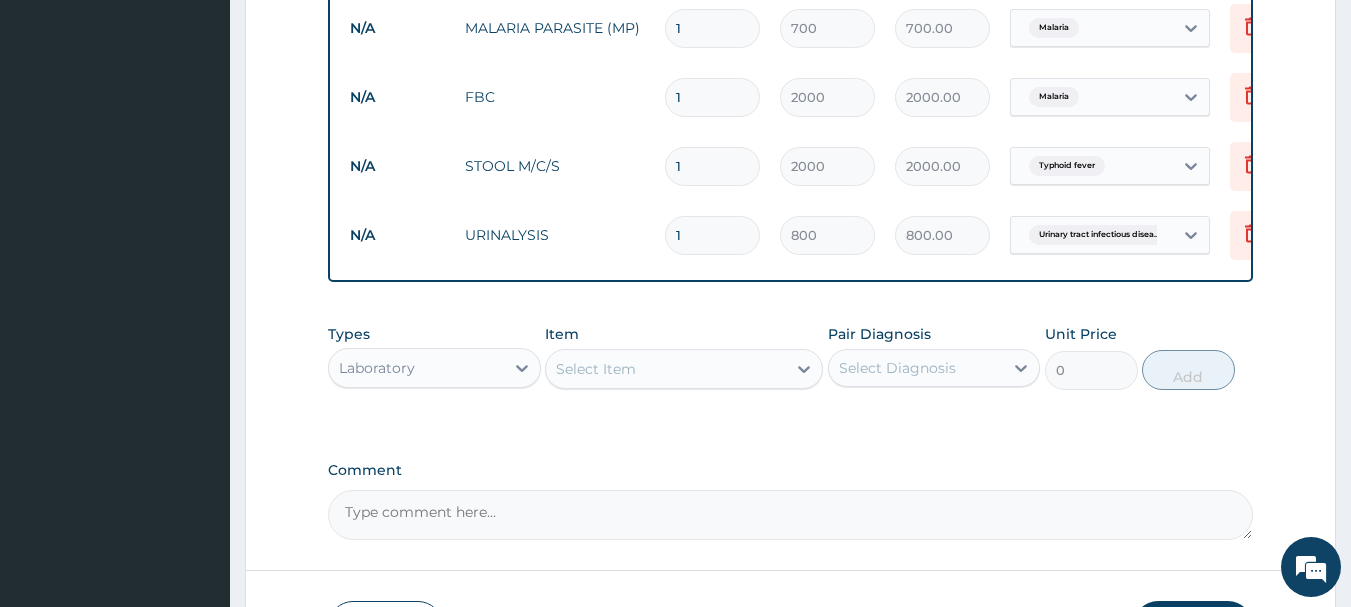click on "Select Item" at bounding box center [666, 369] 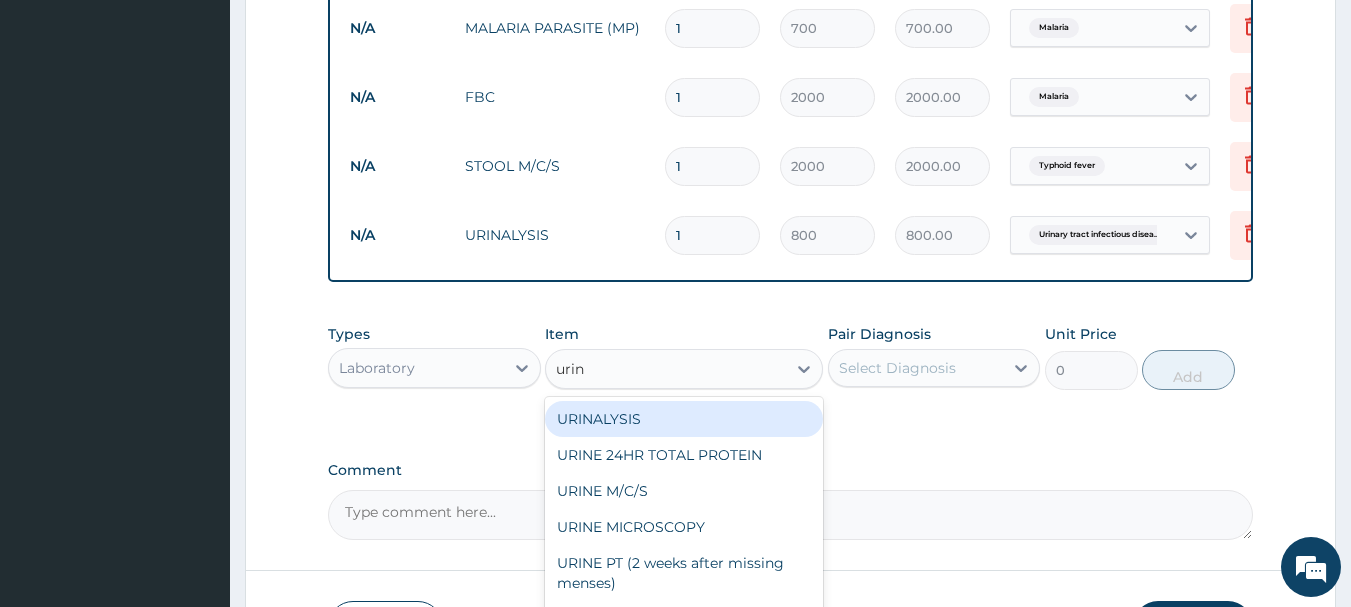 type on "urine" 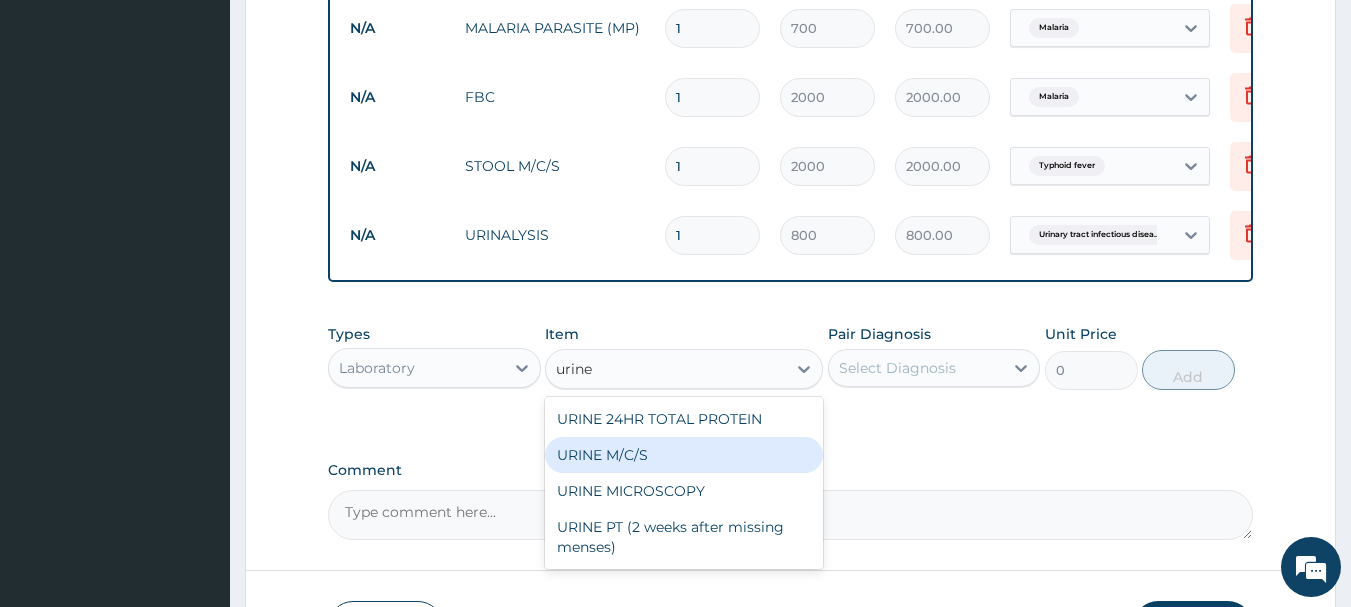 click on "URINE M/C/S" at bounding box center (684, 455) 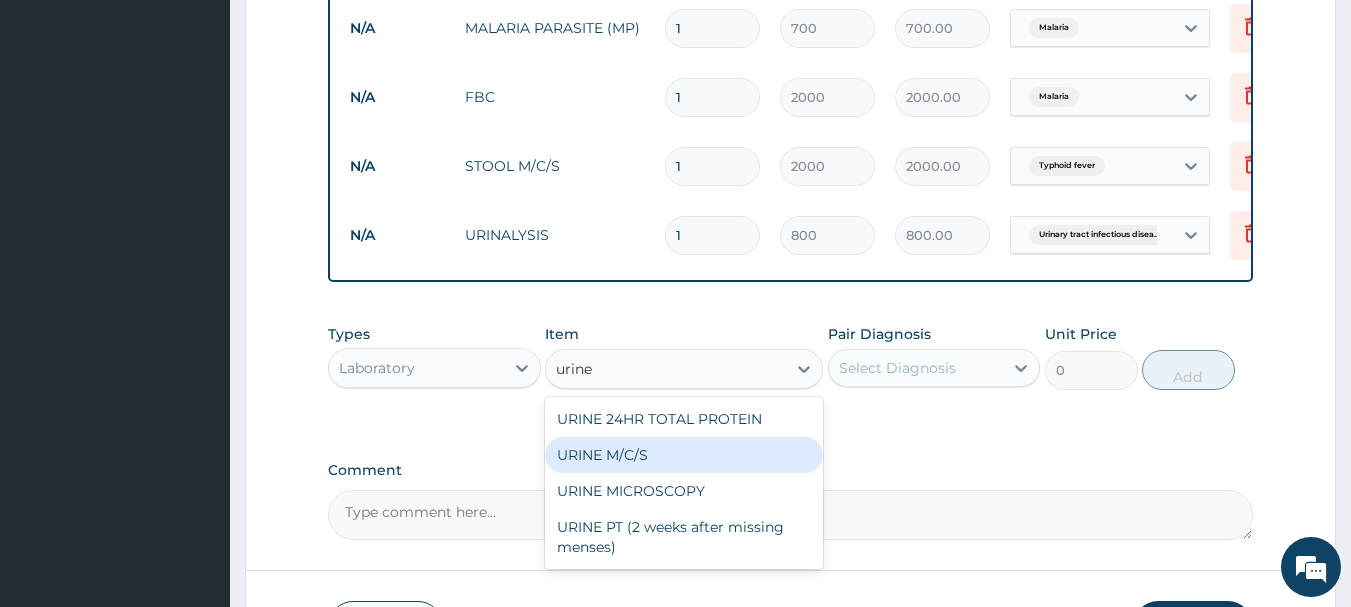 type 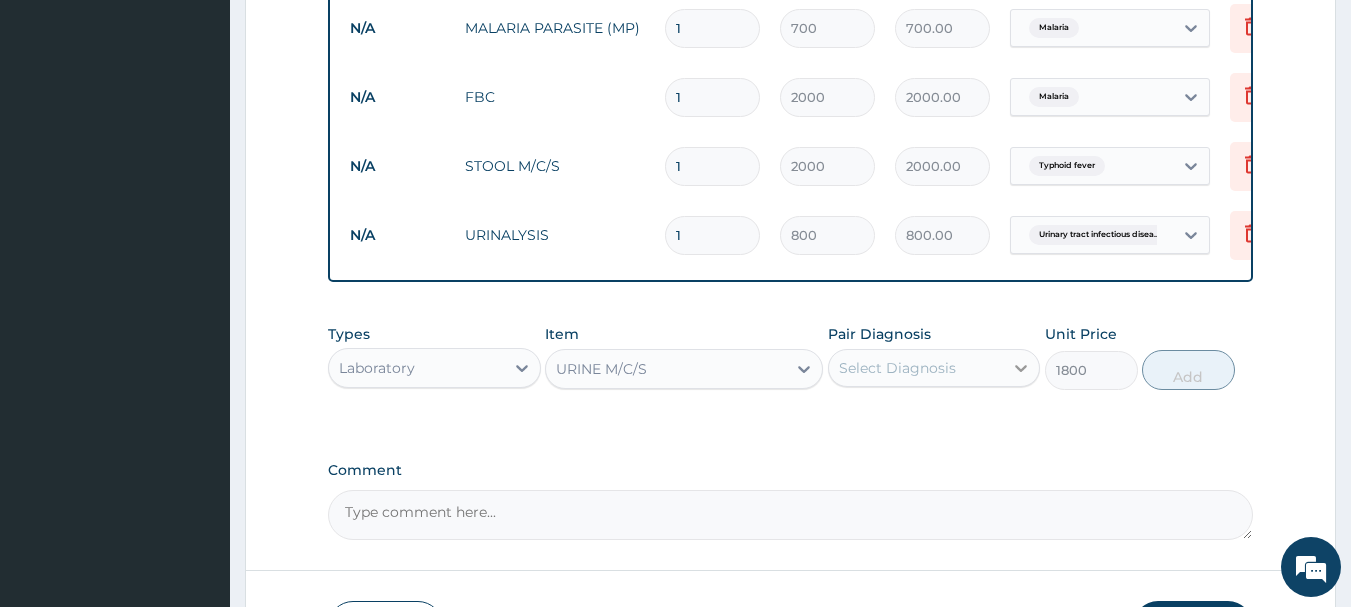 click at bounding box center [1021, 368] 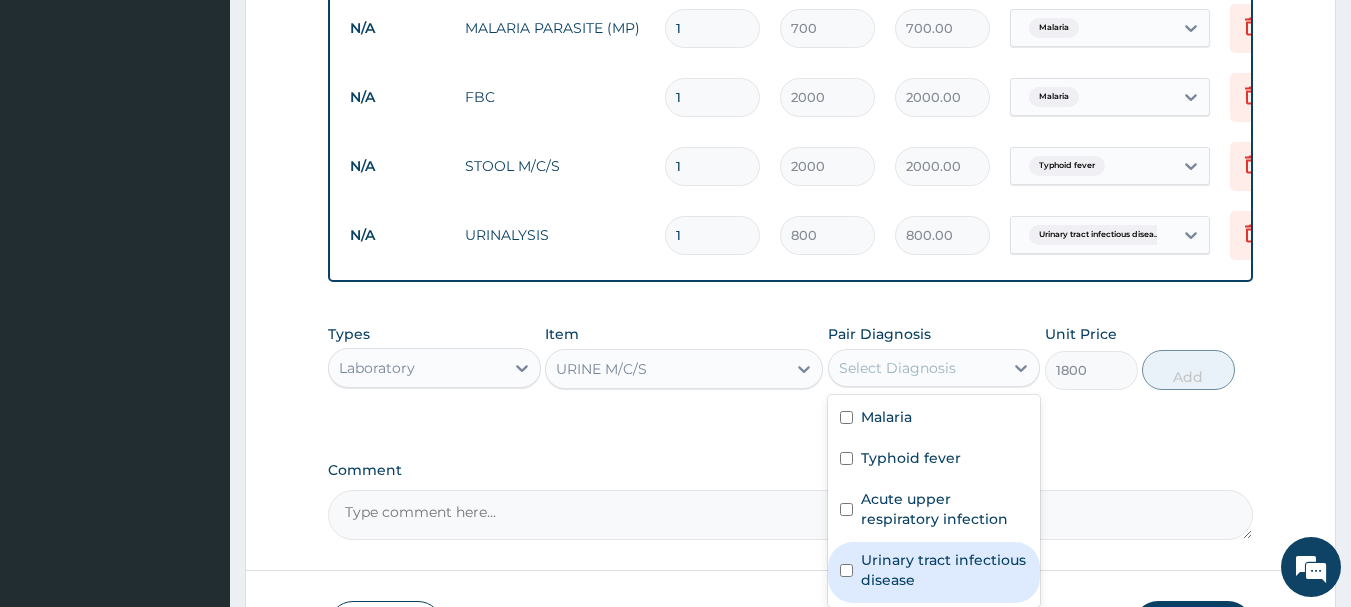 click on "Urinary tract infectious disease" at bounding box center [945, 570] 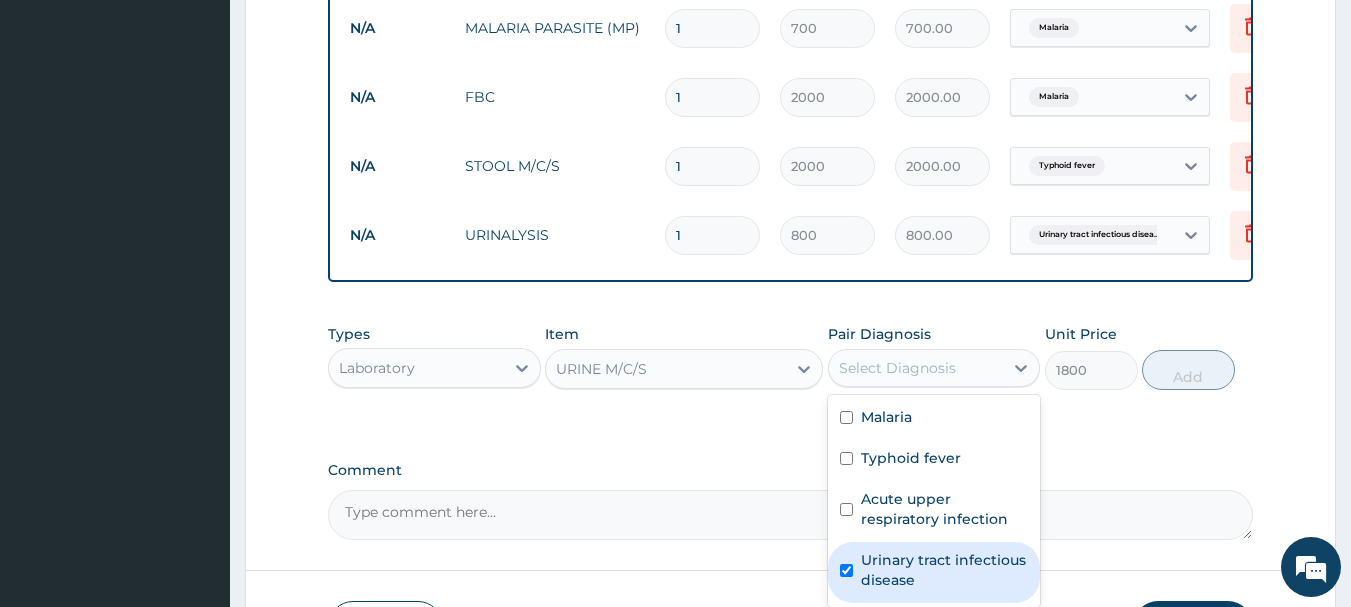 checkbox on "true" 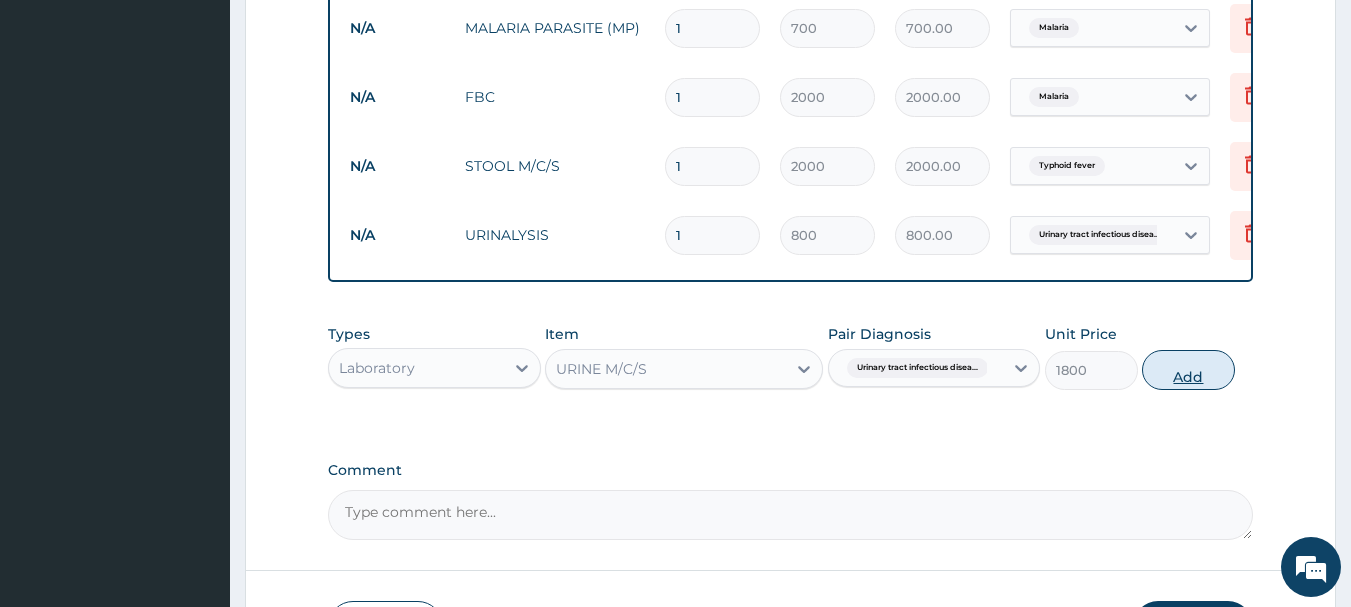 click on "Add" at bounding box center (1188, 370) 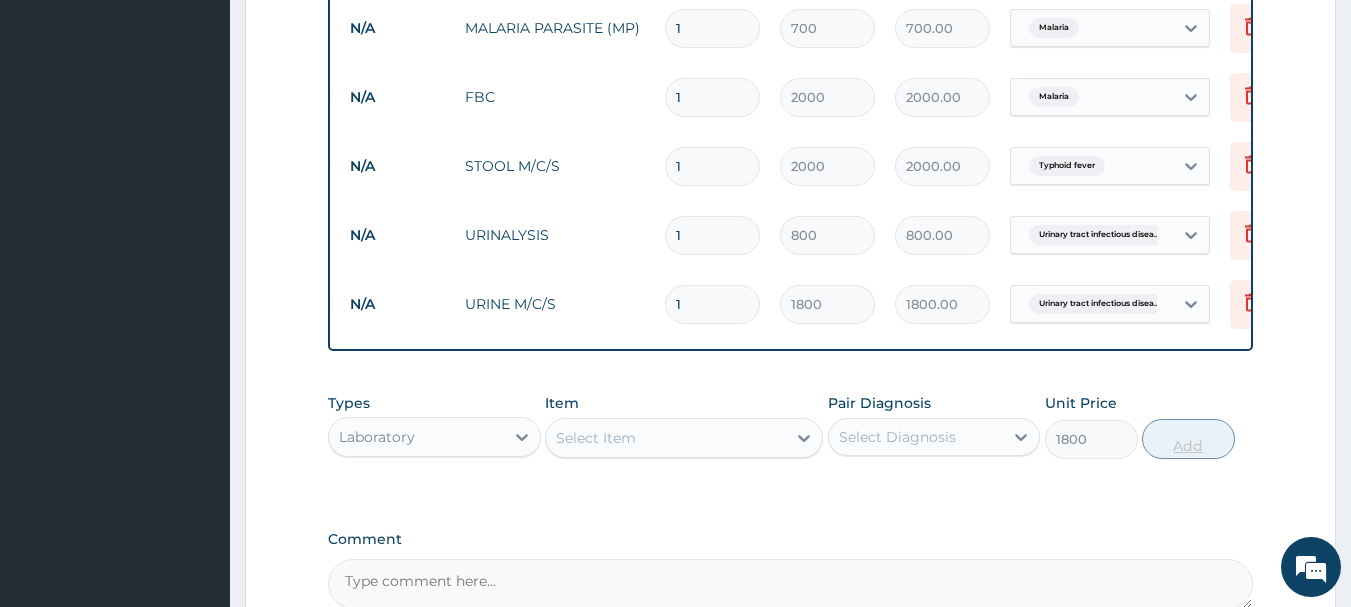type on "0" 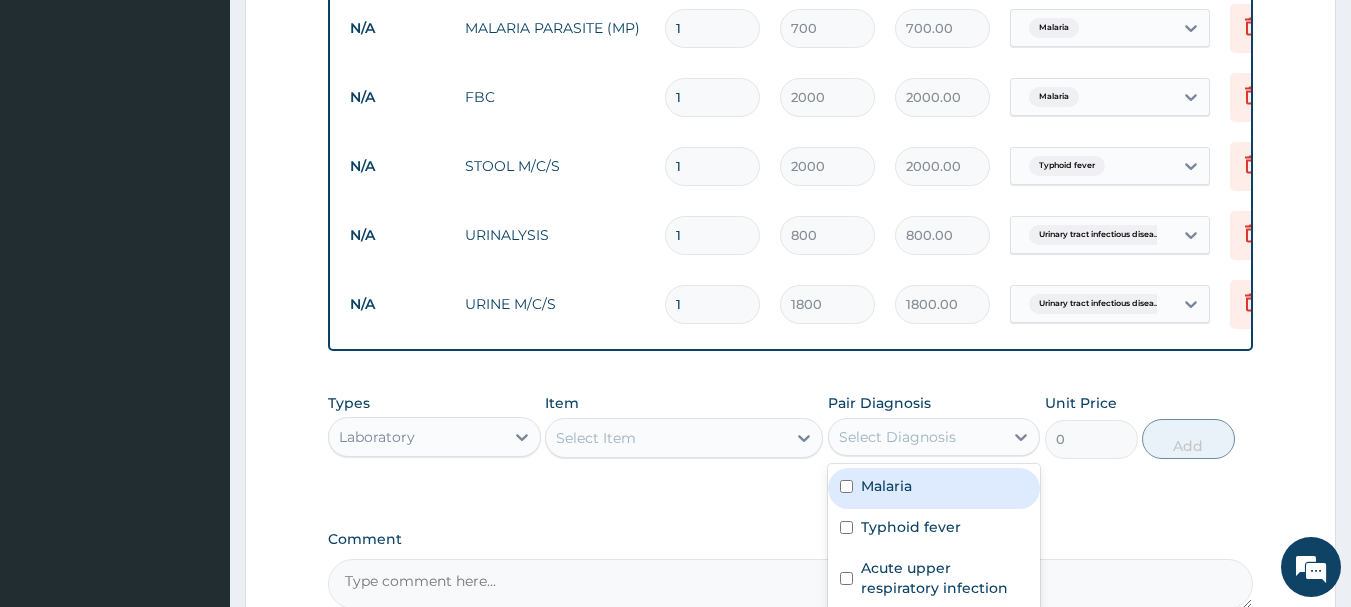 click on "Select Diagnosis" at bounding box center [916, 437] 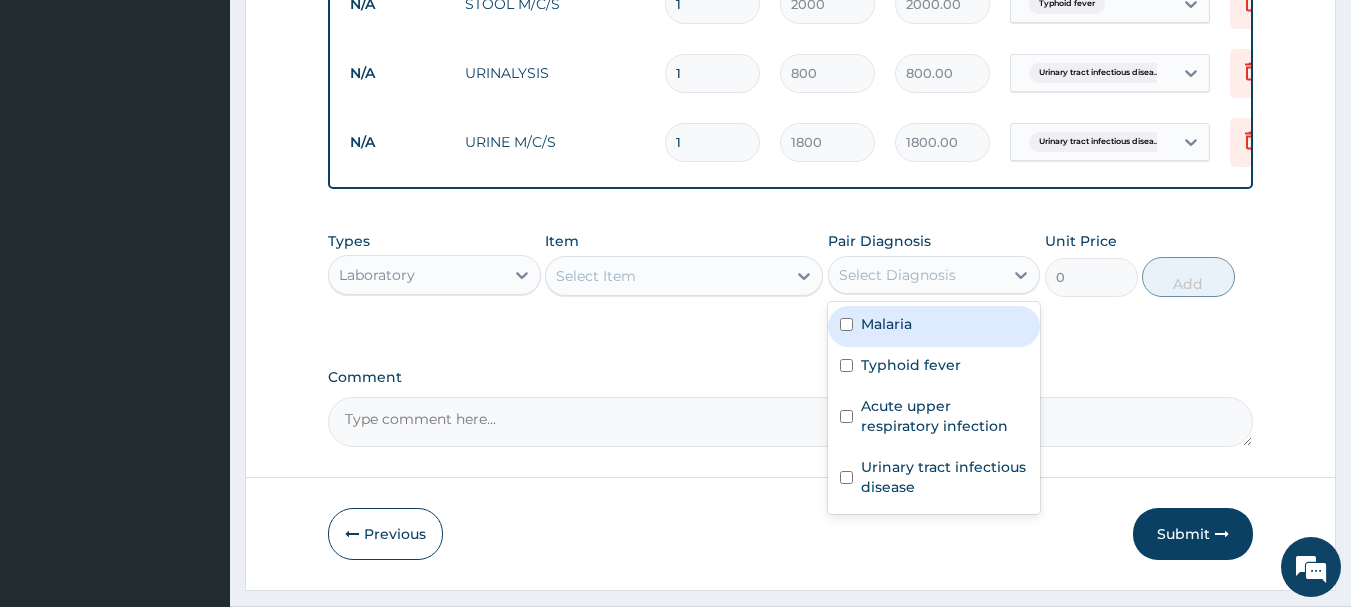 scroll, scrollTop: 1038, scrollLeft: 0, axis: vertical 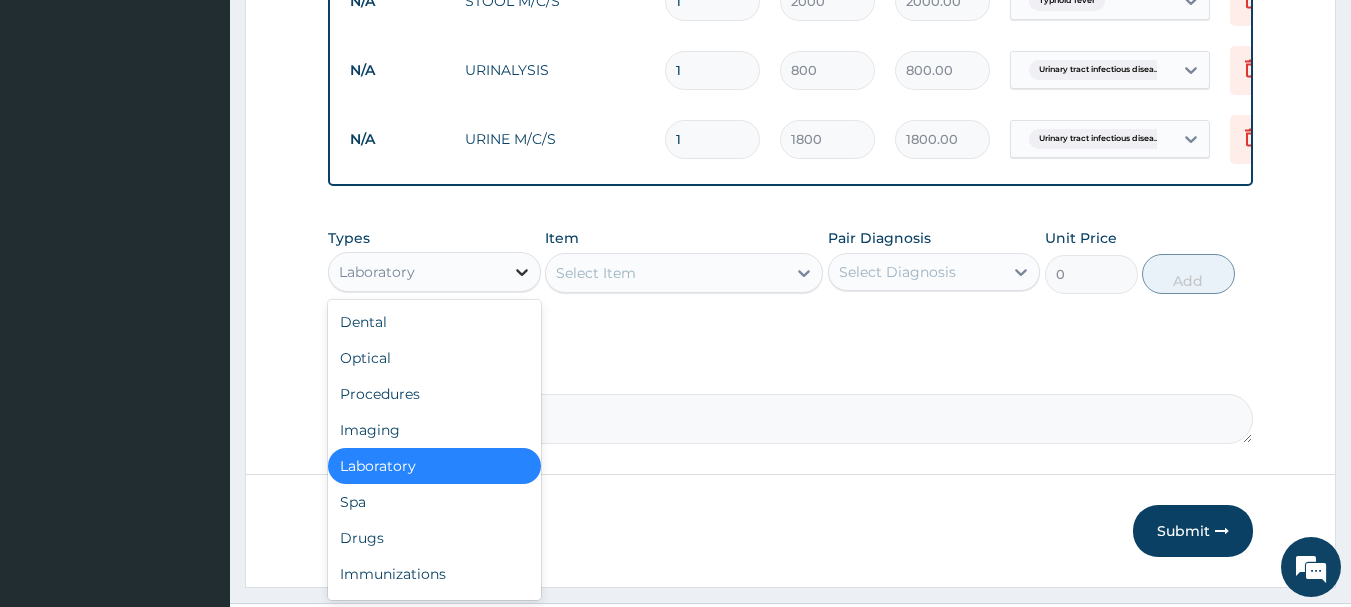 click 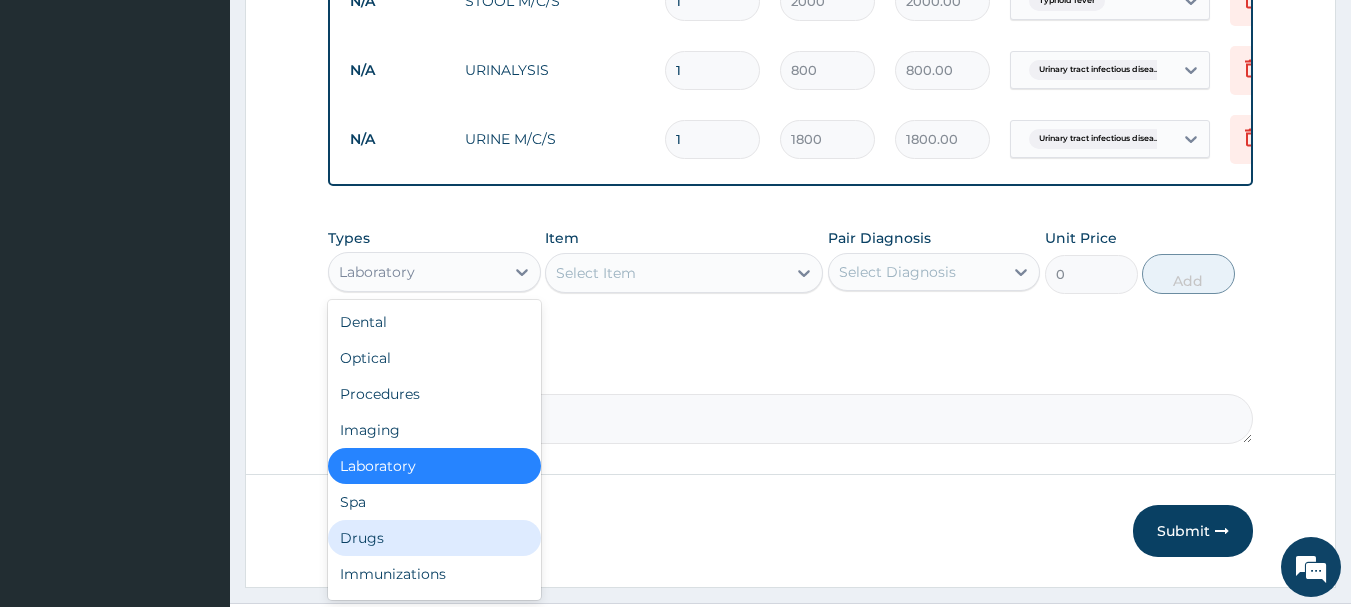 click on "Drugs" at bounding box center (434, 538) 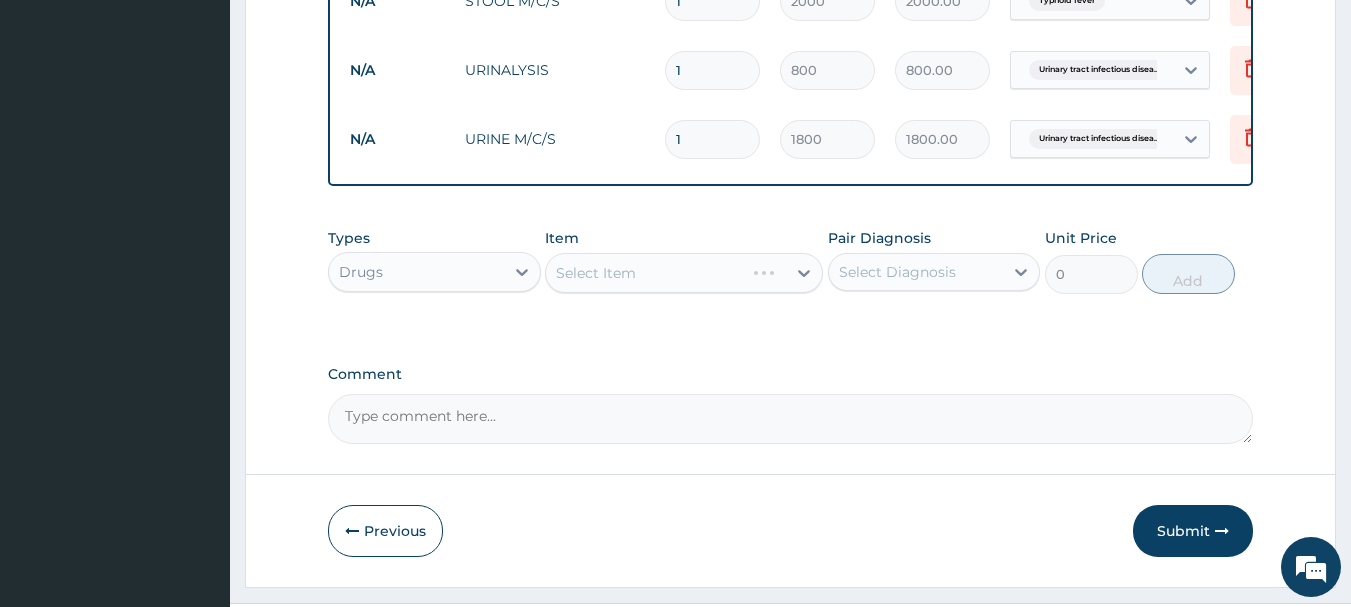 click on "Select Item" at bounding box center [684, 273] 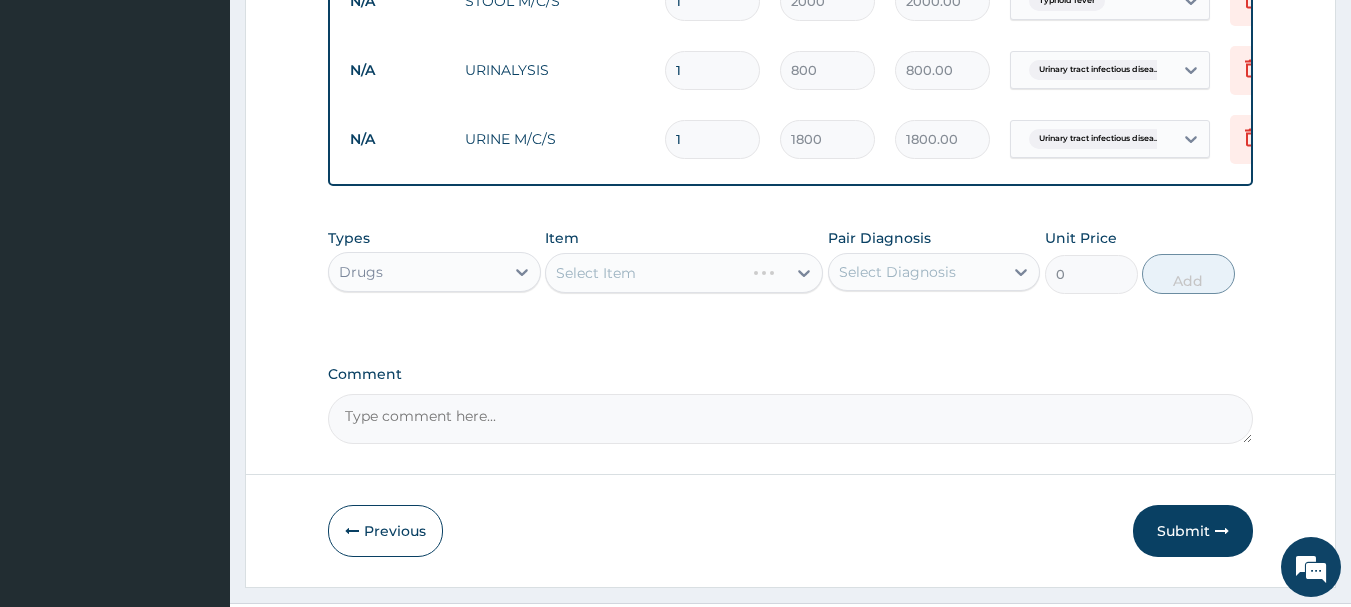 click on "Select Item" at bounding box center (684, 273) 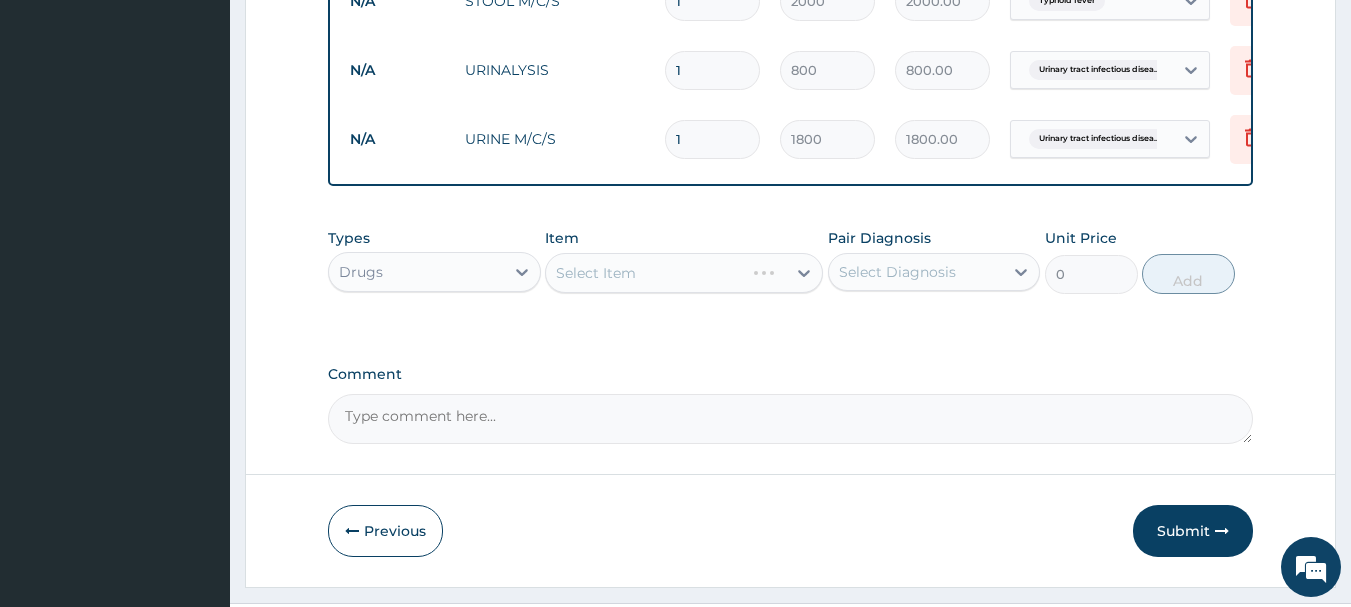 click on "Select Item" at bounding box center [684, 273] 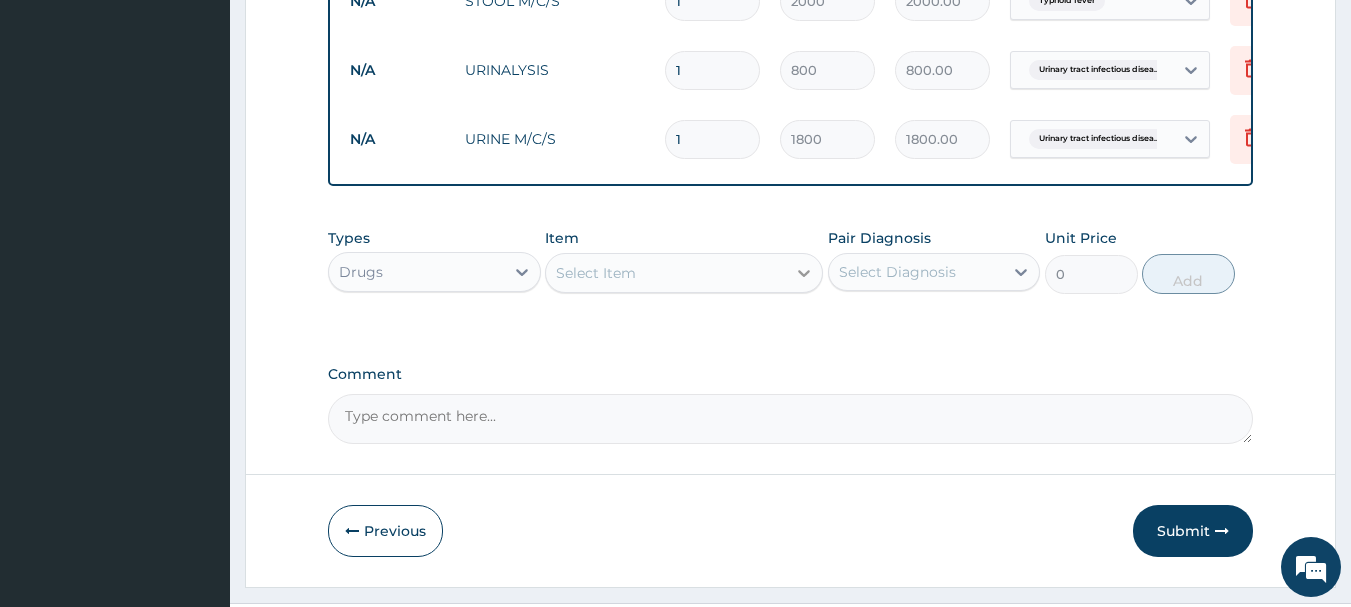 click 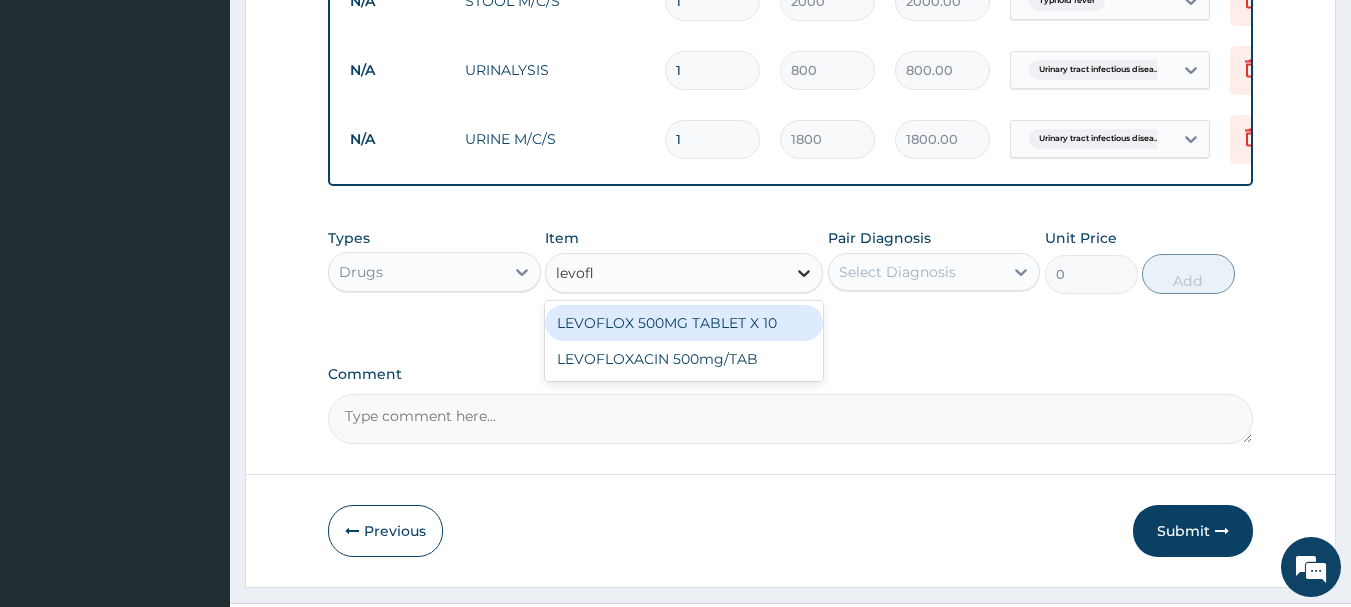 type on "levoflo" 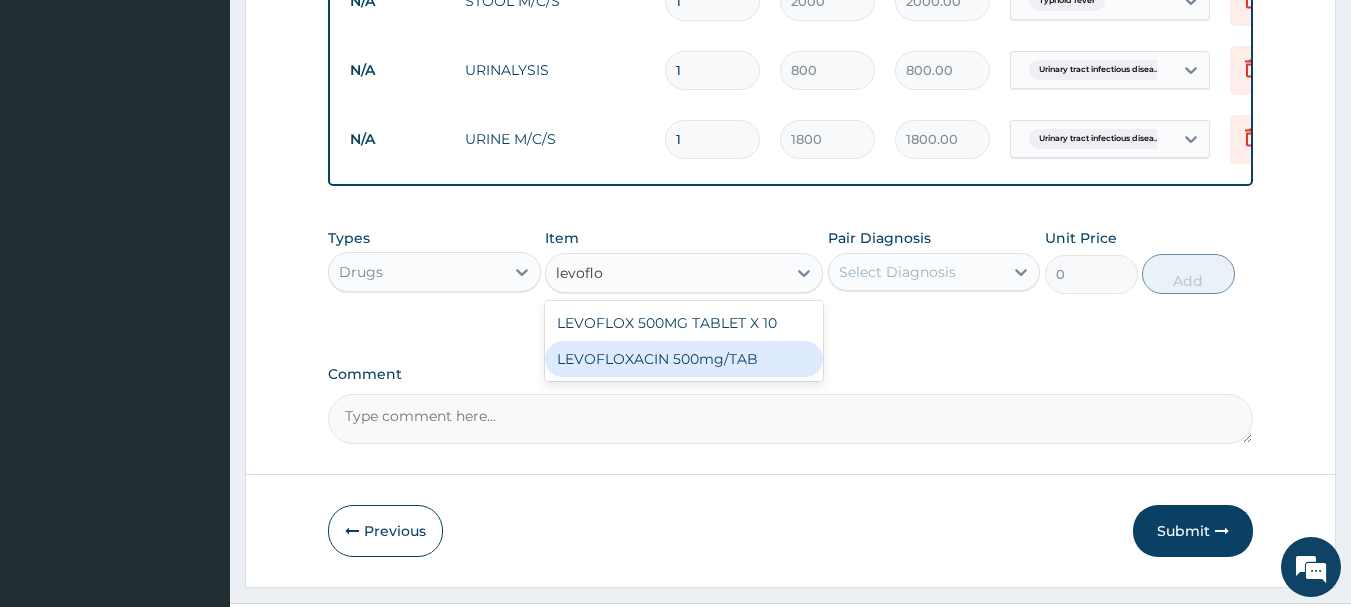 click on "LEVOFLOXACIN 500mg/TAB" at bounding box center (684, 359) 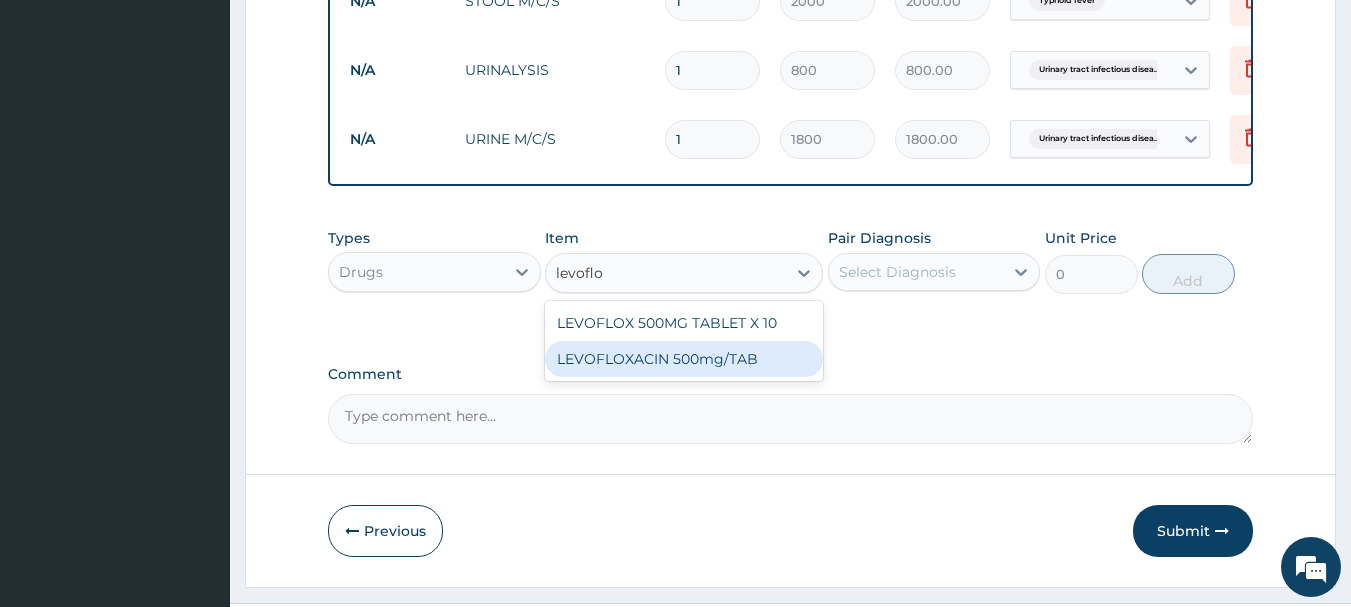 type 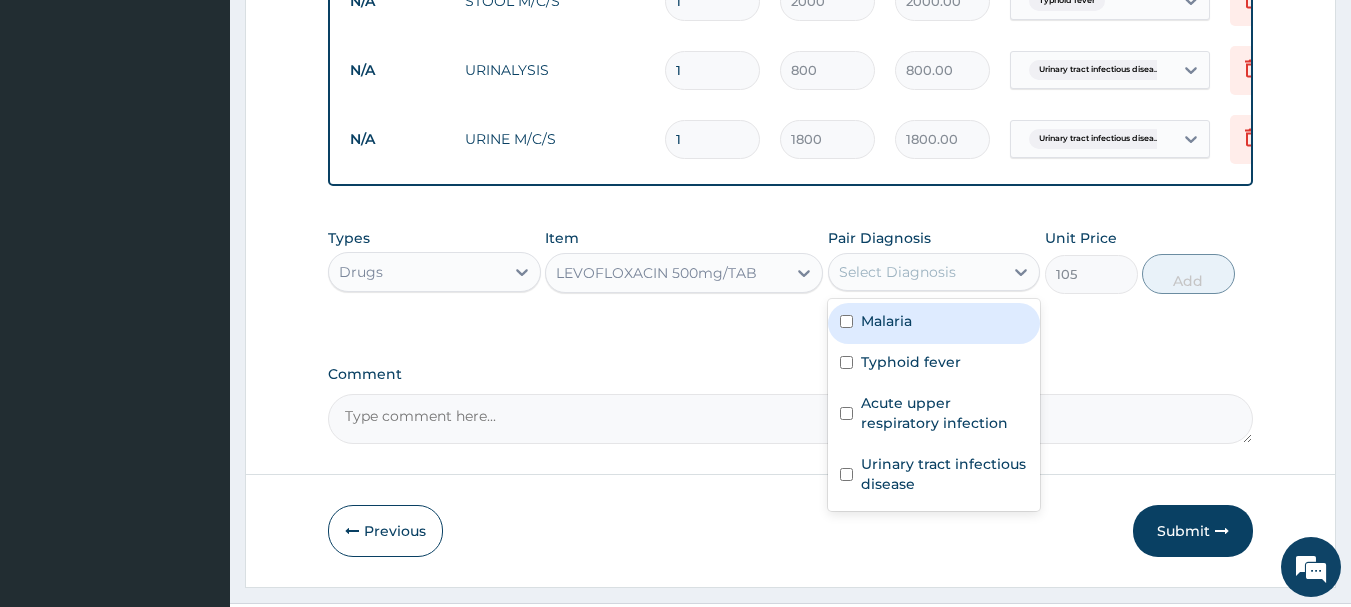 click on "Select Diagnosis" at bounding box center (916, 272) 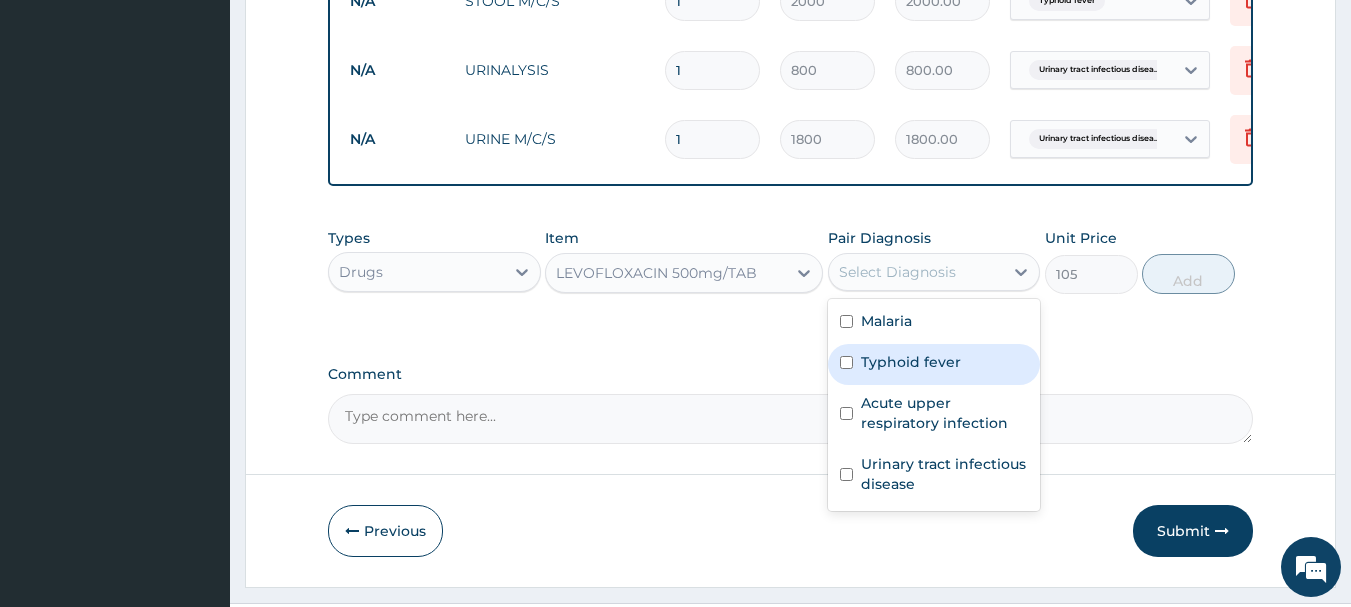 click on "Typhoid fever" at bounding box center [934, 364] 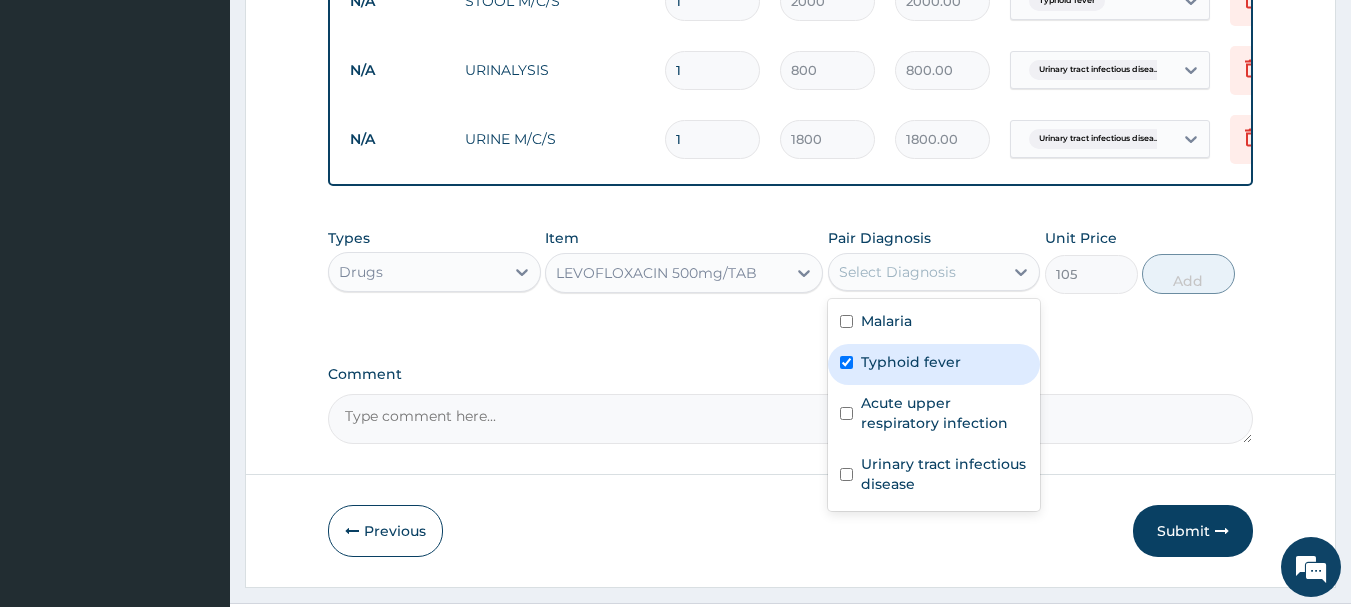 checkbox on "true" 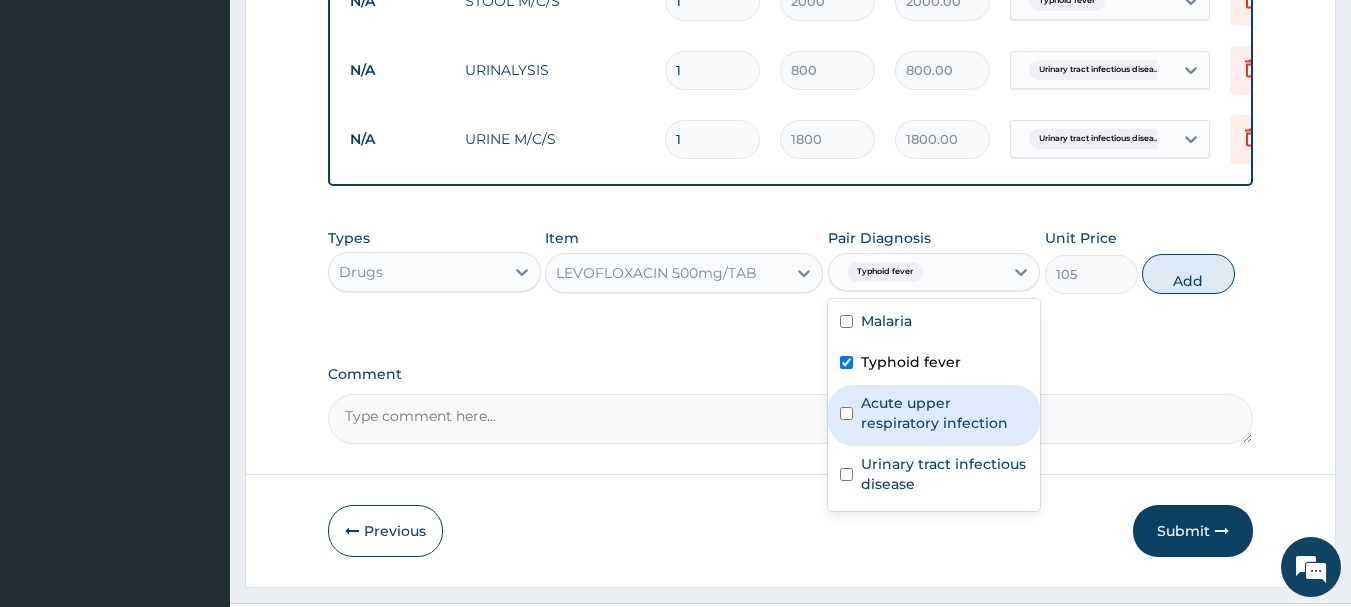 click on "Acute upper respiratory infection" at bounding box center [934, 415] 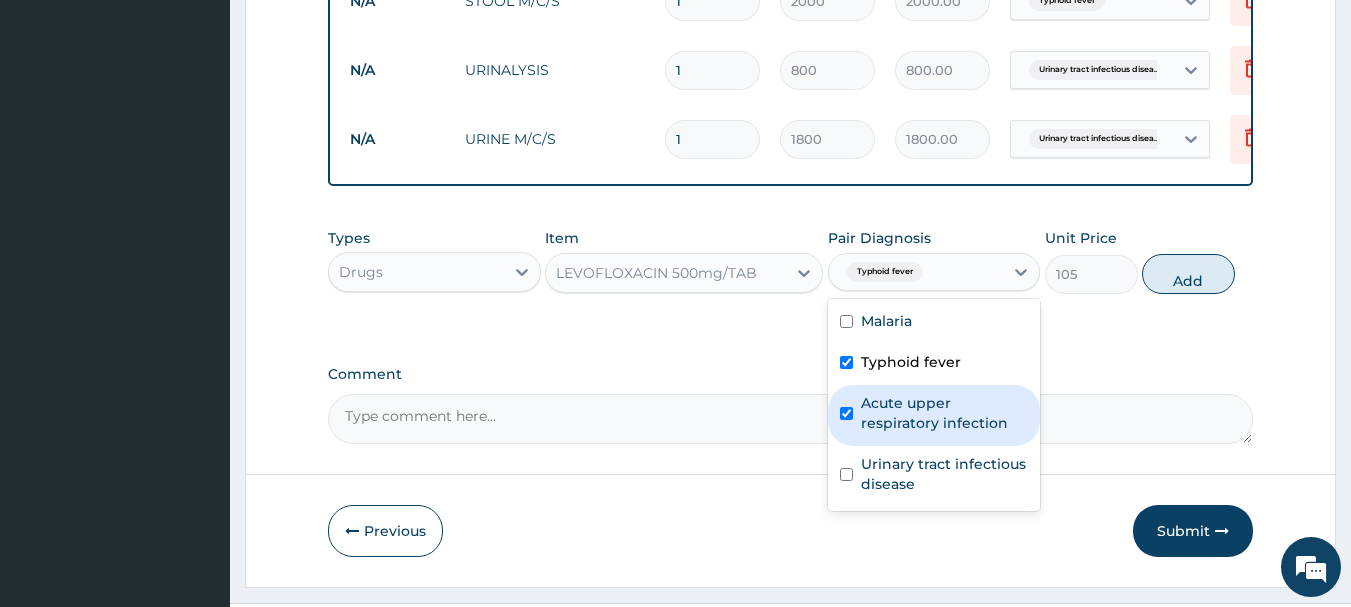 checkbox on "true" 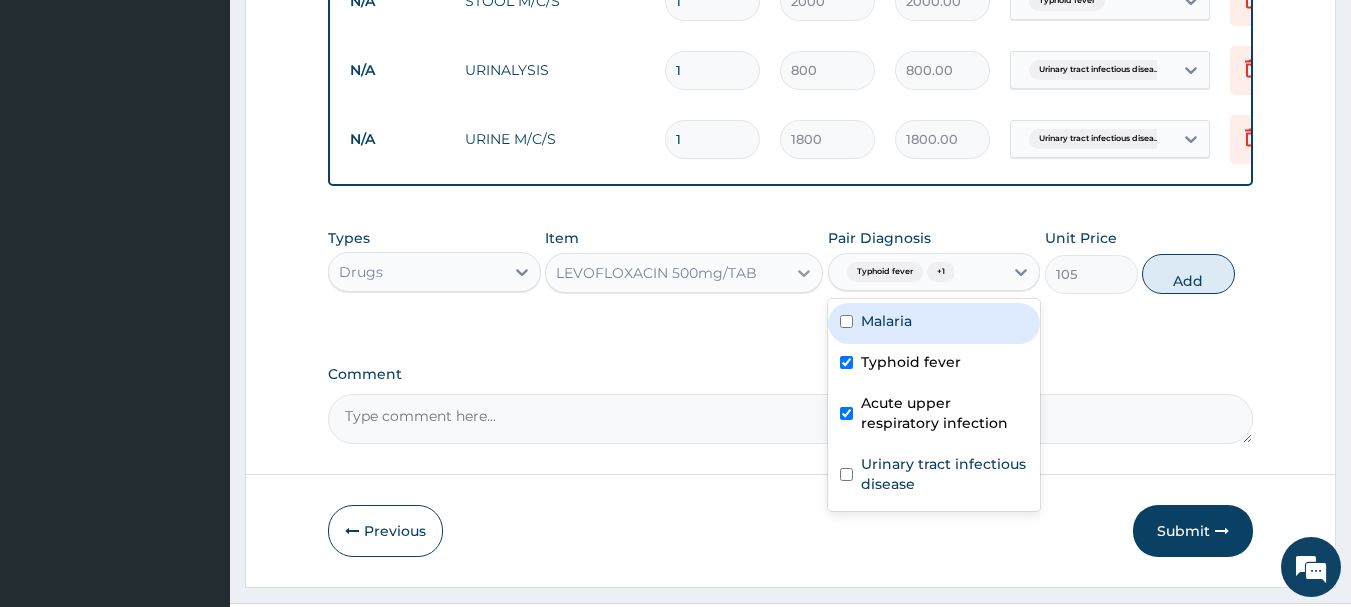 click 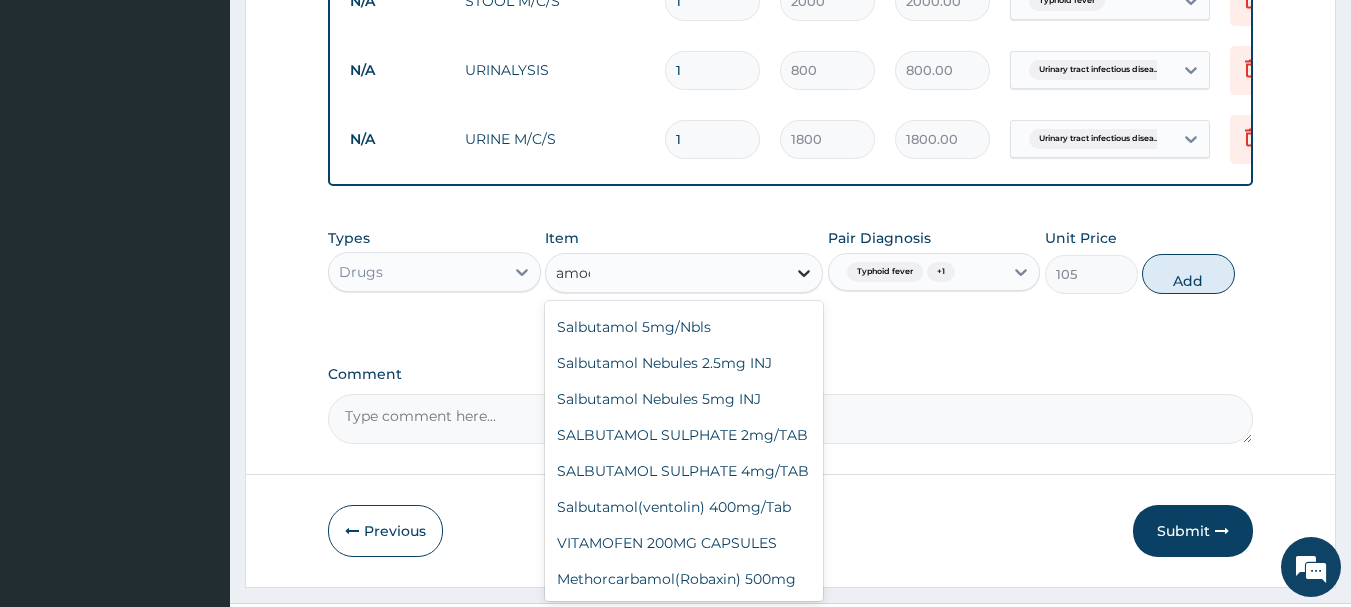 scroll, scrollTop: 0, scrollLeft: 0, axis: both 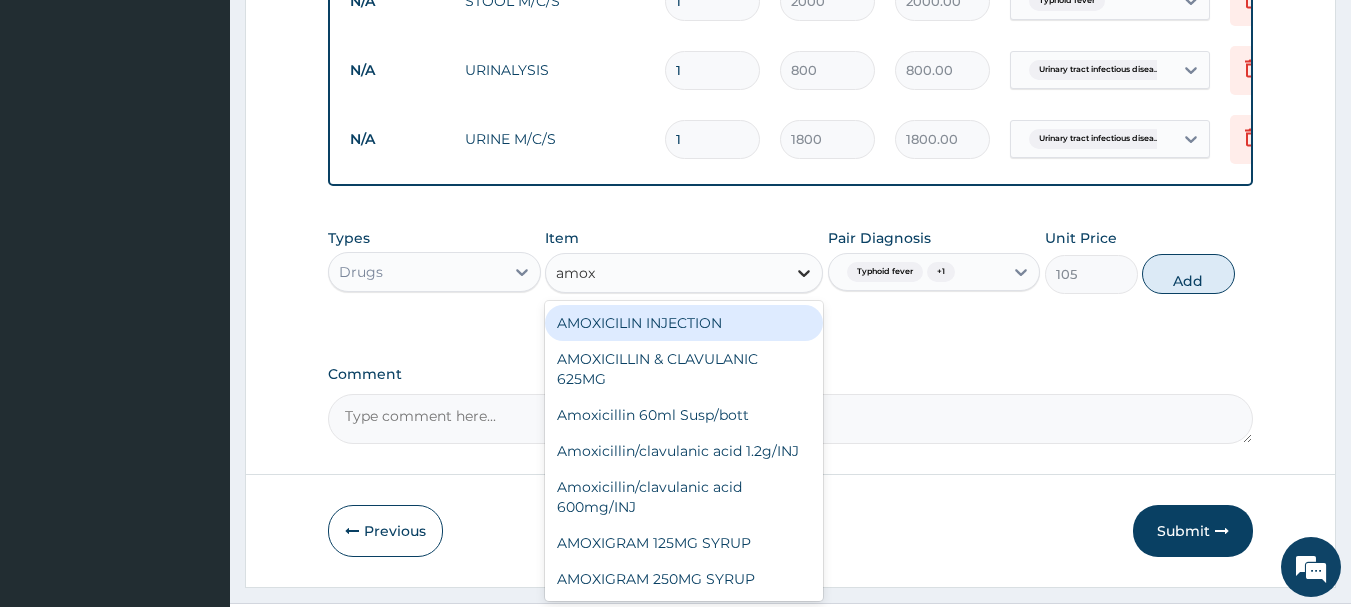 type on "amoxi" 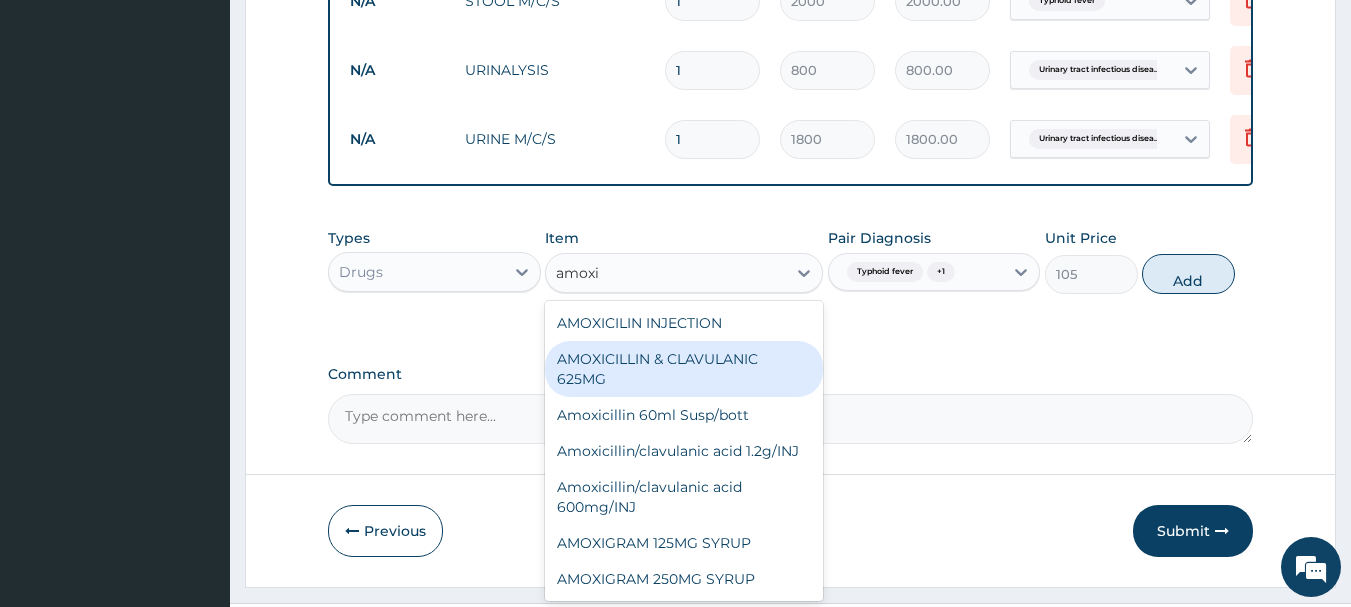 click on "AMOXICILLIN & CLAVULANIC 625MG" at bounding box center [684, 369] 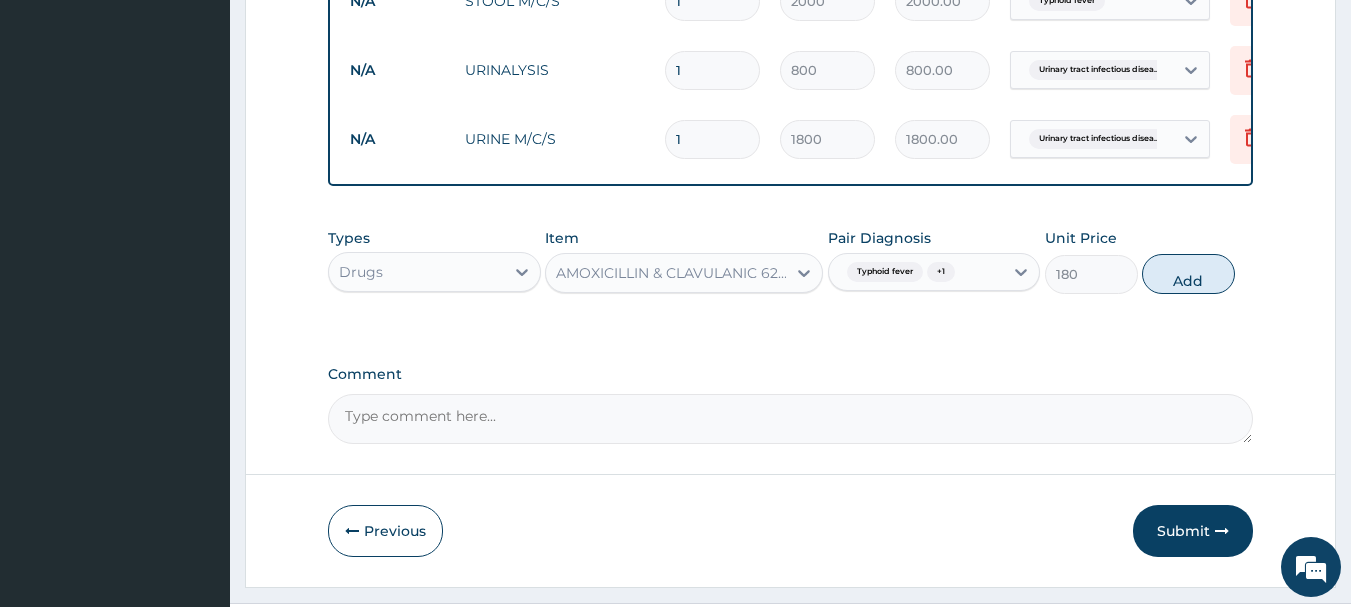 click on "Typhoid fever  + 1" at bounding box center (916, 272) 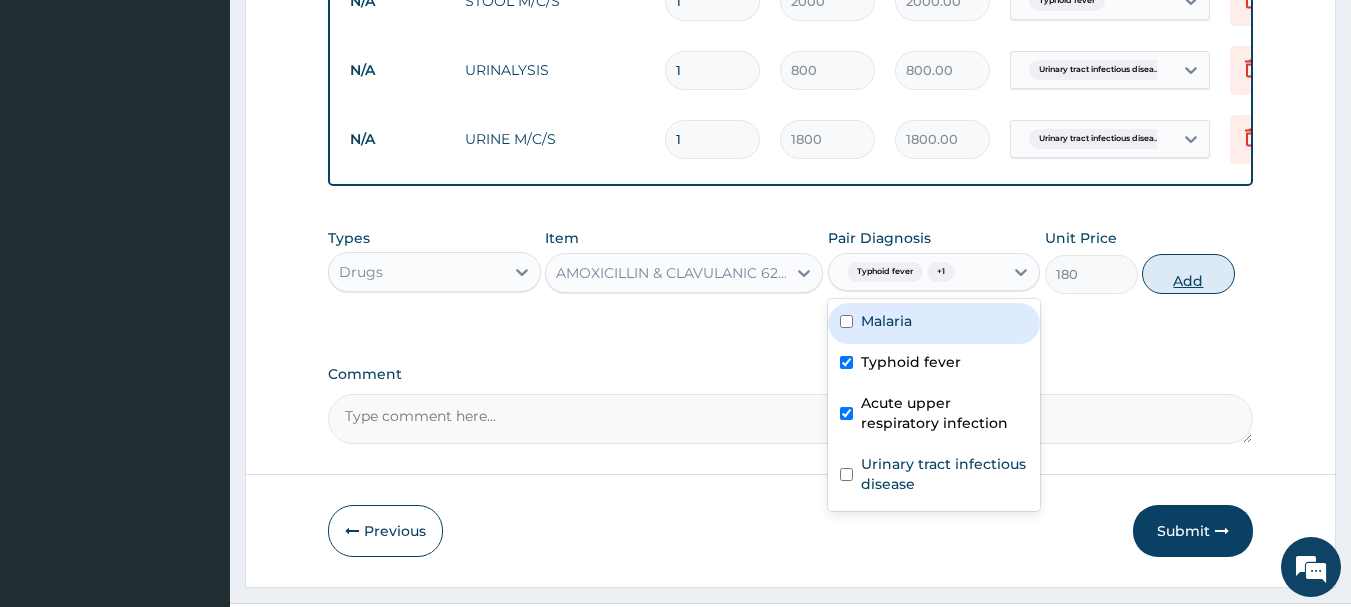 click on "Add" at bounding box center [1188, 274] 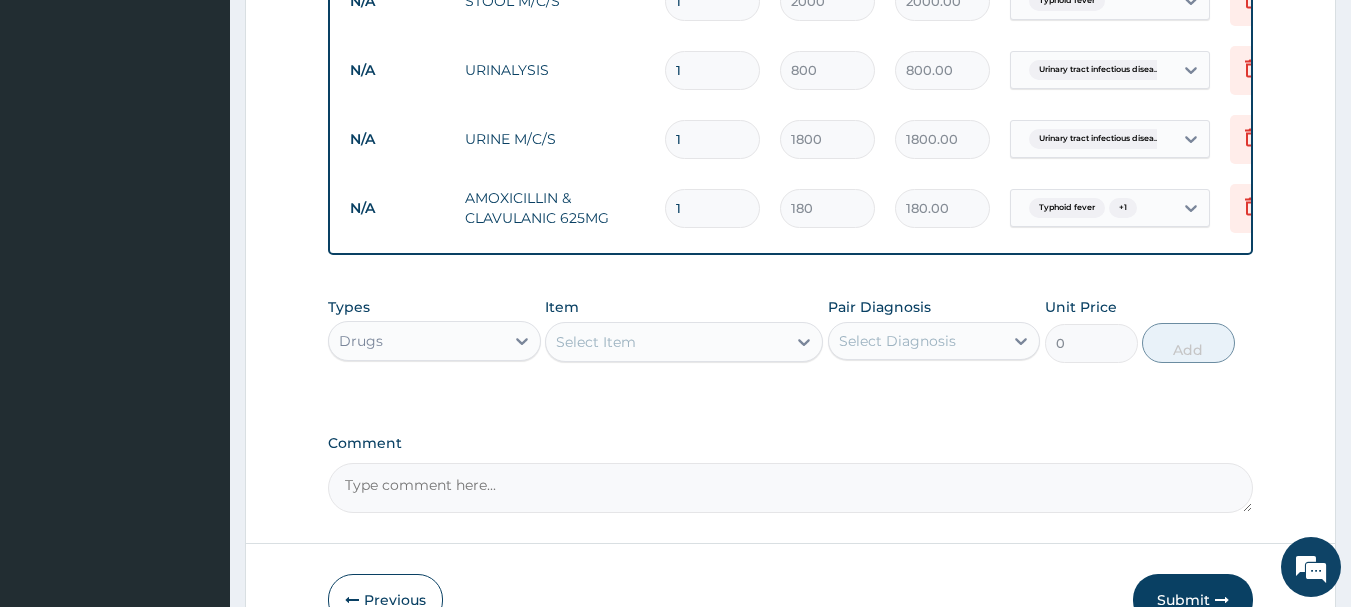 type 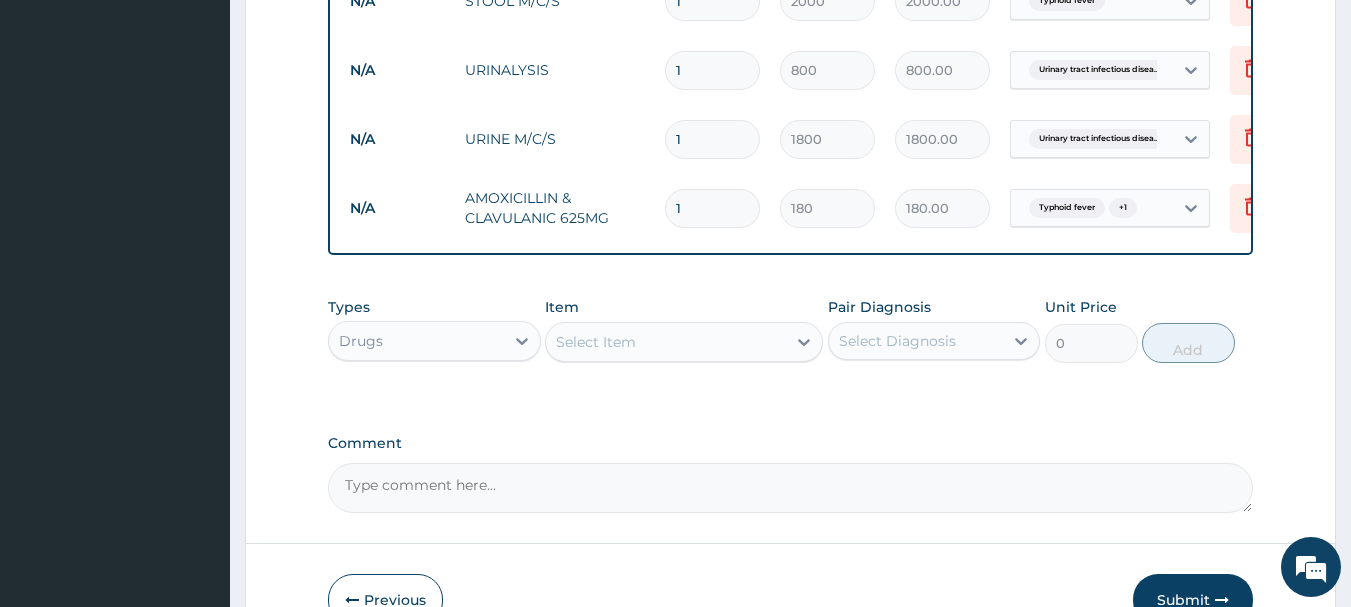 type on "0.00" 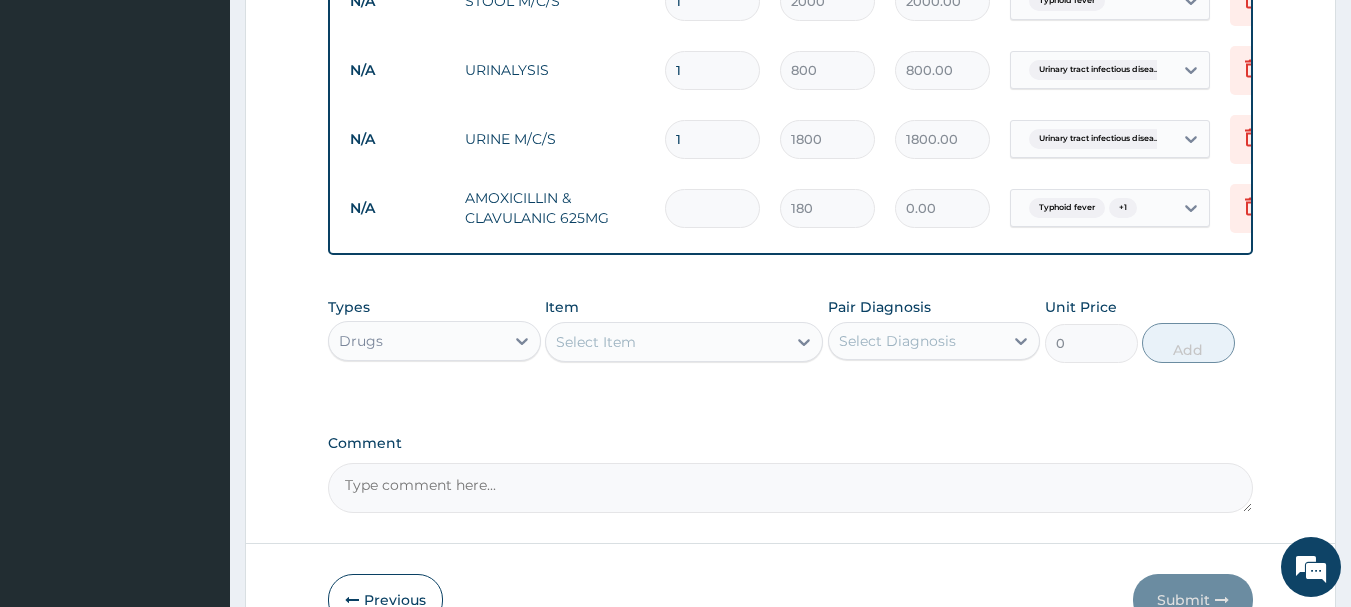 type on "2" 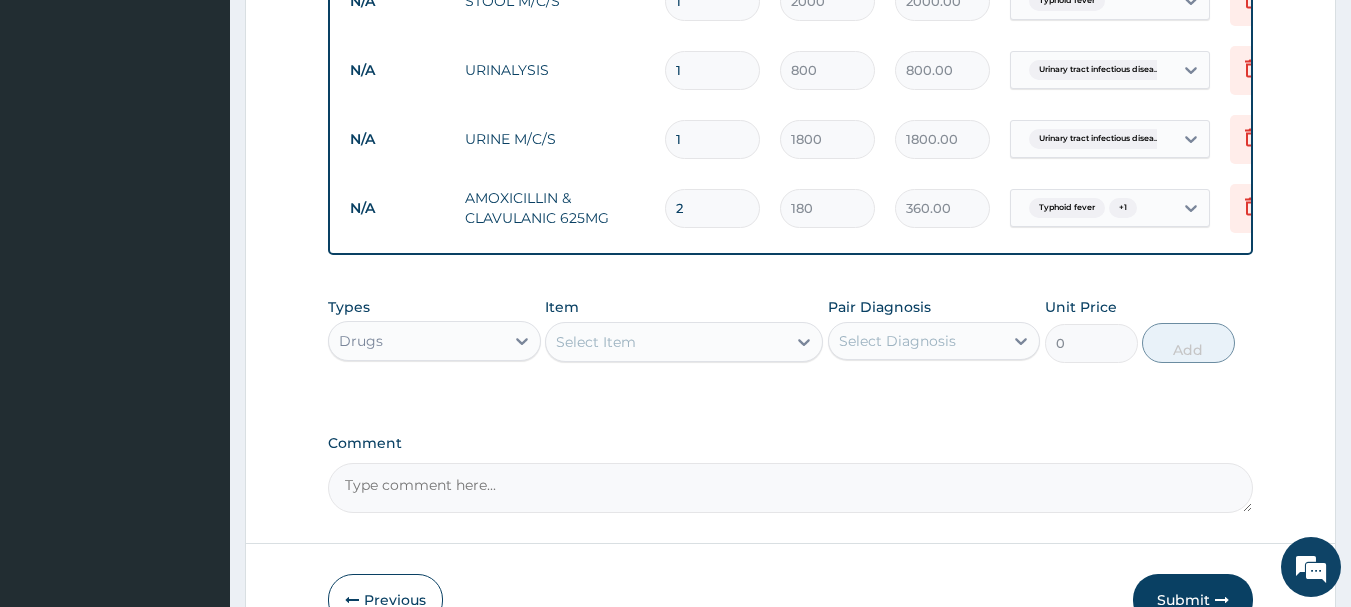 type on "21" 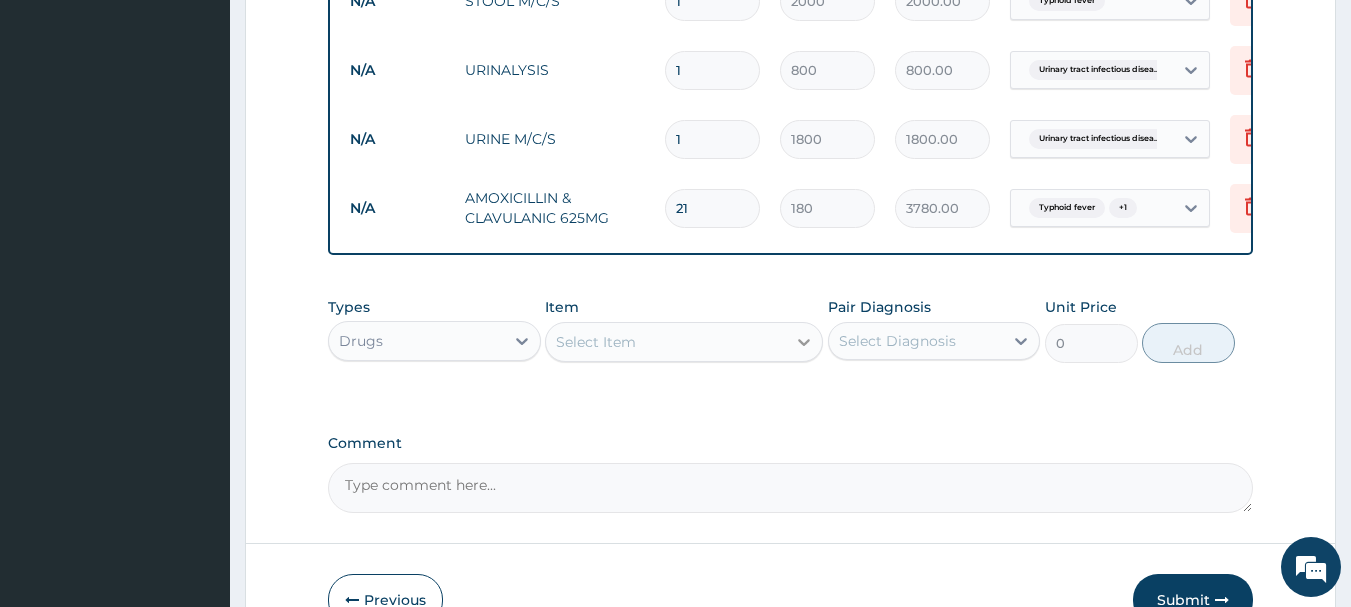 type on "21" 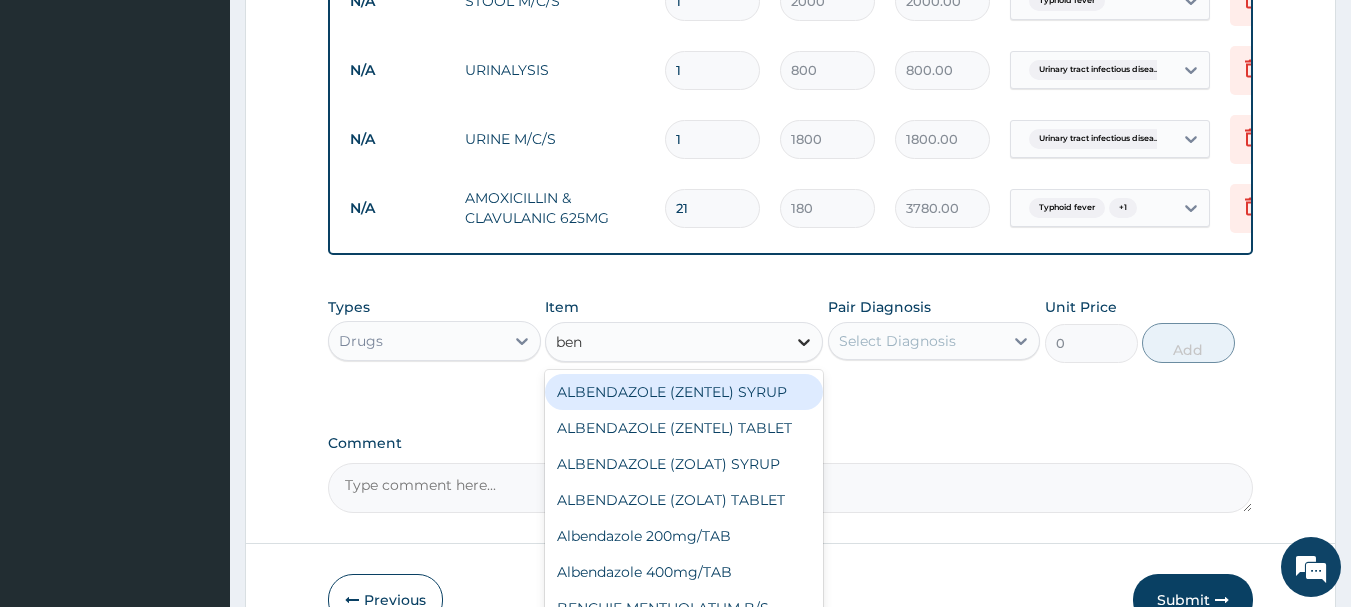 type on "beny" 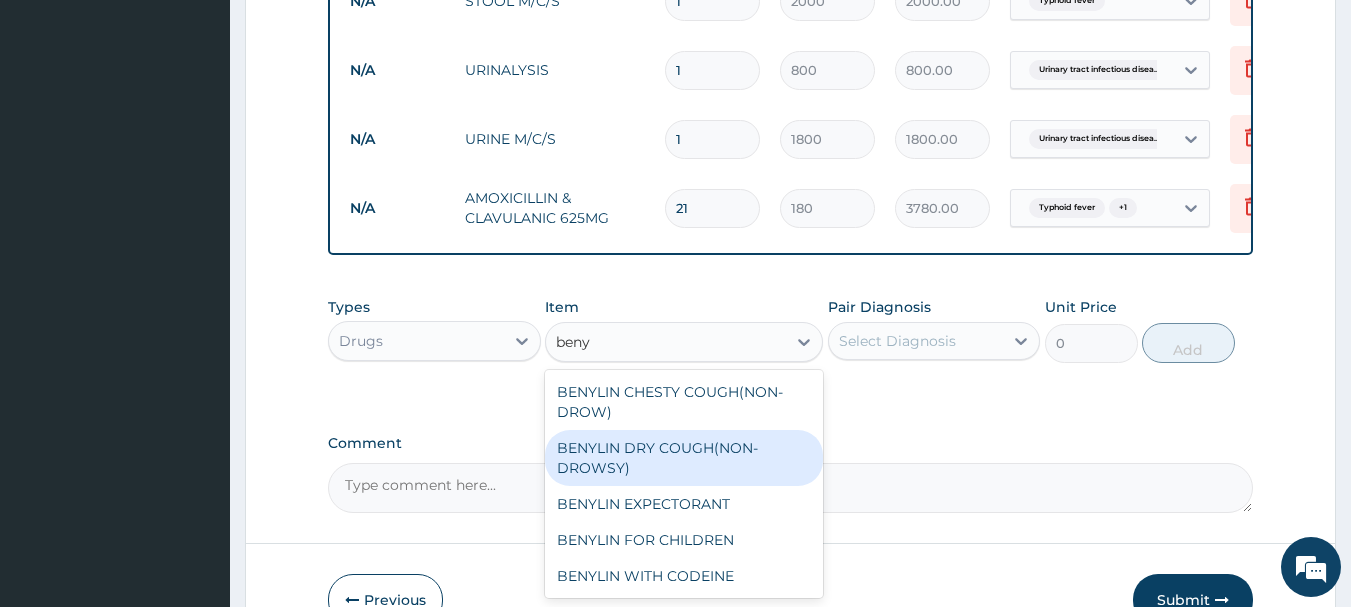 click on "BENYLIN DRY COUGH(NON-DROWSY)" at bounding box center (684, 458) 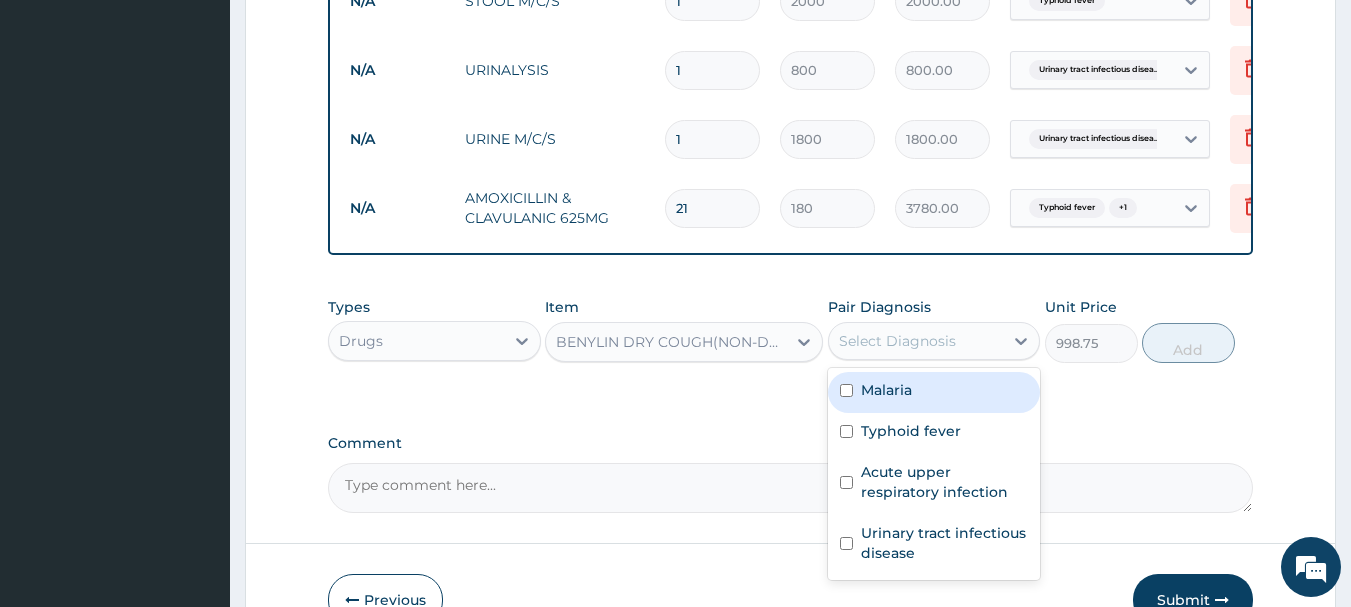 click on "Select Diagnosis" at bounding box center [897, 341] 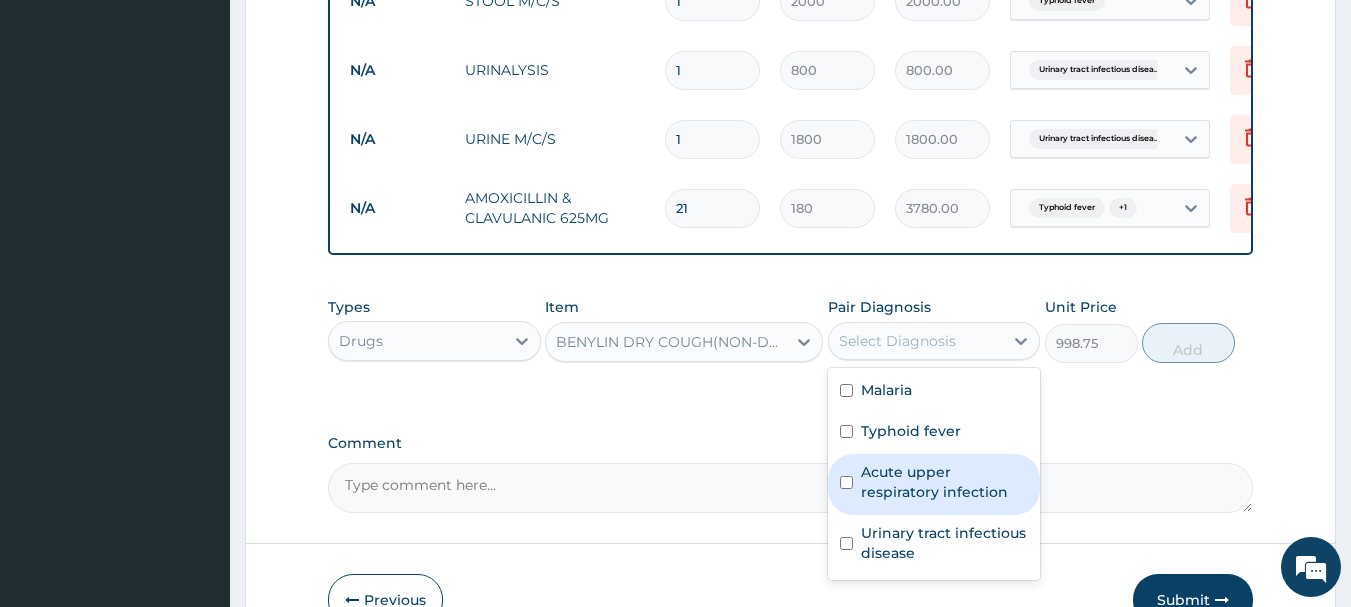 click on "Acute upper respiratory infection" at bounding box center (934, 484) 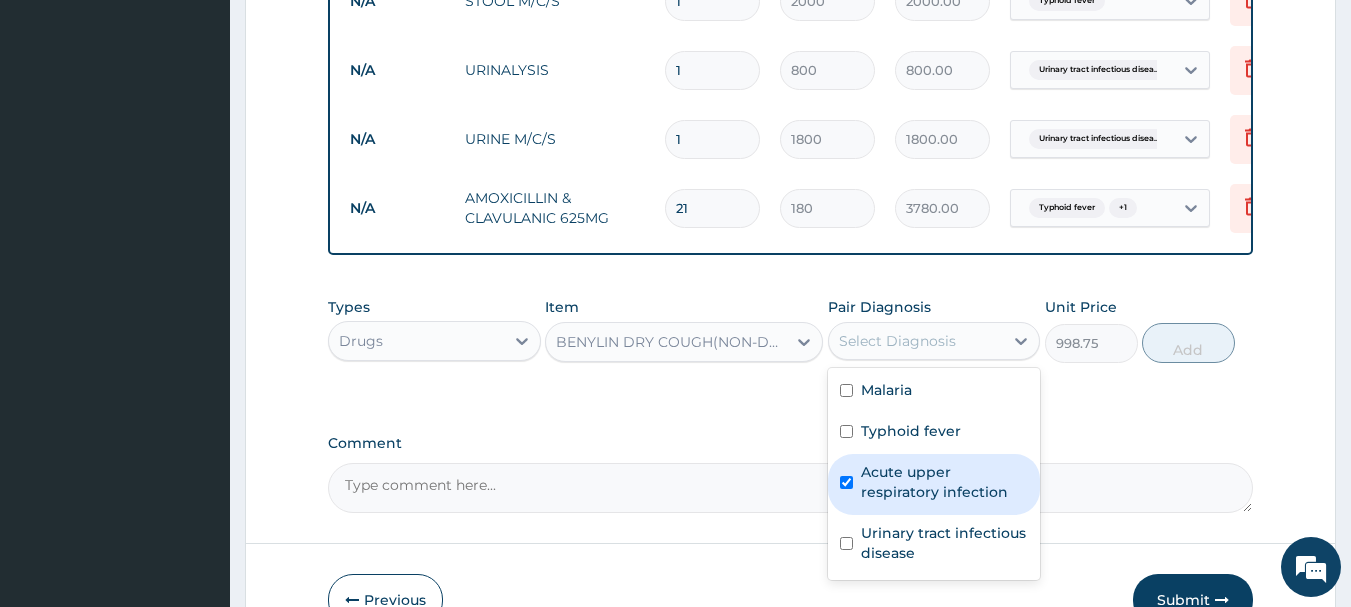 checkbox on "true" 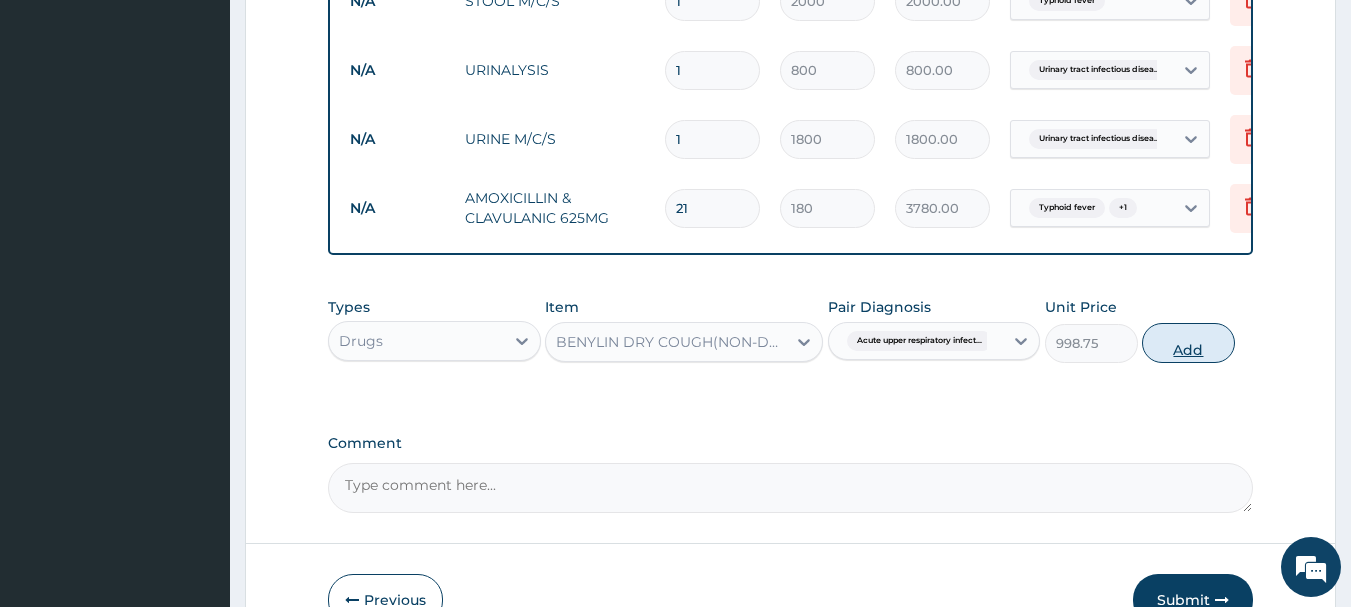 click on "Add" at bounding box center [1188, 343] 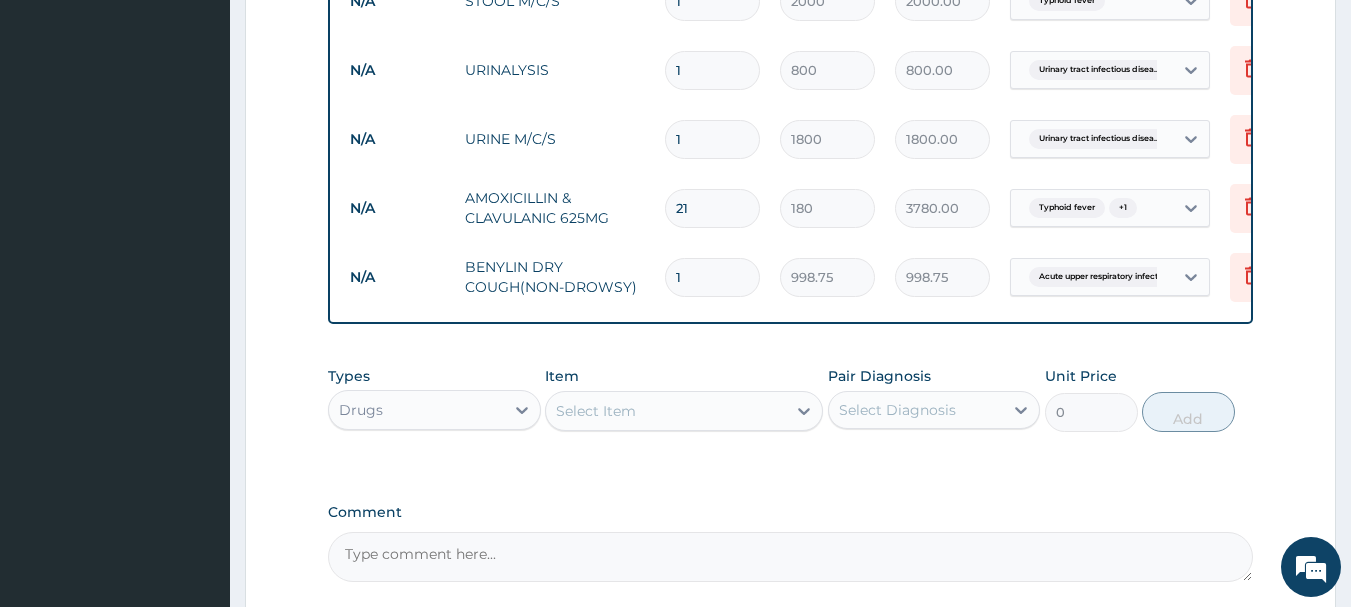 click on "Select Item" at bounding box center [596, 411] 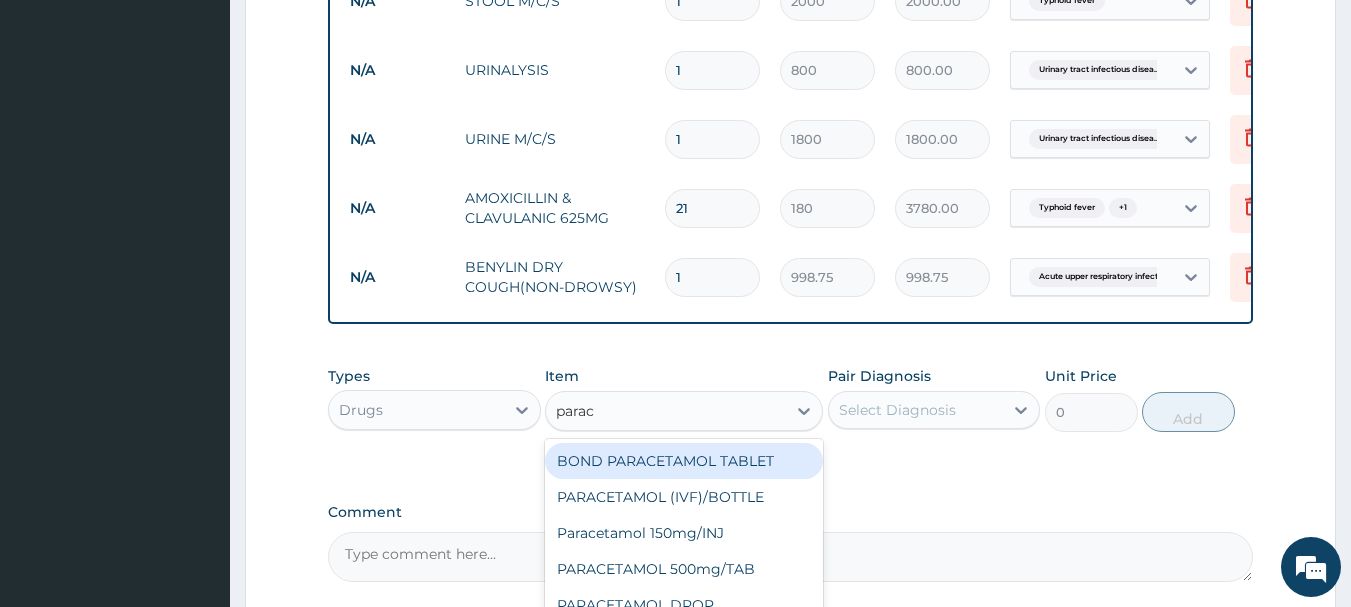 type on "parace" 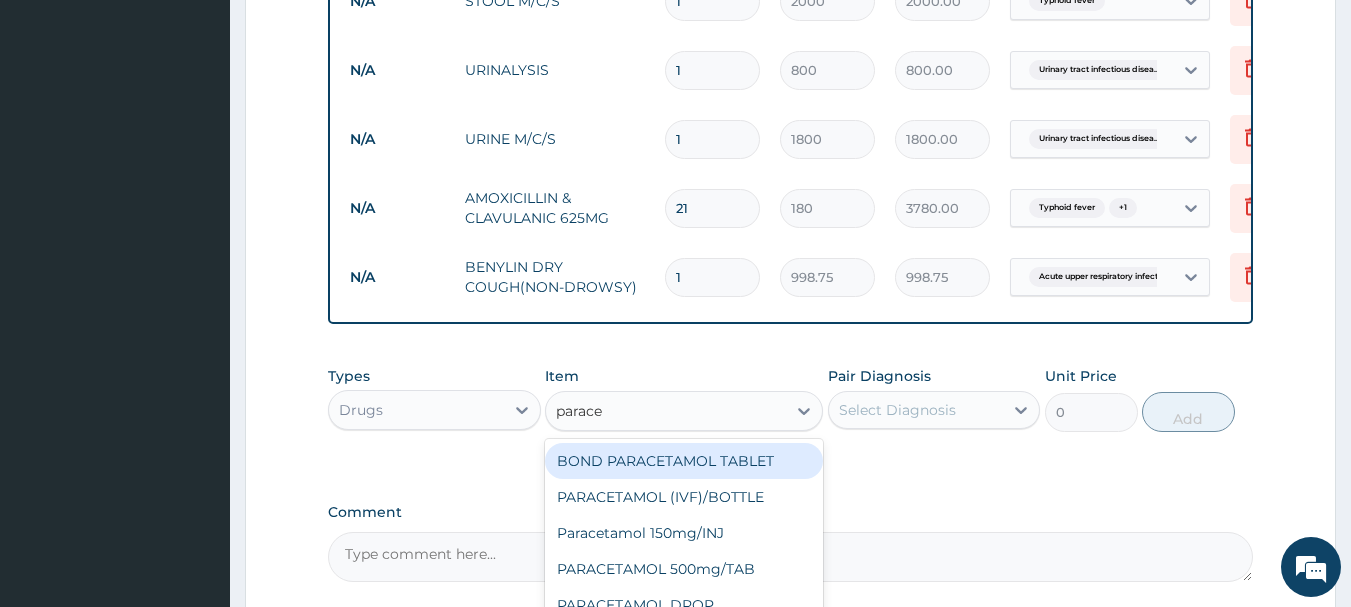 click on "BOND PARACETAMOL TABLET" at bounding box center (684, 461) 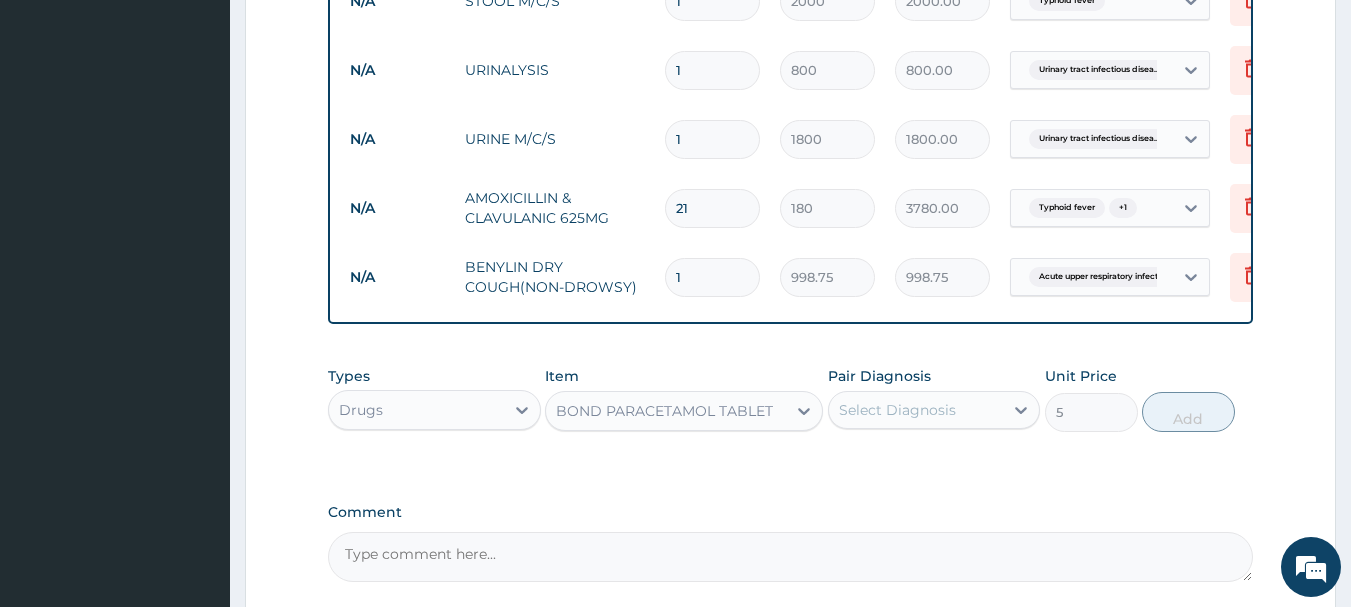 click on "Select Diagnosis" at bounding box center (916, 410) 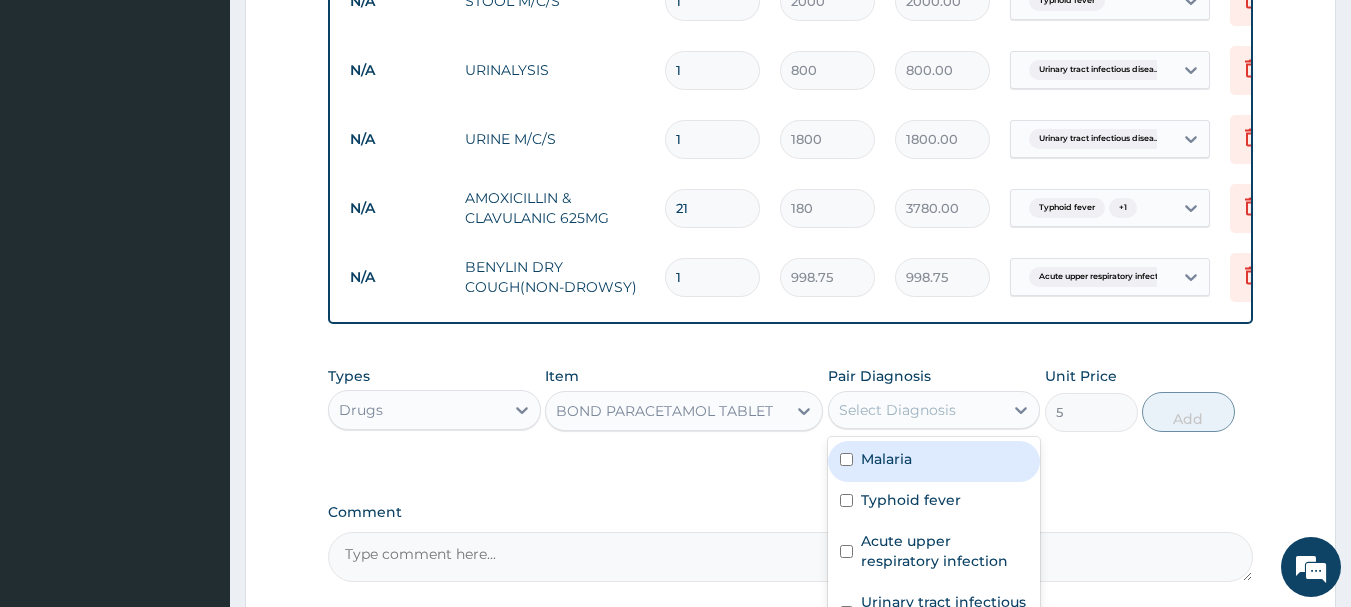 click on "Malaria" at bounding box center [886, 459] 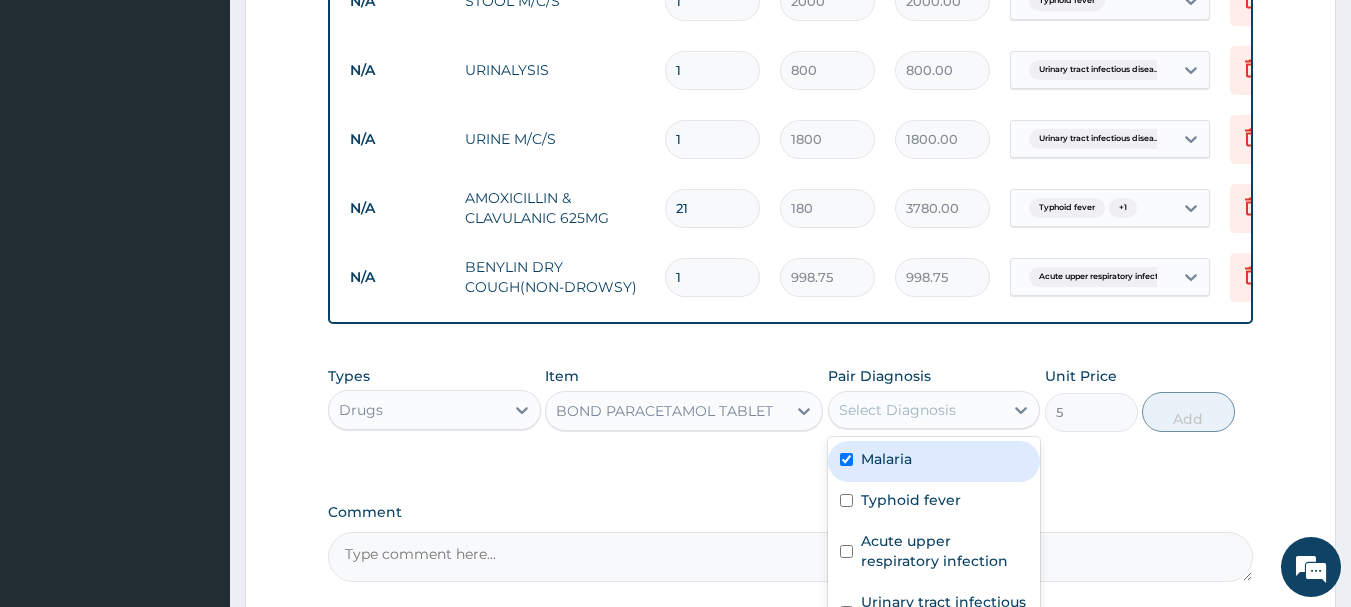 checkbox on "true" 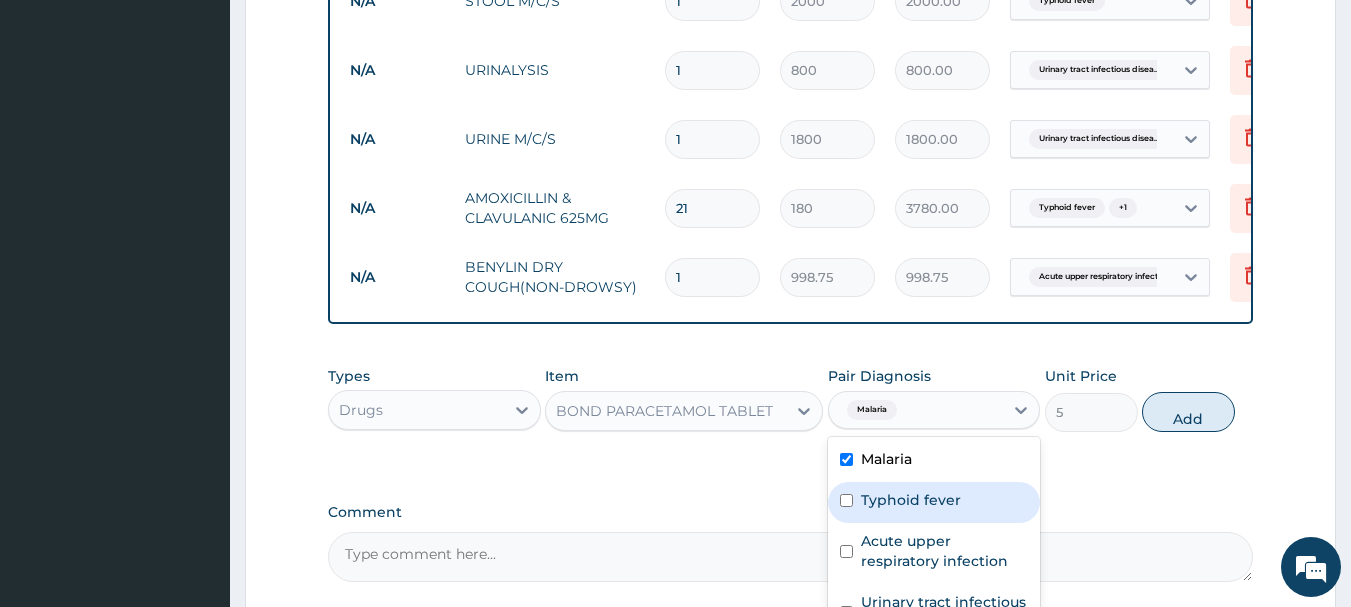 click on "Typhoid fever" at bounding box center (934, 502) 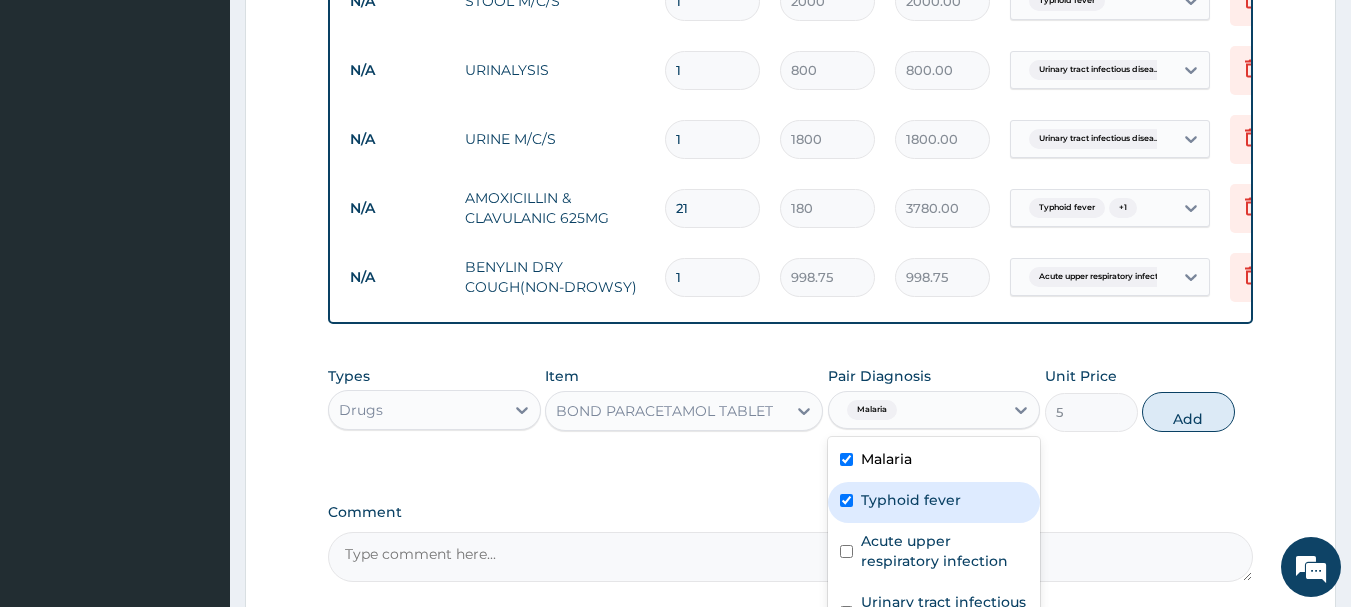 checkbox on "true" 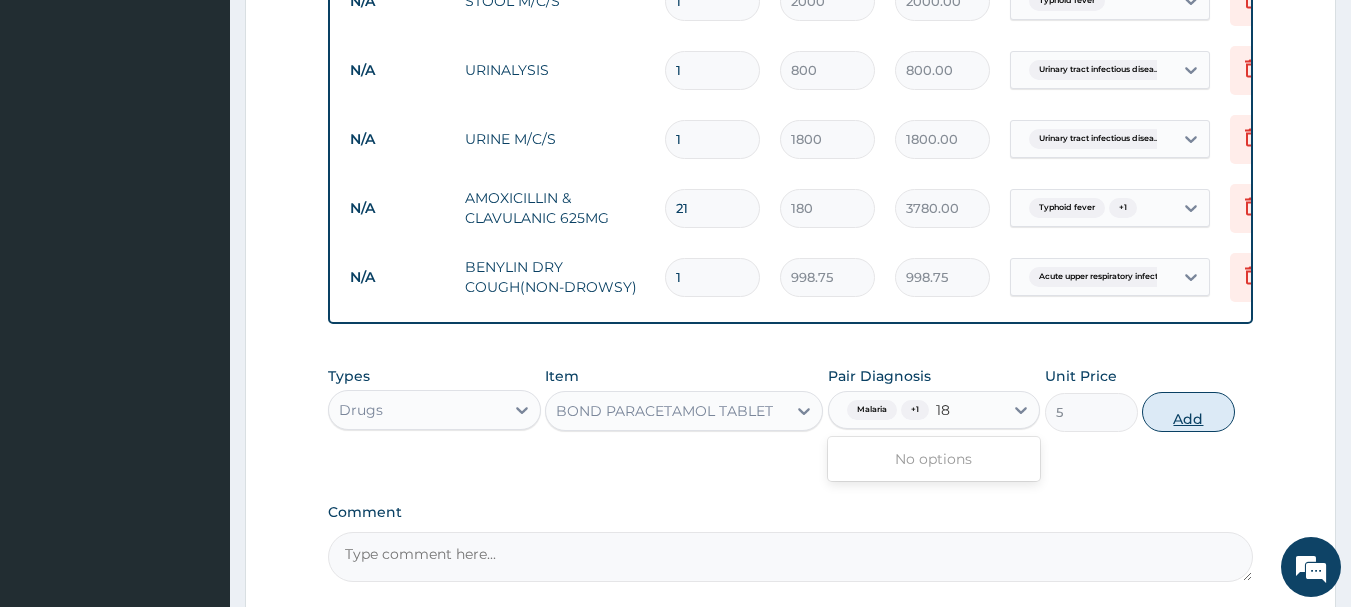 type on "18" 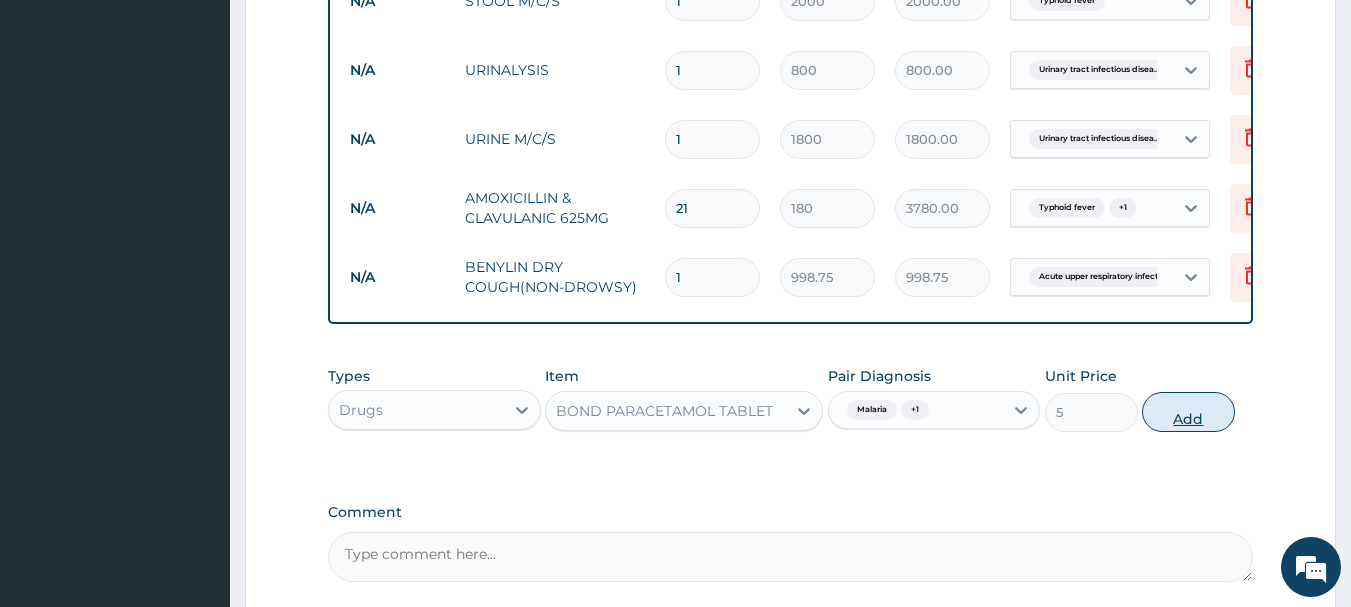 click on "Add" at bounding box center [1188, 412] 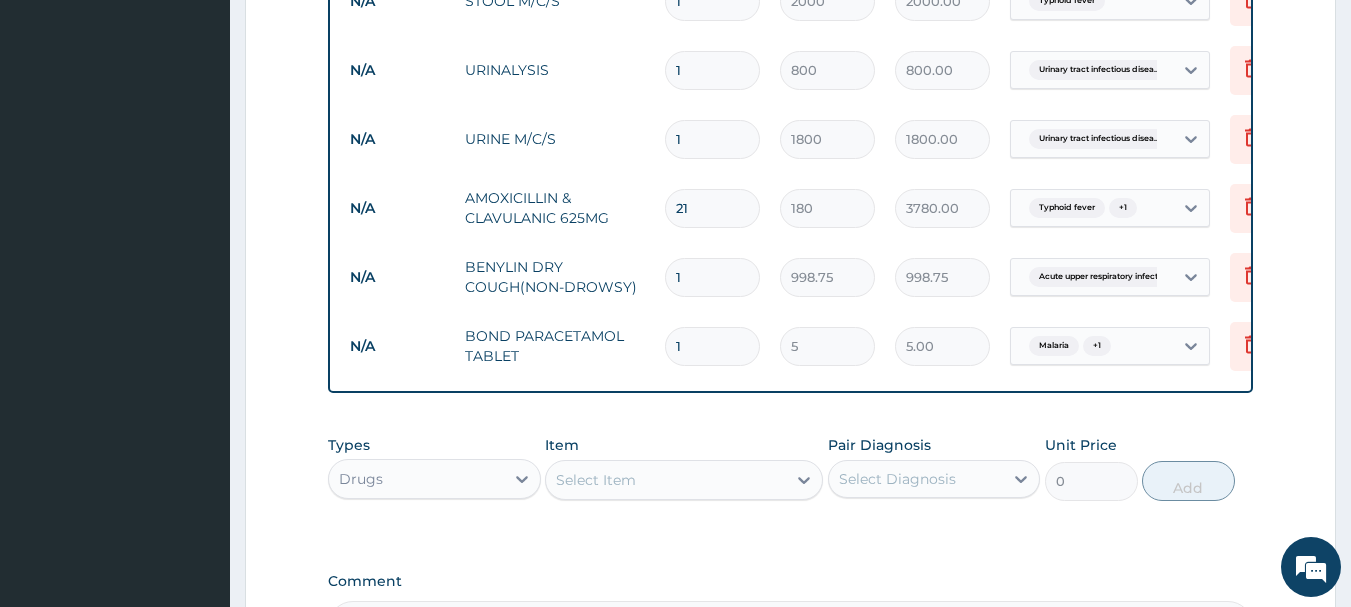 type on "18" 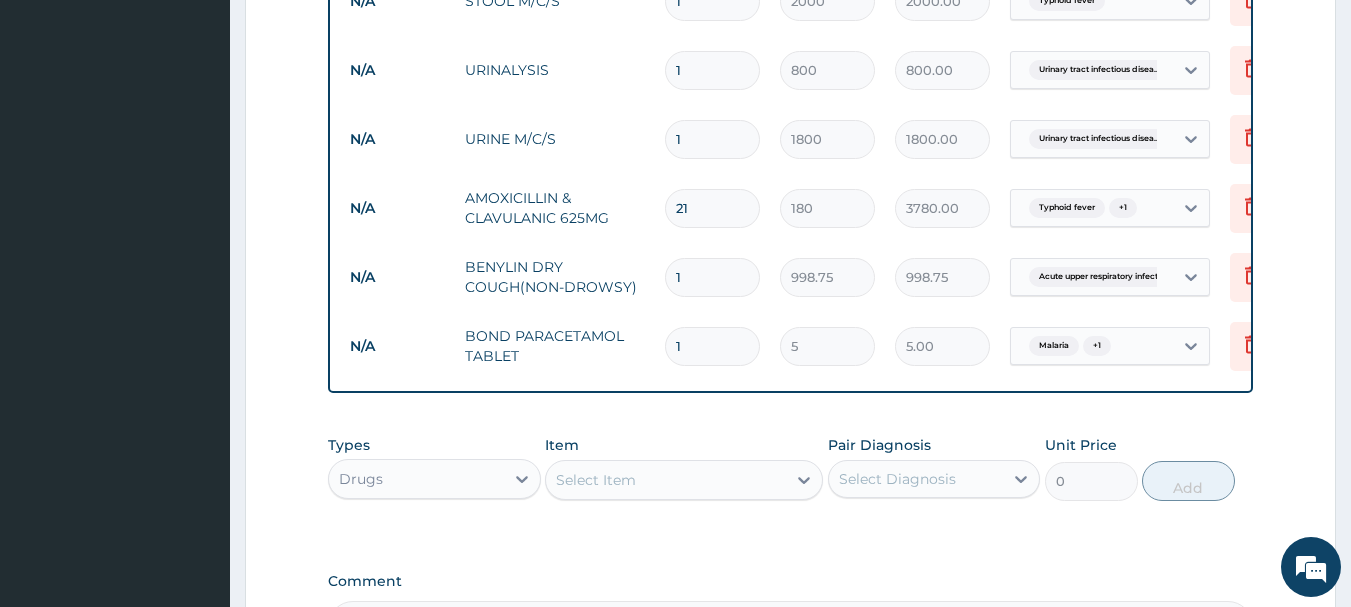 type on "90.00" 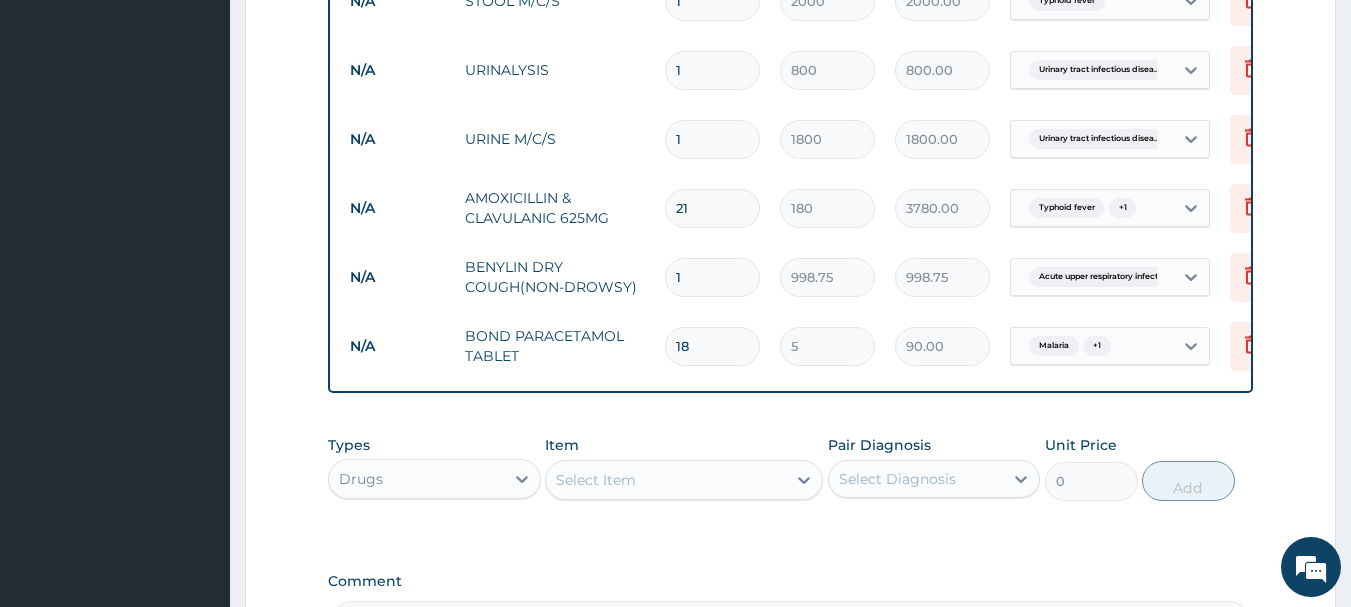 type on "18" 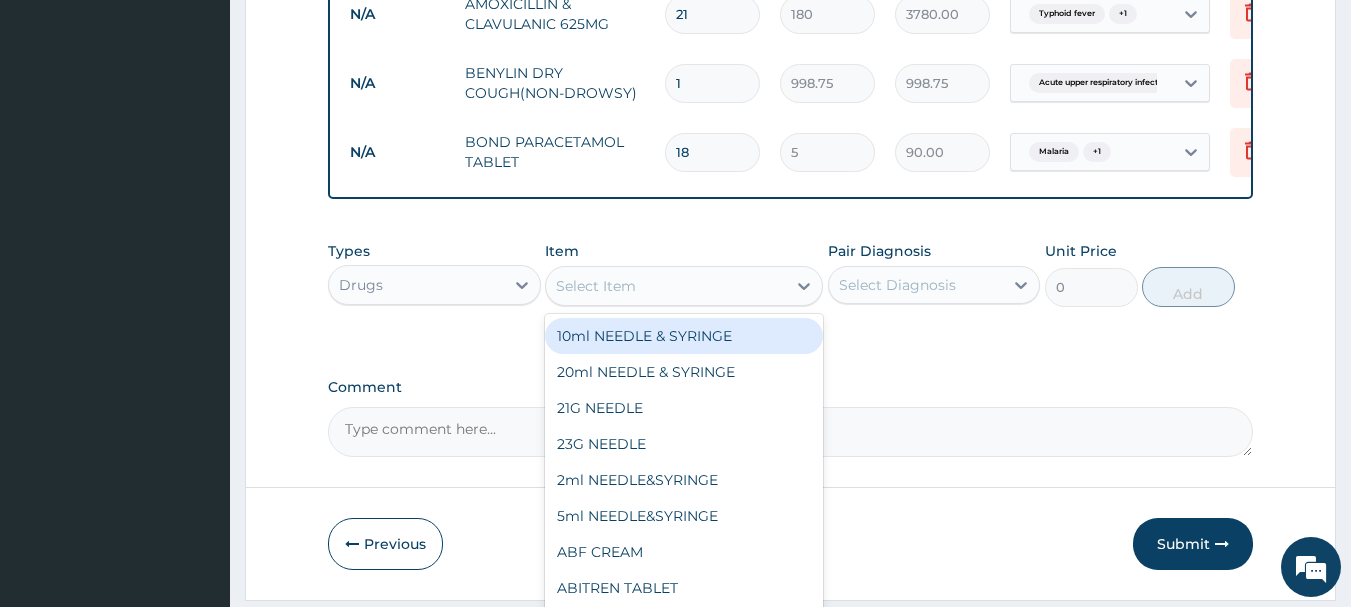 scroll, scrollTop: 1306, scrollLeft: 0, axis: vertical 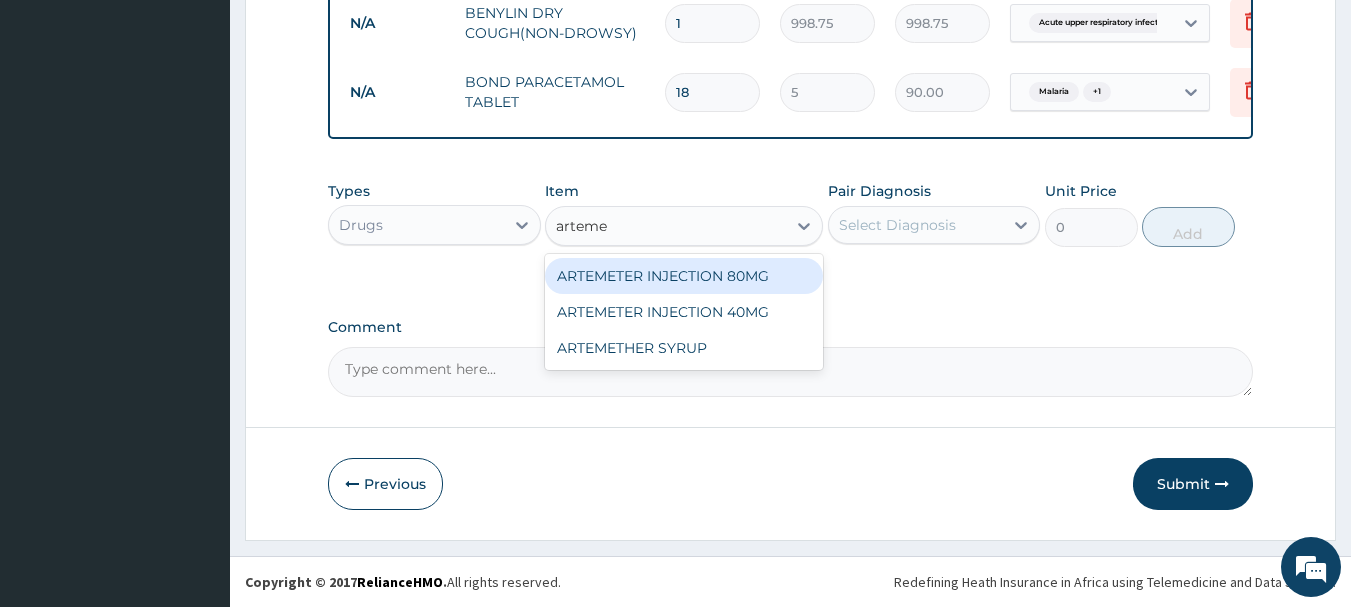 type on "artemet" 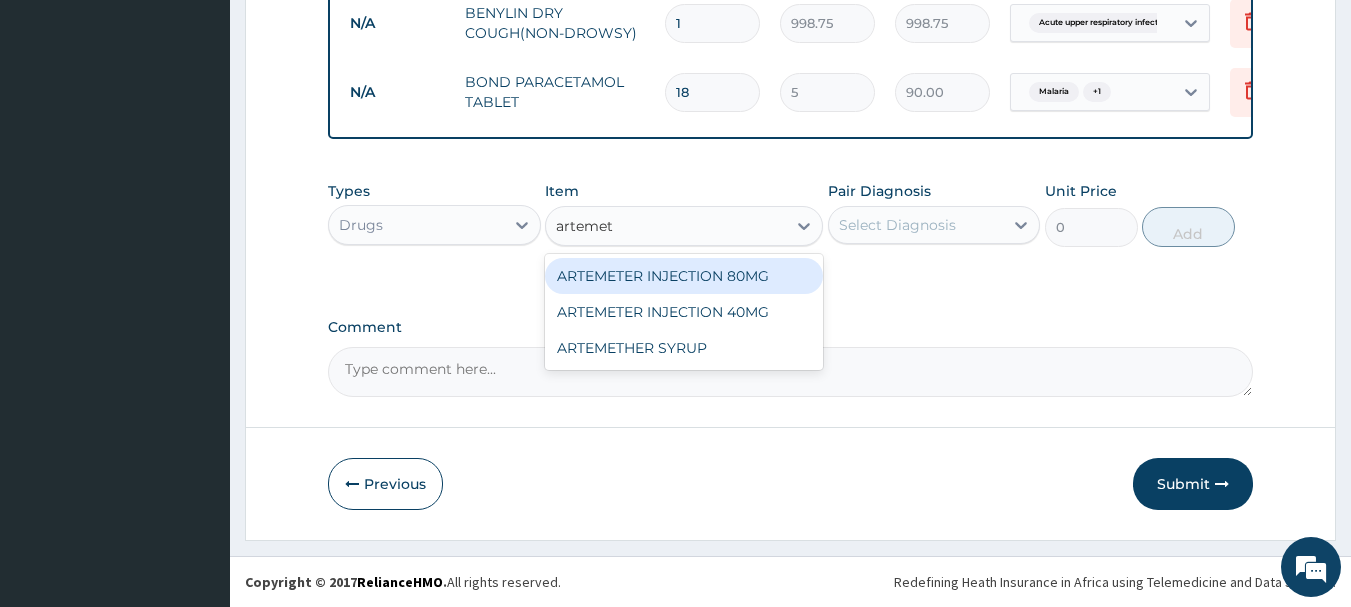 click on "ARTEMETER INJECTION  80MG" at bounding box center [684, 276] 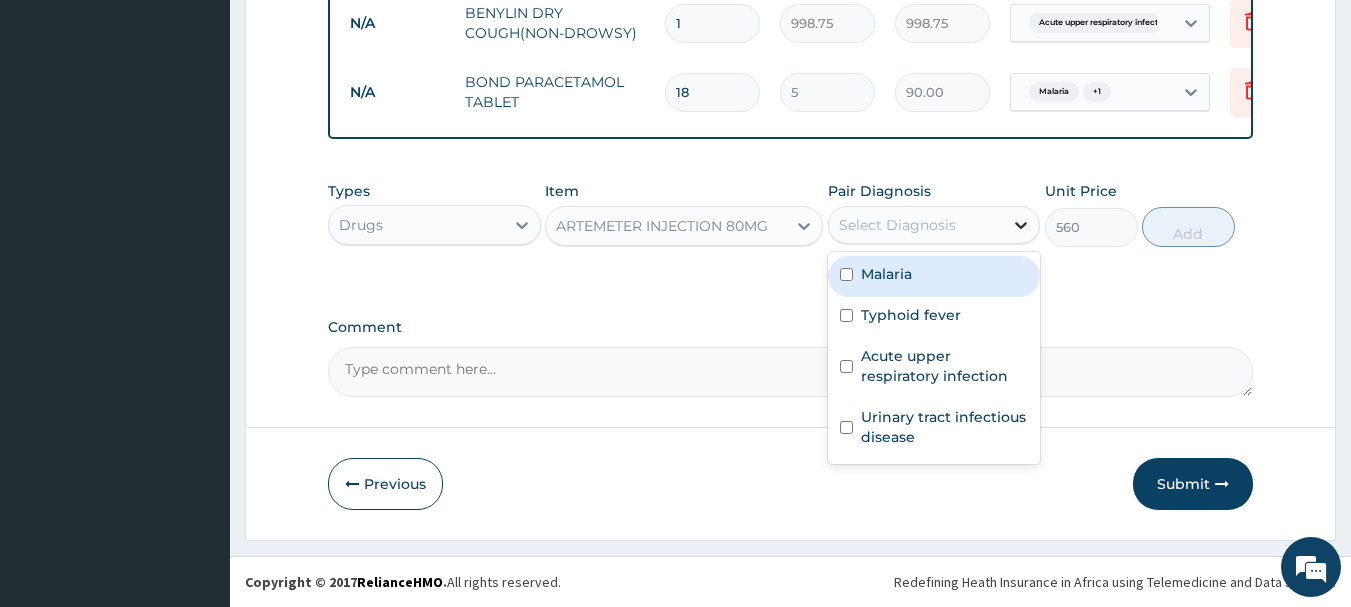 click 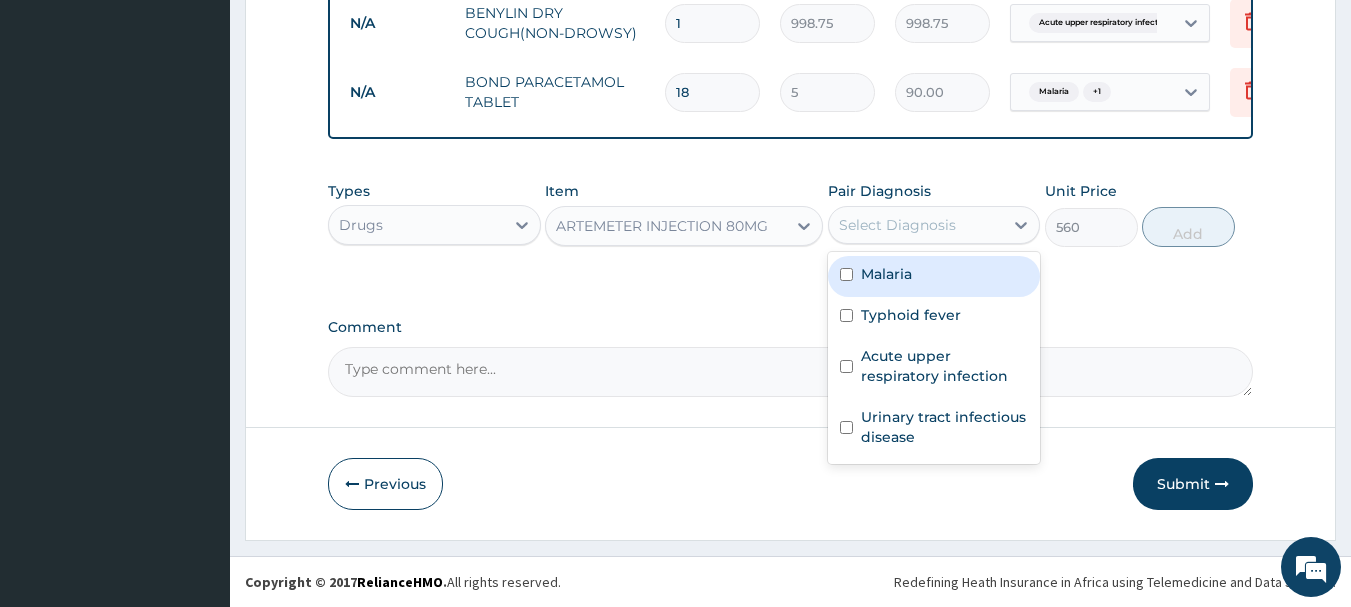 click on "Malaria" at bounding box center (934, 276) 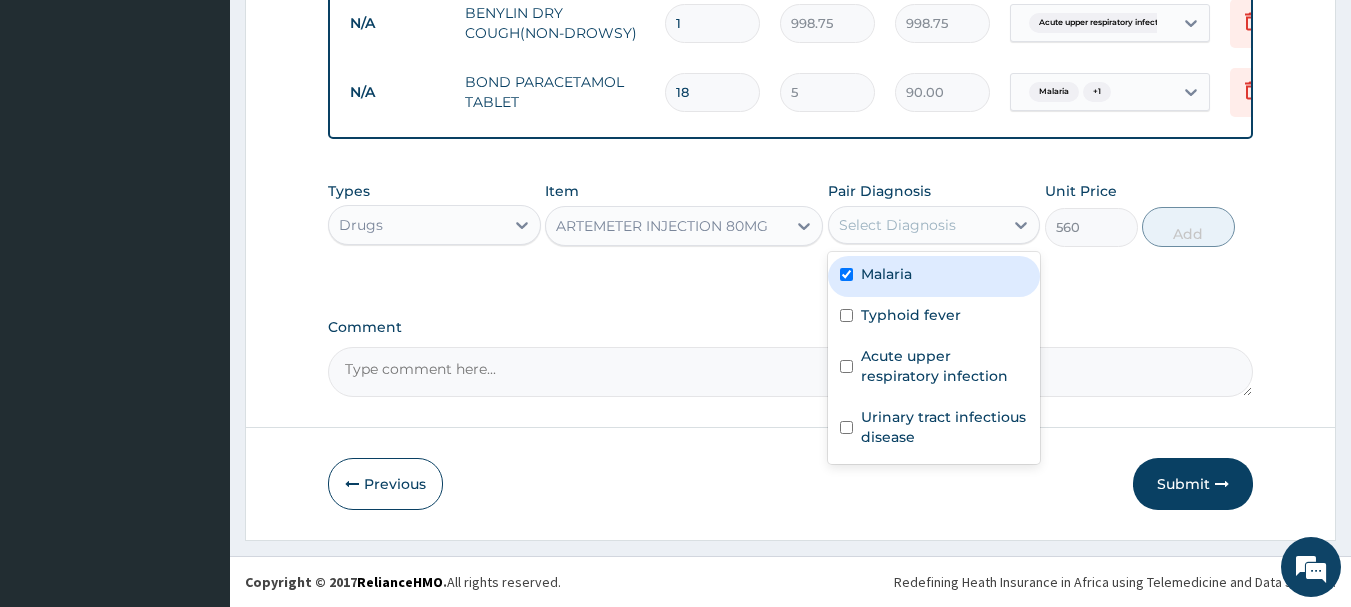 checkbox on "true" 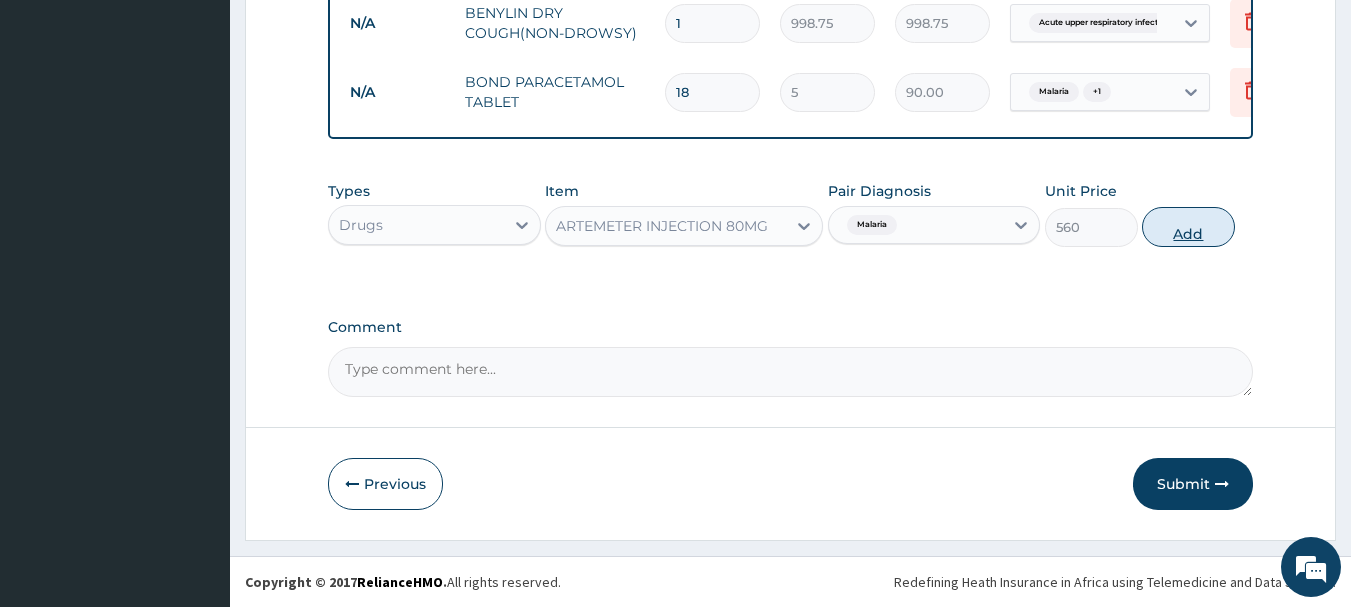 click on "Add" at bounding box center [1188, 227] 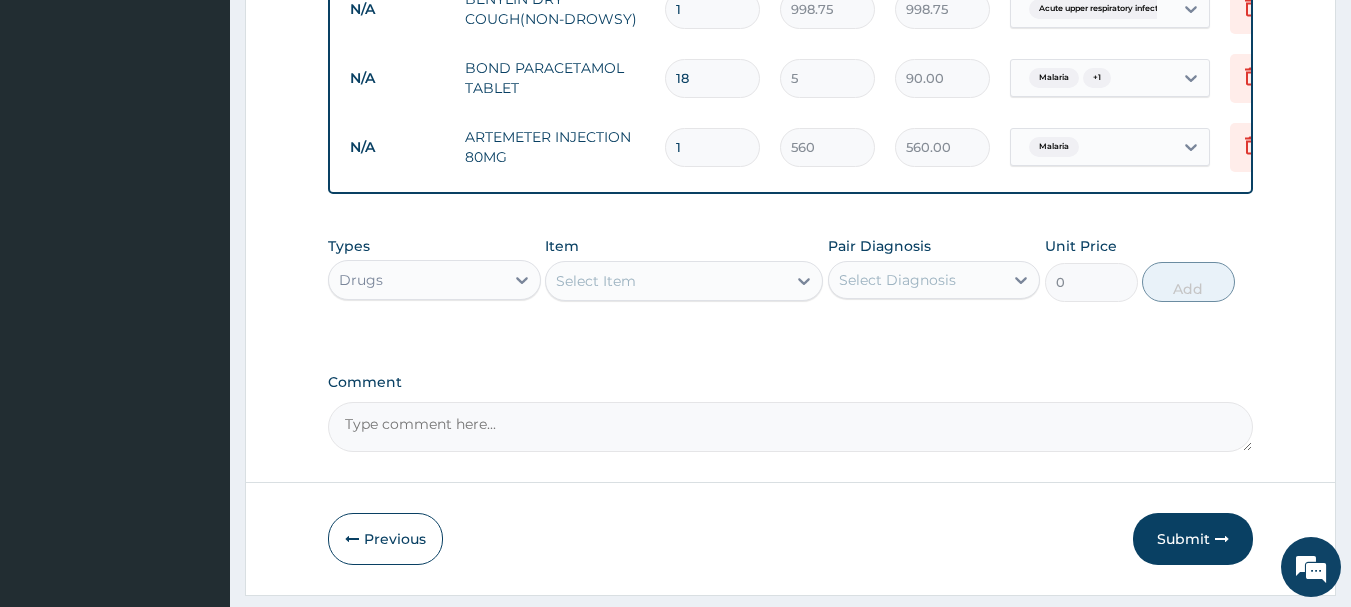type 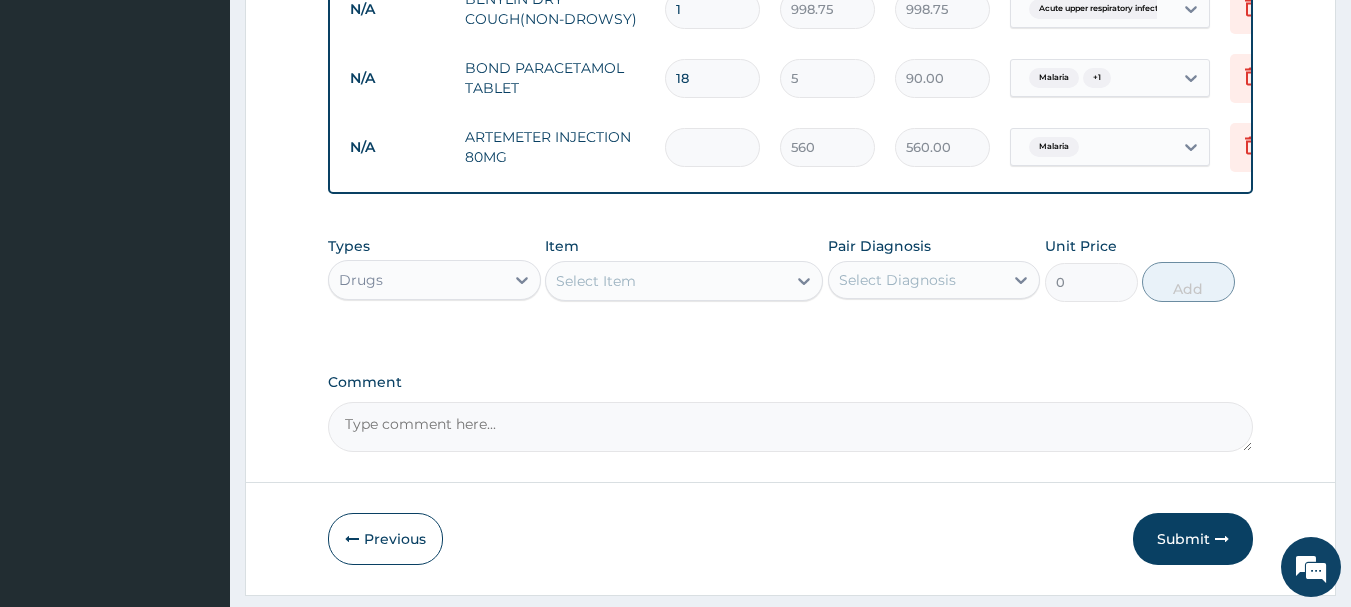 type on "0.00" 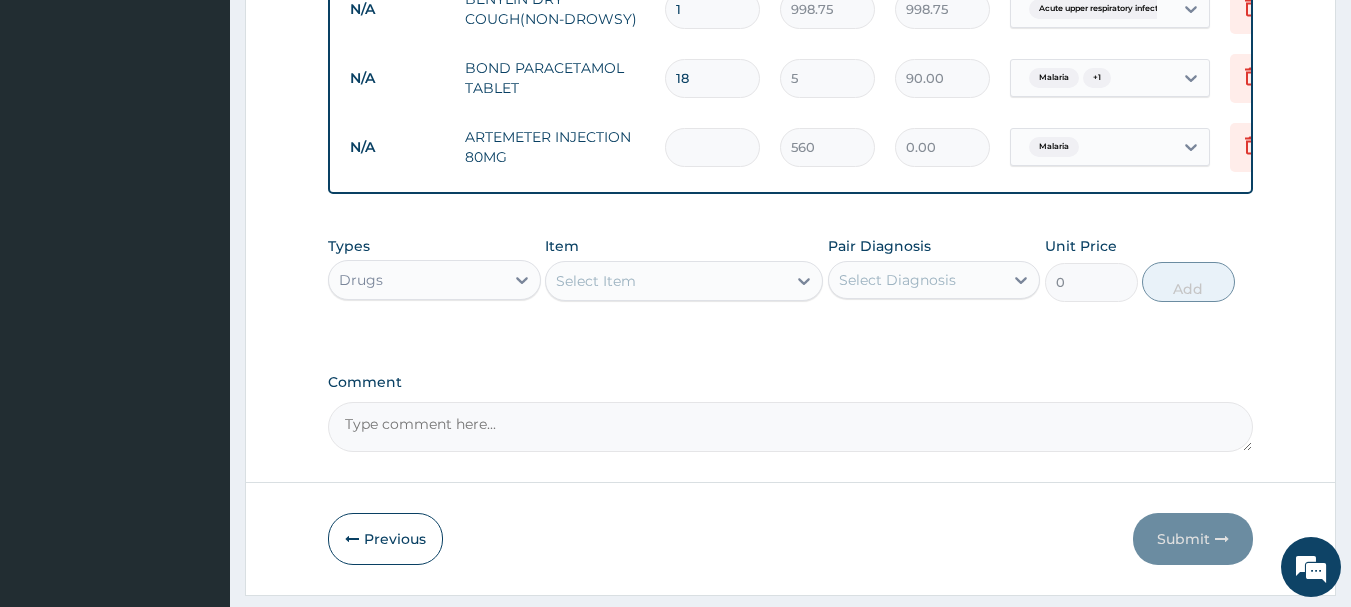 type on "6" 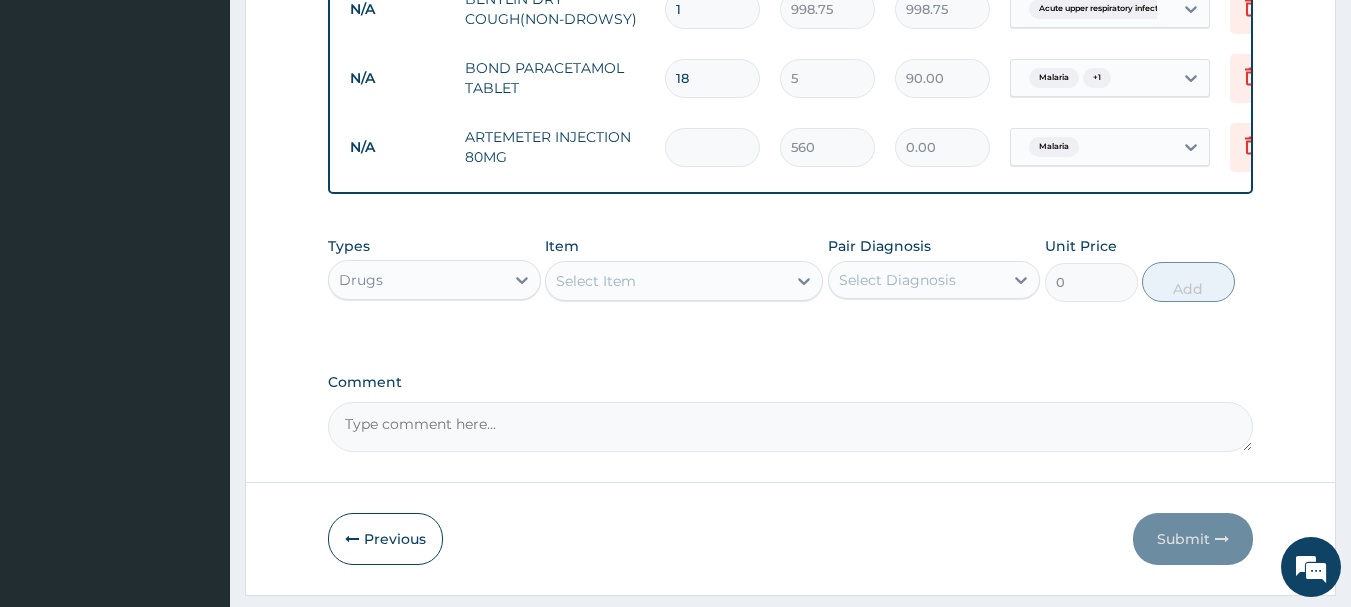 type on "3360.00" 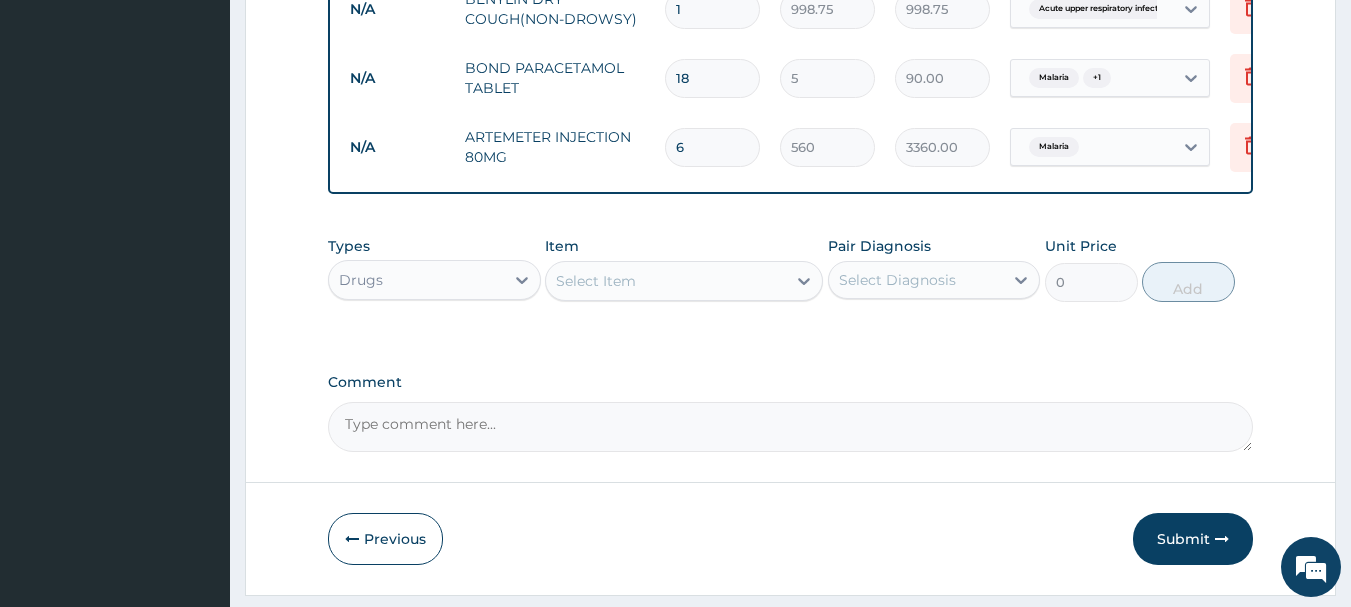 type on "6" 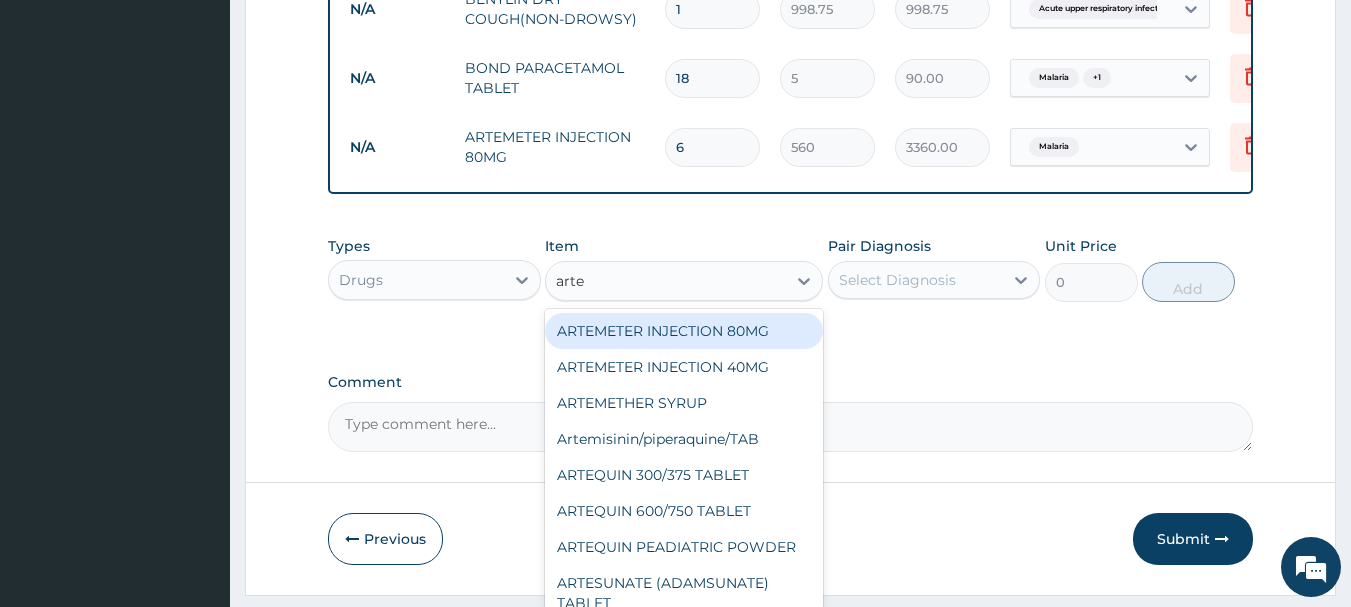 type on "arteq" 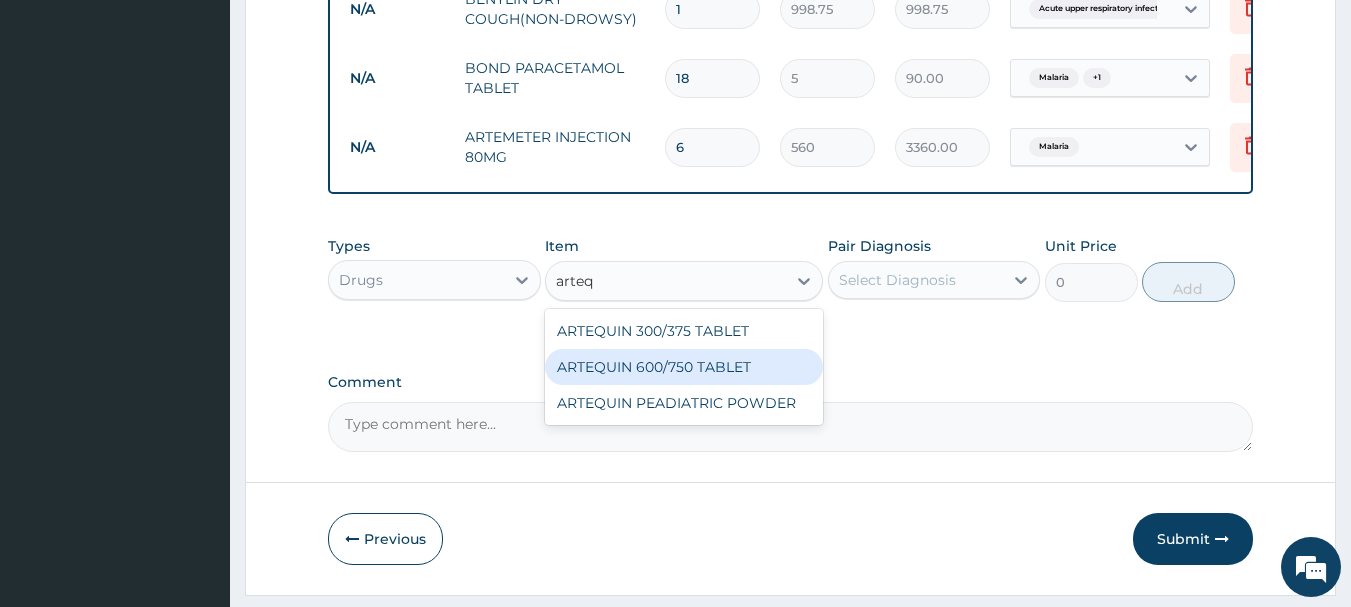 click on "ARTEQUIN 600/750 TABLET" at bounding box center [684, 367] 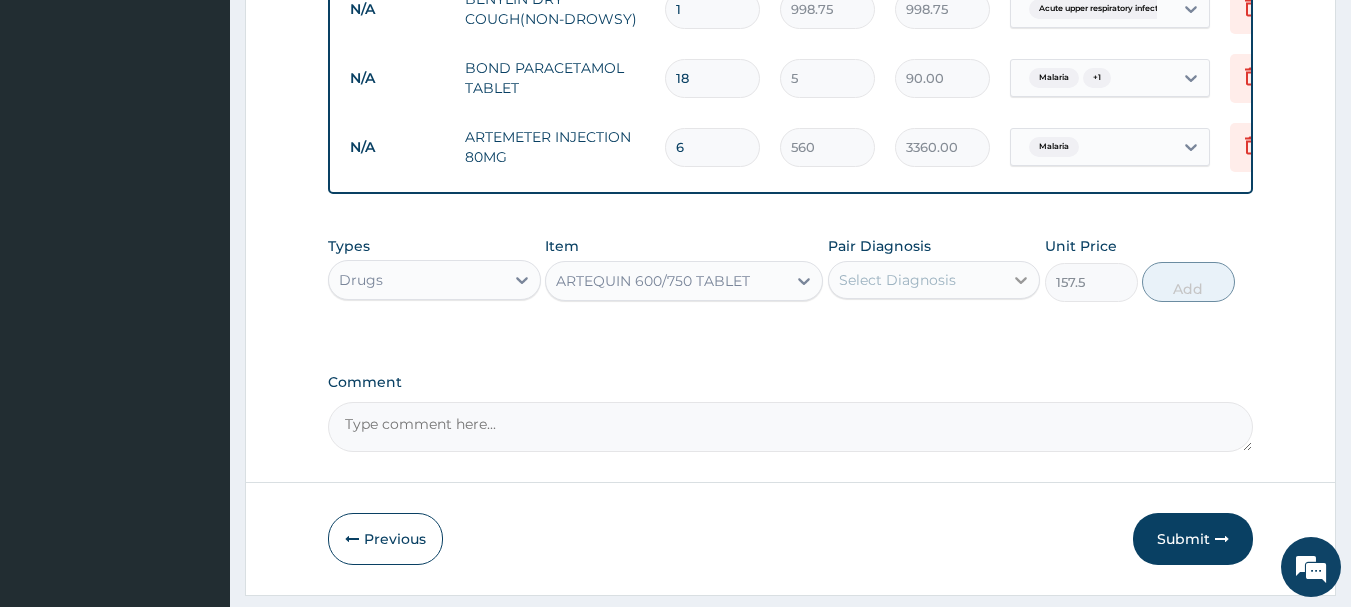 click 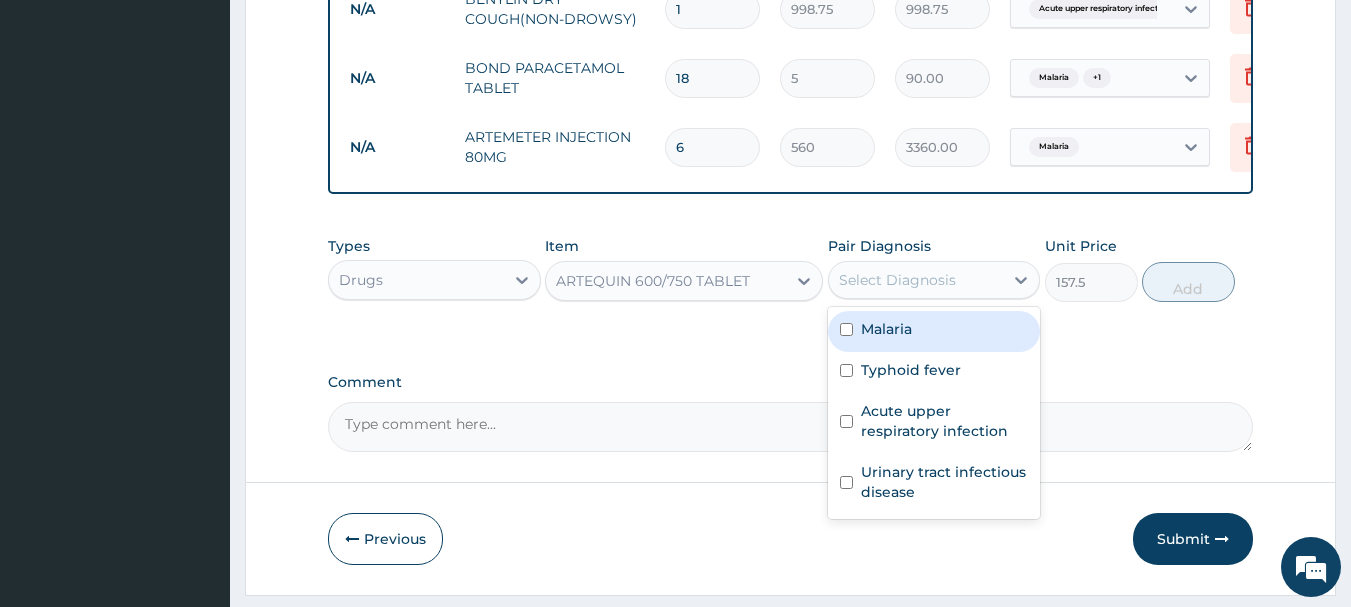 click on "Malaria" at bounding box center [934, 331] 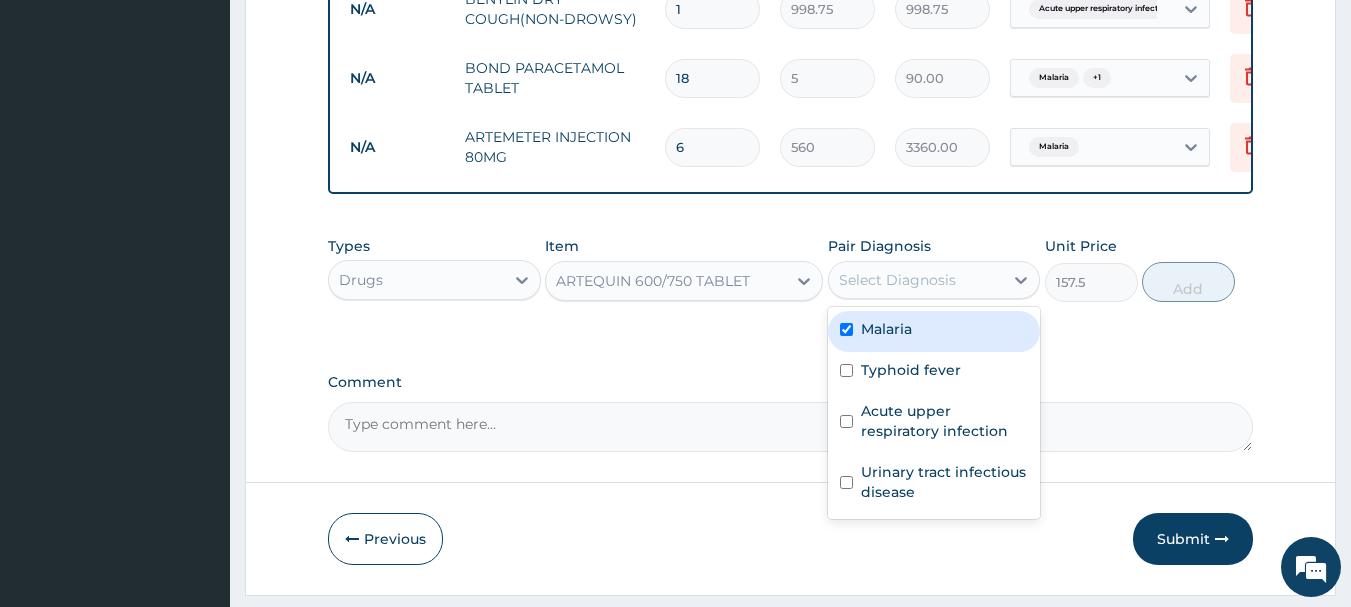 checkbox on "true" 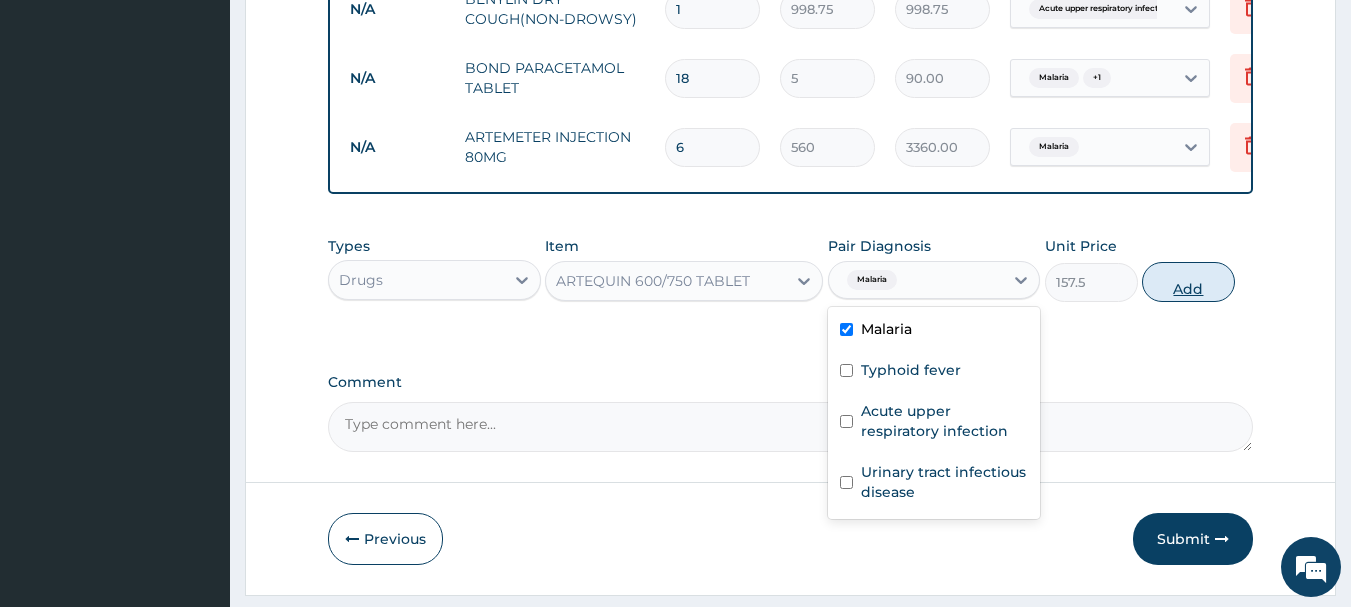 click on "Add" at bounding box center (1188, 282) 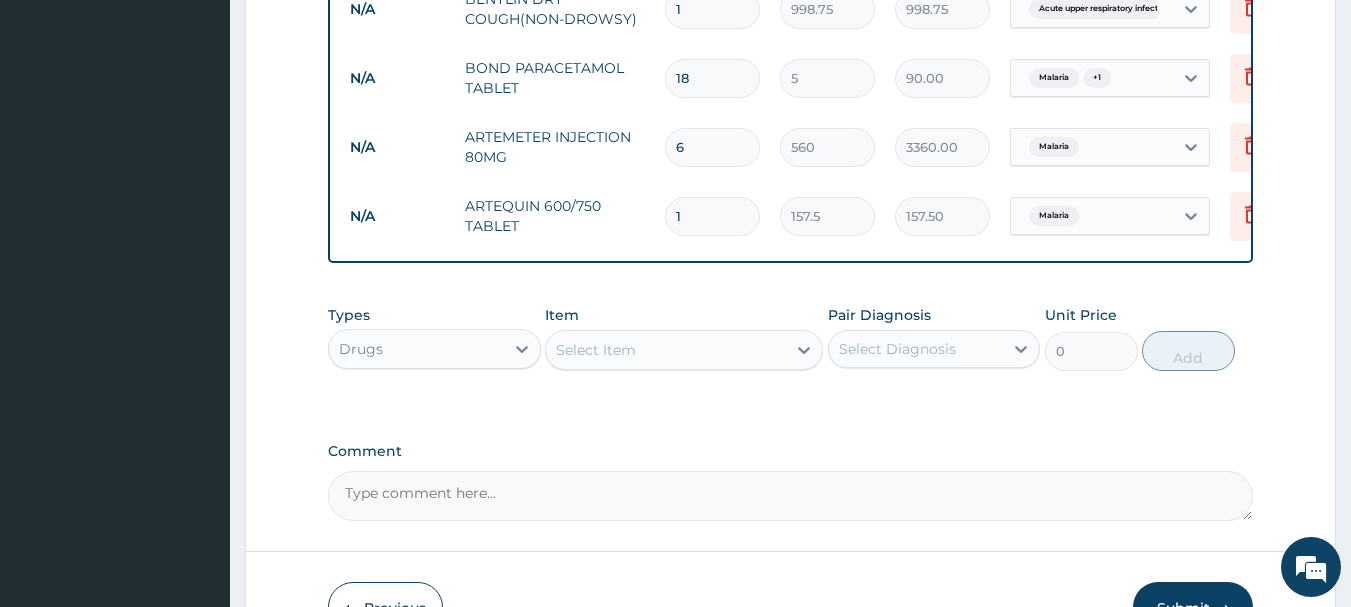 type 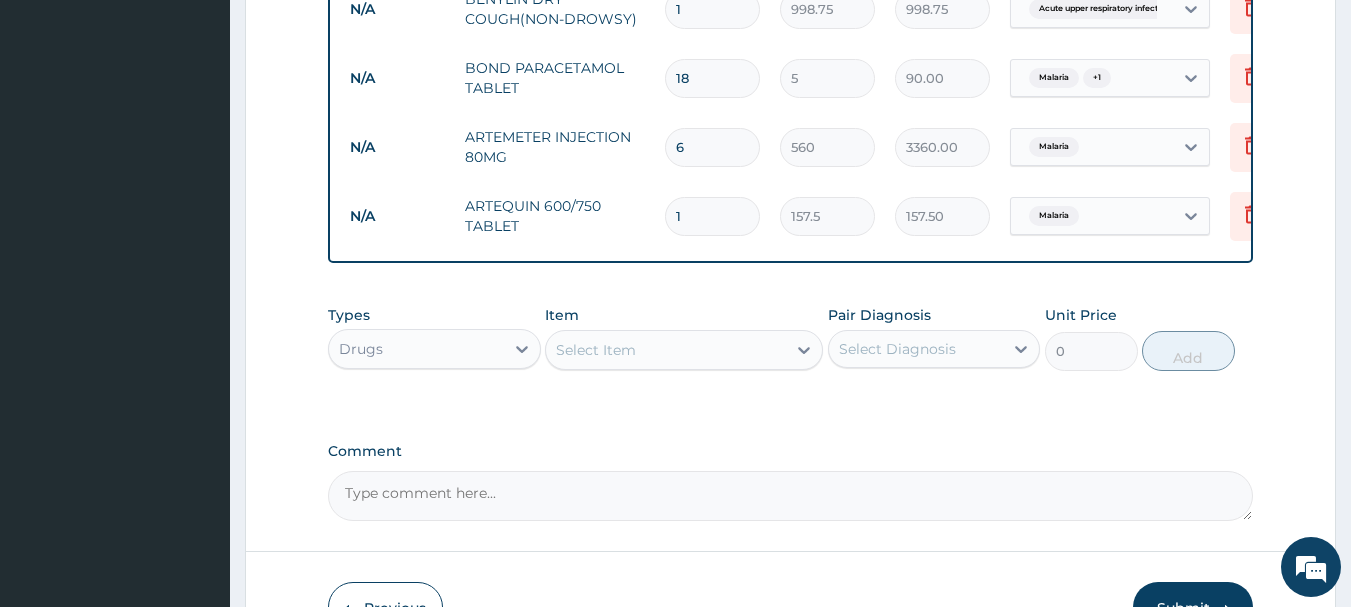 type on "0.00" 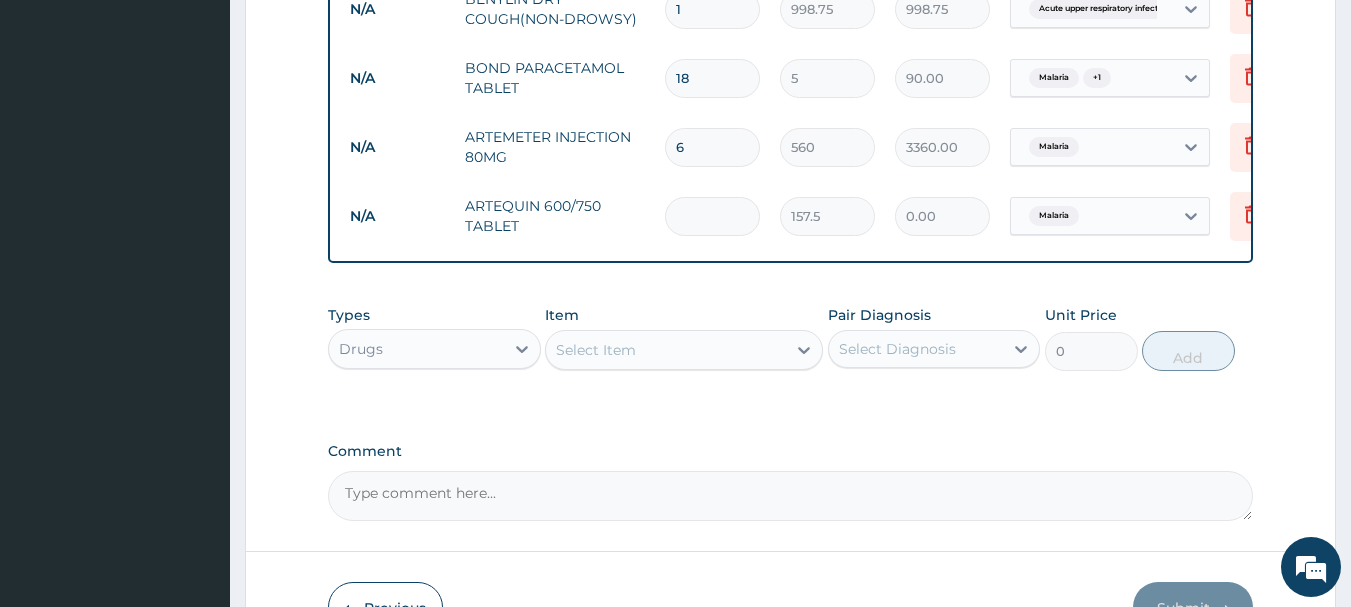 type on "6" 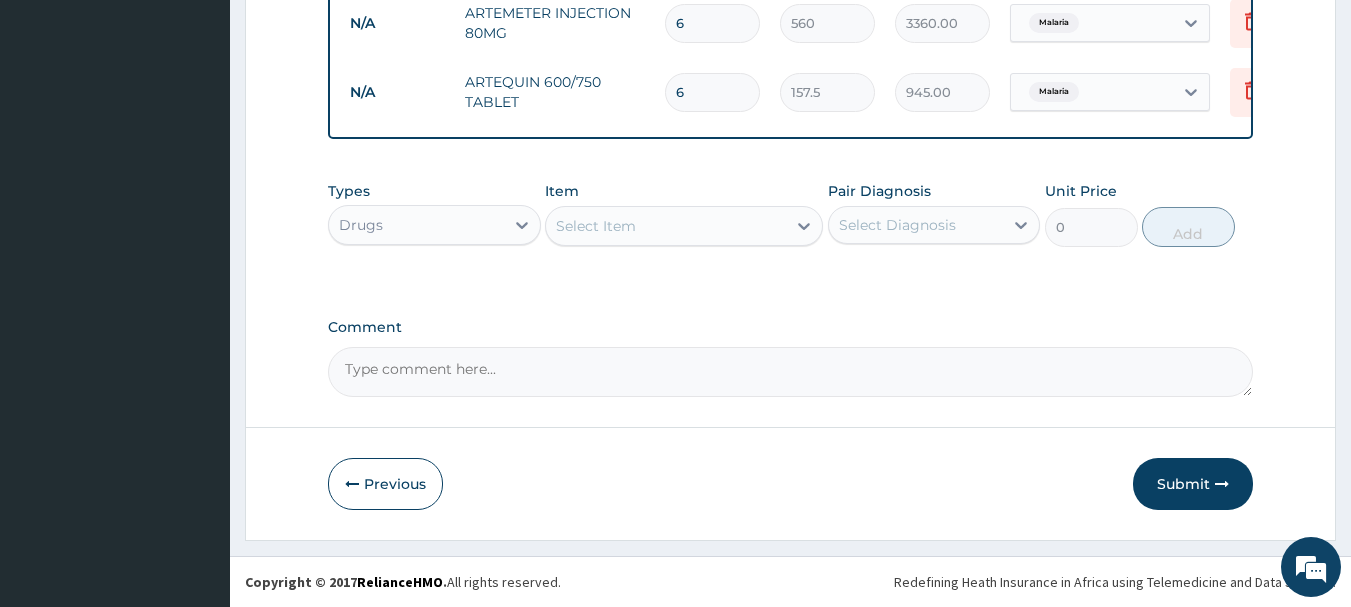 scroll, scrollTop: 1445, scrollLeft: 0, axis: vertical 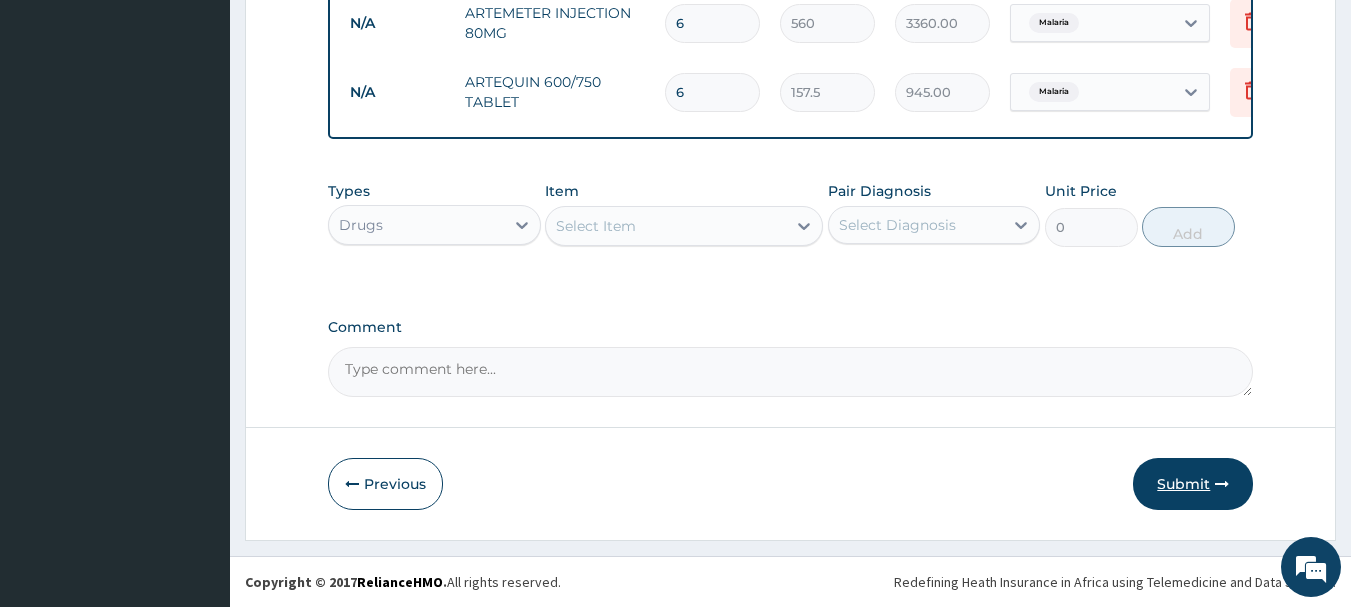 type on "6" 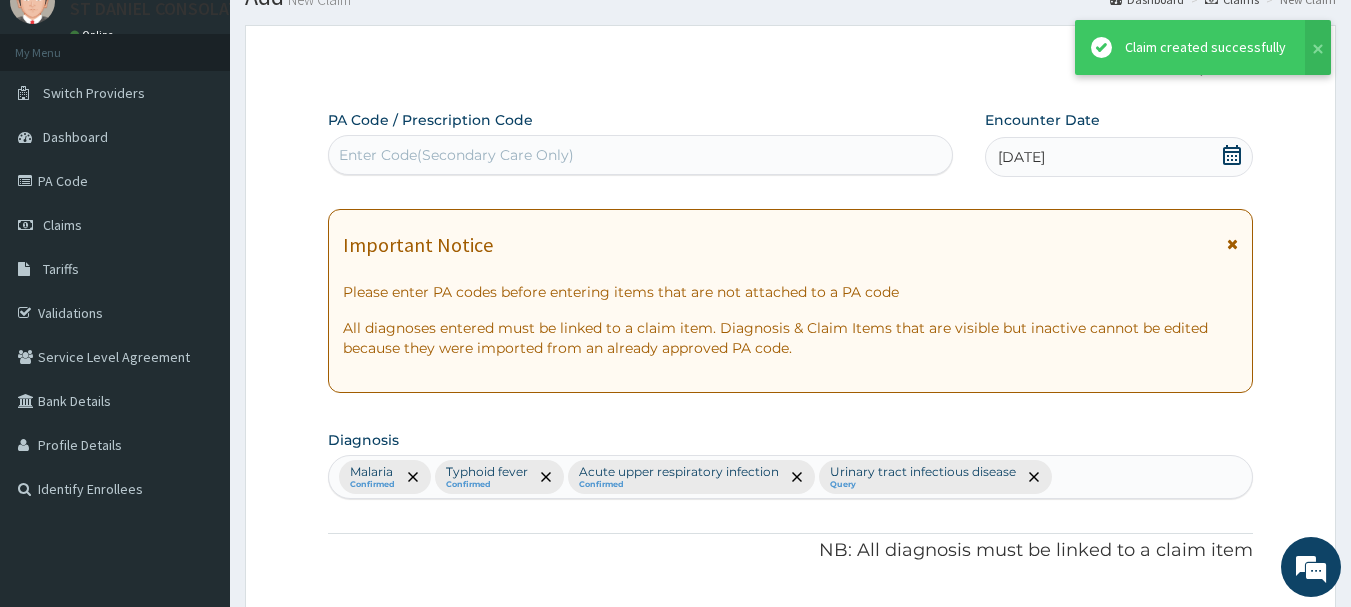 scroll, scrollTop: 1445, scrollLeft: 0, axis: vertical 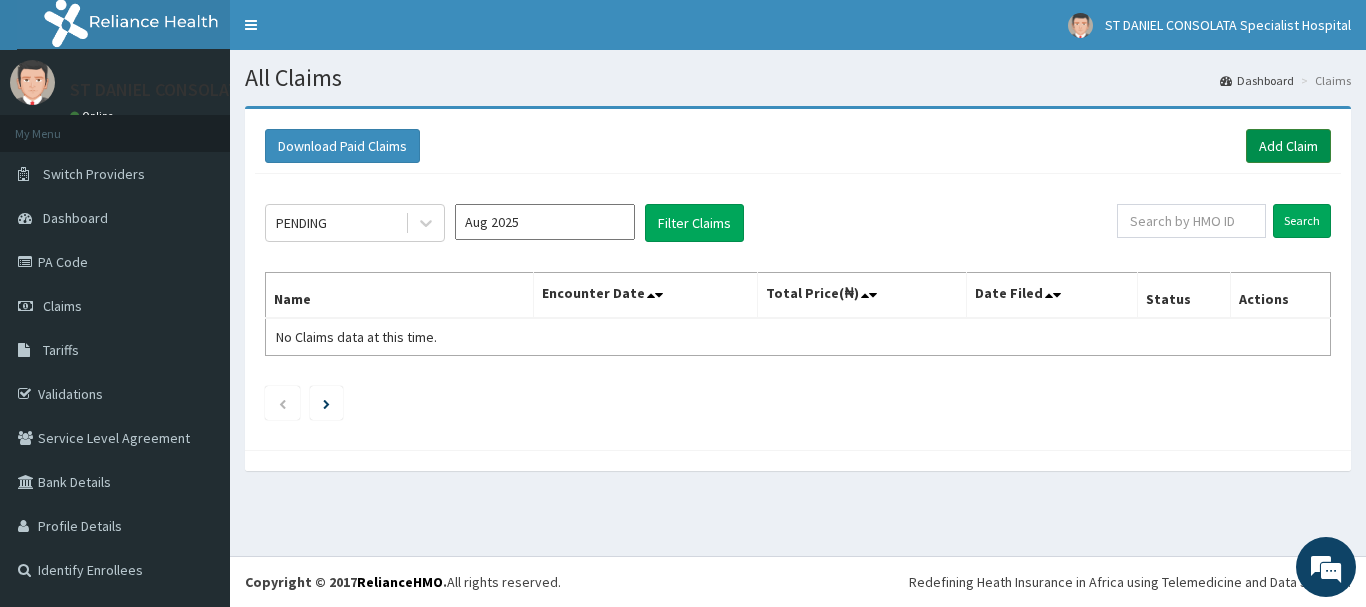 click on "Add Claim" at bounding box center (1288, 146) 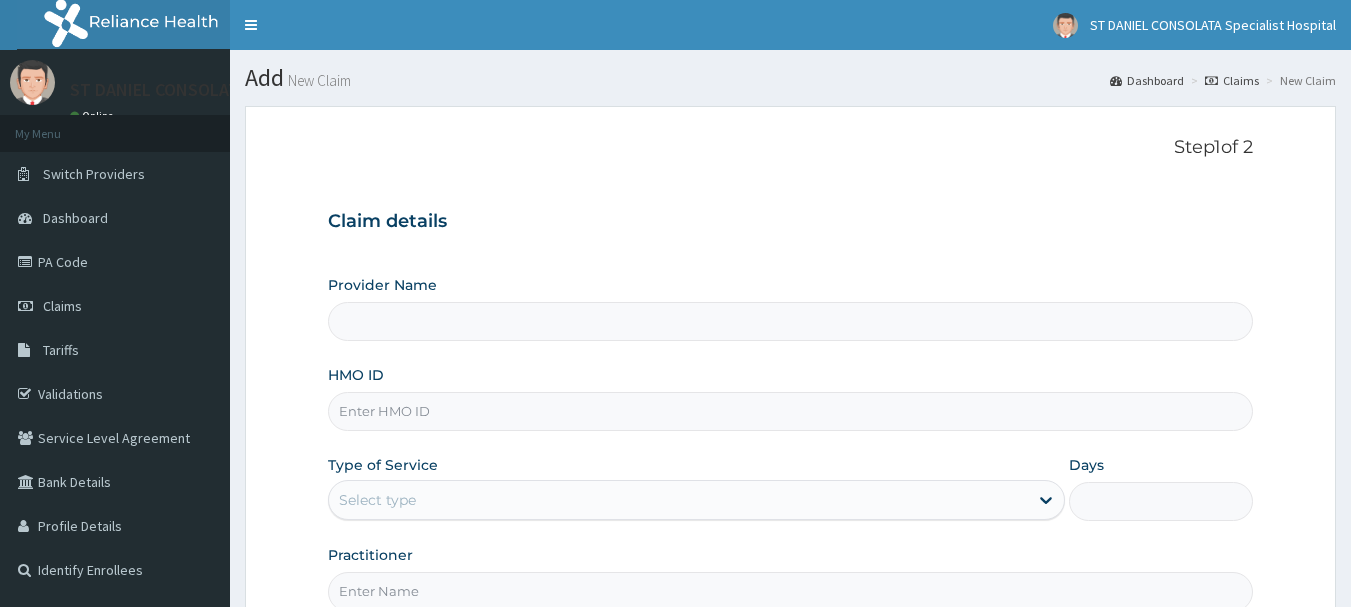 scroll, scrollTop: 0, scrollLeft: 0, axis: both 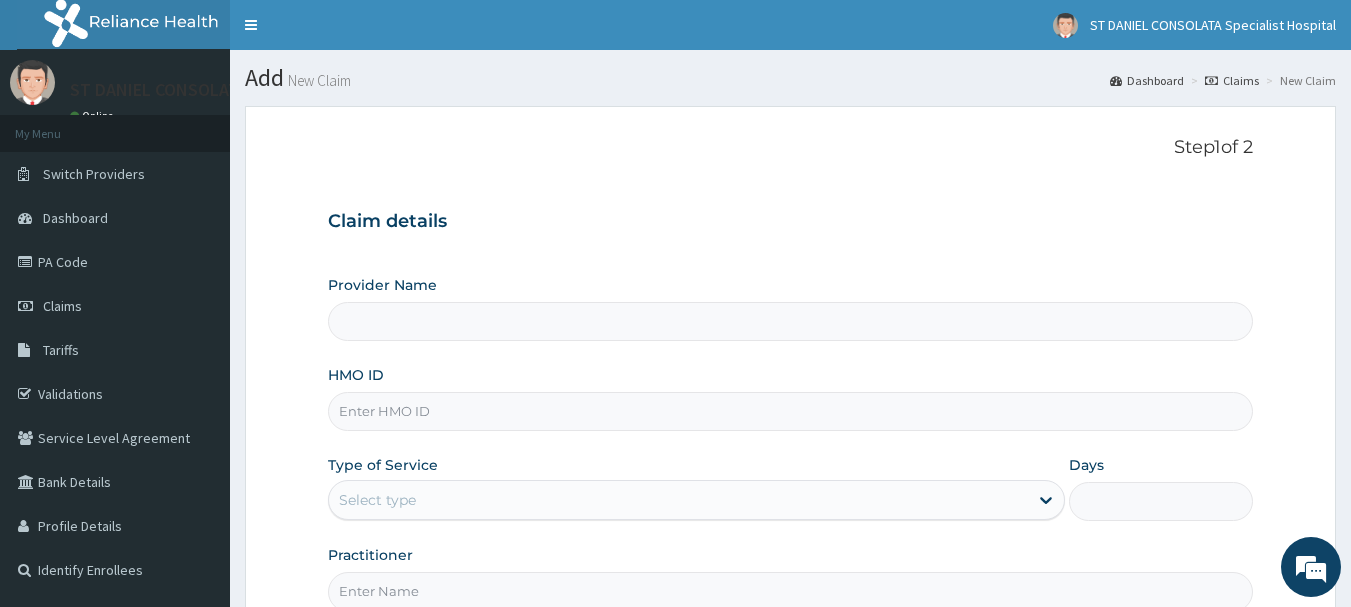 click on "HMO ID" at bounding box center [791, 411] 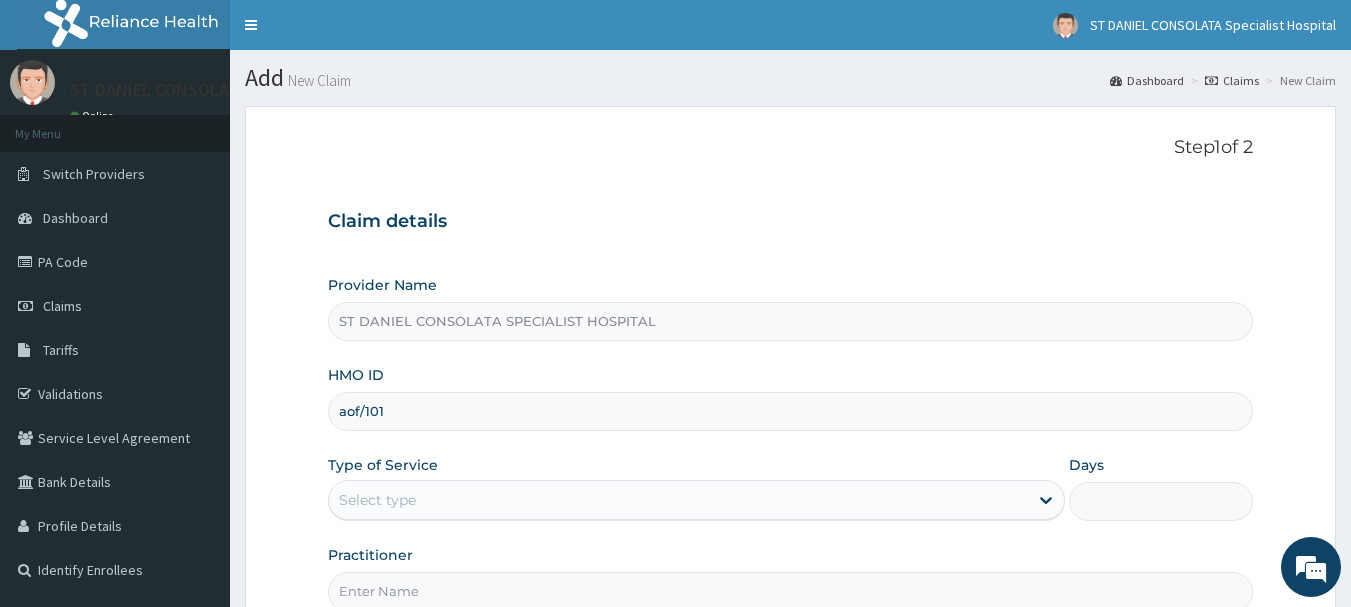 scroll, scrollTop: 0, scrollLeft: 0, axis: both 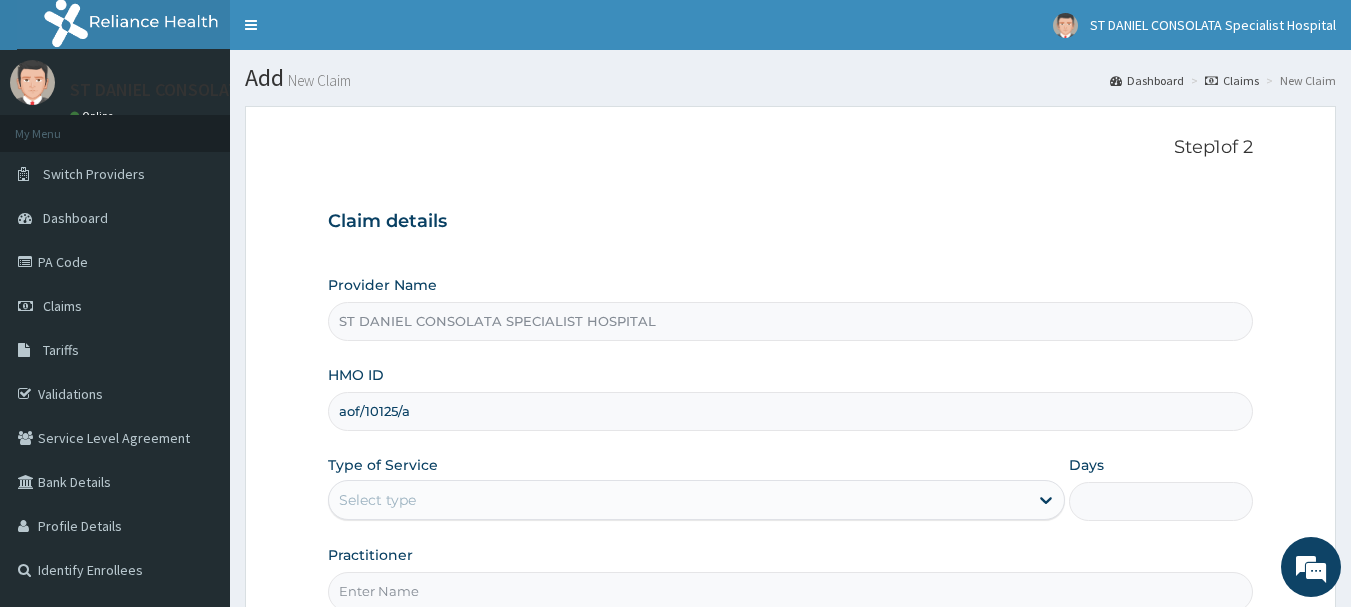 type on "aof/10125/a" 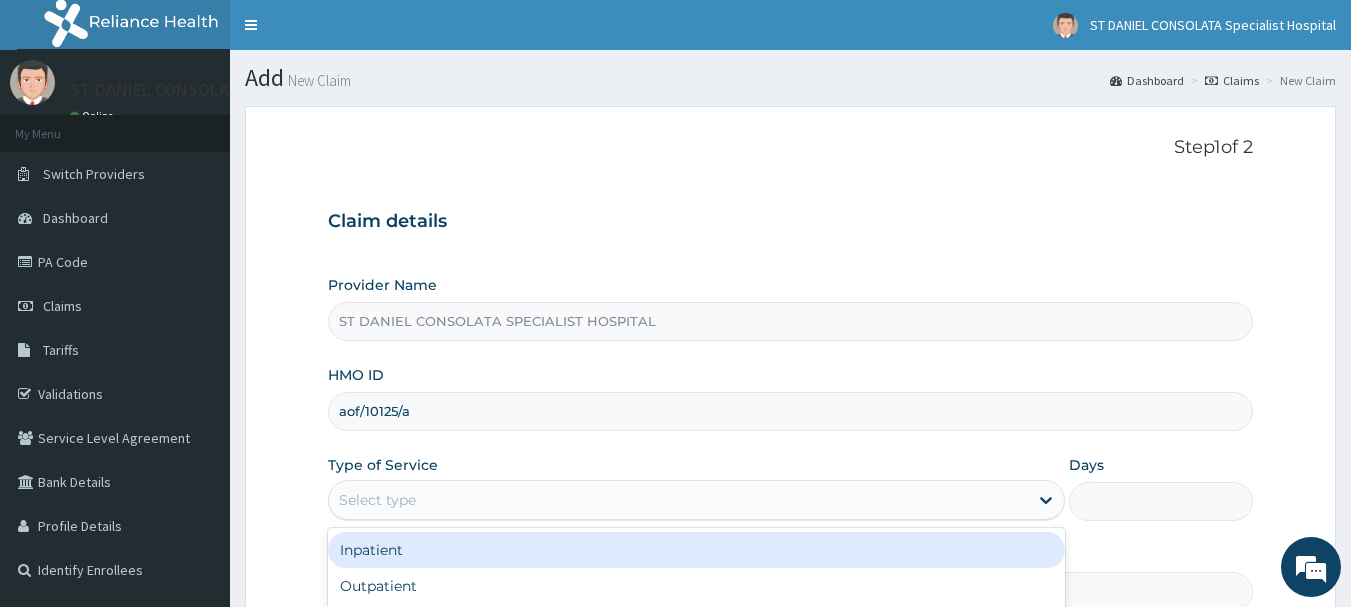 click on "Select type" at bounding box center (678, 500) 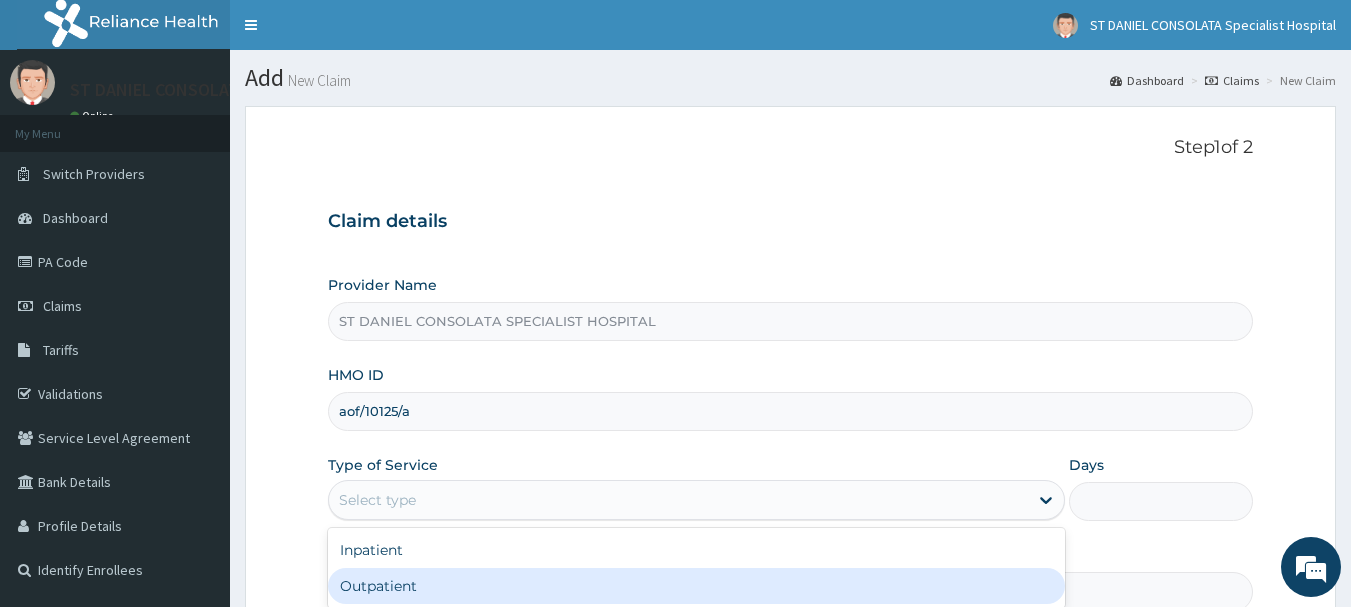 click on "Outpatient" at bounding box center [696, 586] 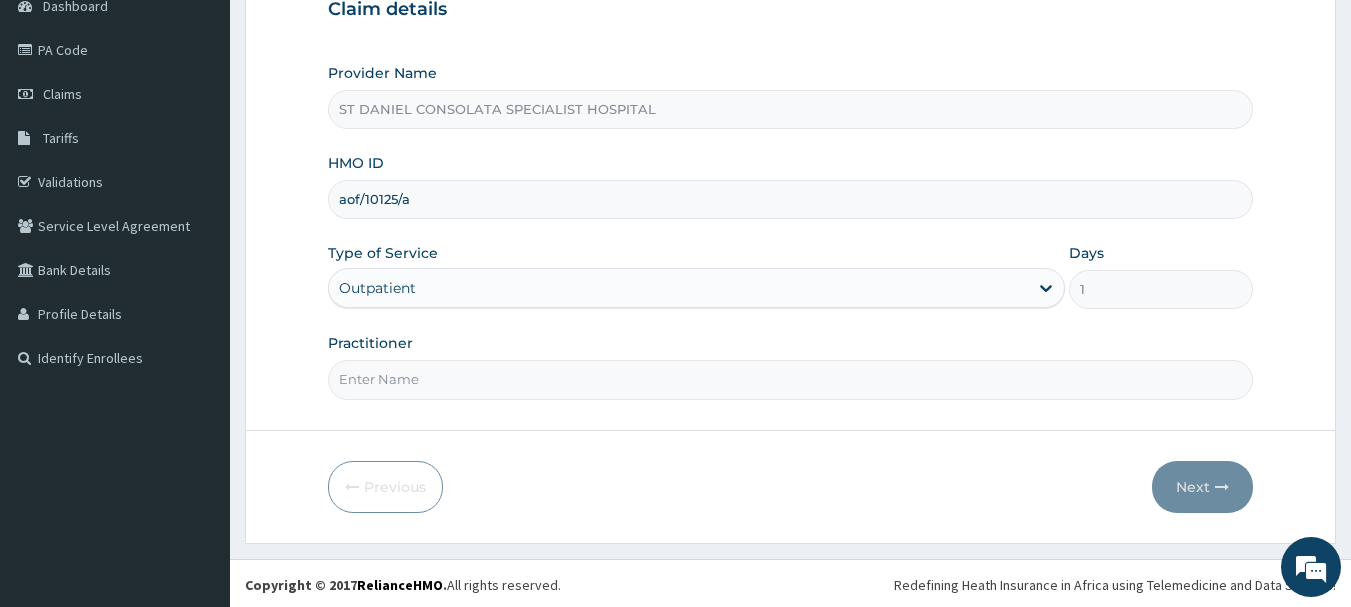 scroll, scrollTop: 215, scrollLeft: 0, axis: vertical 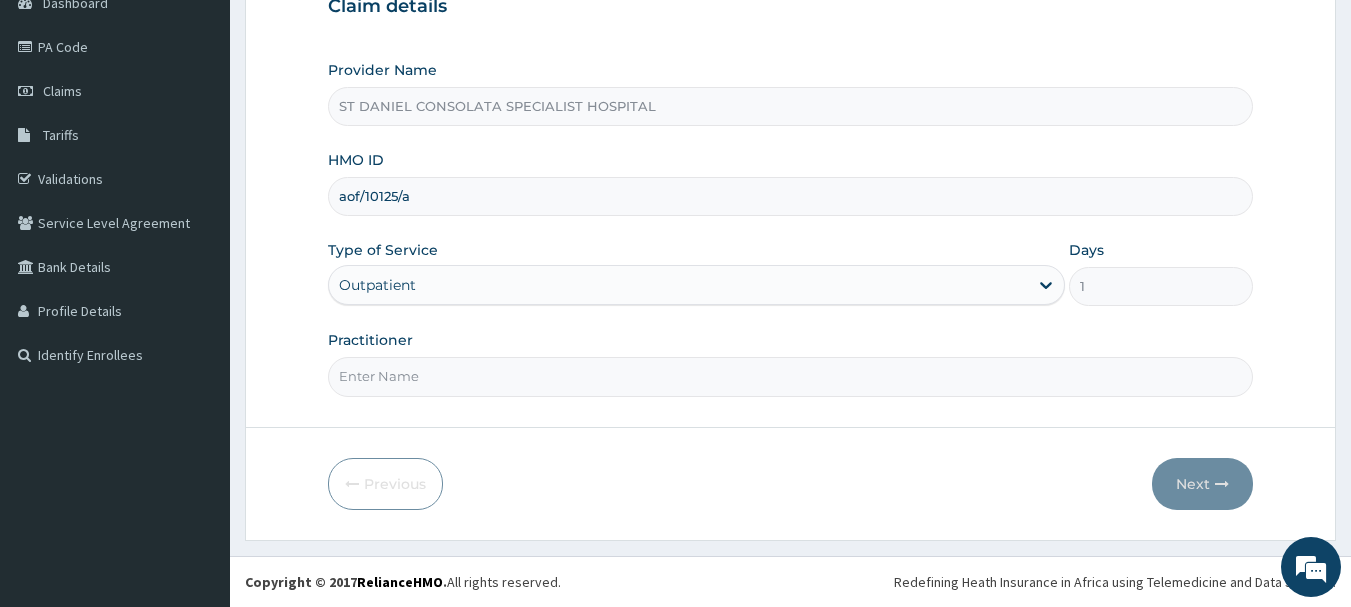 click on "Practitioner" at bounding box center [791, 376] 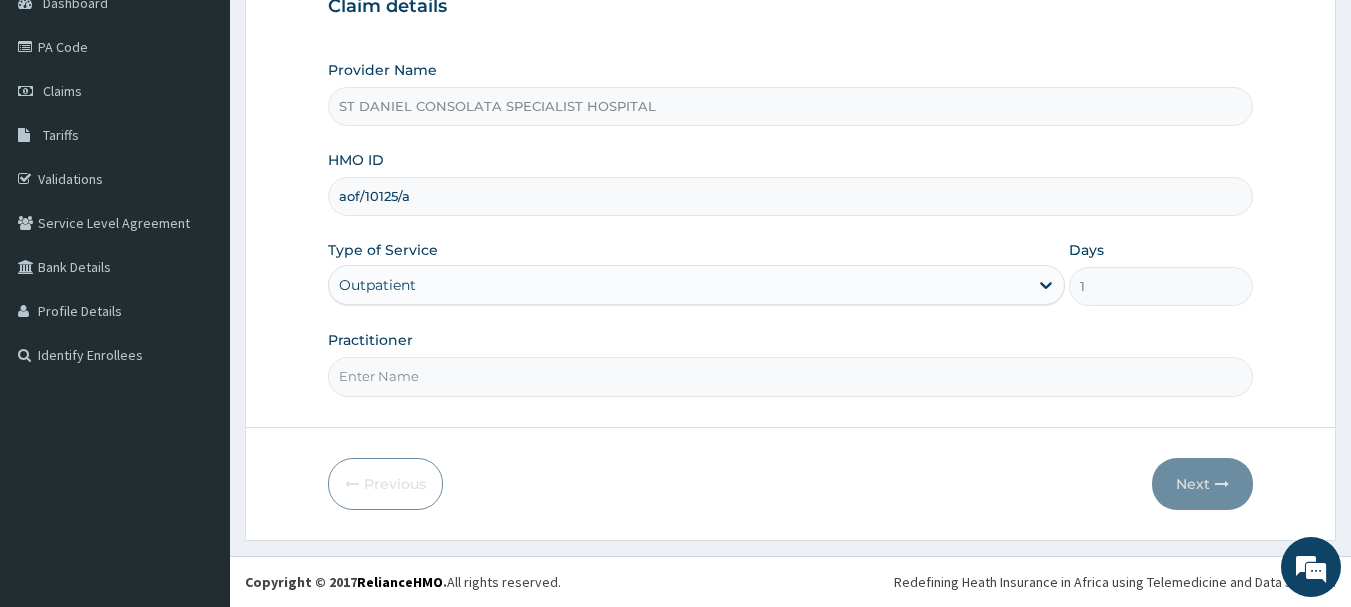 type on "DR [LAST]" 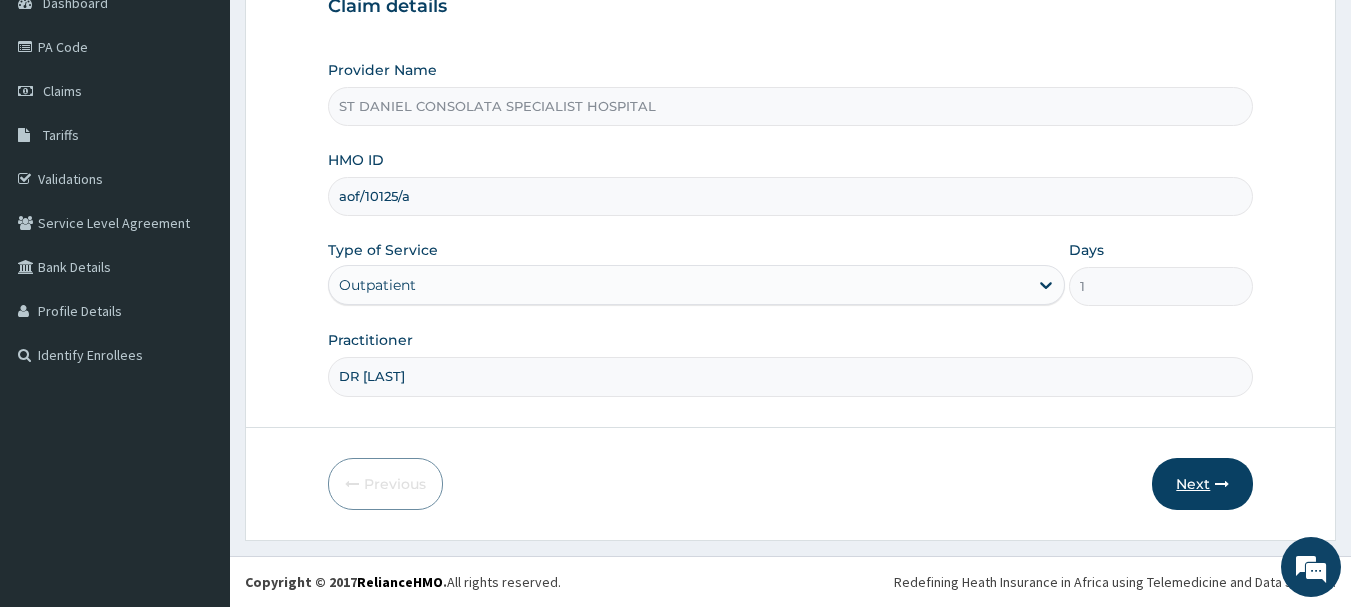click on "Next" at bounding box center [1202, 484] 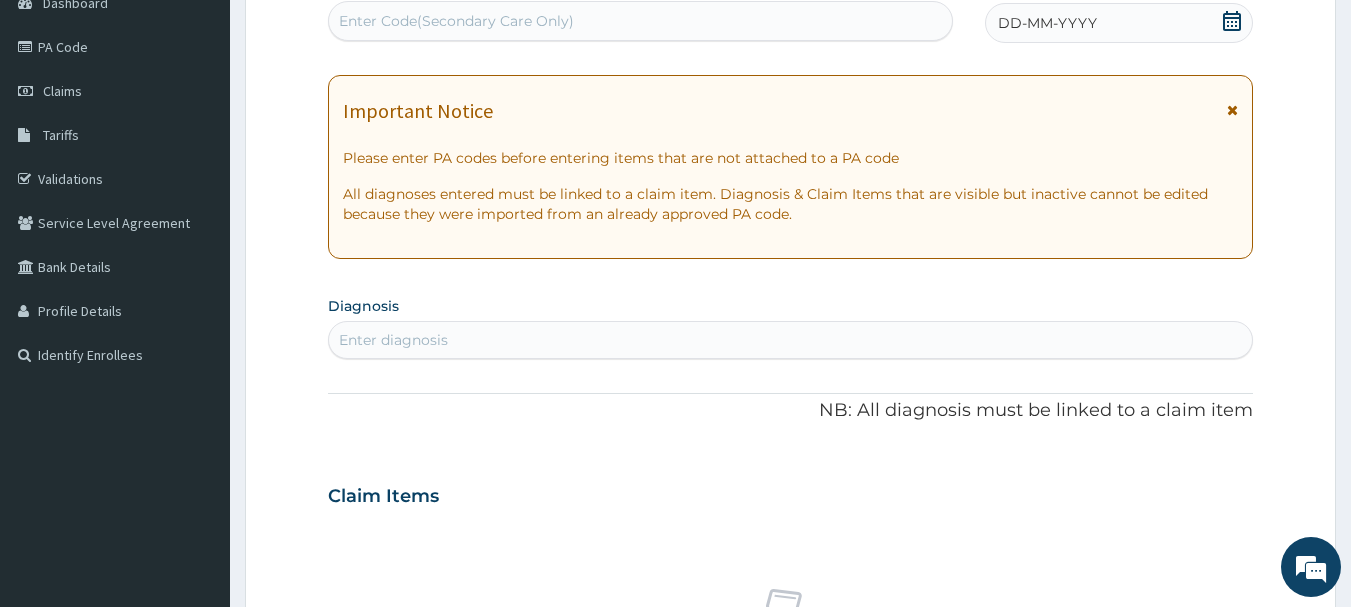 click 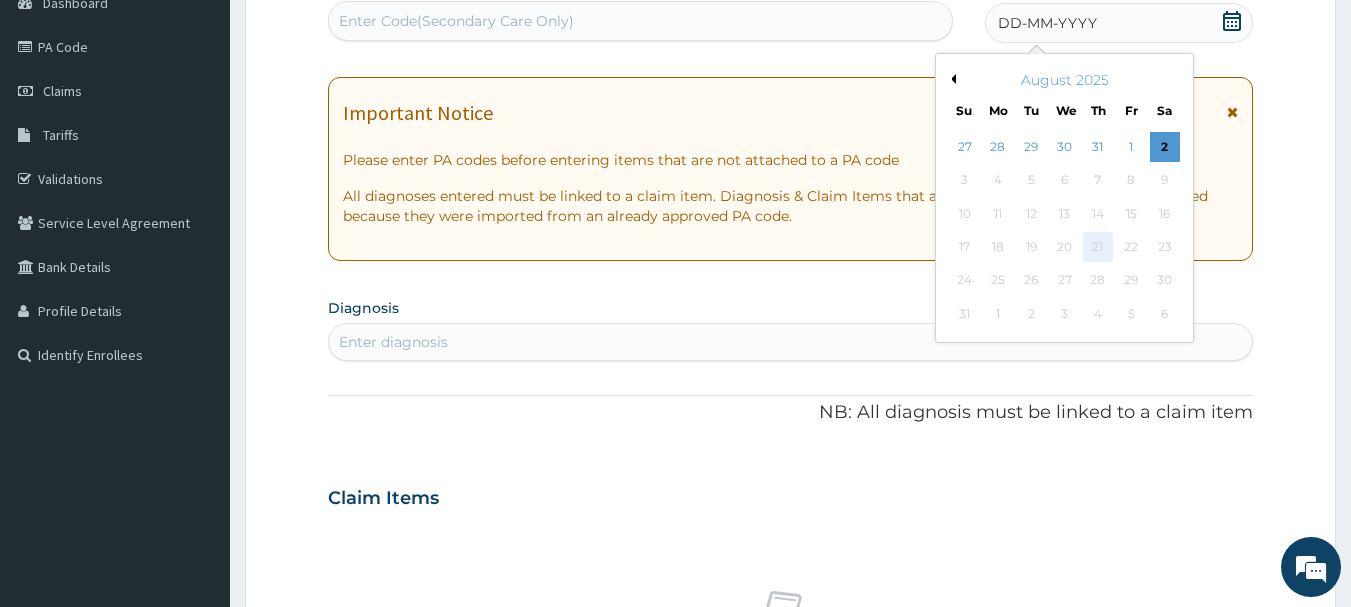 click on "21" at bounding box center (1098, 247) 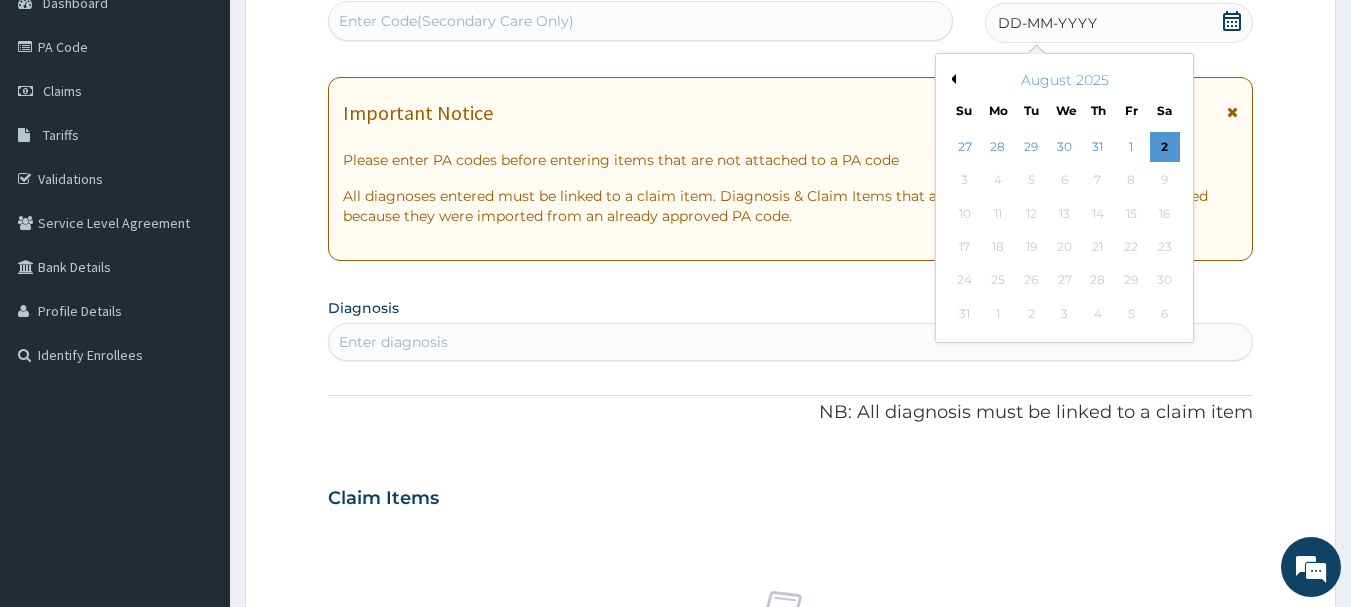 click on "August 2025" at bounding box center (1064, 80) 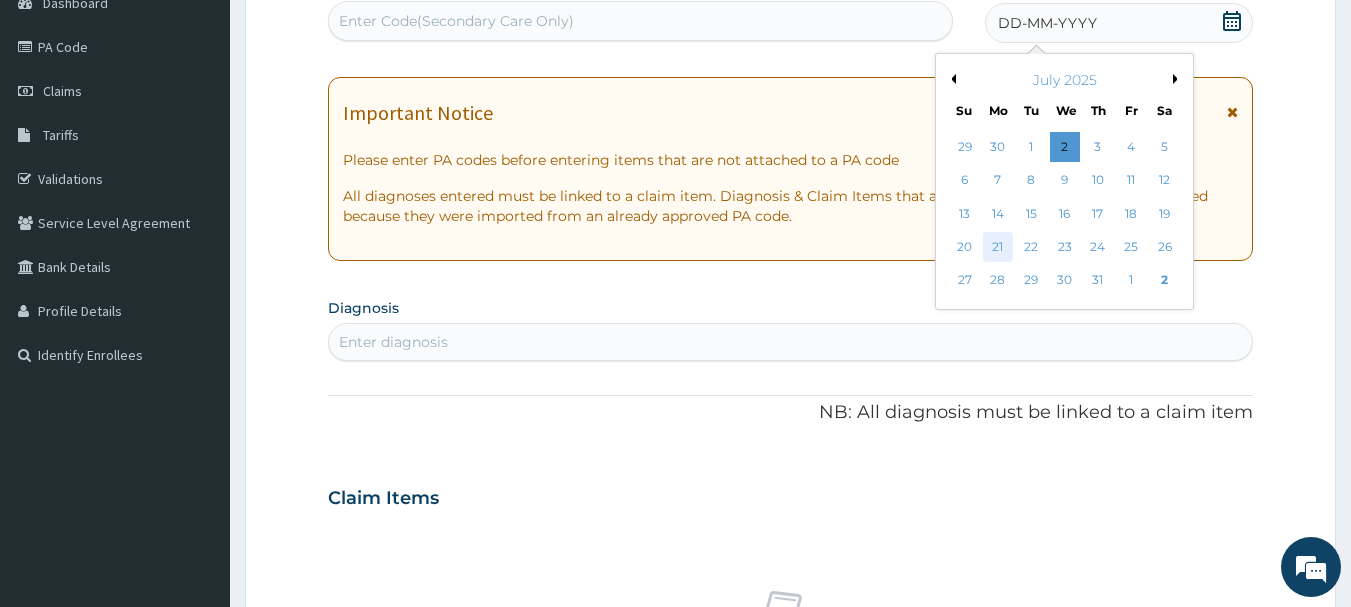 click on "21" at bounding box center (998, 247) 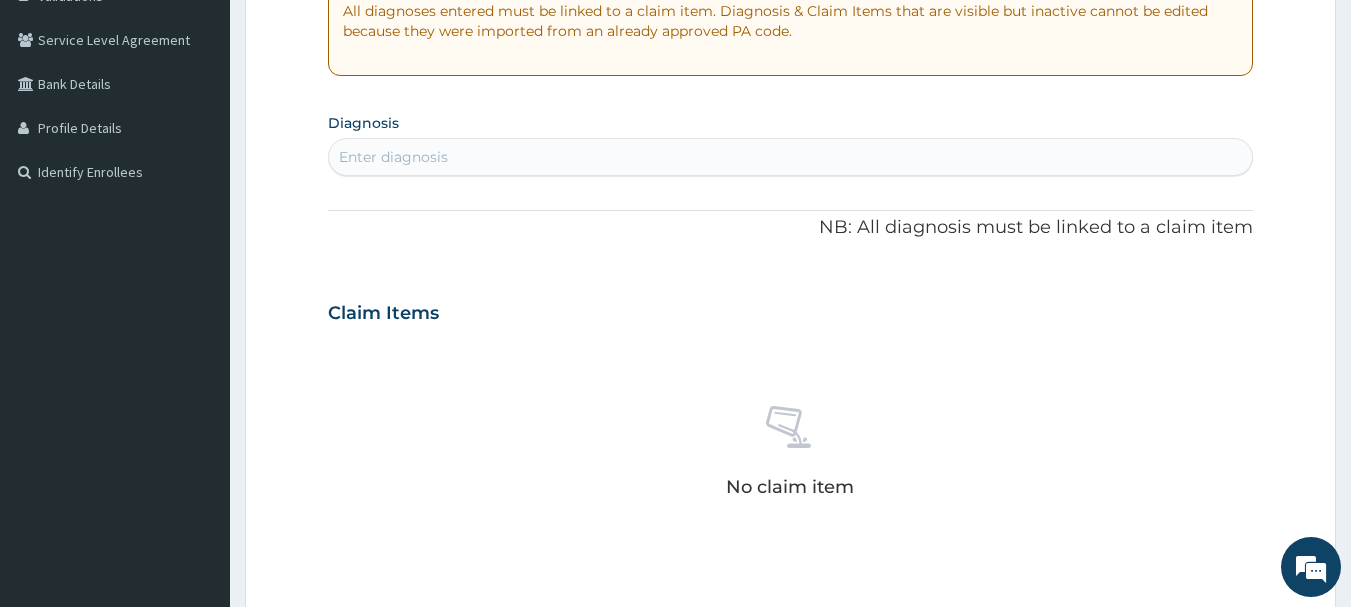 scroll, scrollTop: 413, scrollLeft: 0, axis: vertical 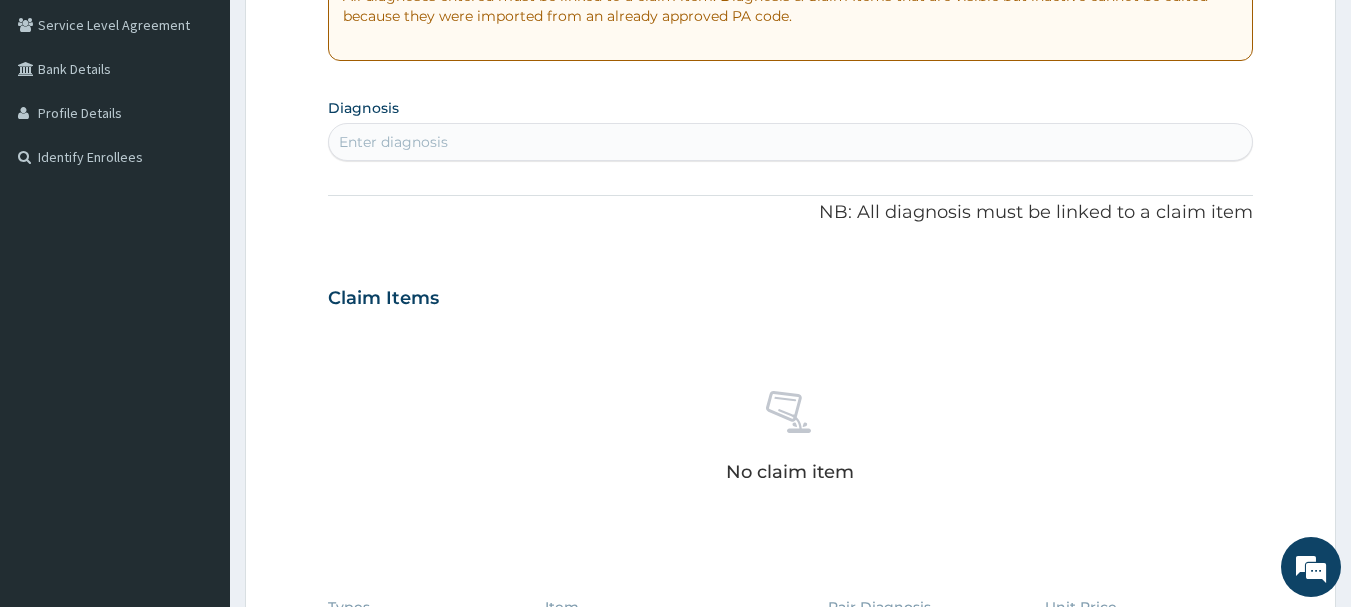 click on "Enter diagnosis" at bounding box center [791, 142] 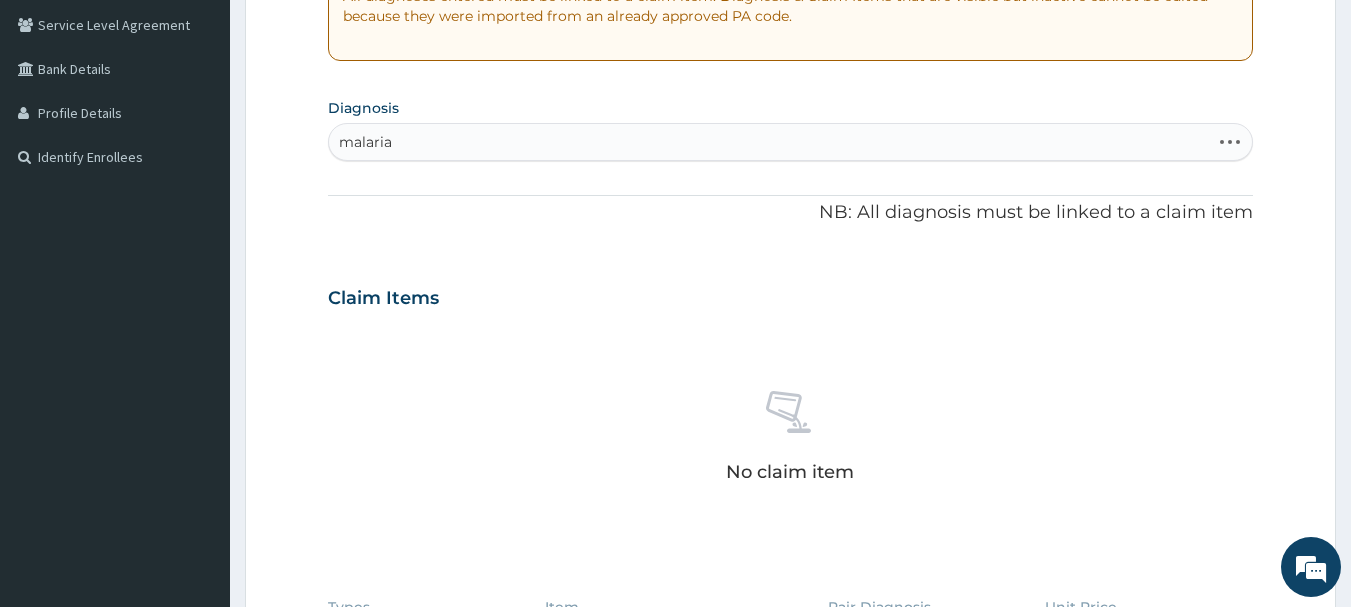 click on "malaria malaria" at bounding box center [770, 142] 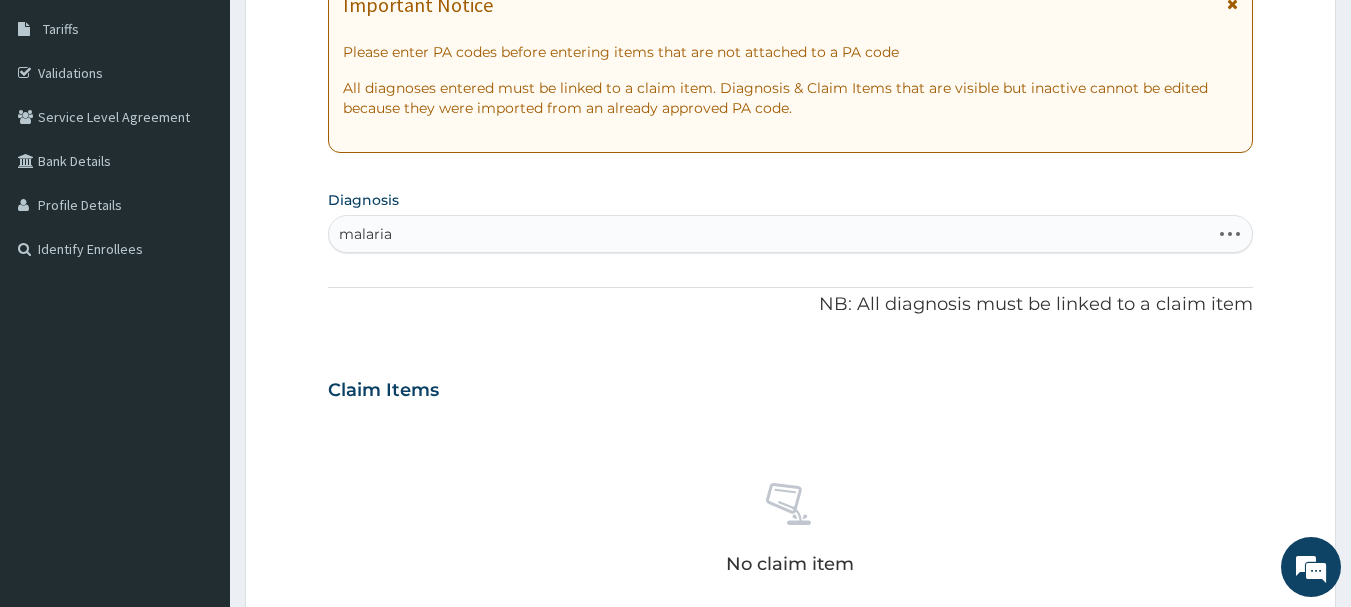 scroll, scrollTop: 328, scrollLeft: 0, axis: vertical 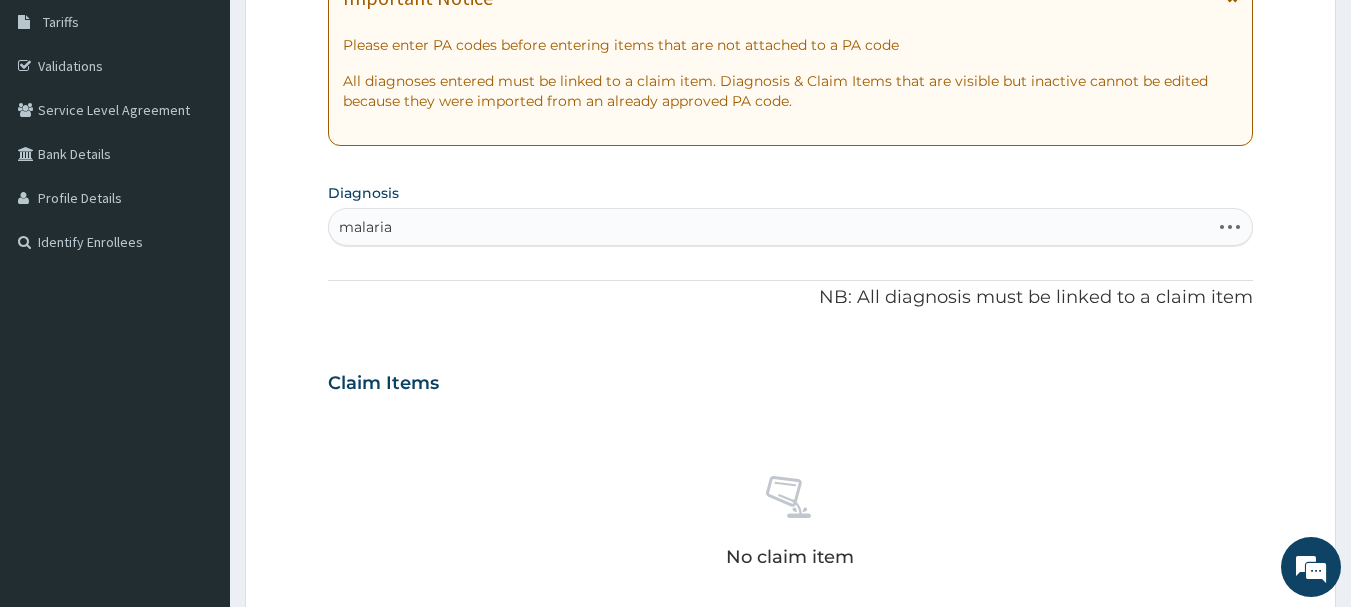 click on "malaria malaria" at bounding box center [770, 227] 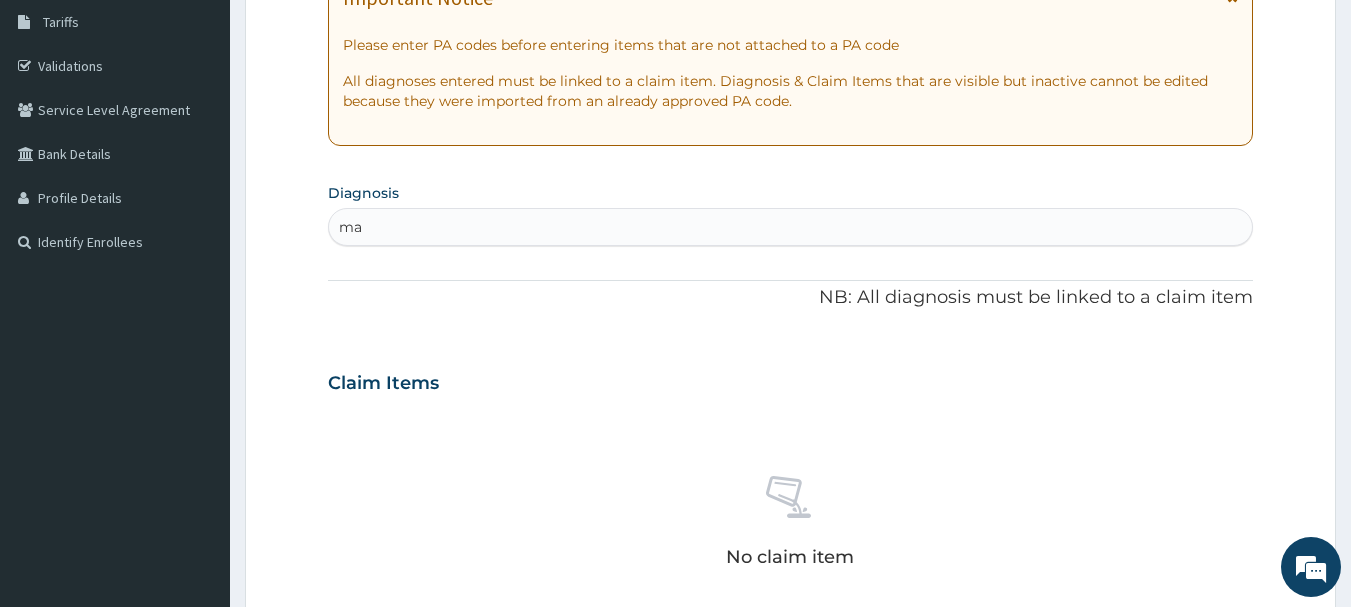 type on "m" 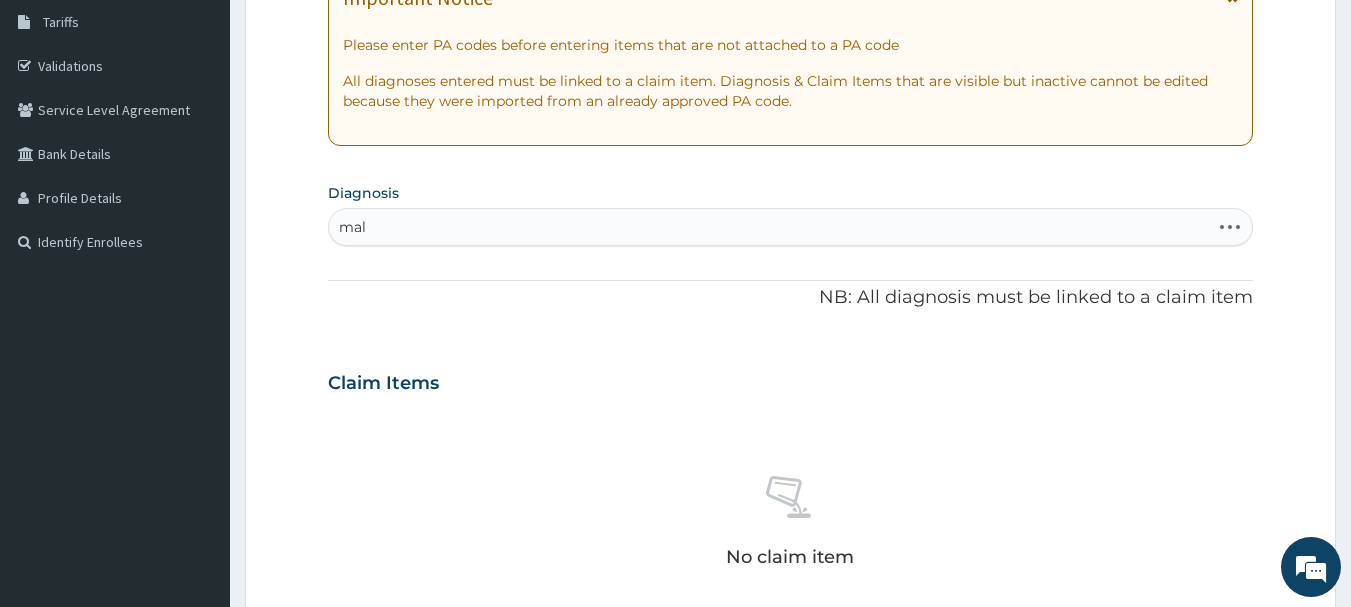 type on "mala" 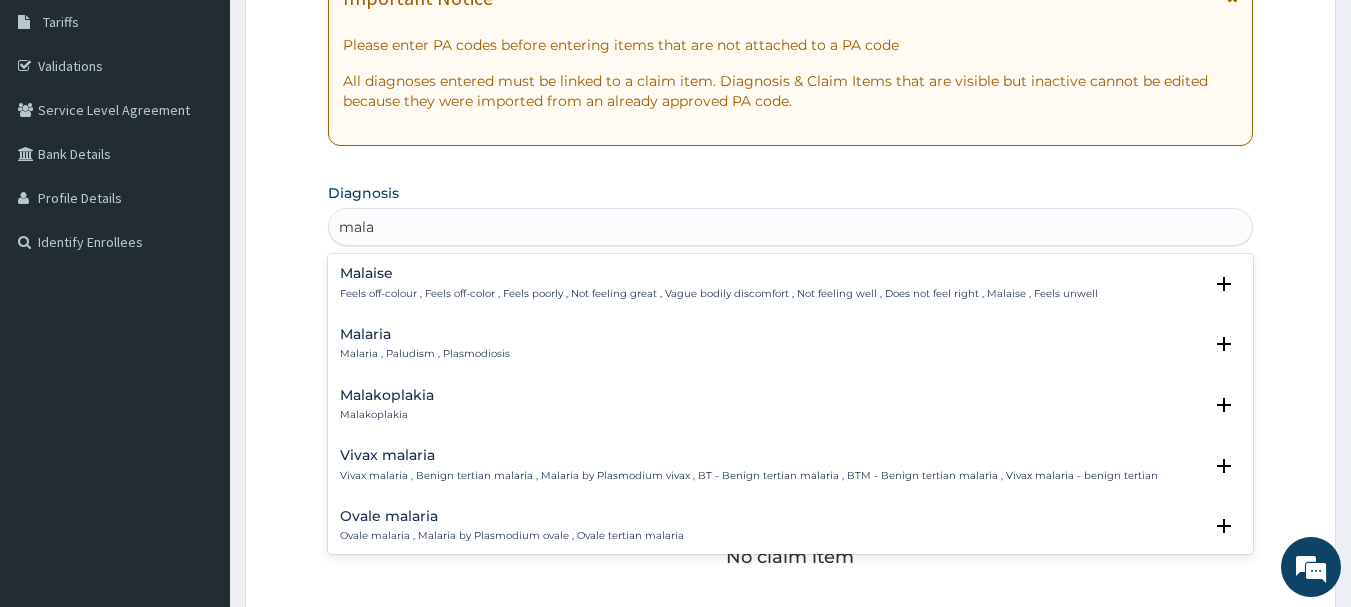 click on "Malaria Malaria , Paludism , Plasmodiosis" at bounding box center [425, 344] 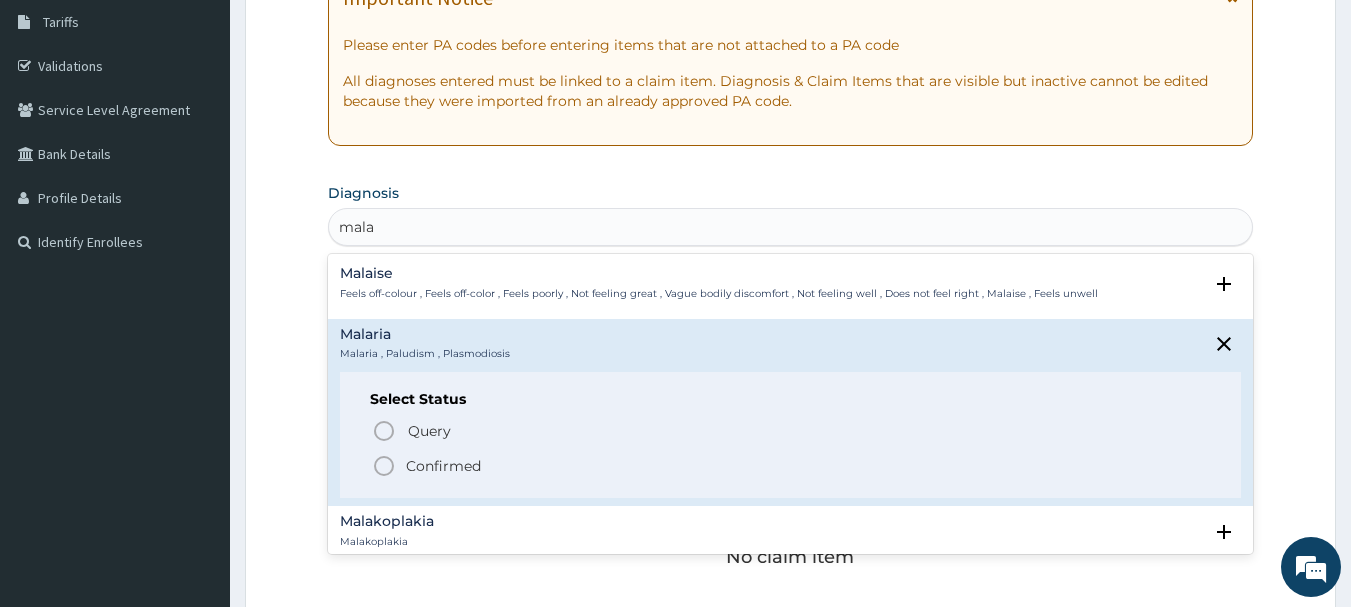 click 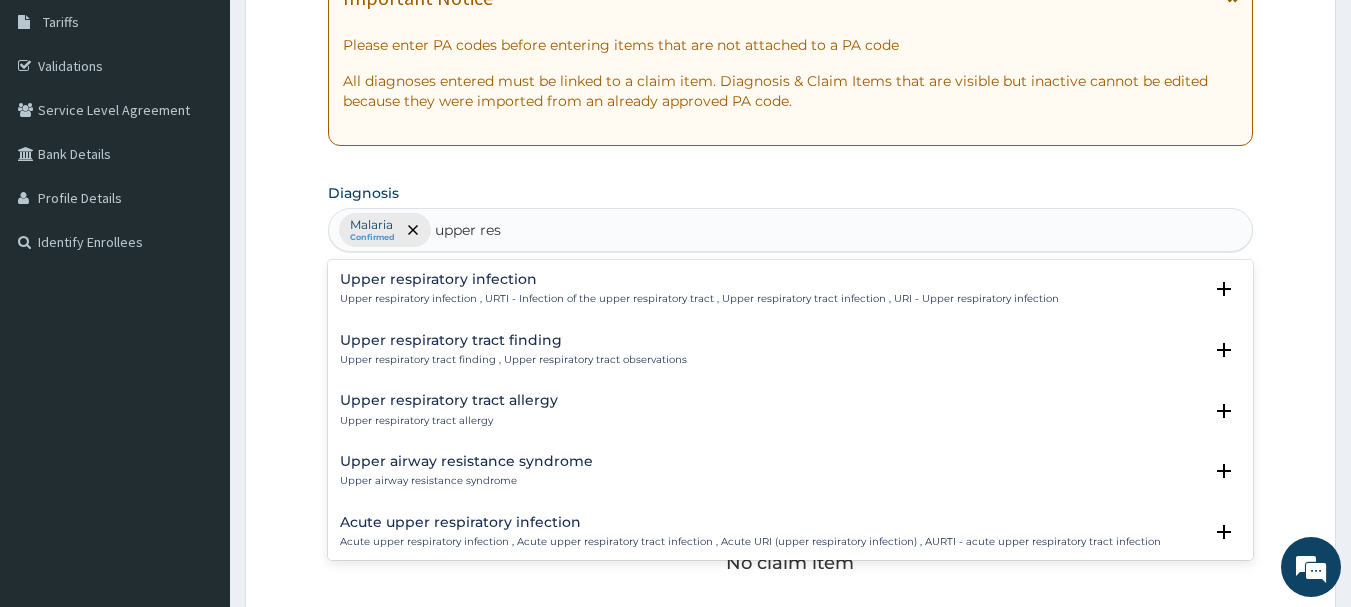 type on "upper resp" 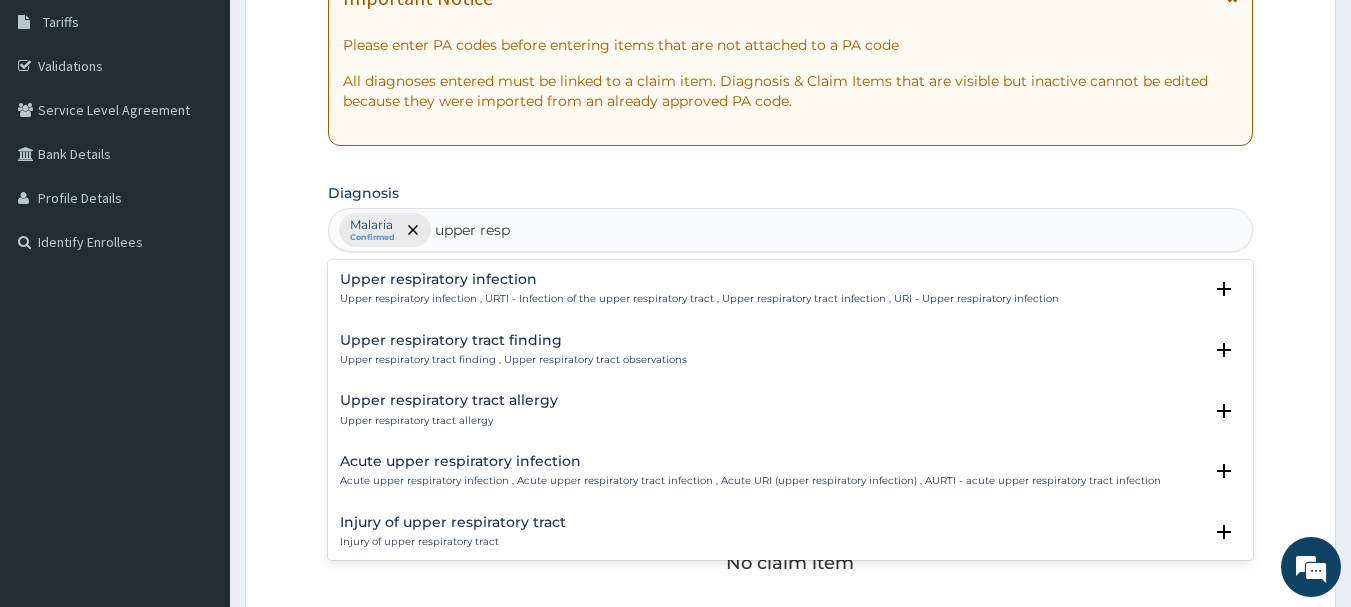 click on "Acute upper respiratory infection" at bounding box center (750, 461) 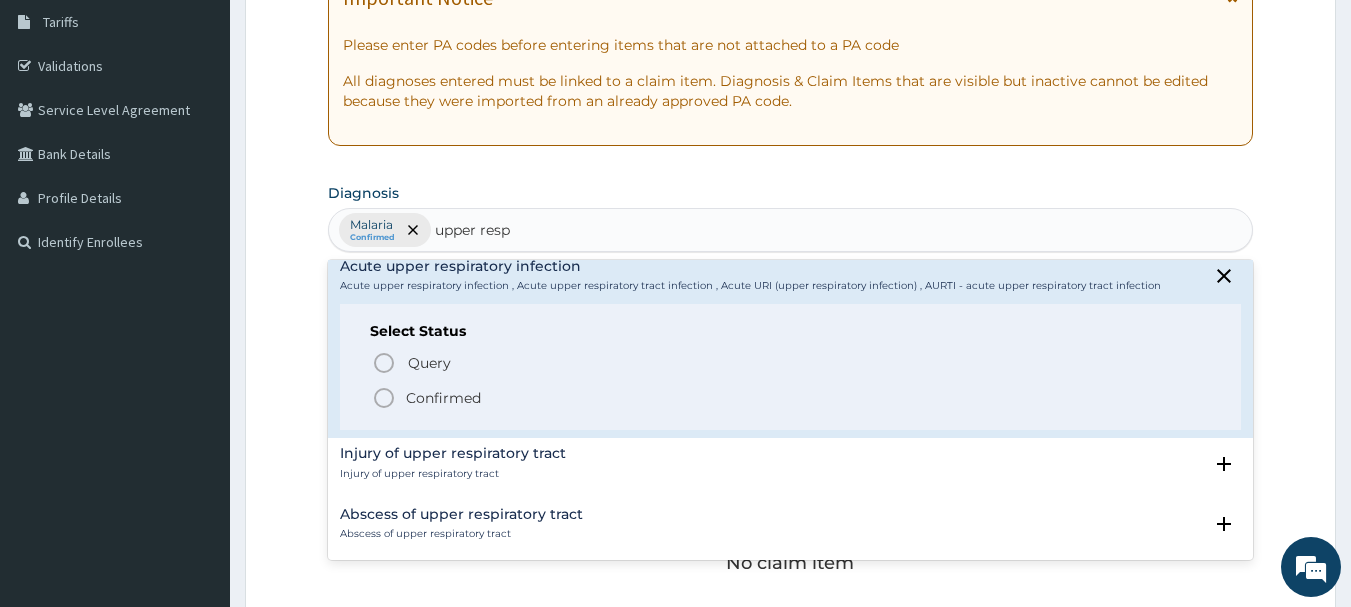 scroll, scrollTop: 212, scrollLeft: 0, axis: vertical 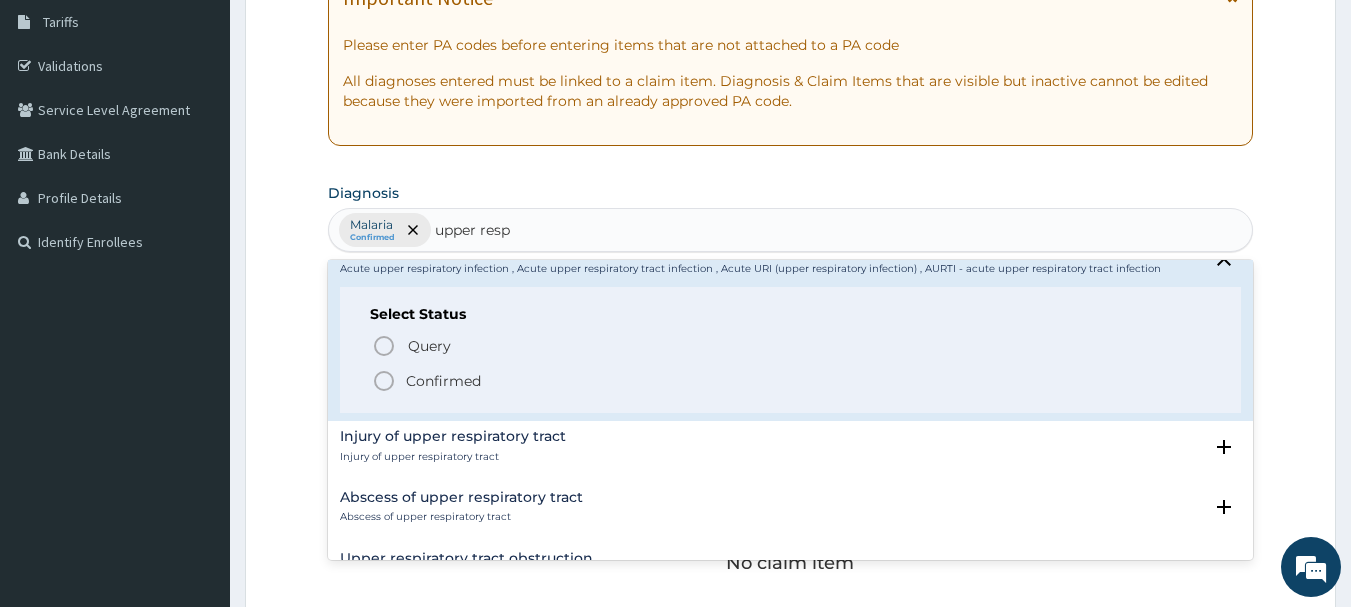 click 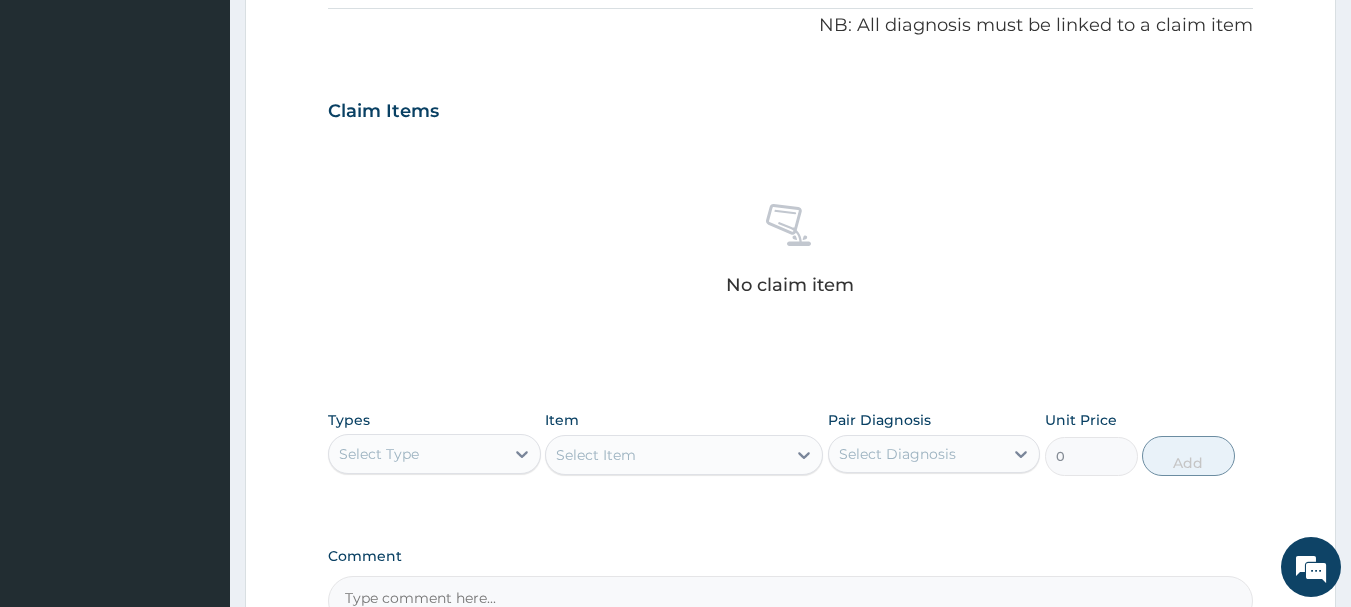 scroll, scrollTop: 651, scrollLeft: 0, axis: vertical 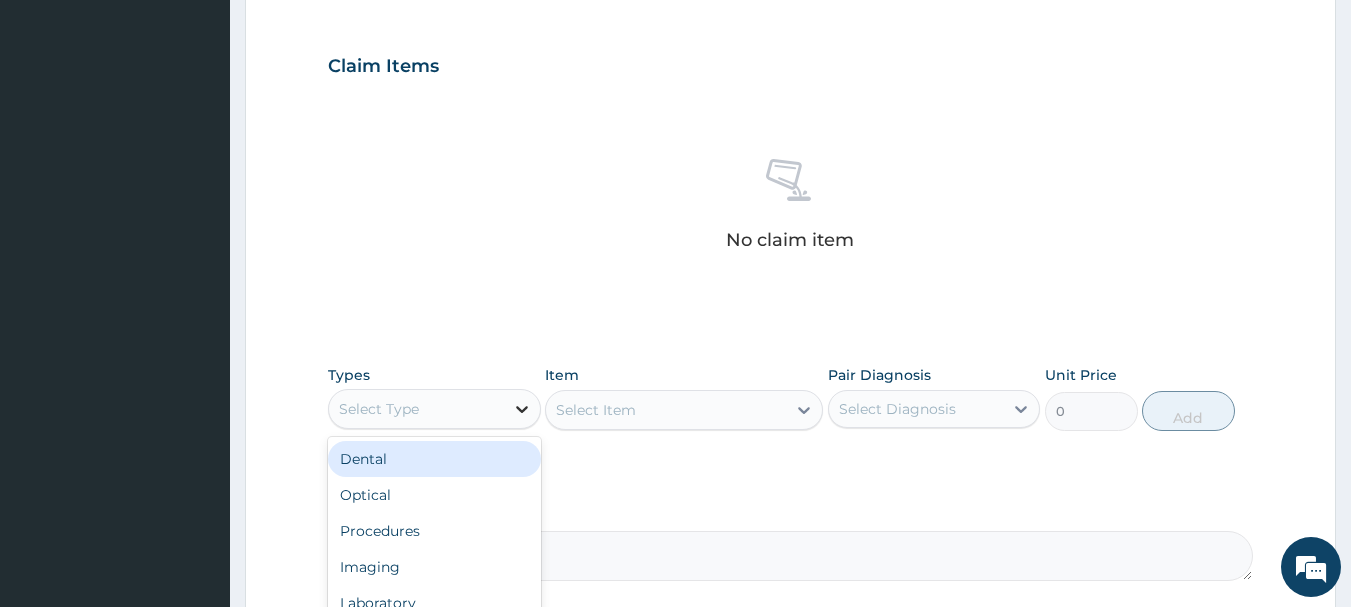 click 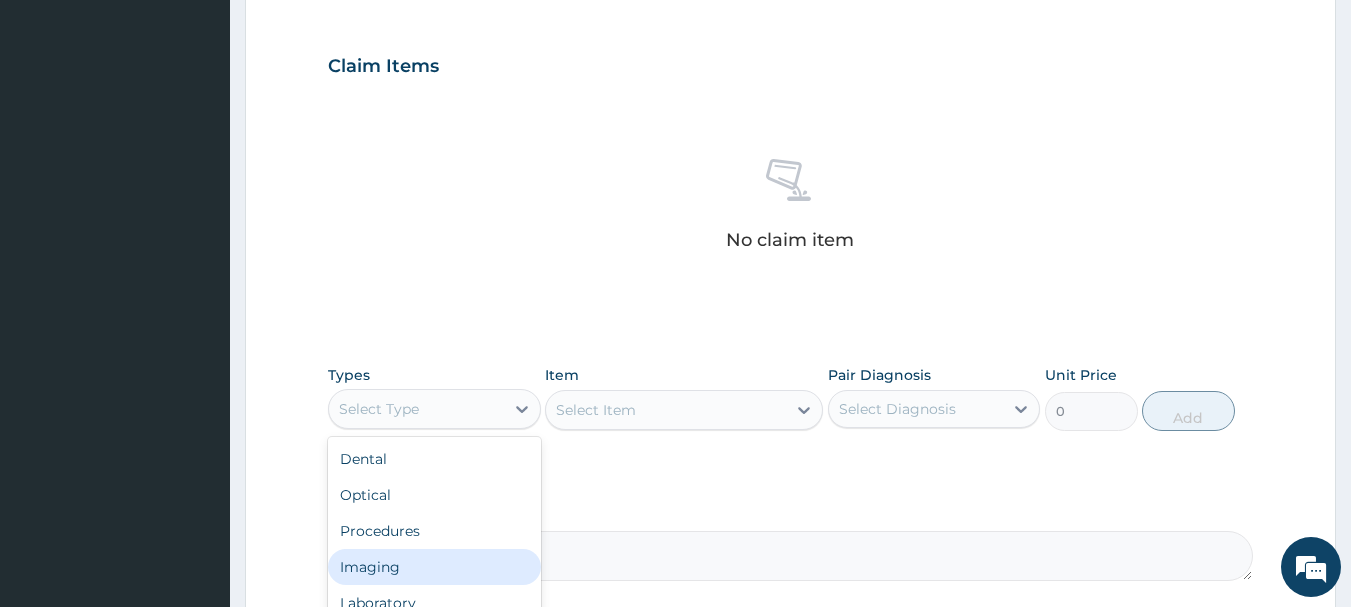 drag, startPoint x: 434, startPoint y: 554, endPoint x: 434, endPoint y: 543, distance: 11 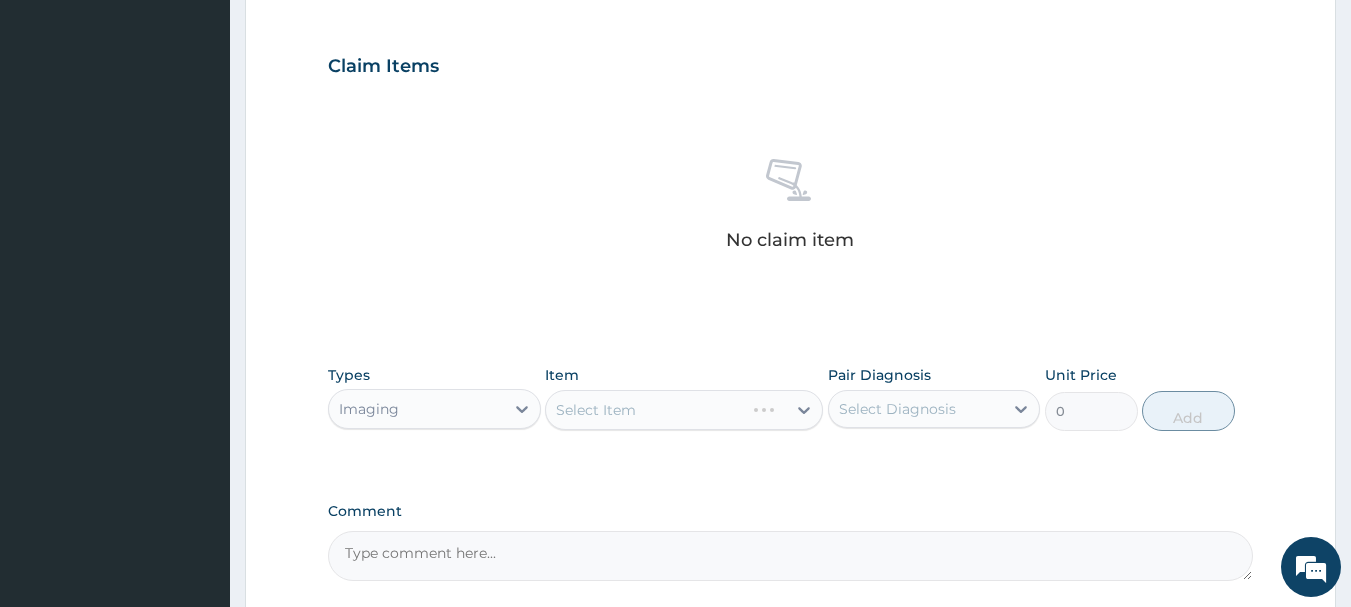 click on "Imaging" at bounding box center (416, 409) 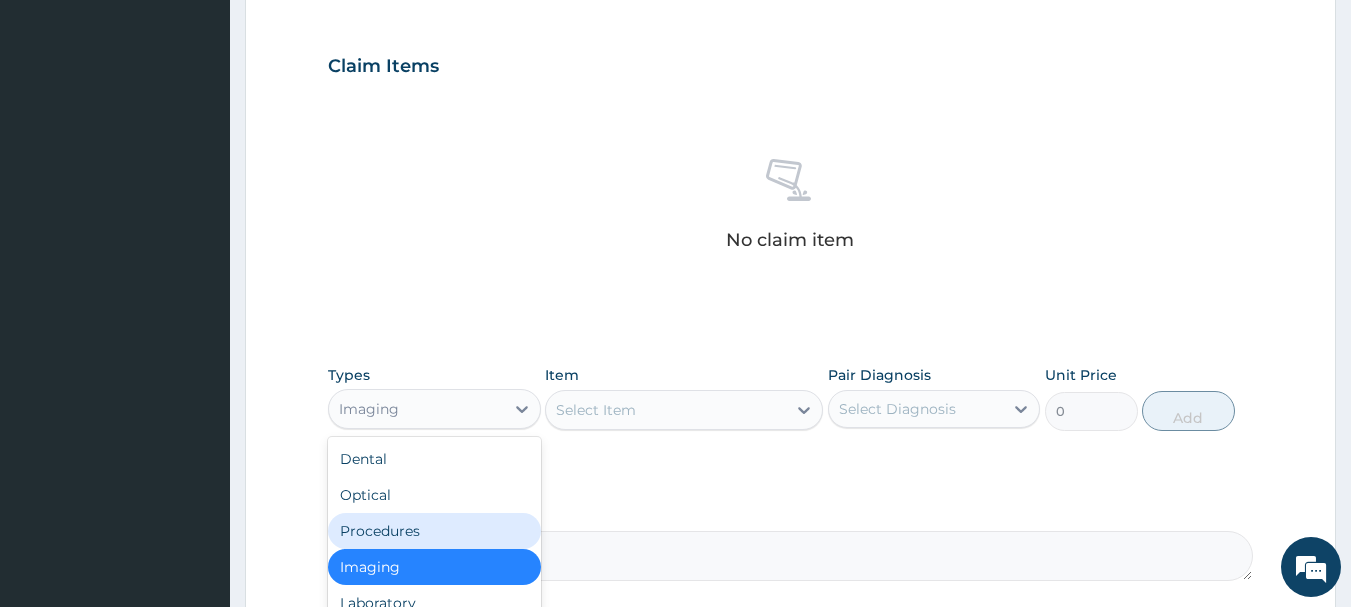click on "Procedures" at bounding box center [434, 531] 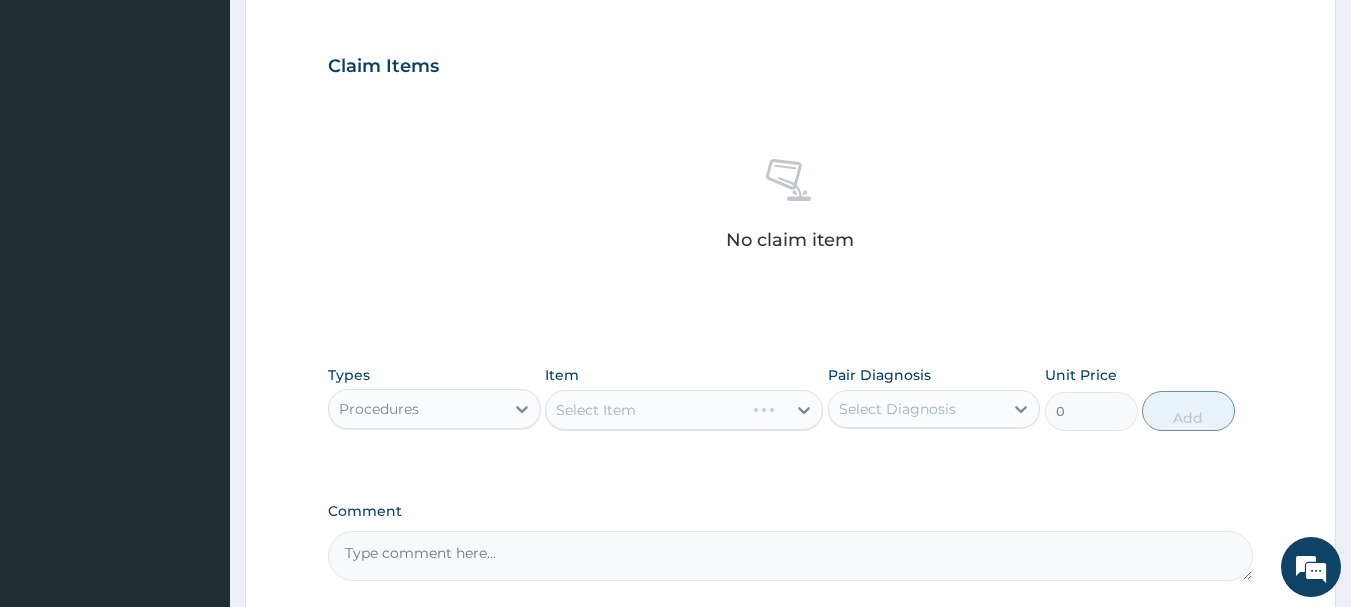 click on "Select Item" at bounding box center [684, 410] 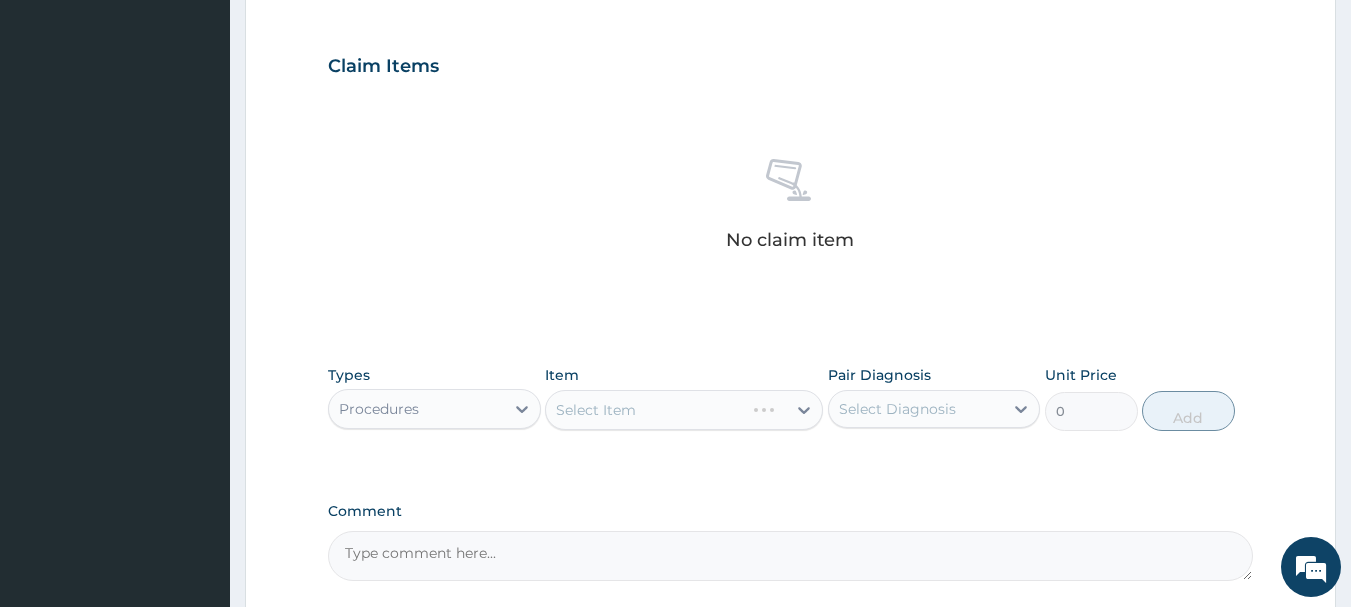 click on "Select Item" at bounding box center (684, 410) 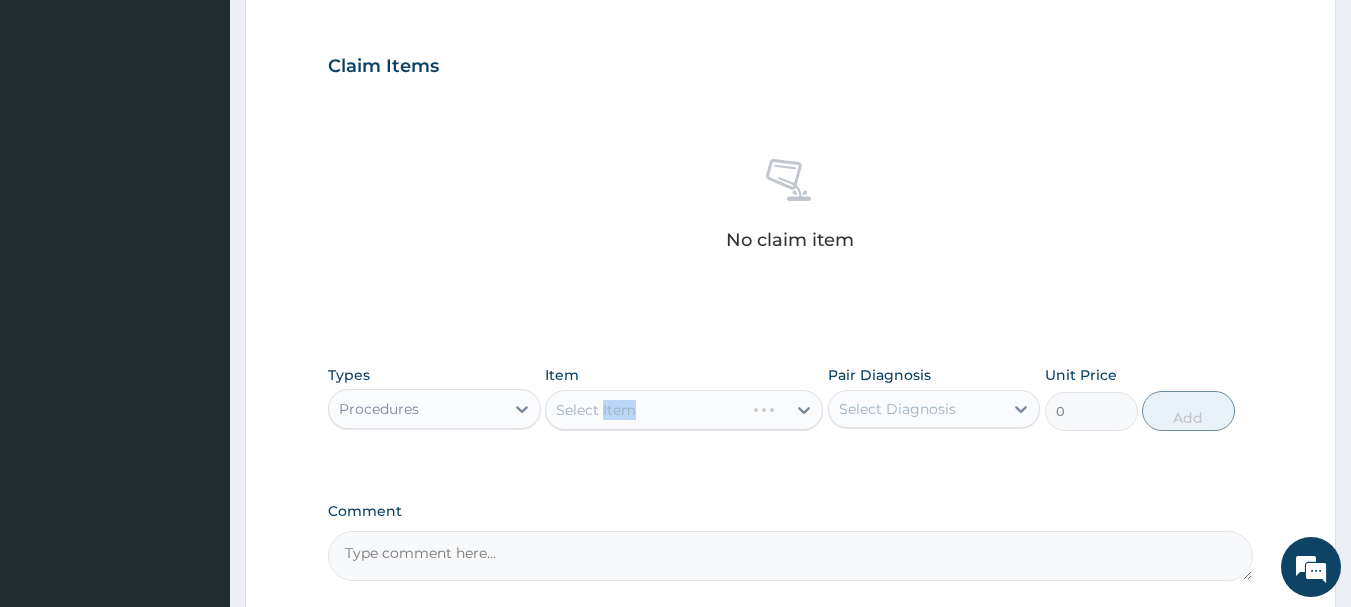 click on "Select Item" at bounding box center [684, 410] 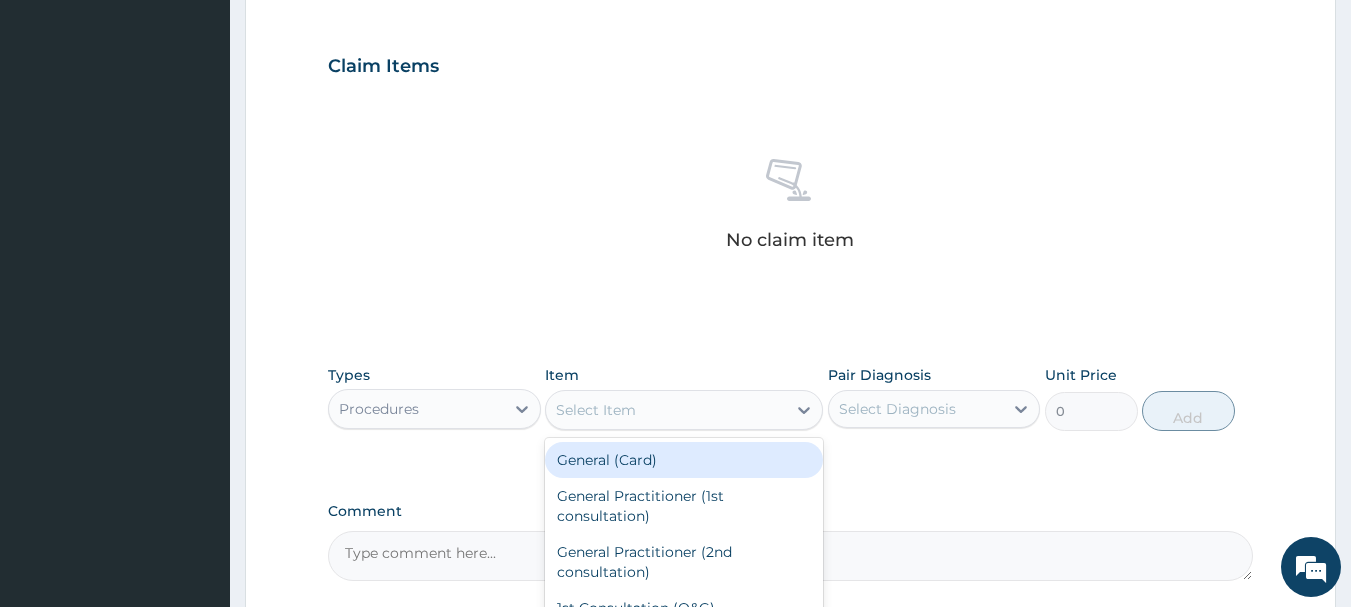 click on "Select Item" at bounding box center (666, 410) 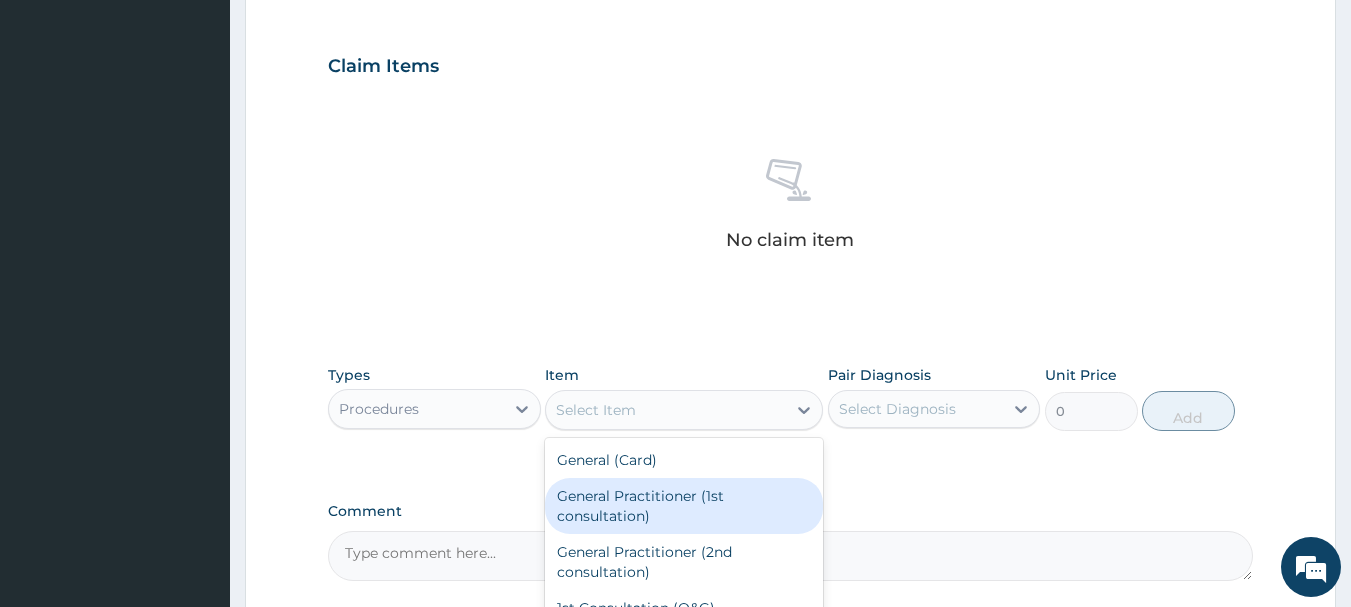 click on "General Practitioner (1st consultation)" at bounding box center (684, 506) 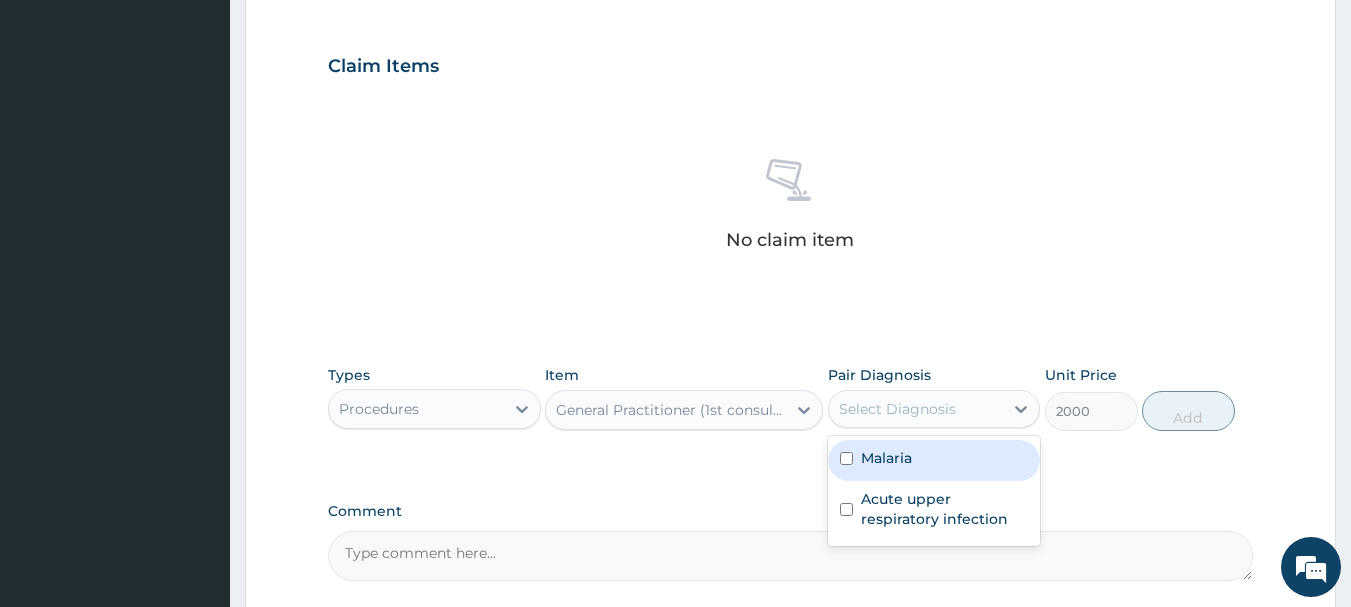 click on "Select Diagnosis" at bounding box center [916, 409] 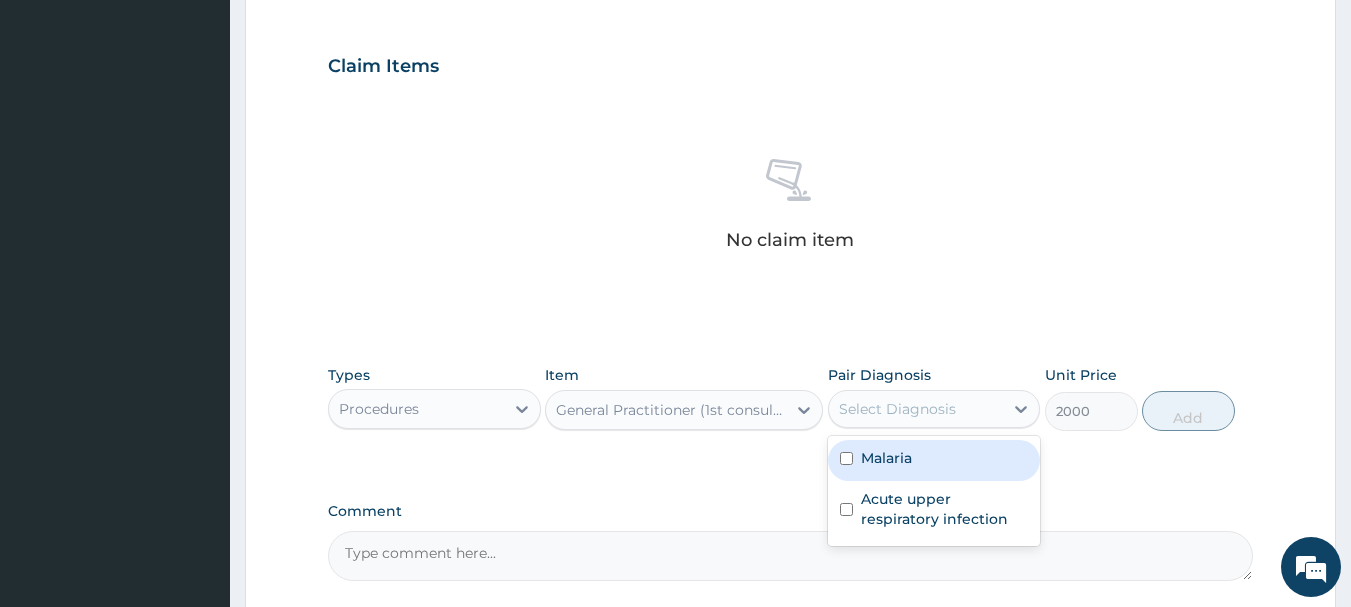 click on "Malaria" at bounding box center [886, 458] 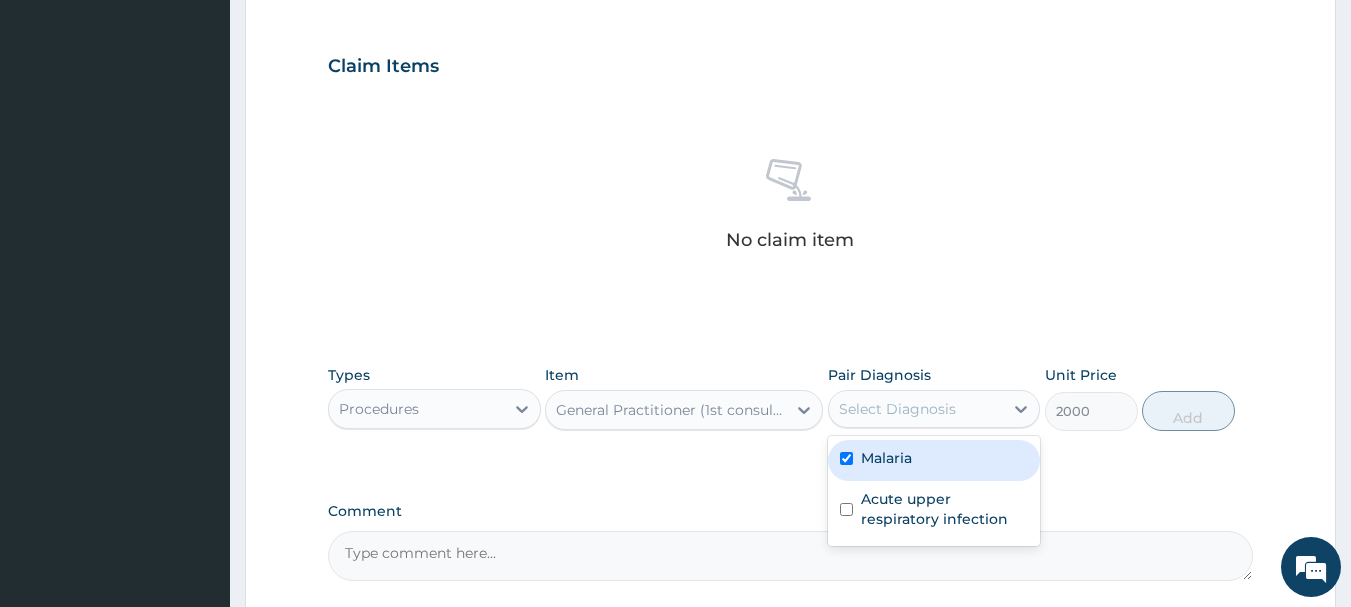 checkbox on "true" 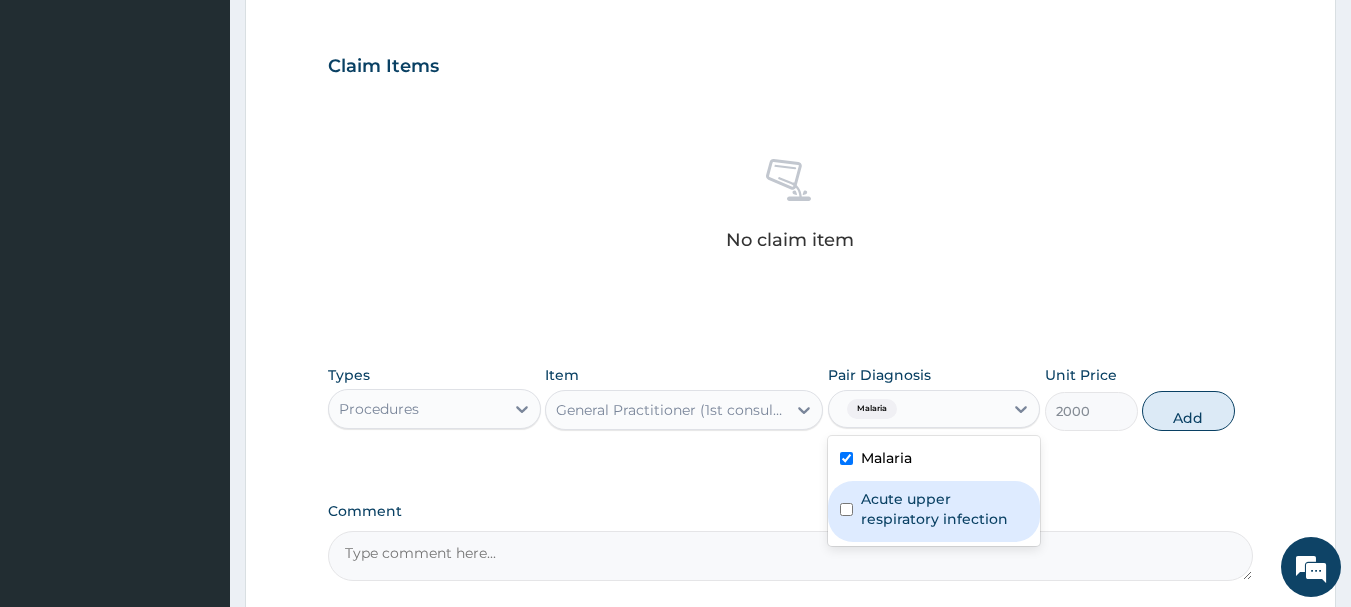 click on "Acute upper respiratory infection" at bounding box center [945, 509] 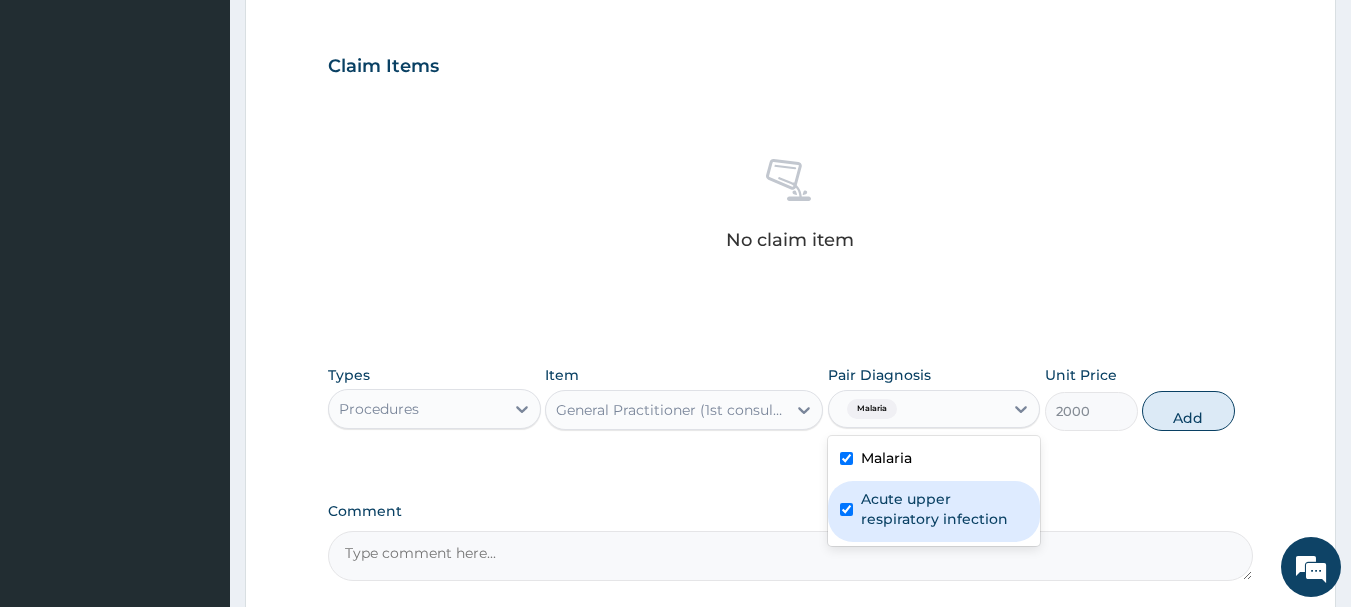 checkbox on "true" 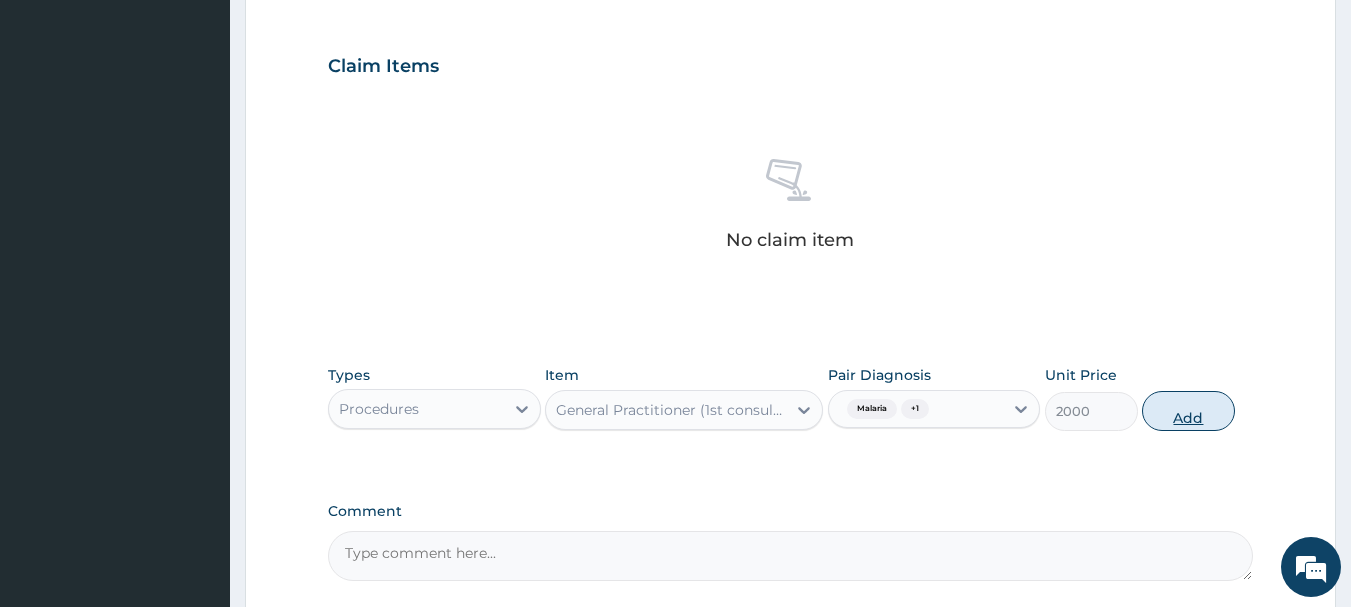 click on "Add" at bounding box center (1188, 411) 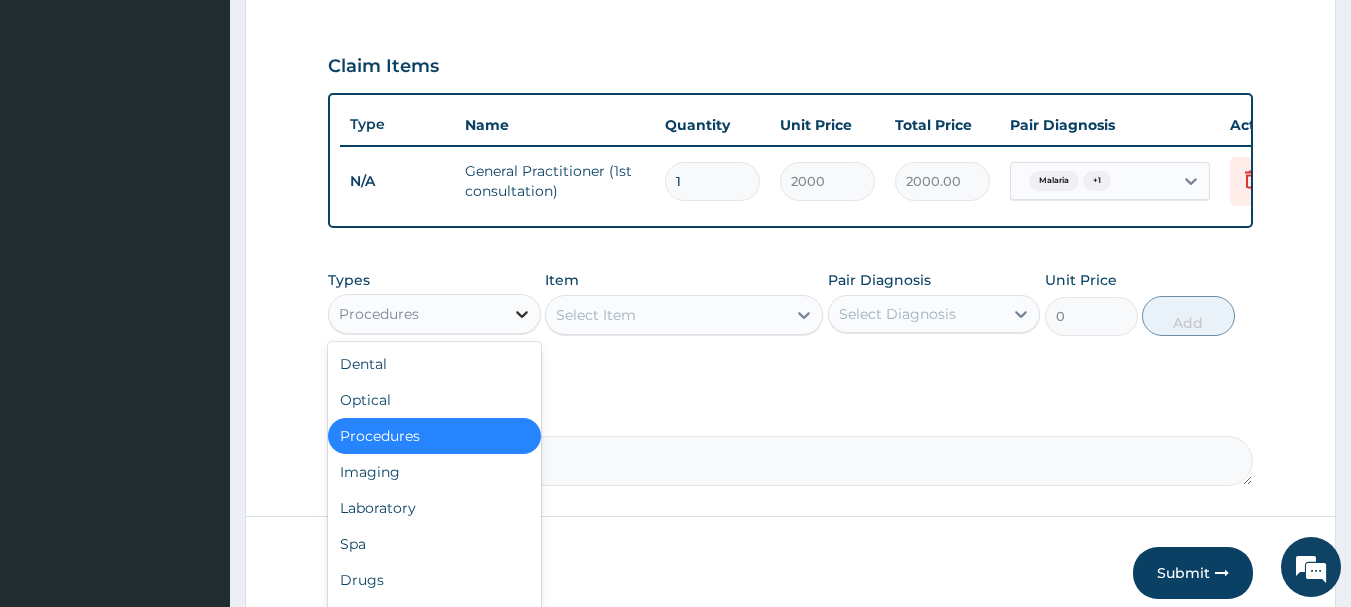 click at bounding box center (522, 314) 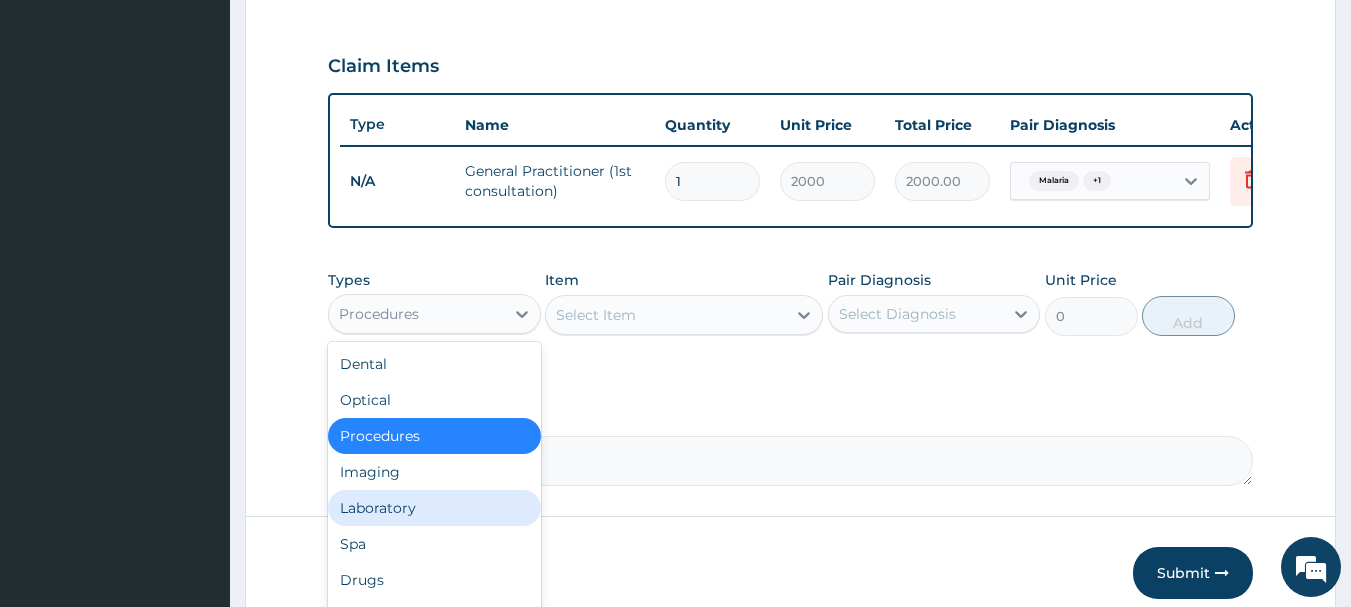 click on "Laboratory" at bounding box center (434, 508) 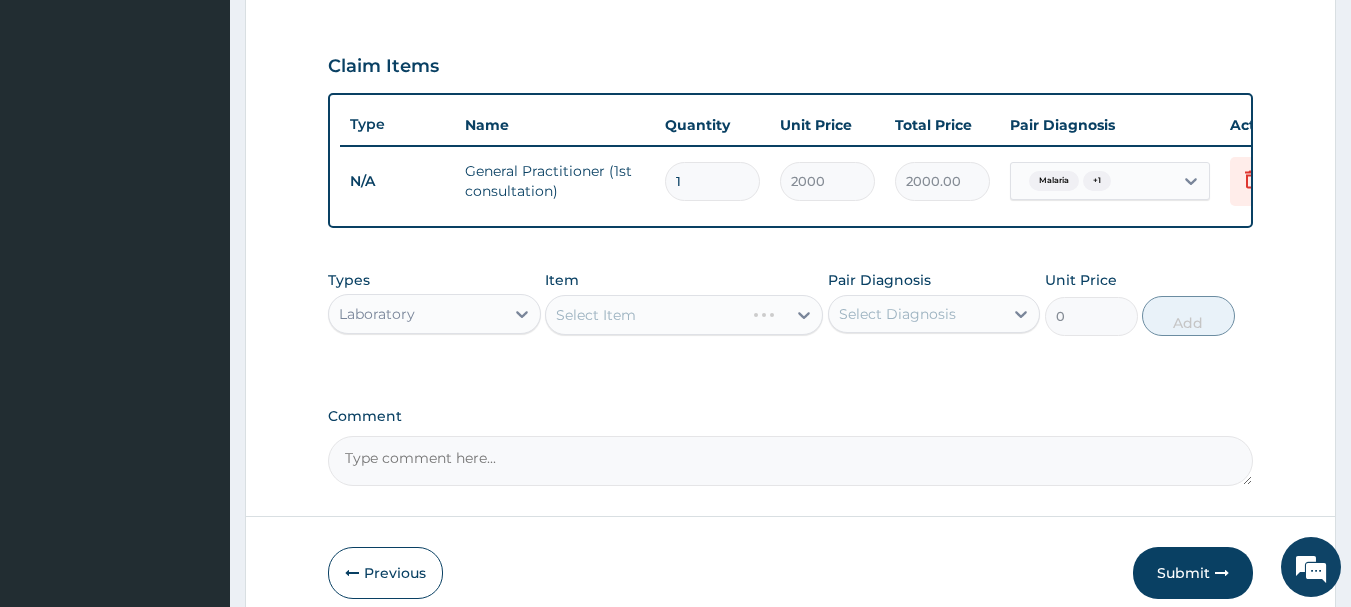 click on "Select Item" at bounding box center (684, 315) 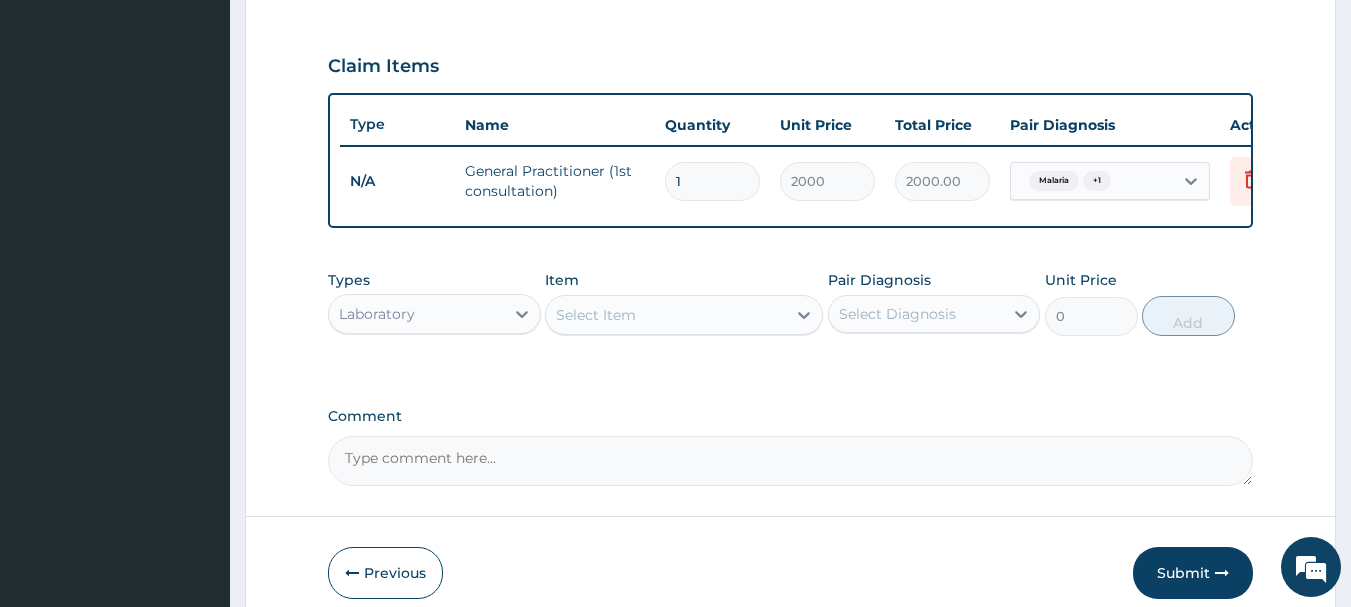 click on "Select Item" at bounding box center [666, 315] 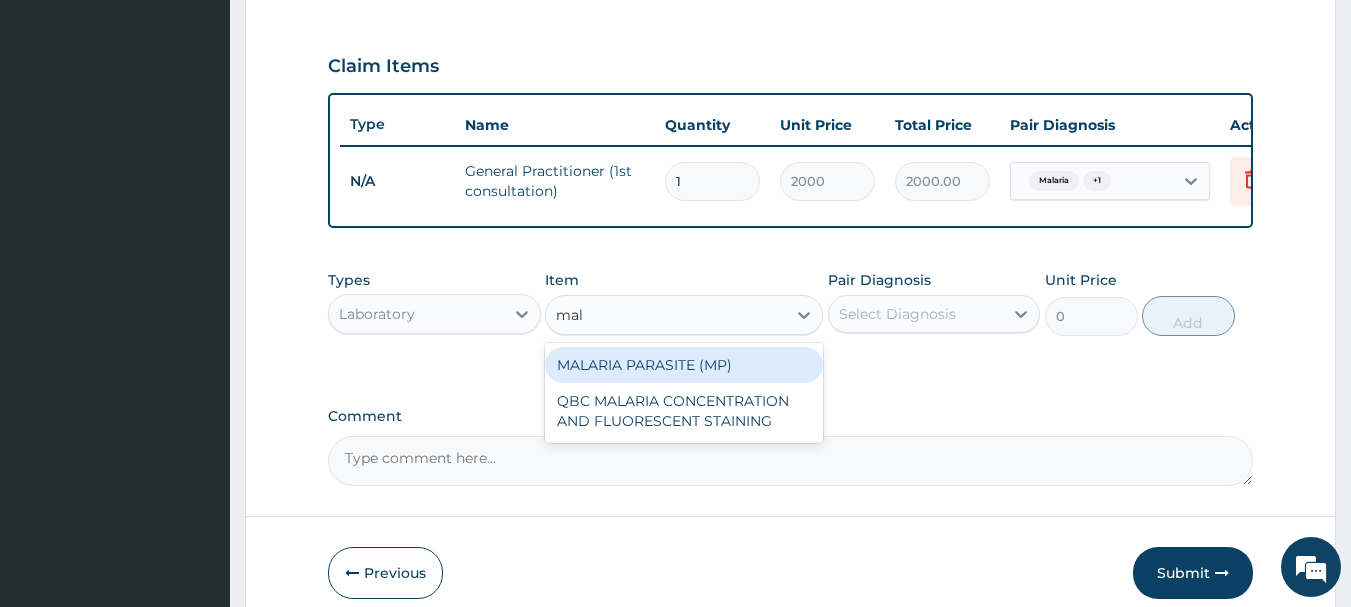 type on "mala" 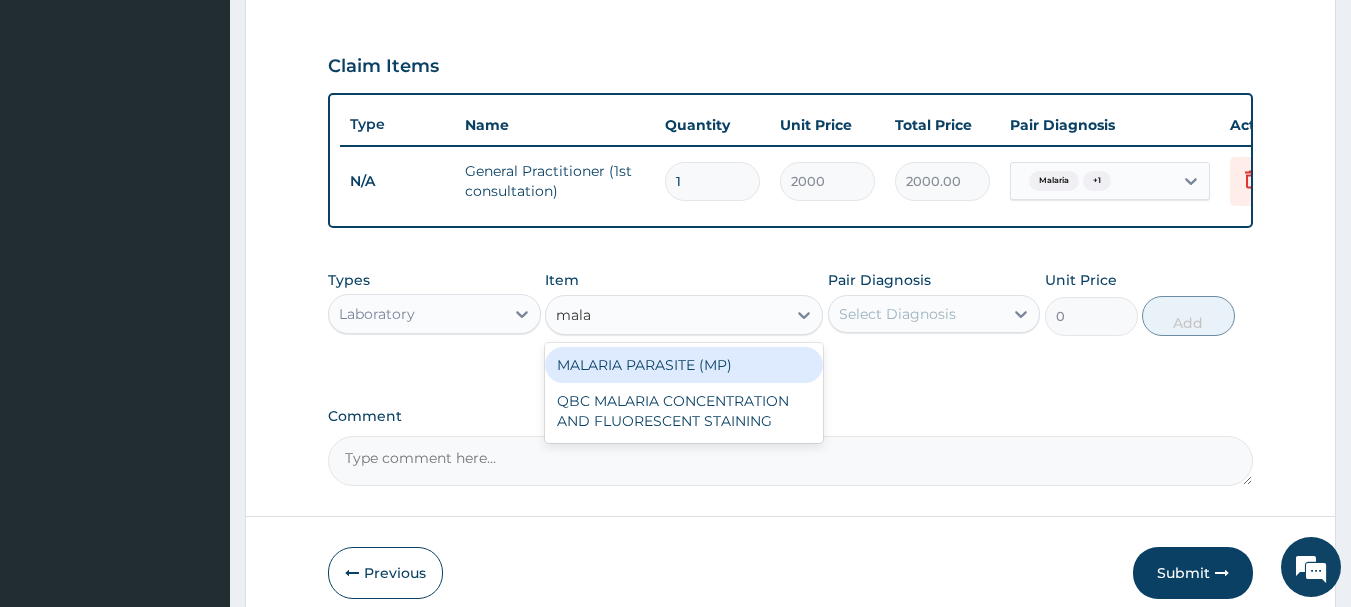 click on "MALARIA PARASITE (MP)" at bounding box center (684, 365) 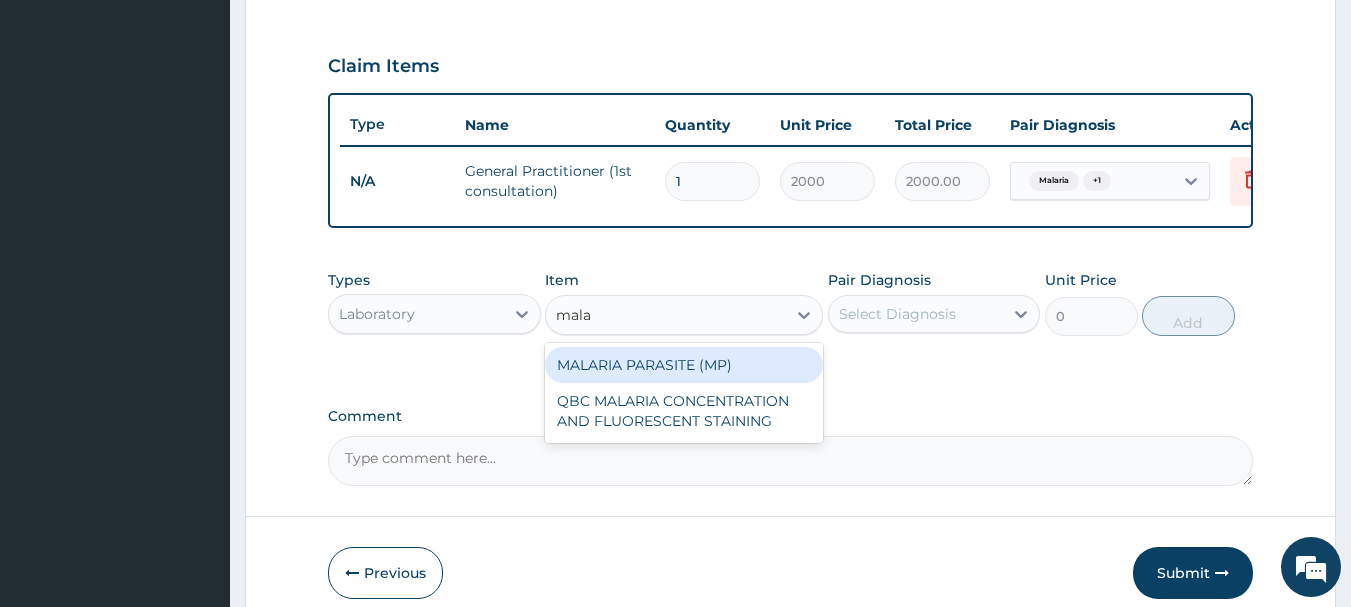 type 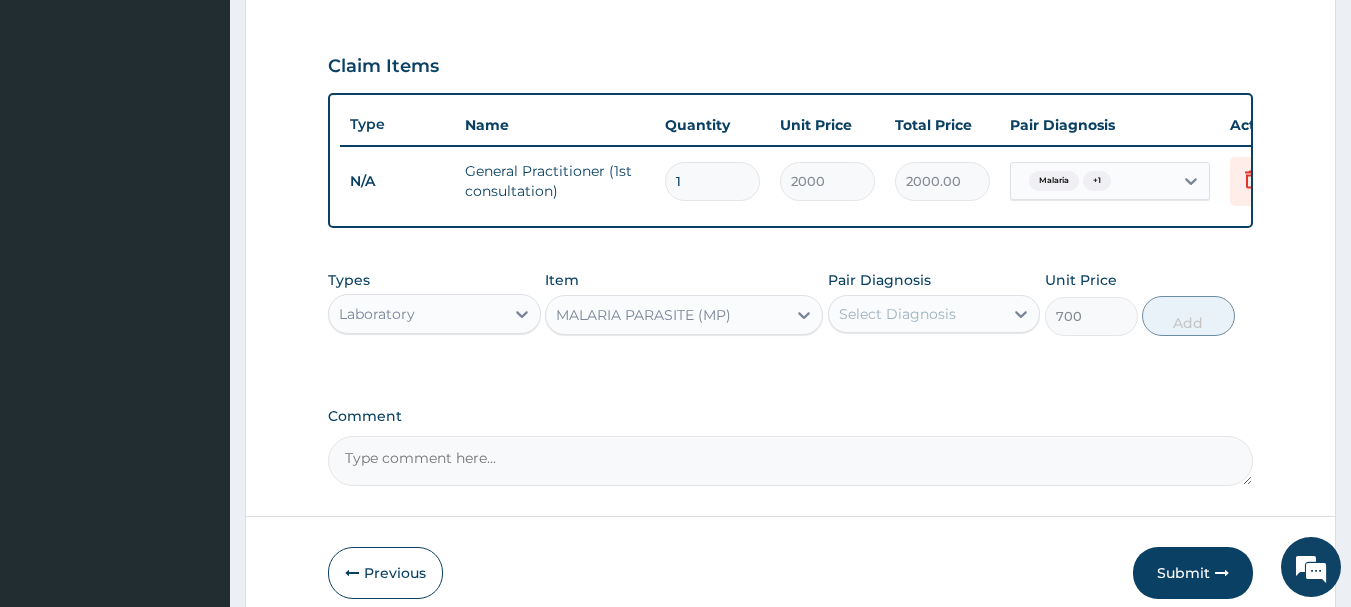 click on "Select Diagnosis" at bounding box center (897, 314) 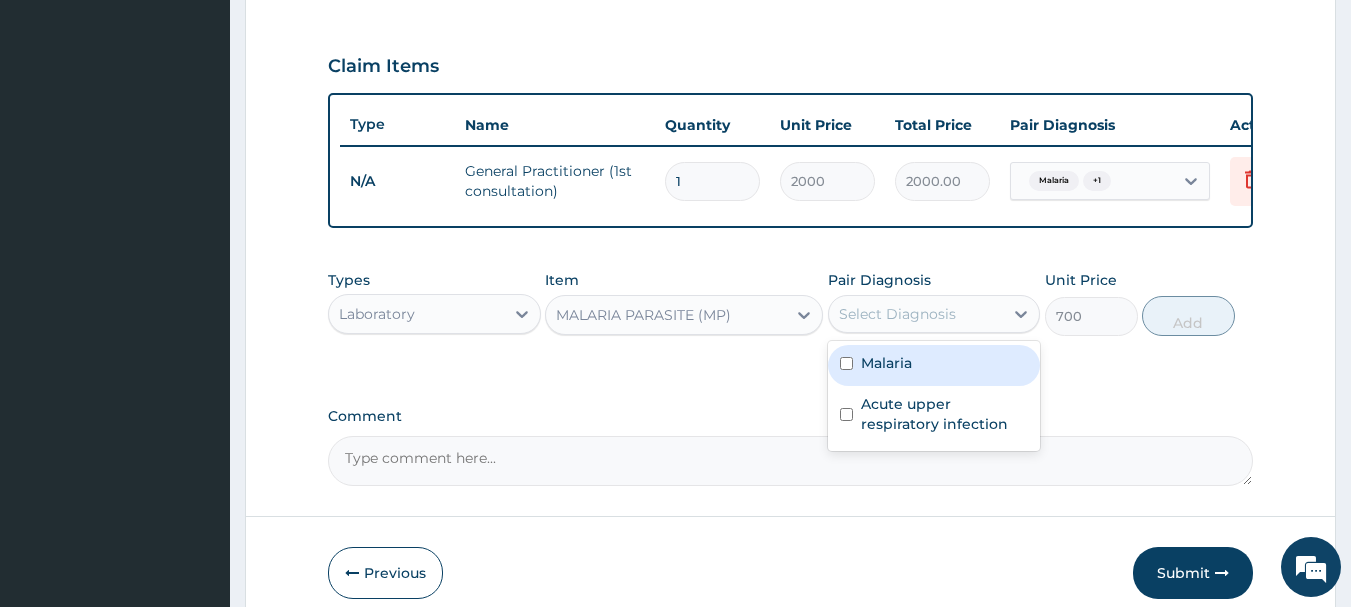 click on "Malaria" at bounding box center (886, 363) 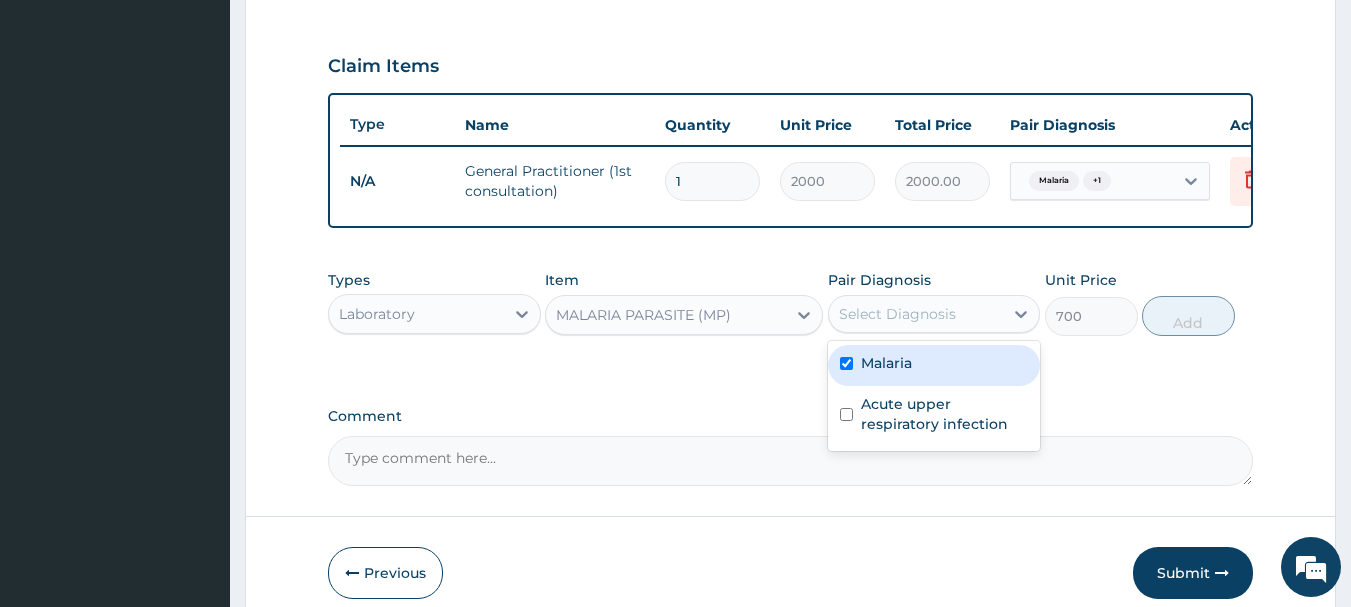 checkbox on "true" 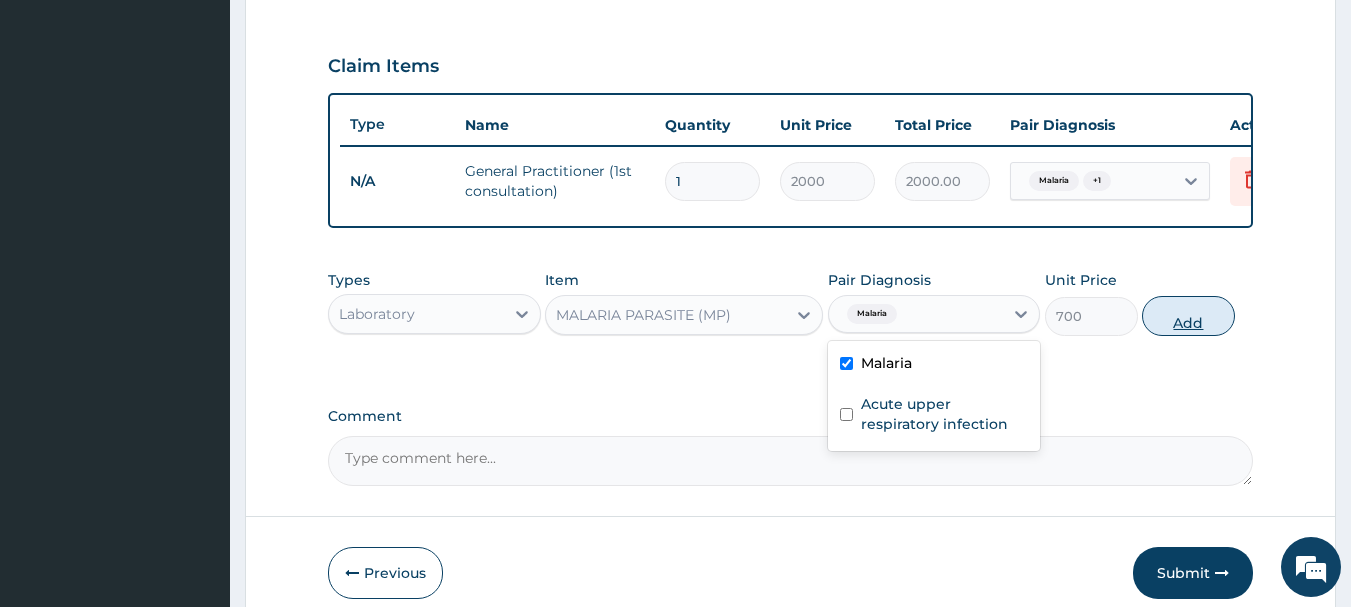 click on "Add" at bounding box center [1188, 316] 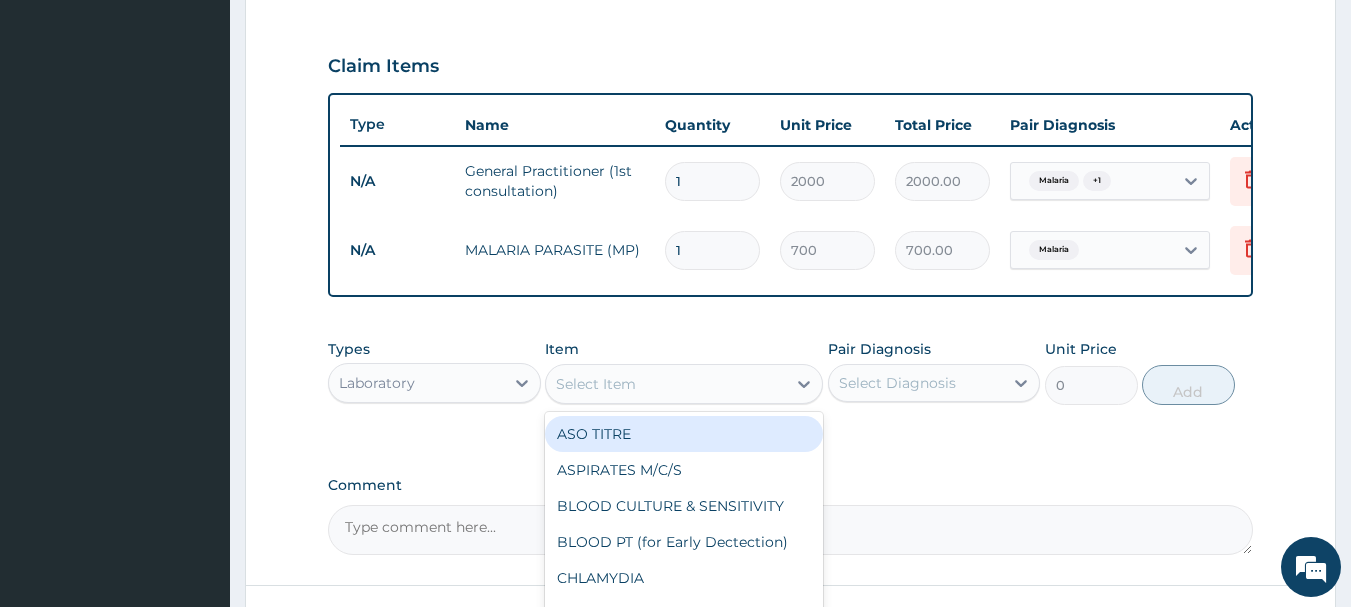 click on "Select Item" at bounding box center (666, 384) 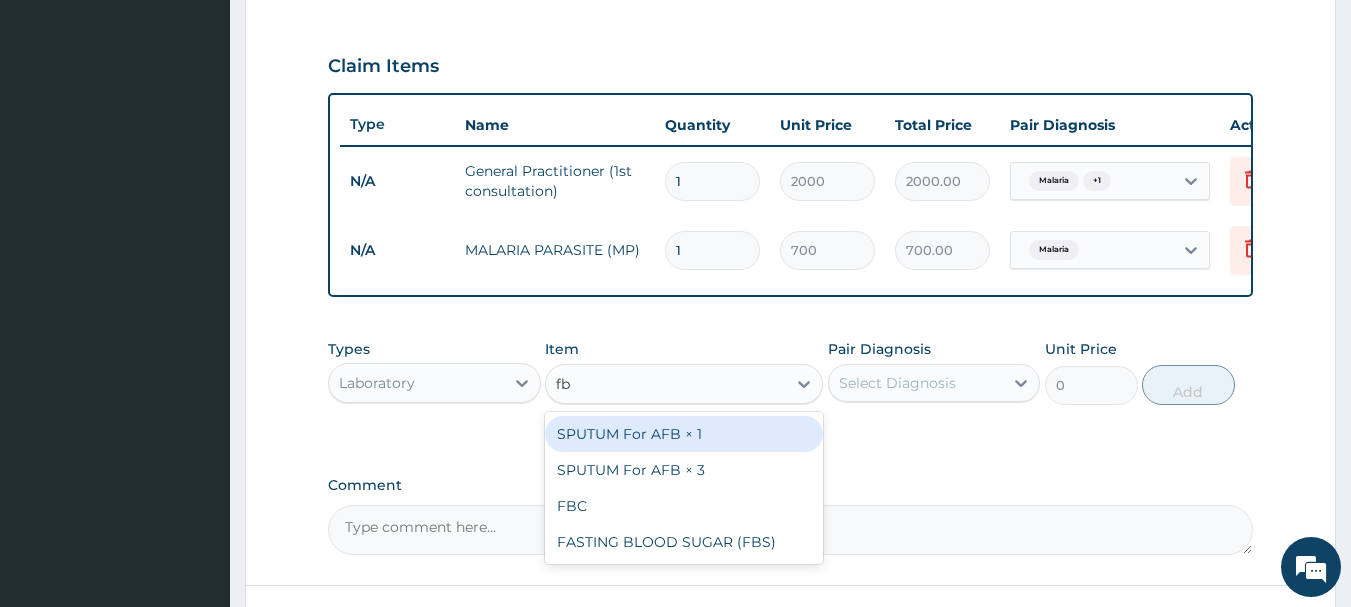 type on "fbc" 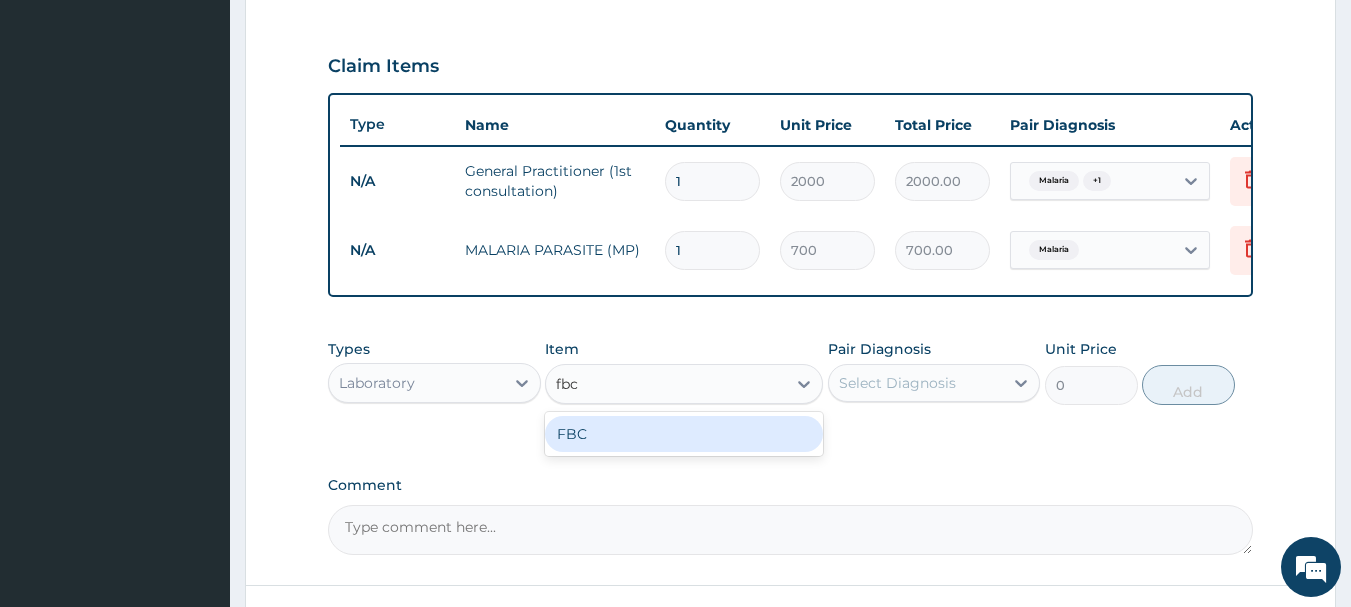 click on "FBC" at bounding box center [684, 434] 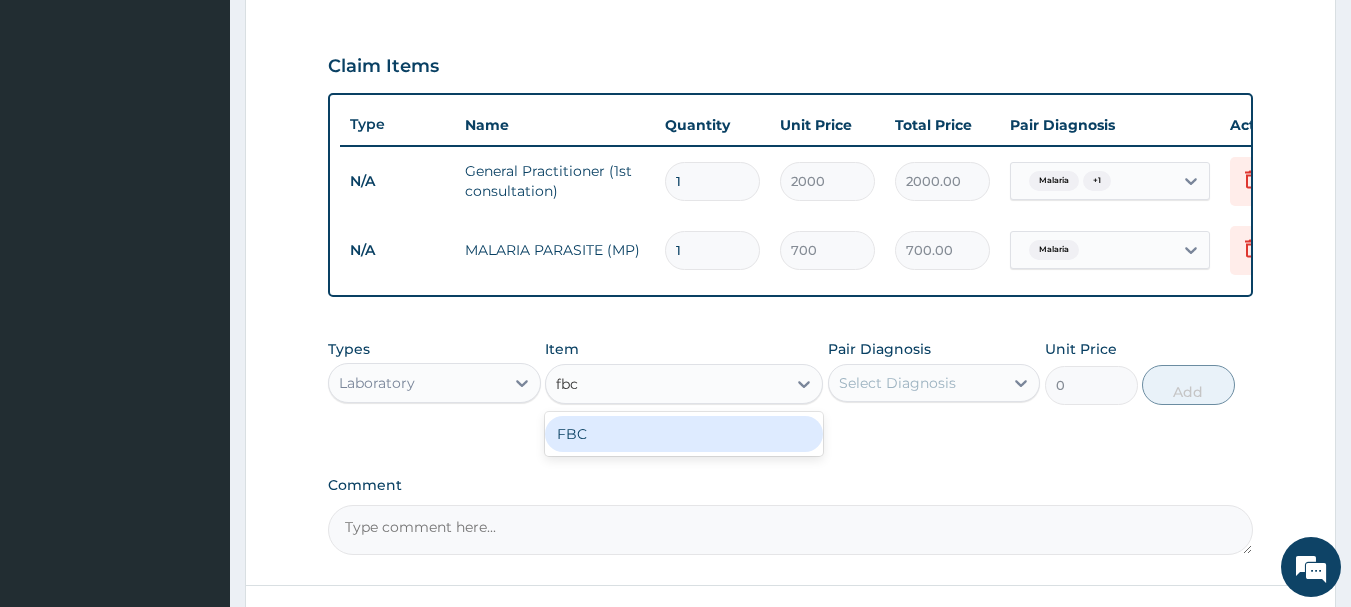 type 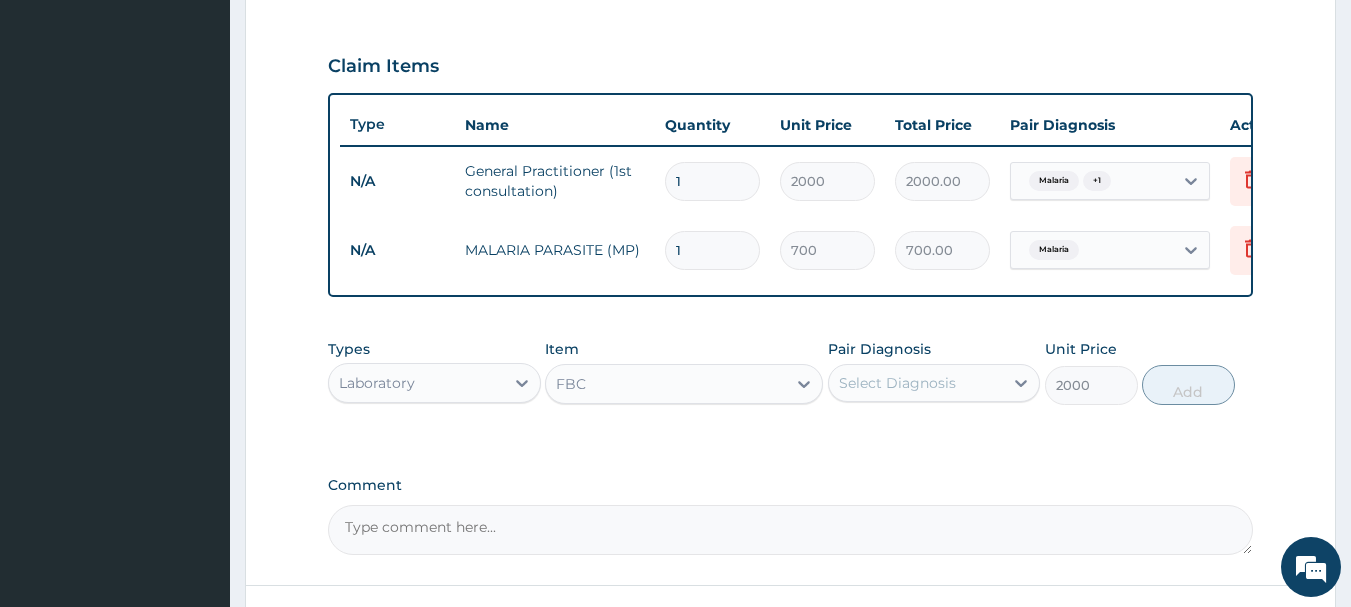 click on "Select Diagnosis" at bounding box center (916, 383) 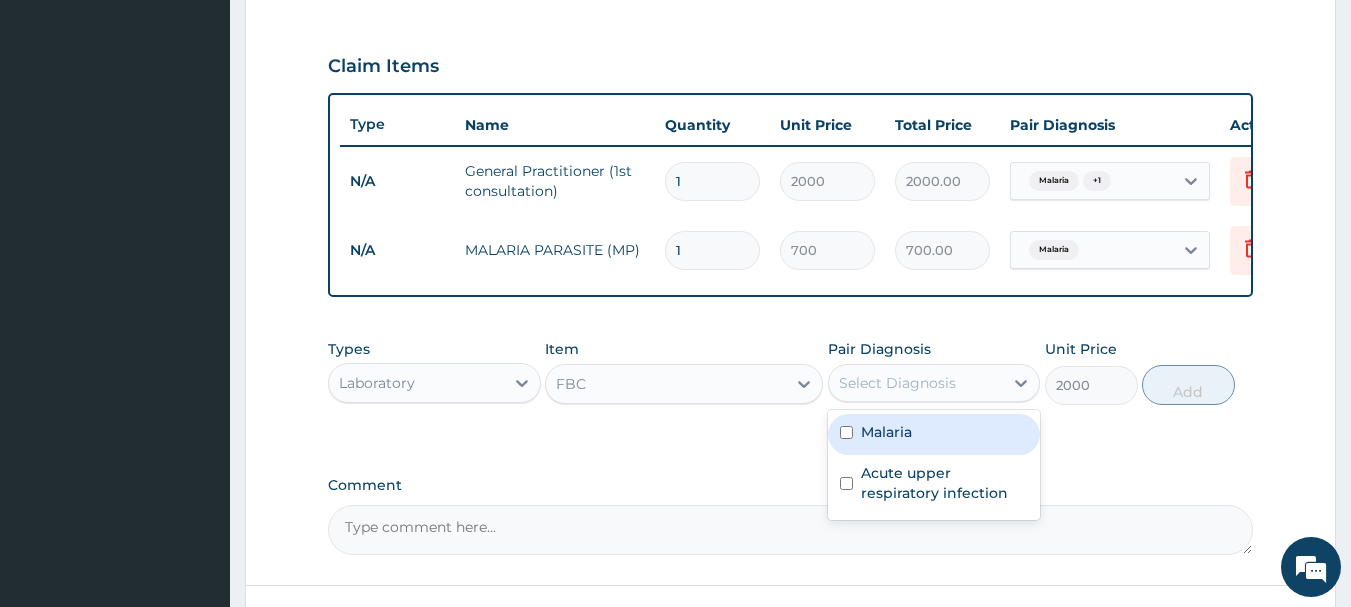 click on "Malaria" at bounding box center (934, 434) 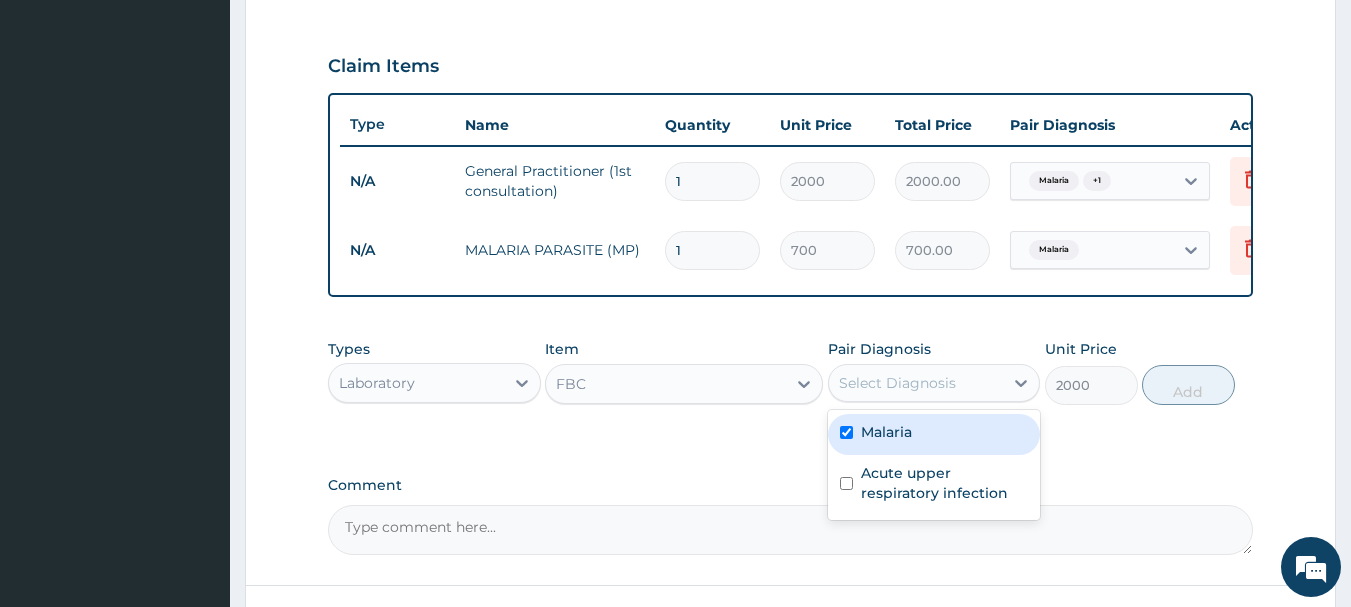 checkbox on "true" 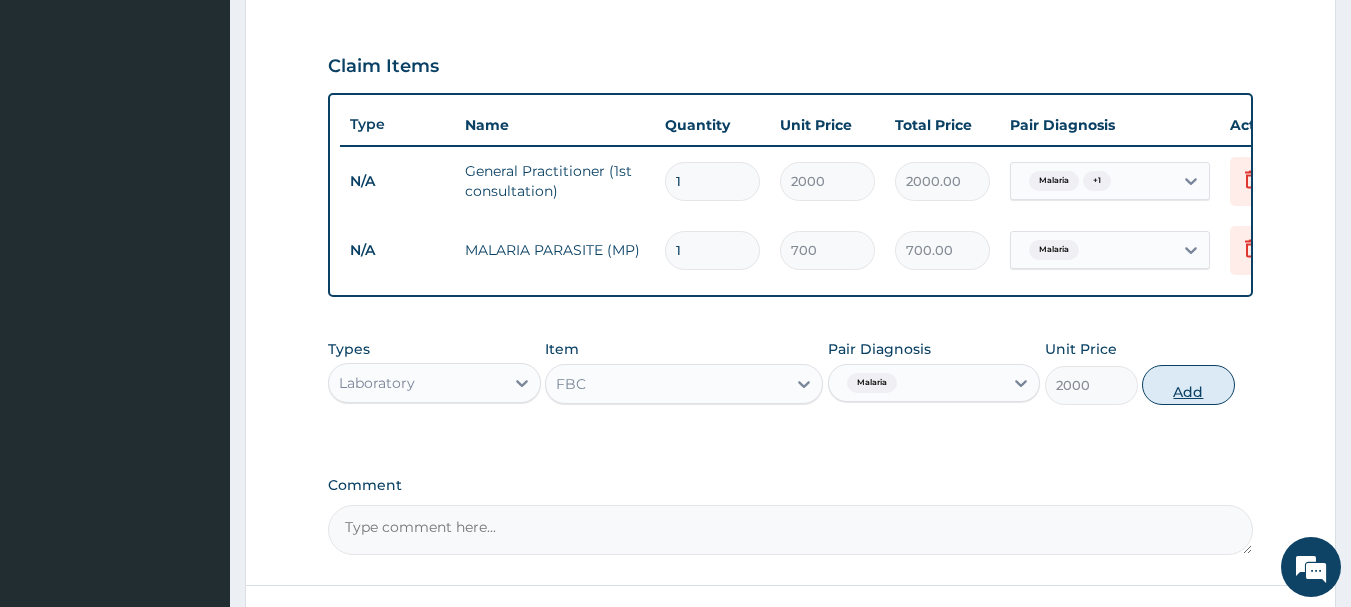 click on "Add" at bounding box center [1188, 385] 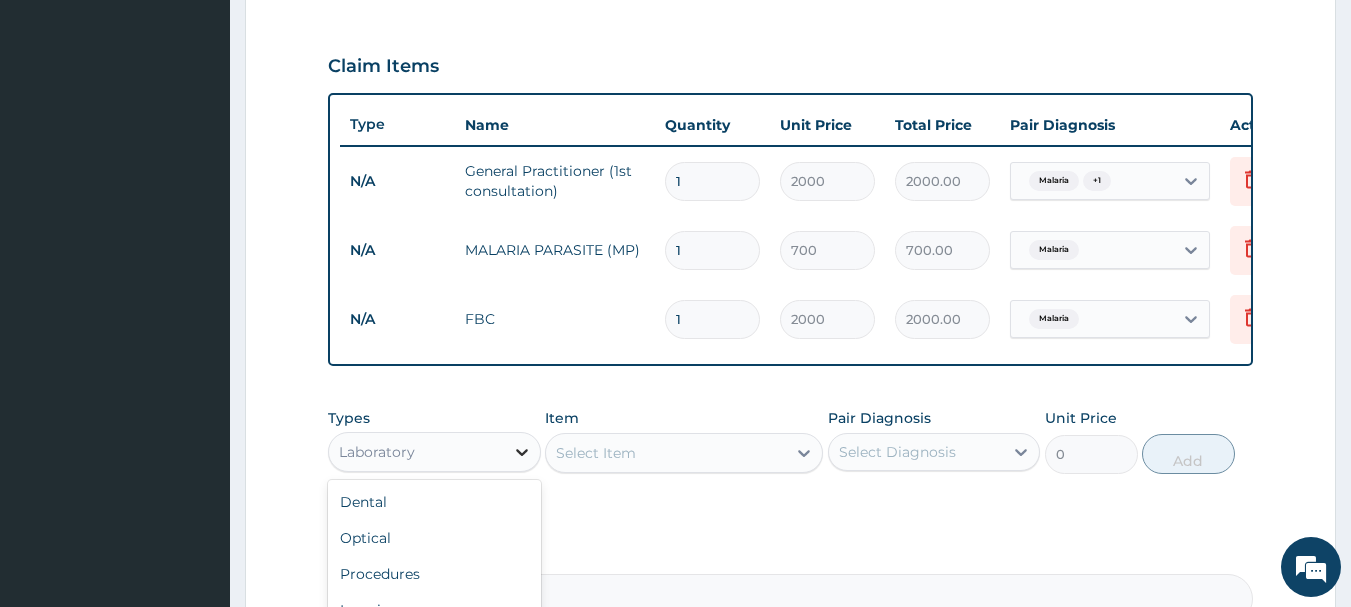 click 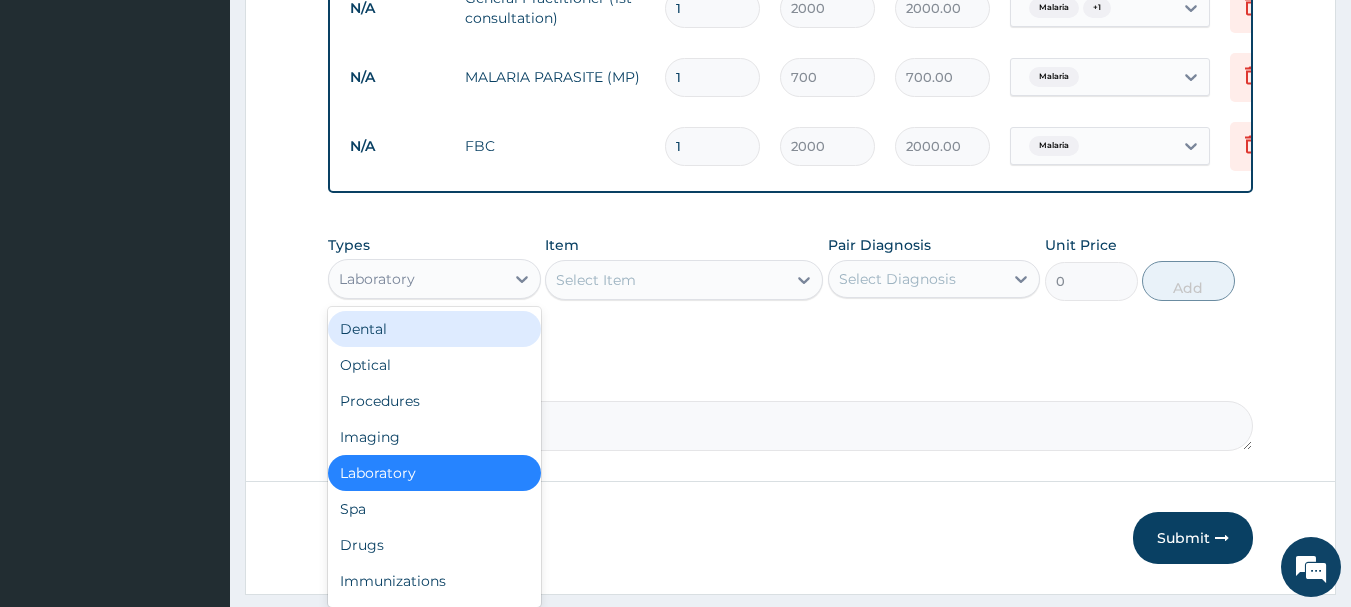 scroll, scrollTop: 893, scrollLeft: 0, axis: vertical 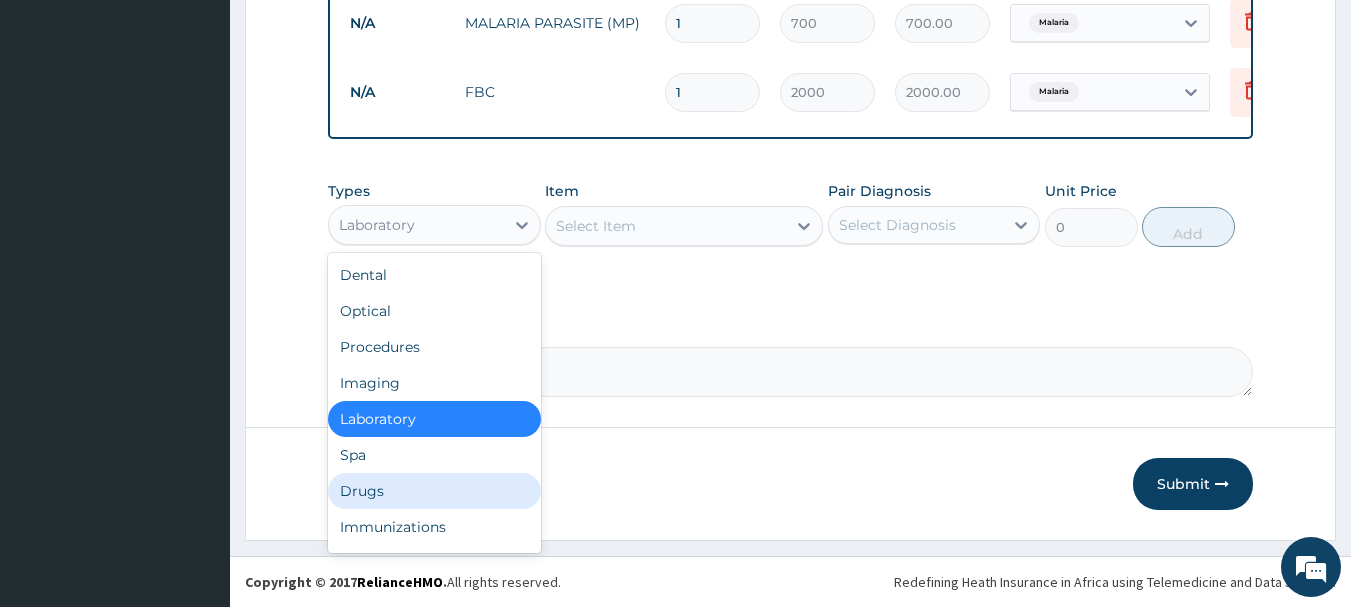 click on "Drugs" at bounding box center [434, 491] 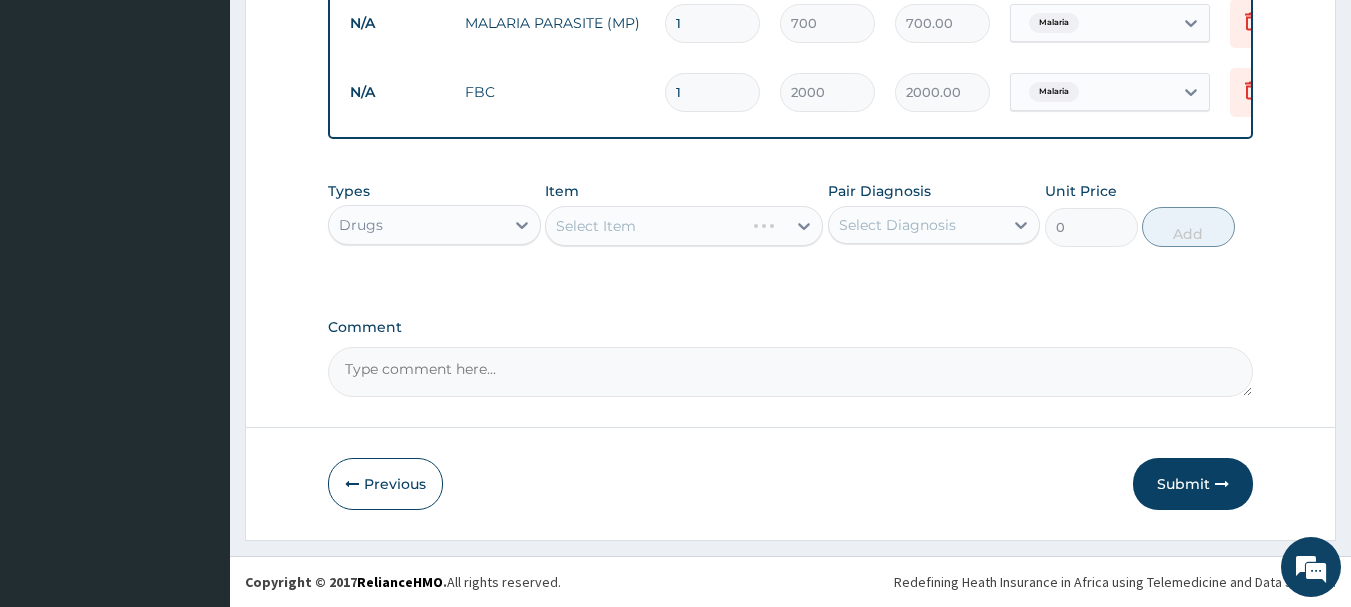 click on "Select Item" at bounding box center (684, 226) 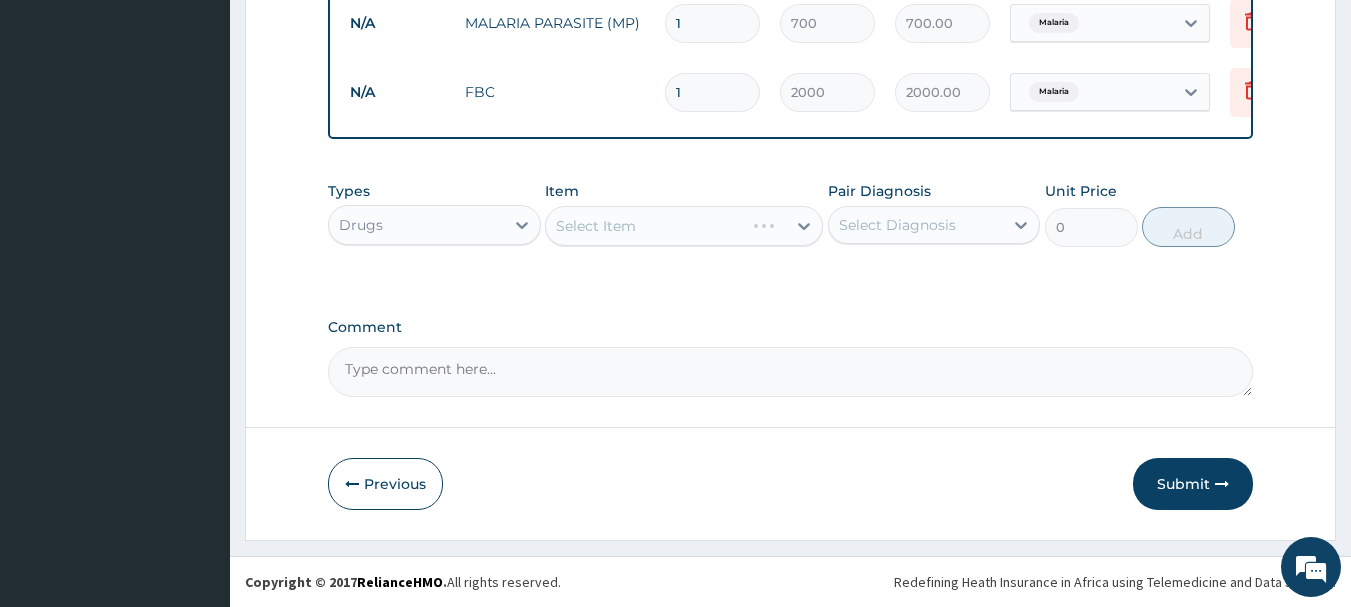 click on "Select Item" at bounding box center [684, 226] 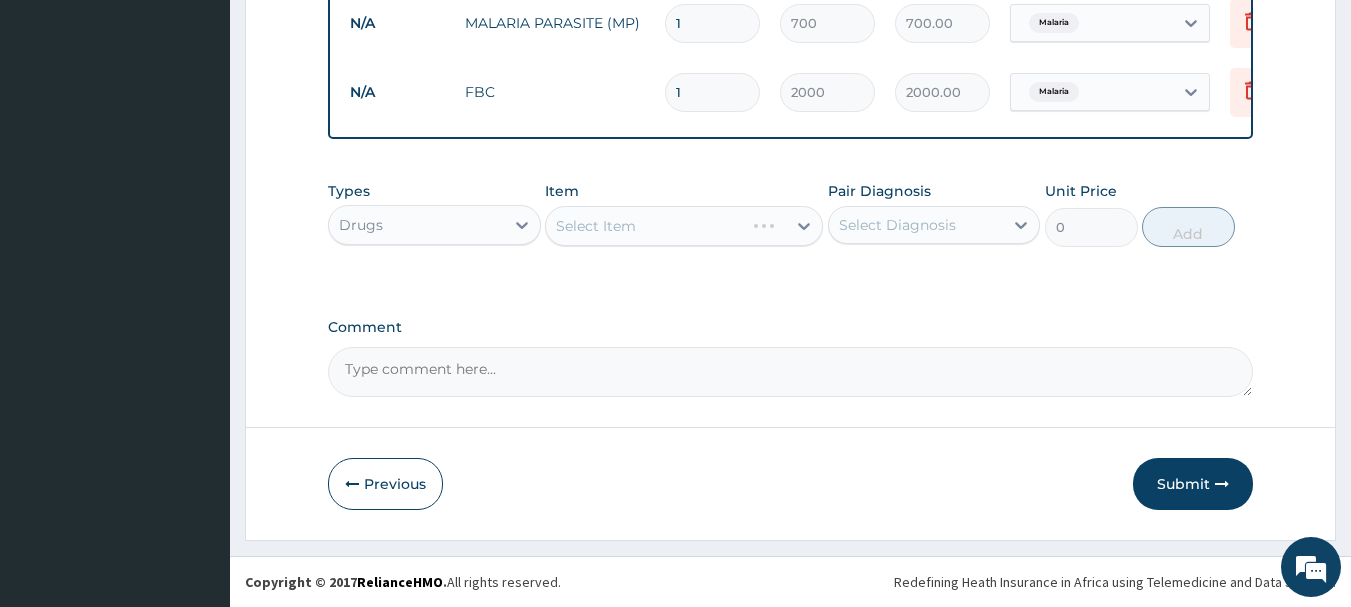 click on "Select Item" at bounding box center [684, 226] 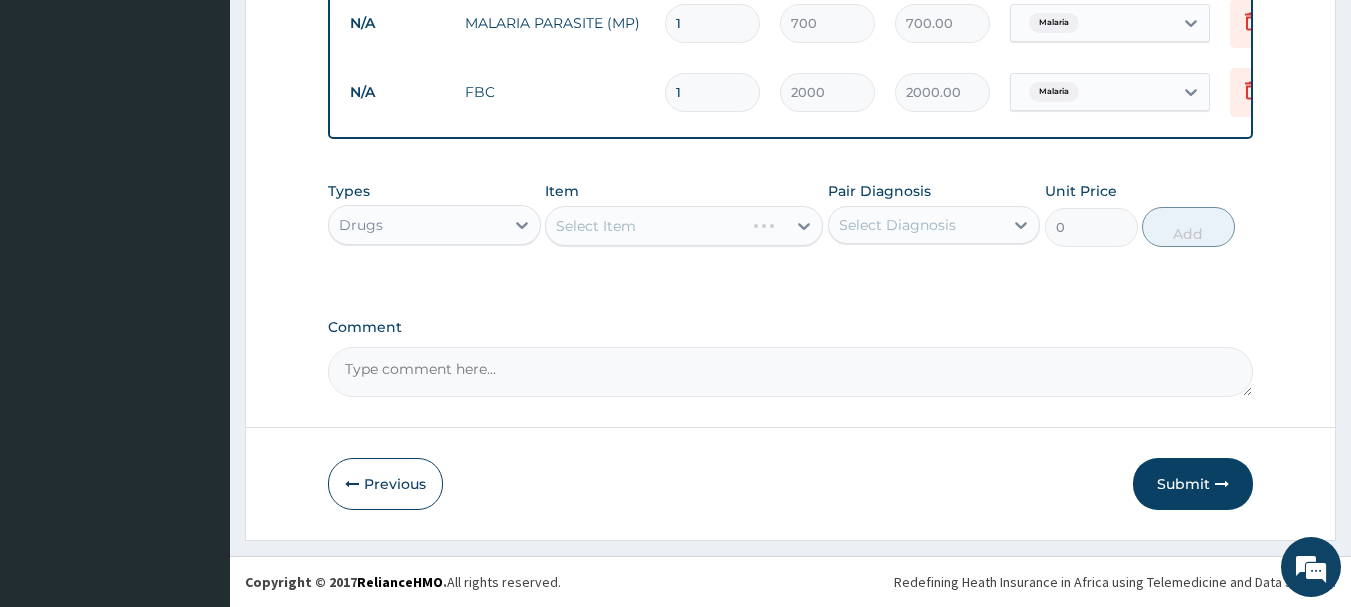 click on "Select Item" at bounding box center [684, 226] 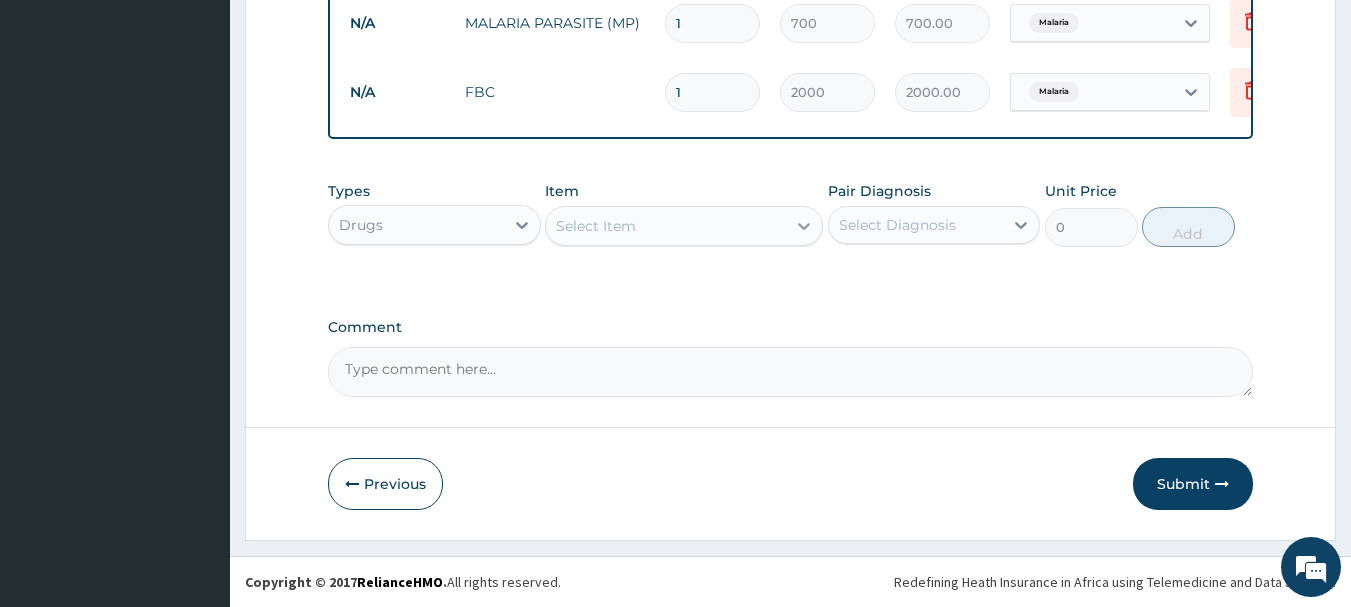 click 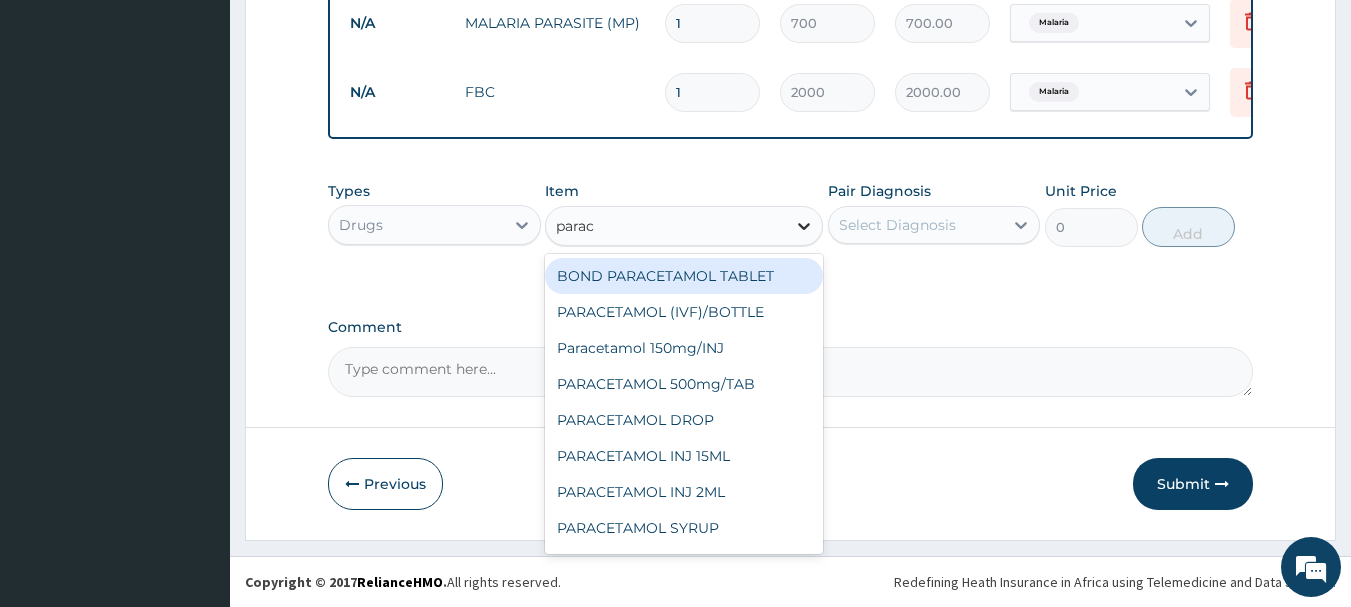 type on "parace" 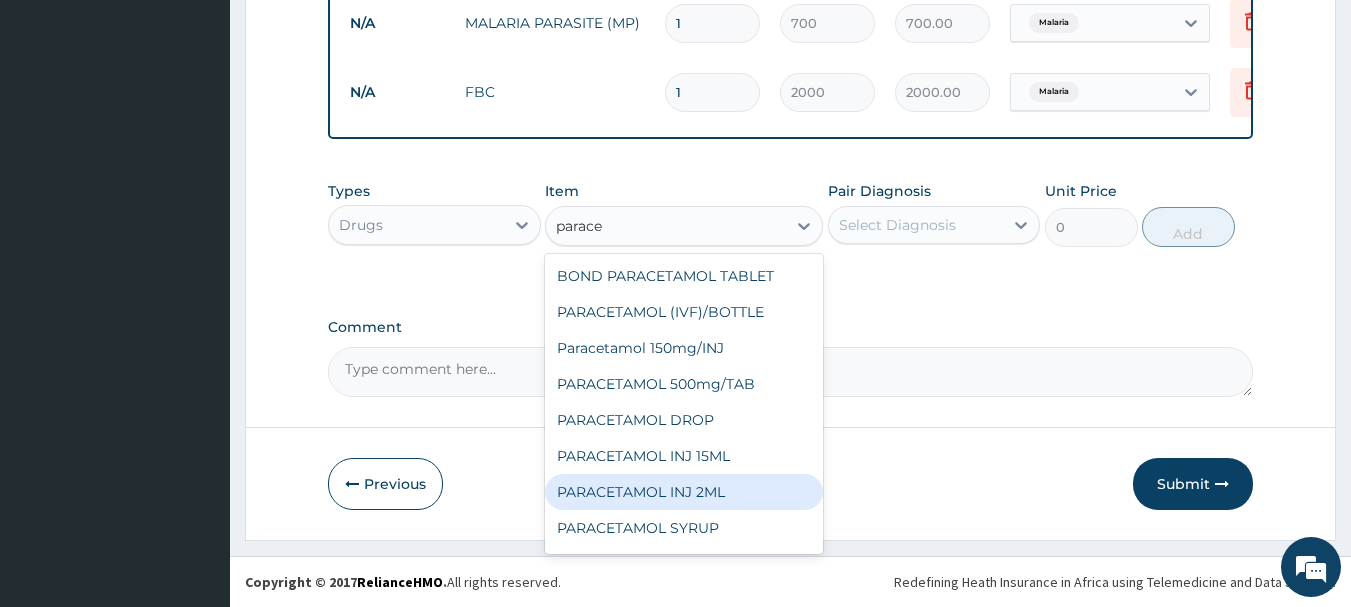 click on "PARACETAMOL INJ 2ML" at bounding box center [684, 492] 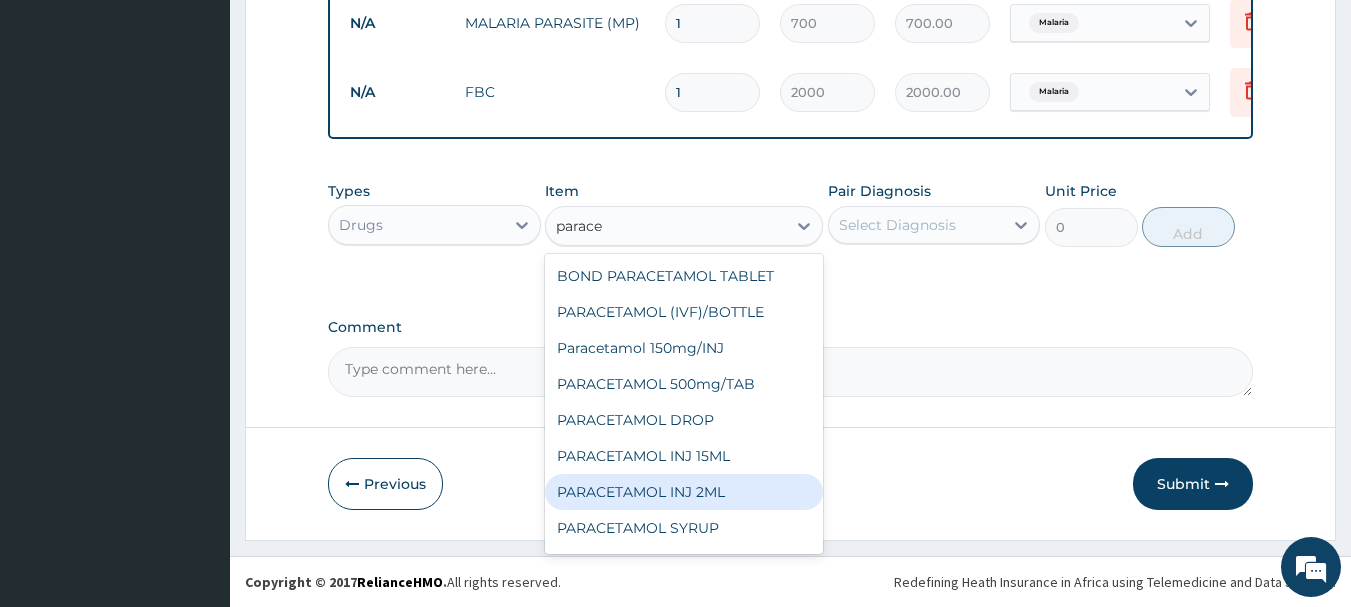 type 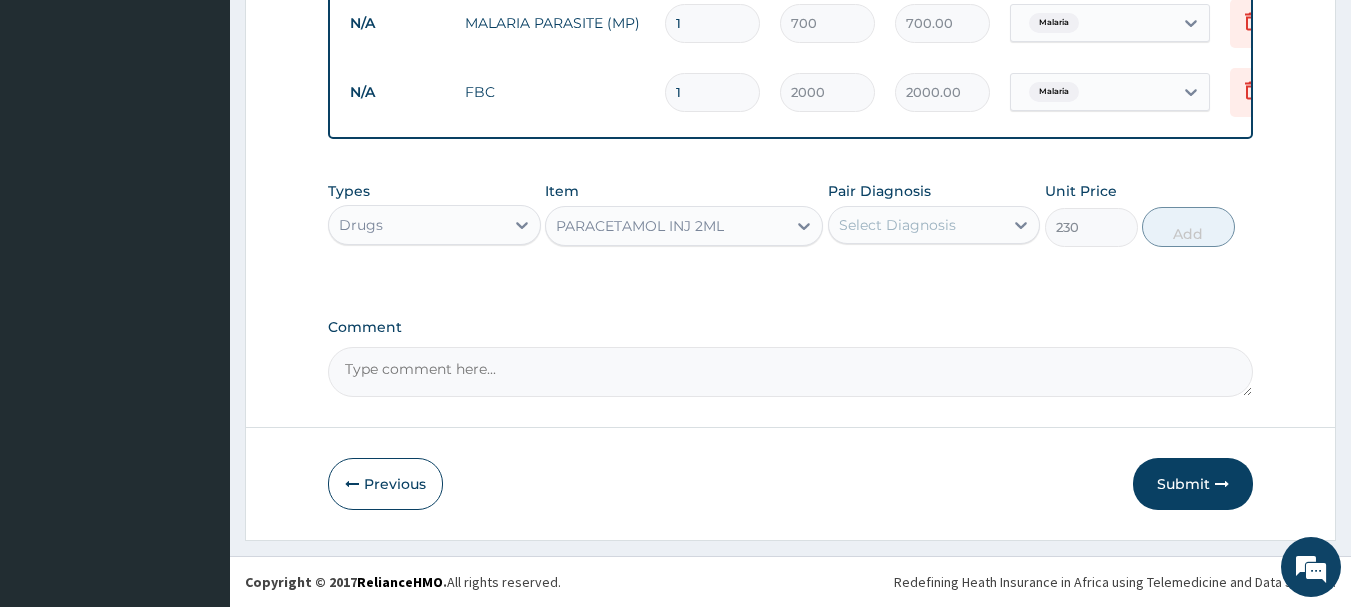click on "Select Diagnosis" at bounding box center [916, 225] 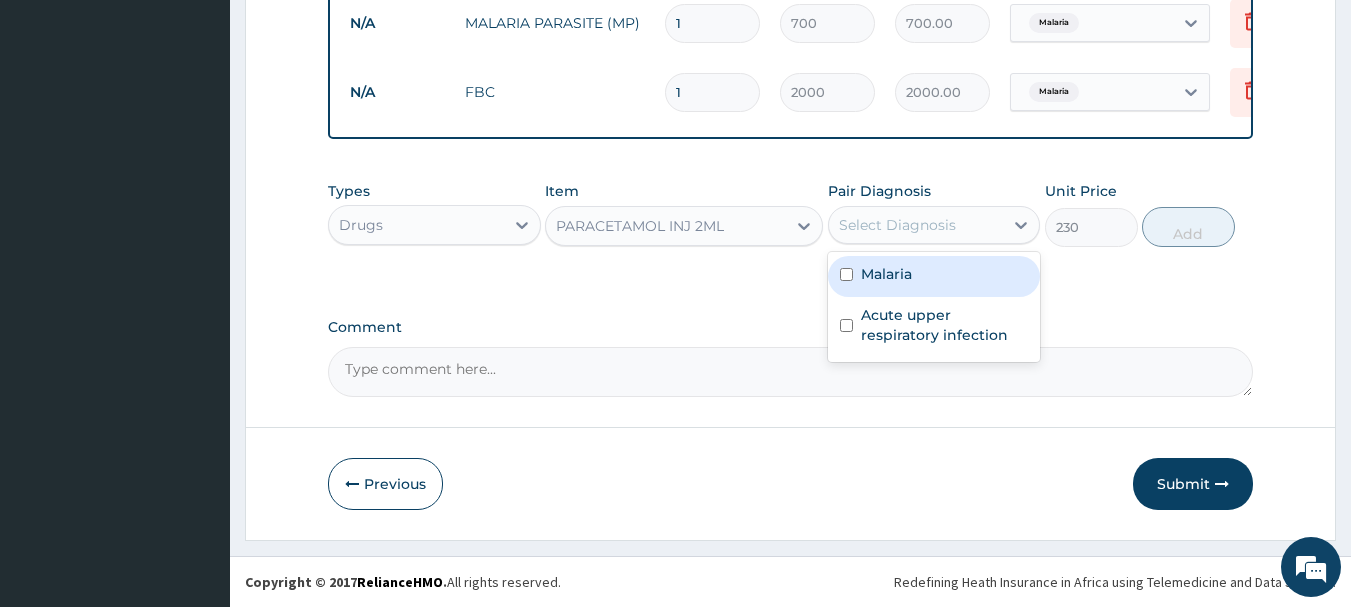 click on "Malaria" at bounding box center (934, 276) 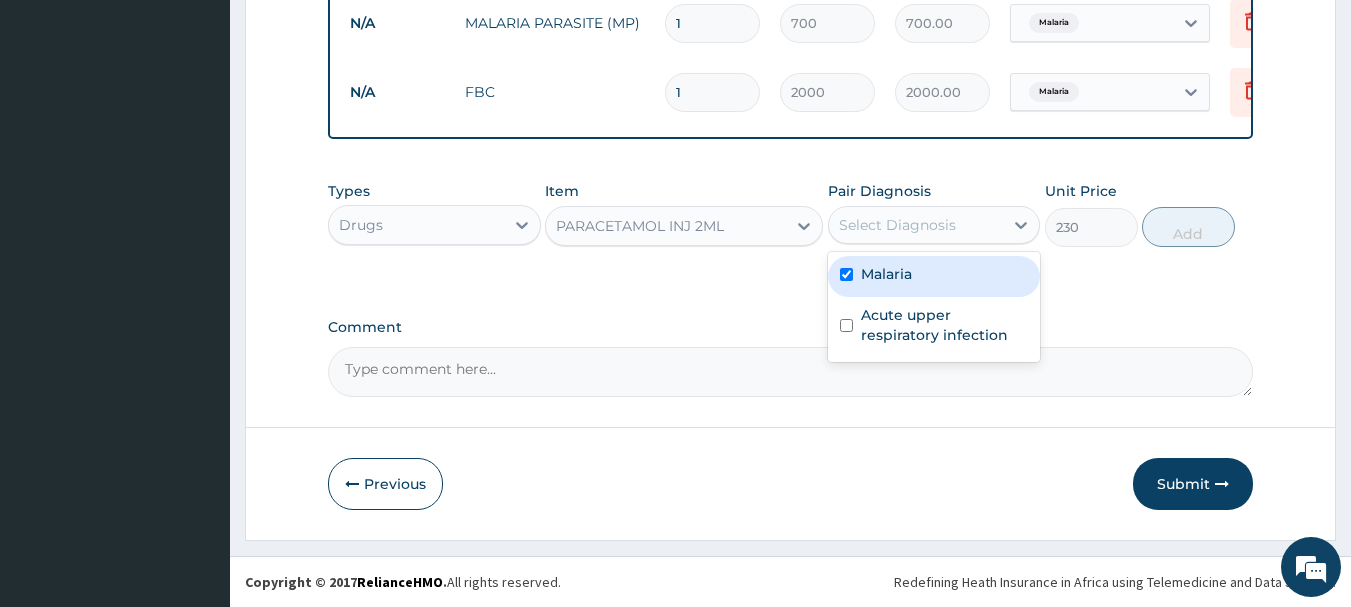 checkbox on "true" 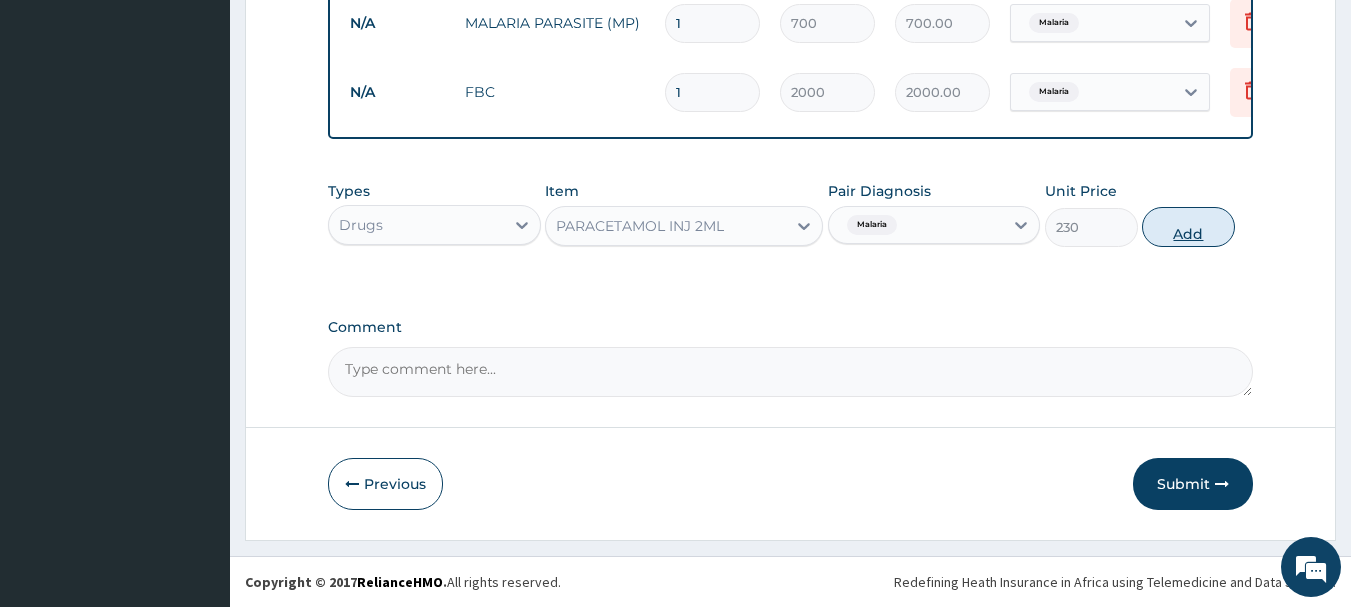 click on "Add" at bounding box center (1188, 227) 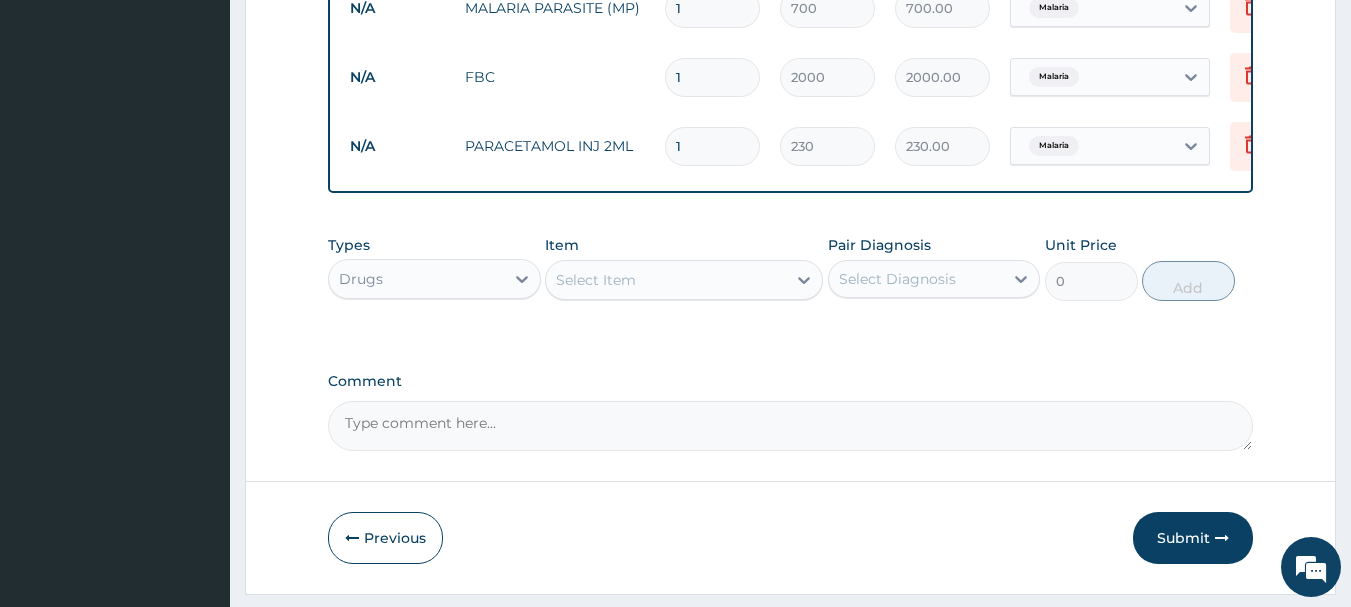 click on "Select Item" at bounding box center (666, 280) 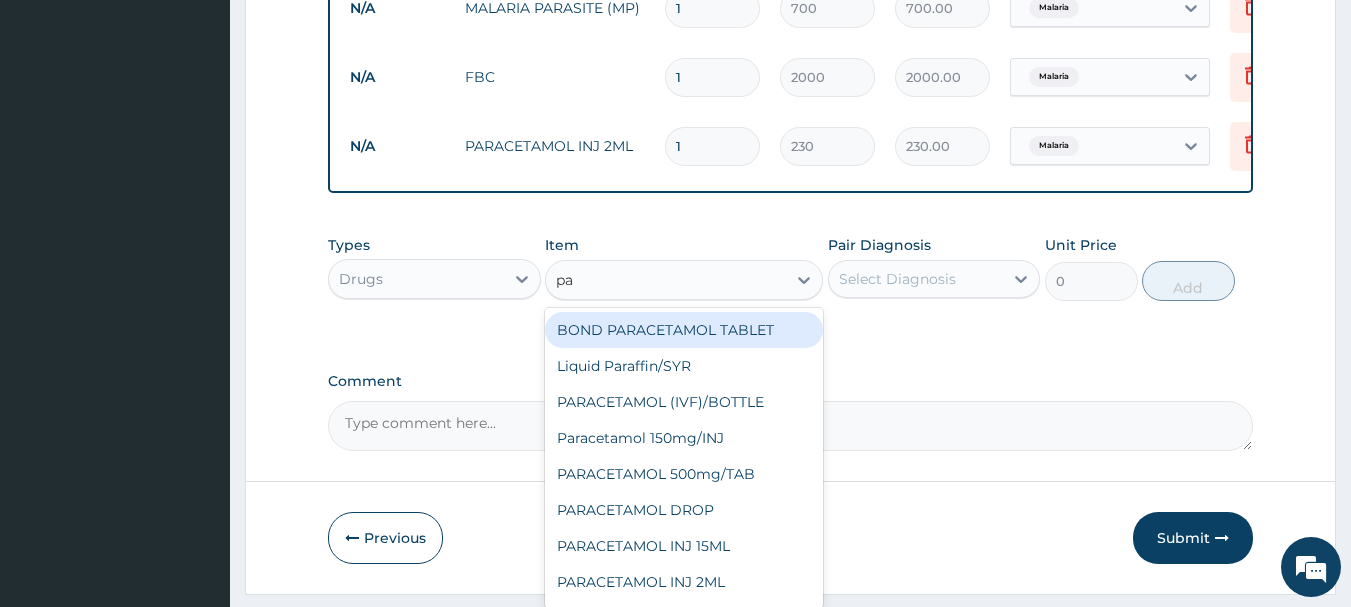 type on "p" 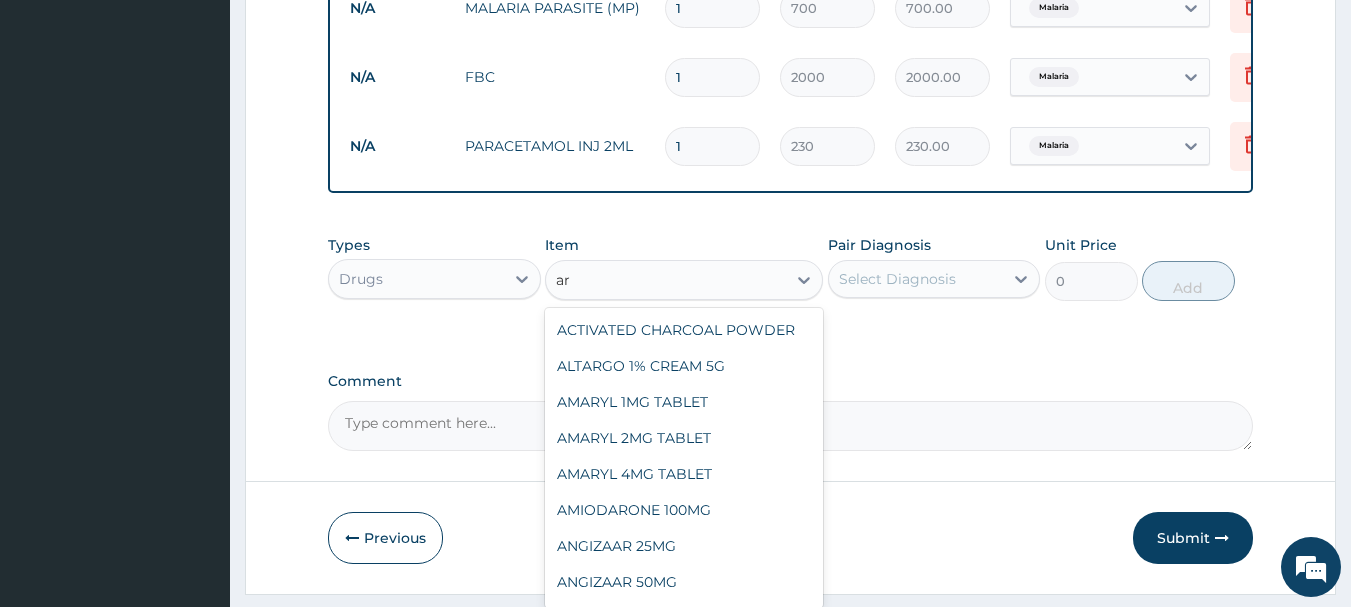type on "a" 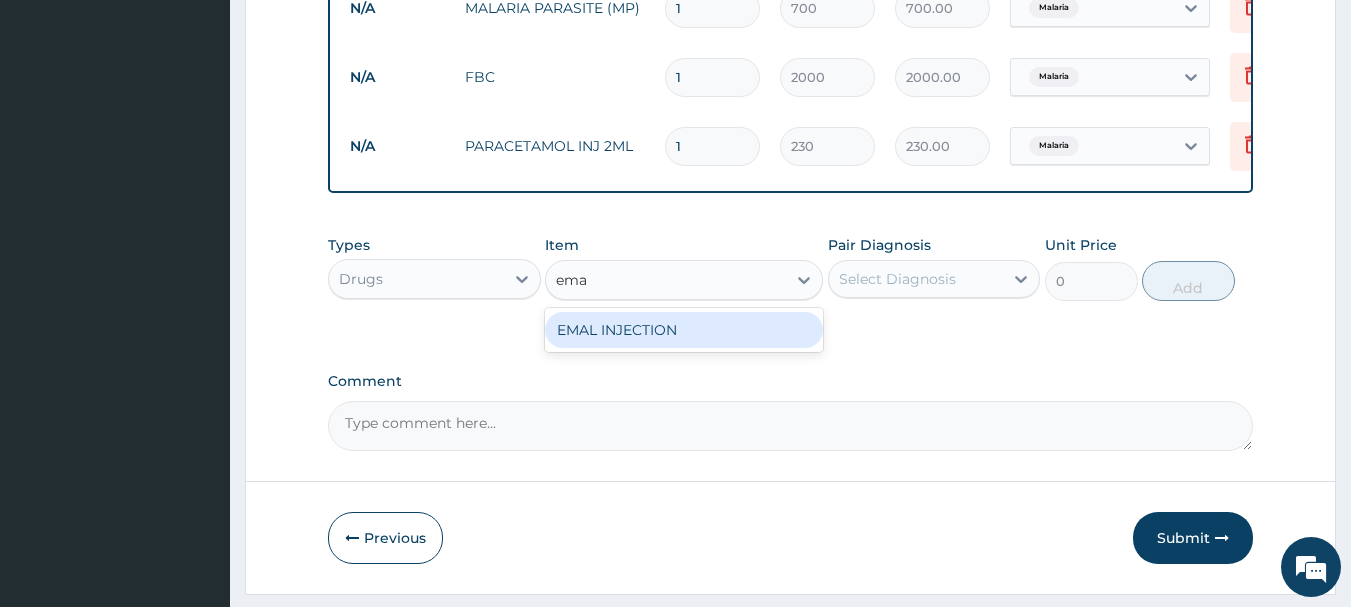 type on "emal" 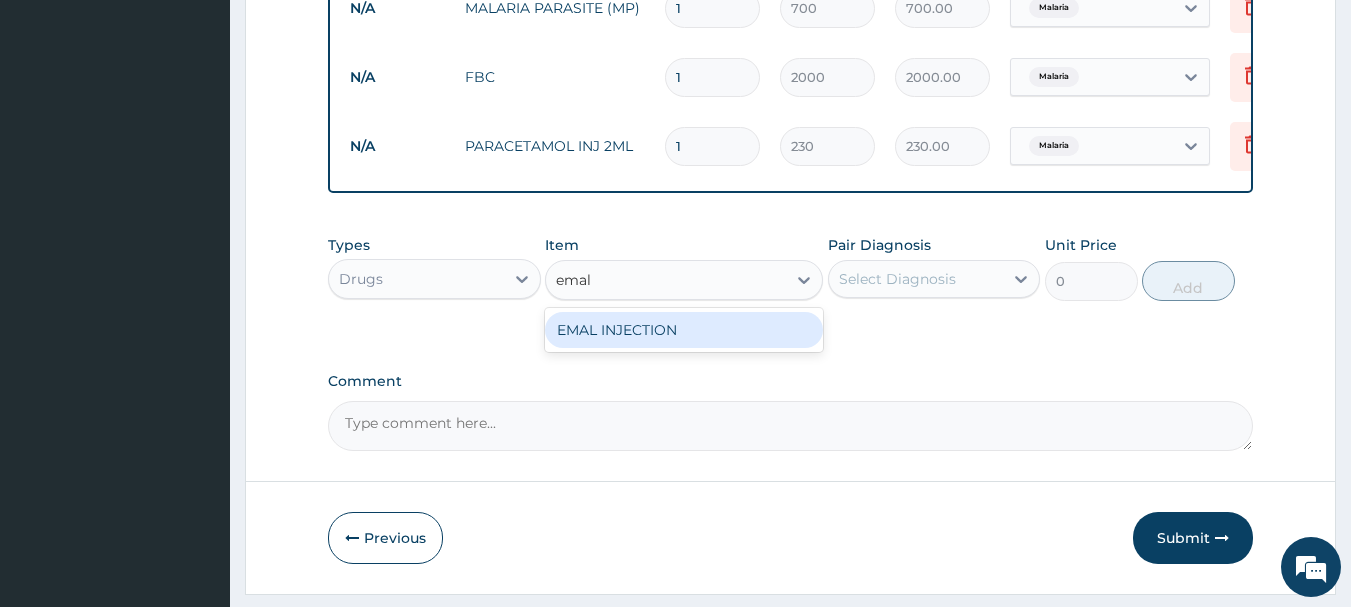 click on "EMAL INJECTION" at bounding box center (684, 330) 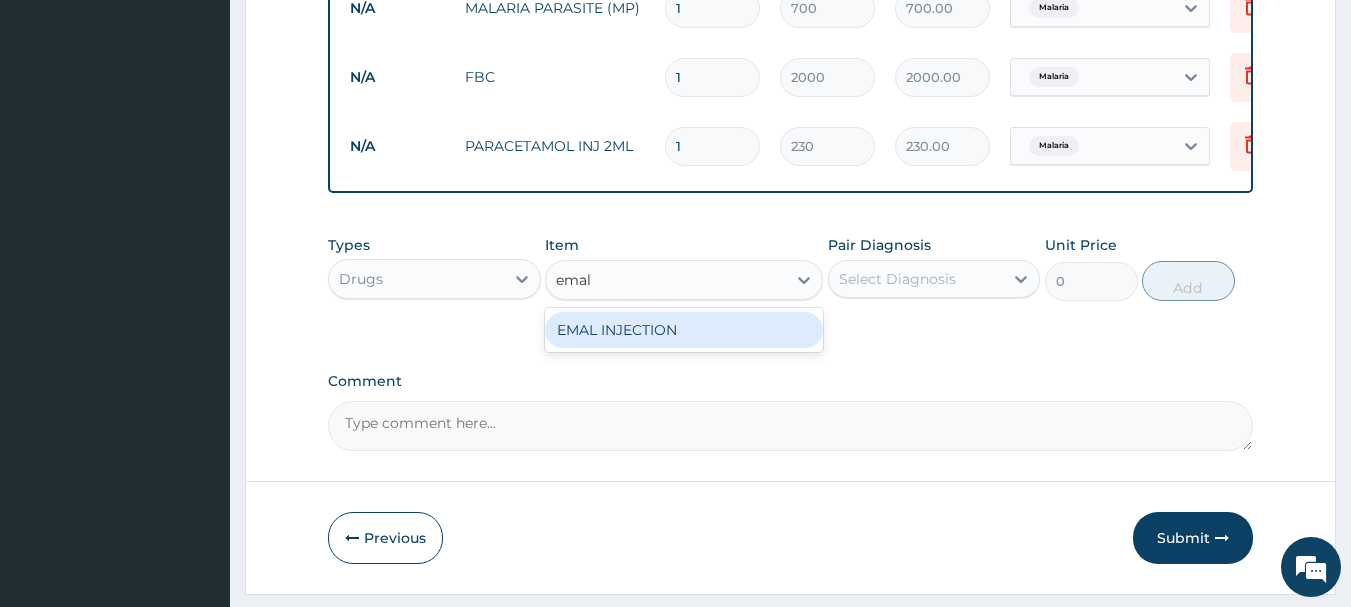 type 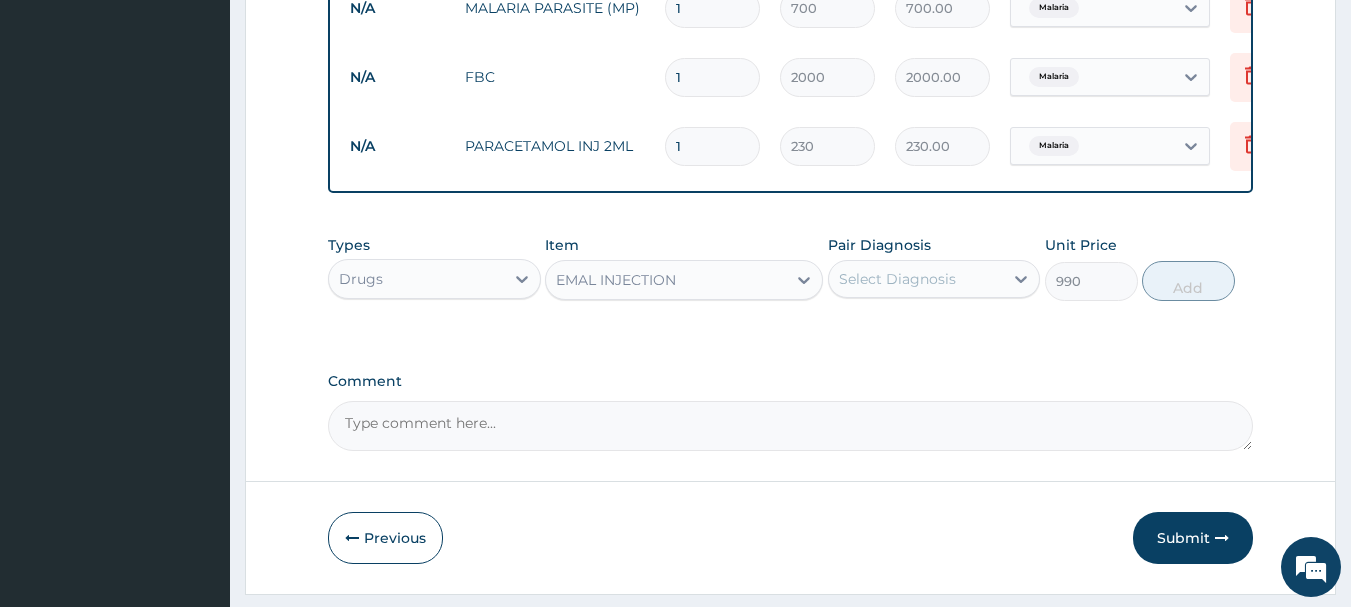 click on "Select Diagnosis" at bounding box center [897, 279] 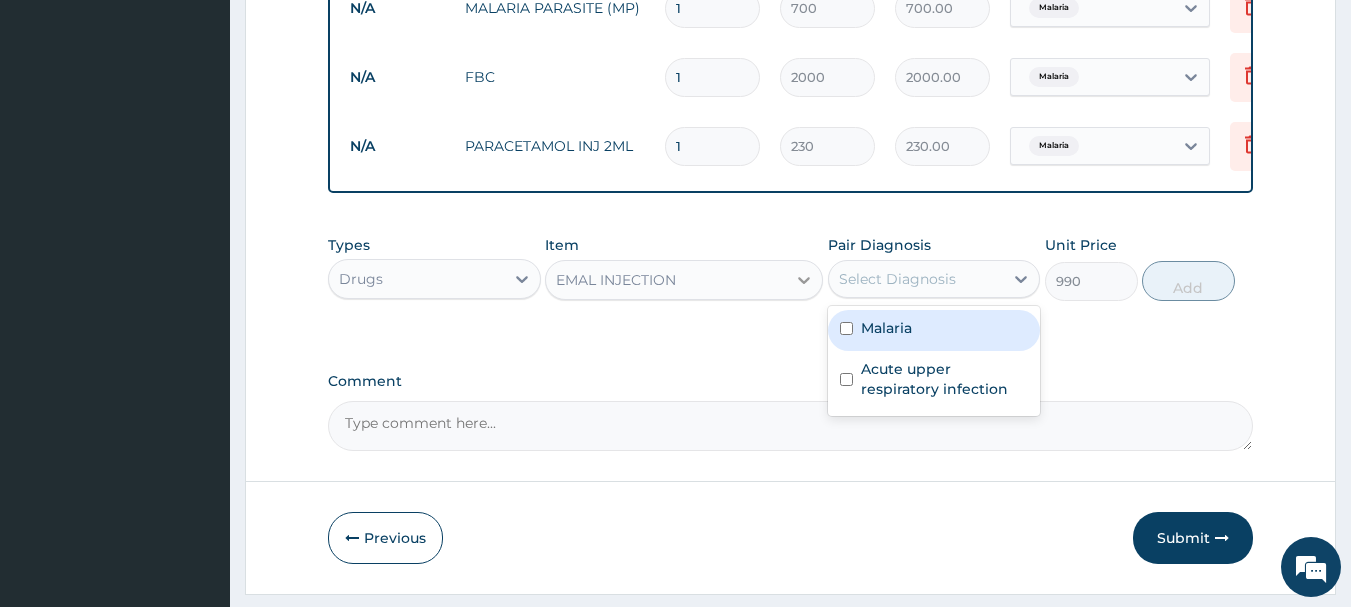 click 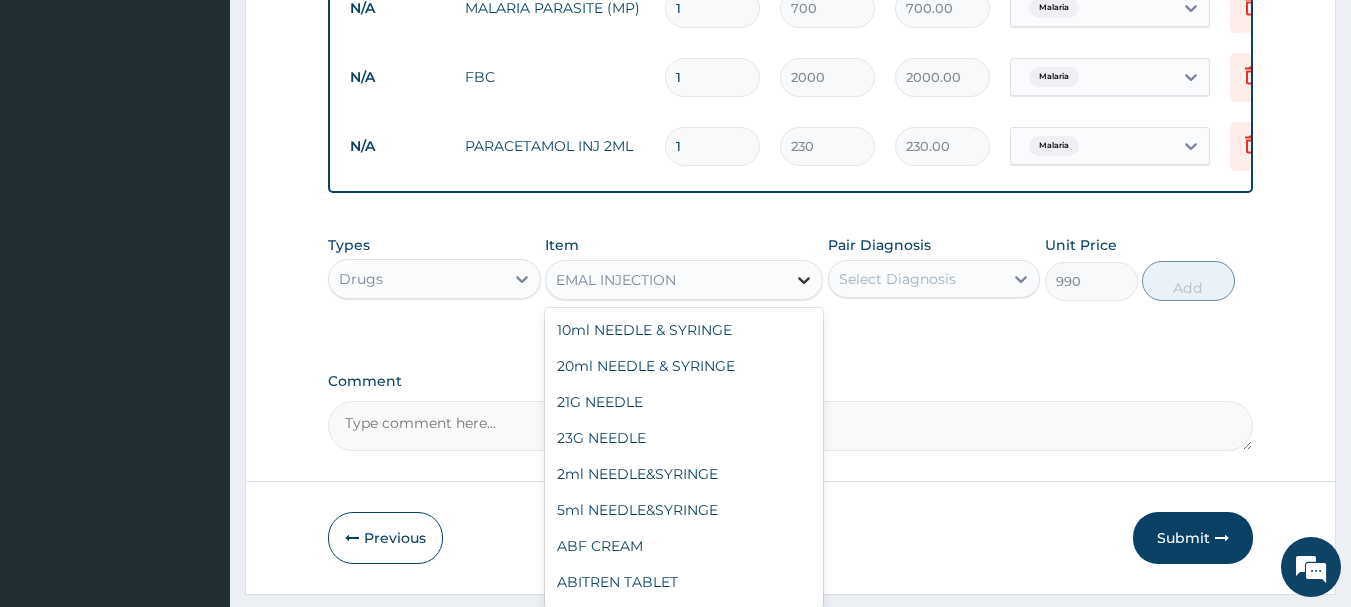 scroll, scrollTop: 21780, scrollLeft: 0, axis: vertical 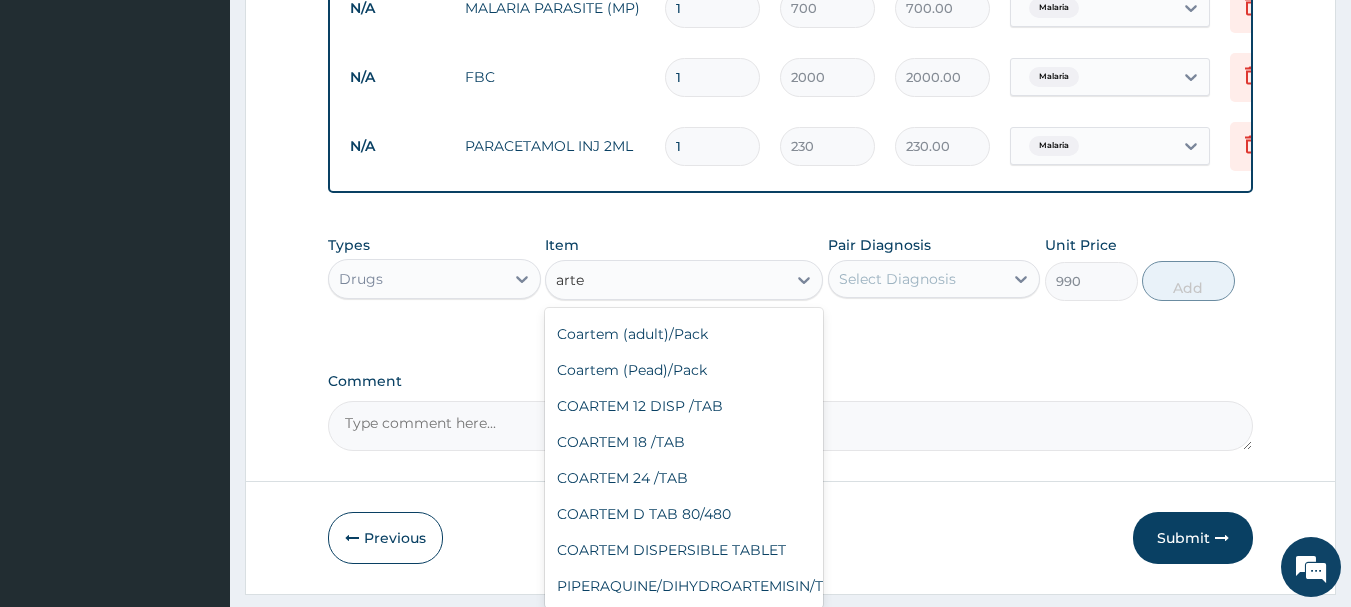 type on "artem" 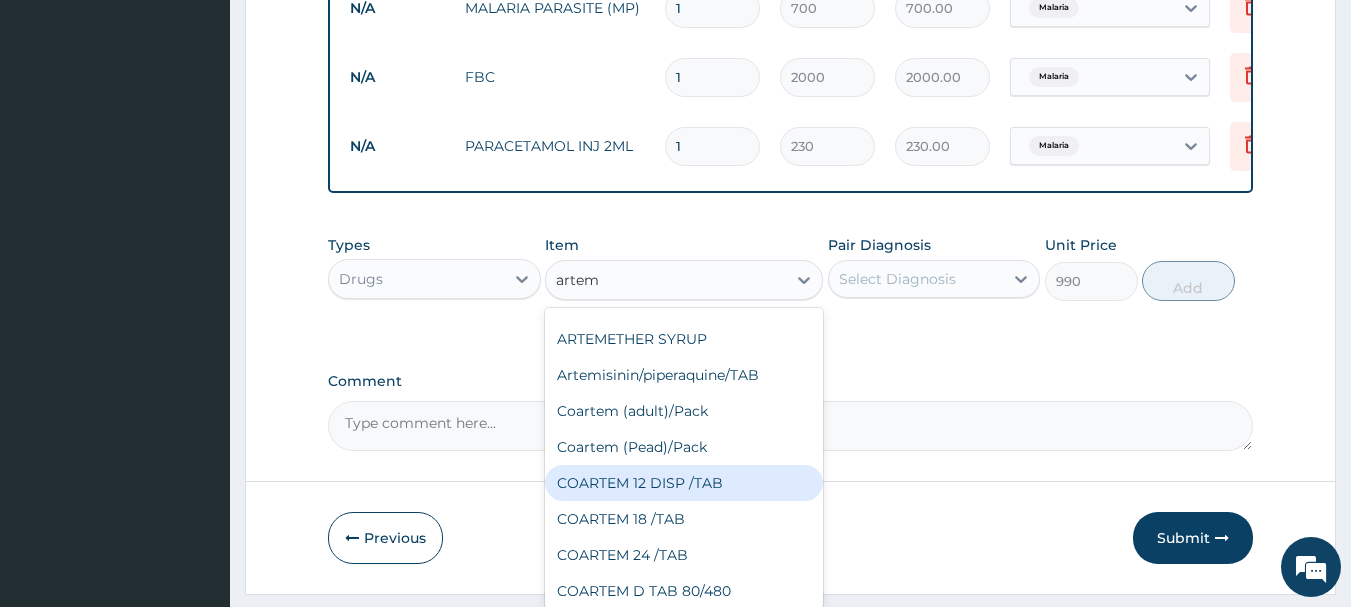 scroll, scrollTop: 0, scrollLeft: 0, axis: both 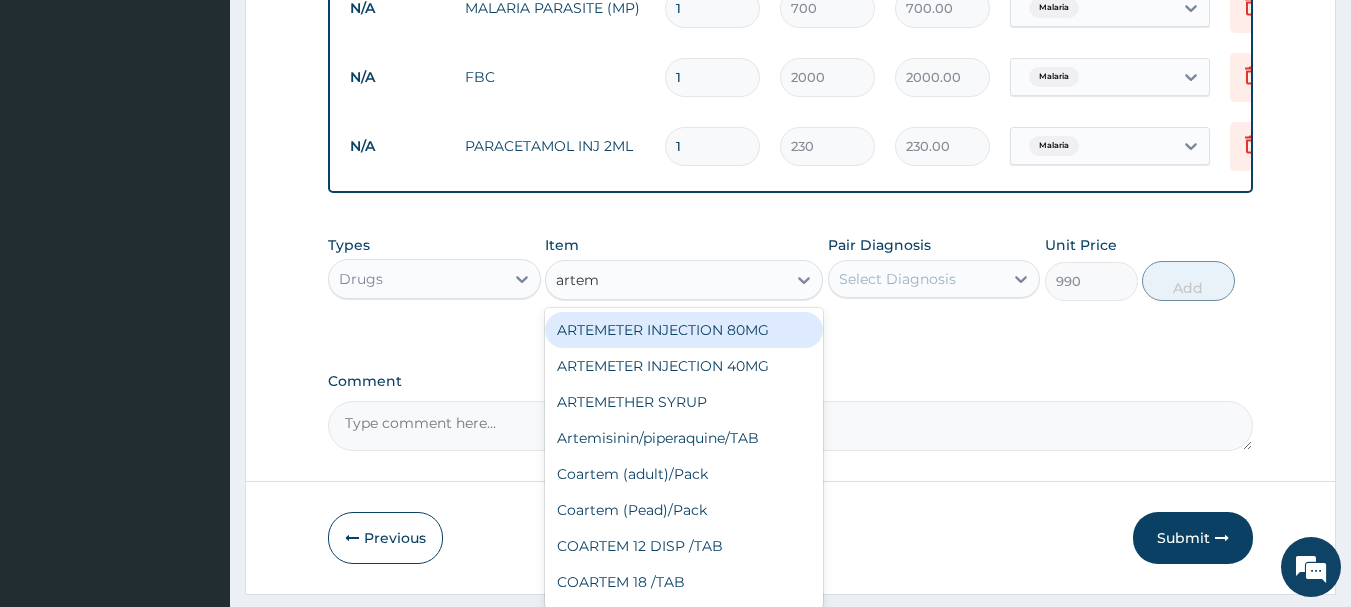 click on "ARTEMETER INJECTION  80MG" at bounding box center [684, 330] 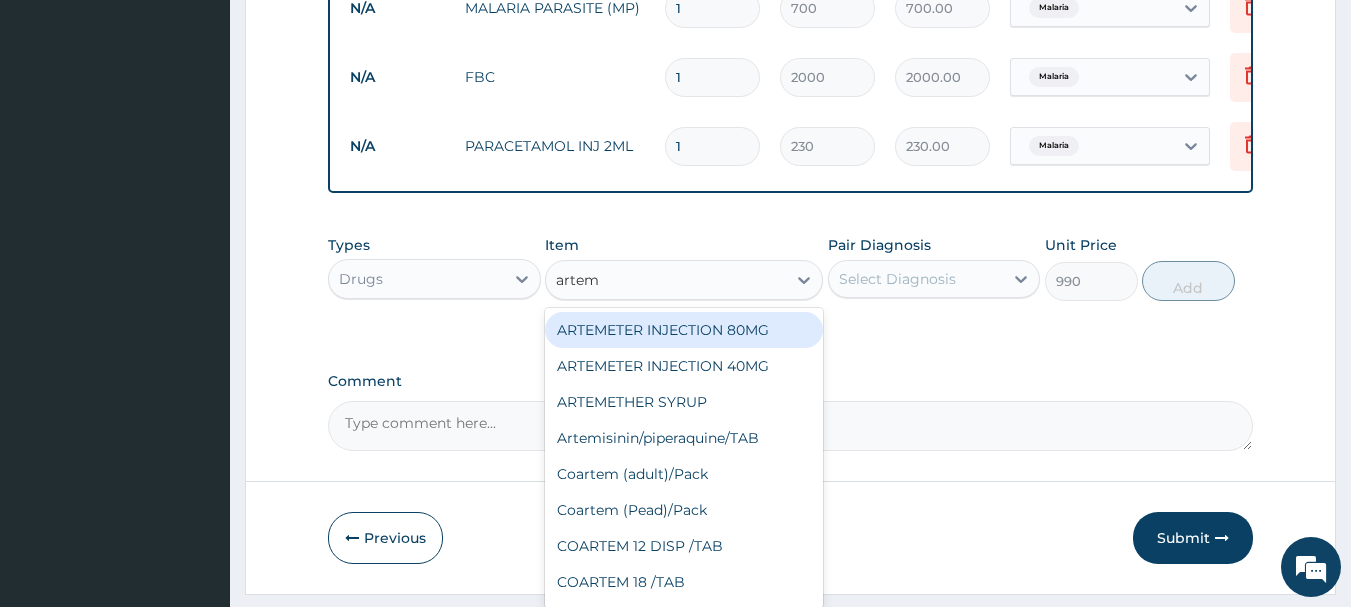 type 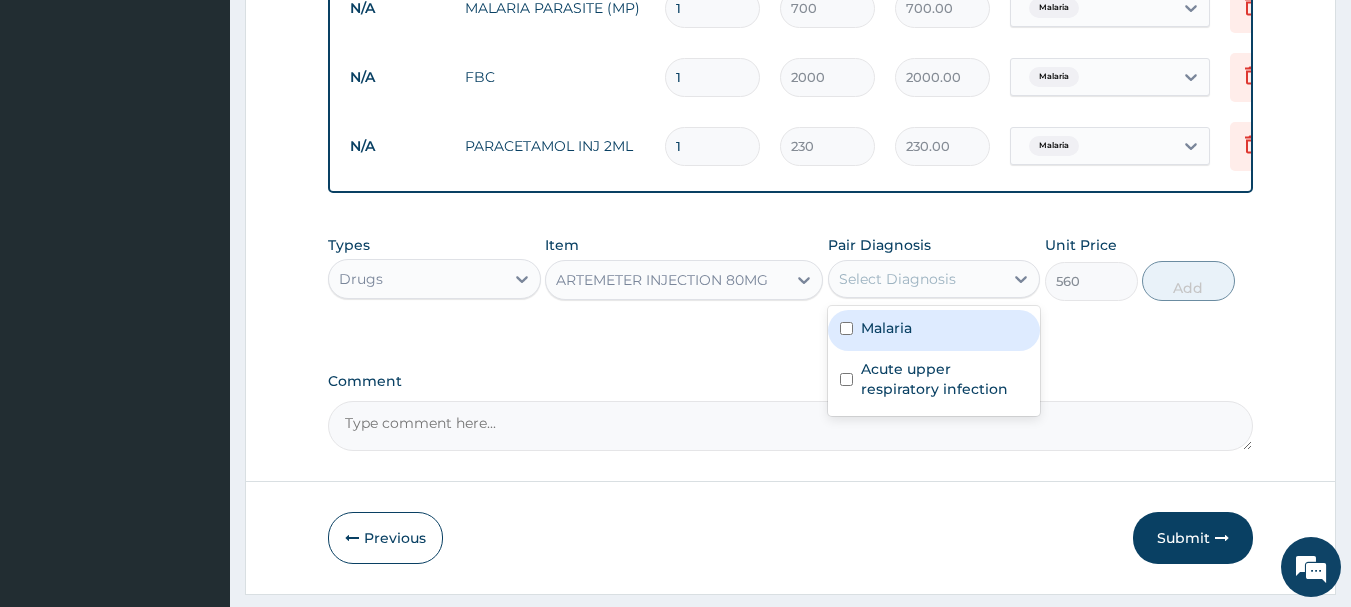 click on "Select Diagnosis" at bounding box center [916, 279] 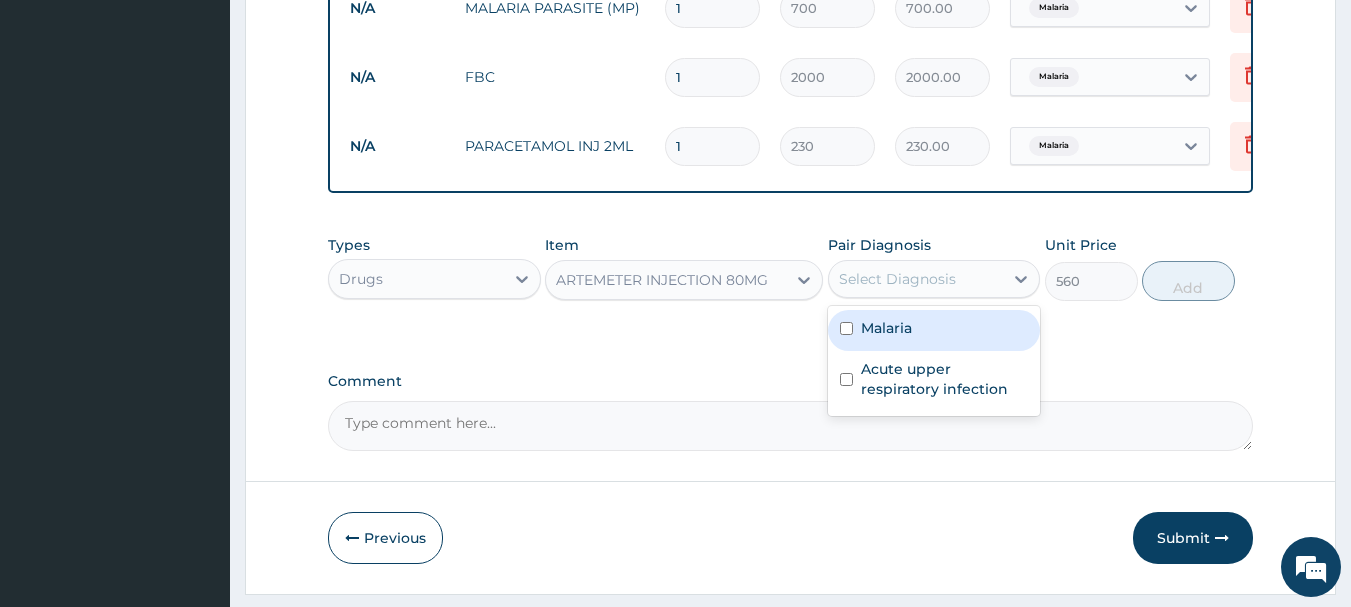 click on "Malaria" at bounding box center [886, 328] 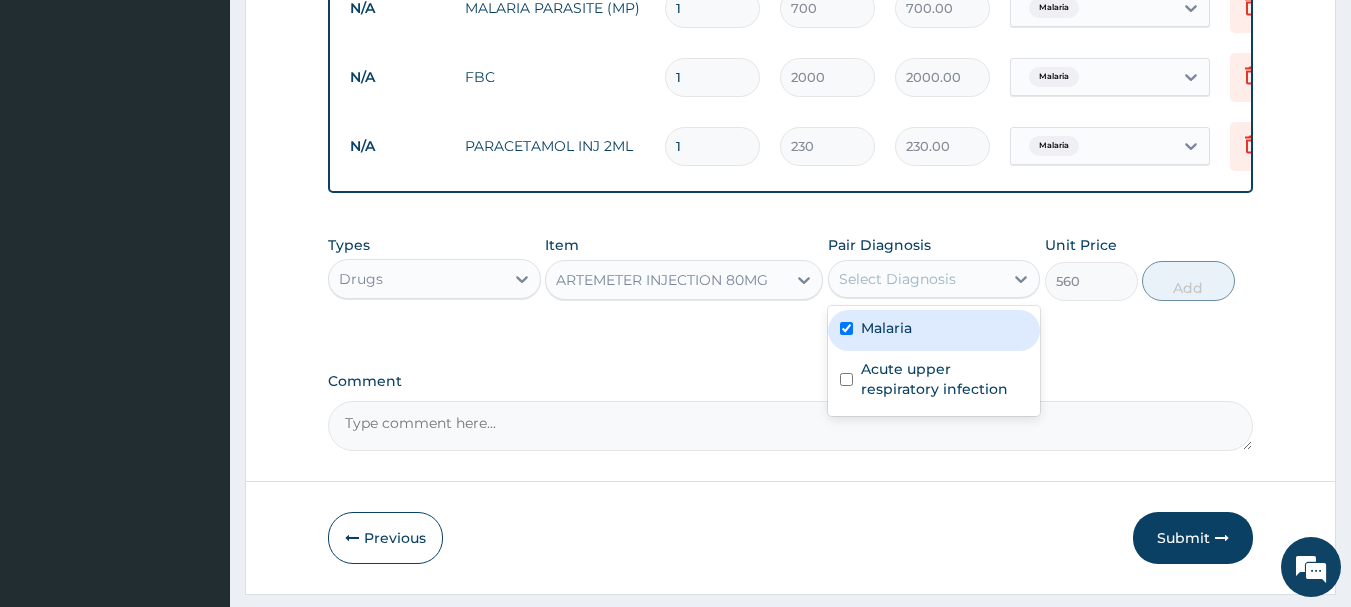 checkbox on "true" 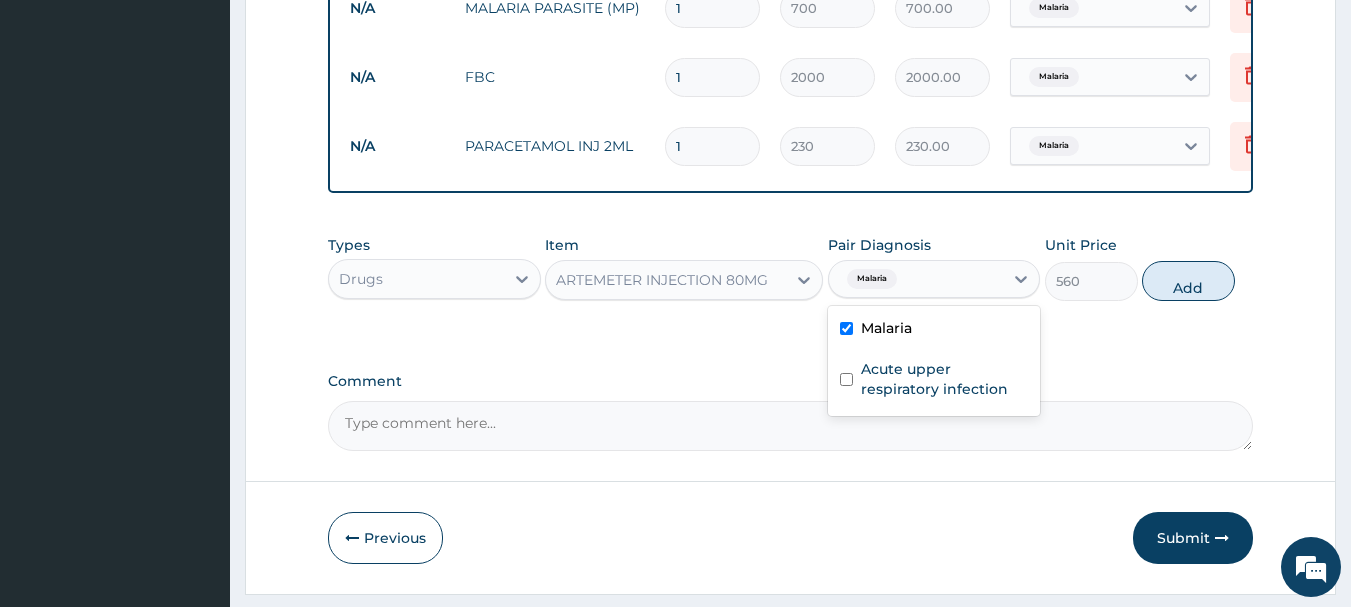 click on "Add" at bounding box center [1188, 281] 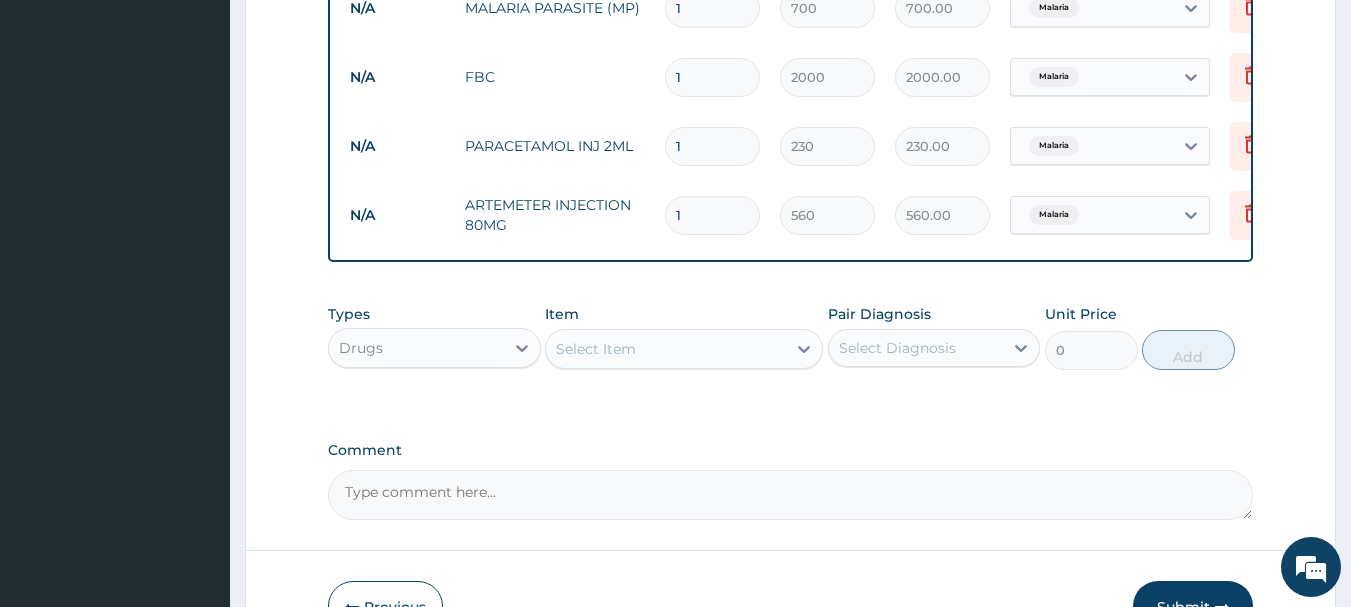 type 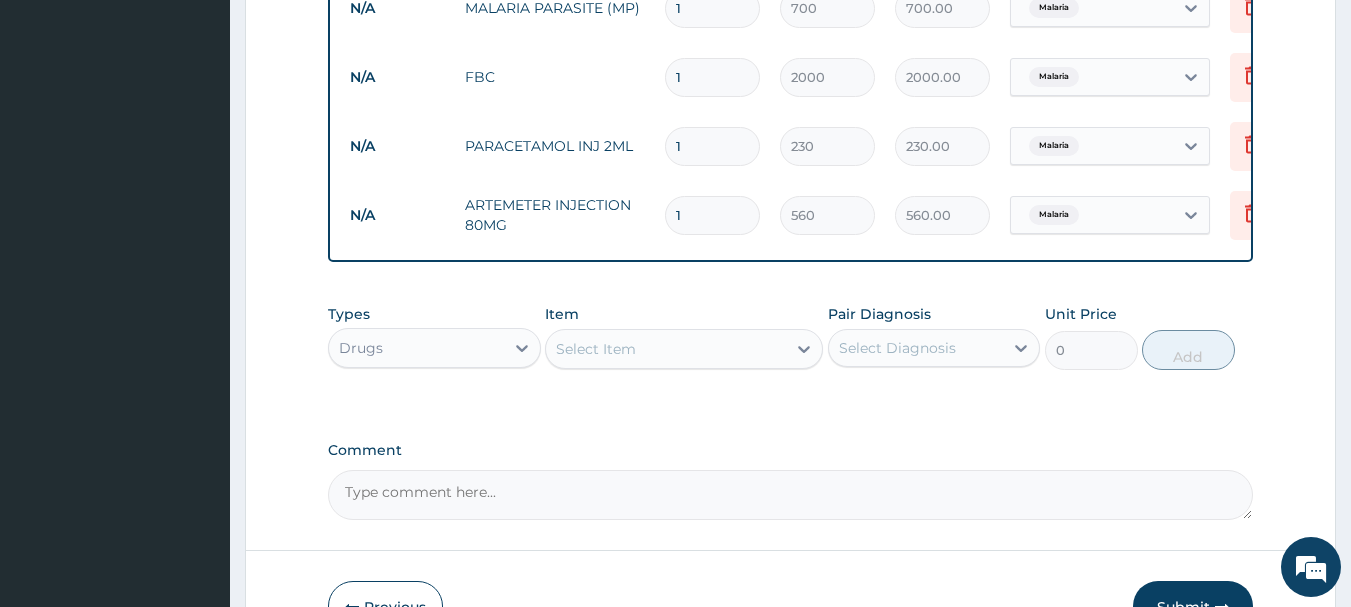 type on "0.00" 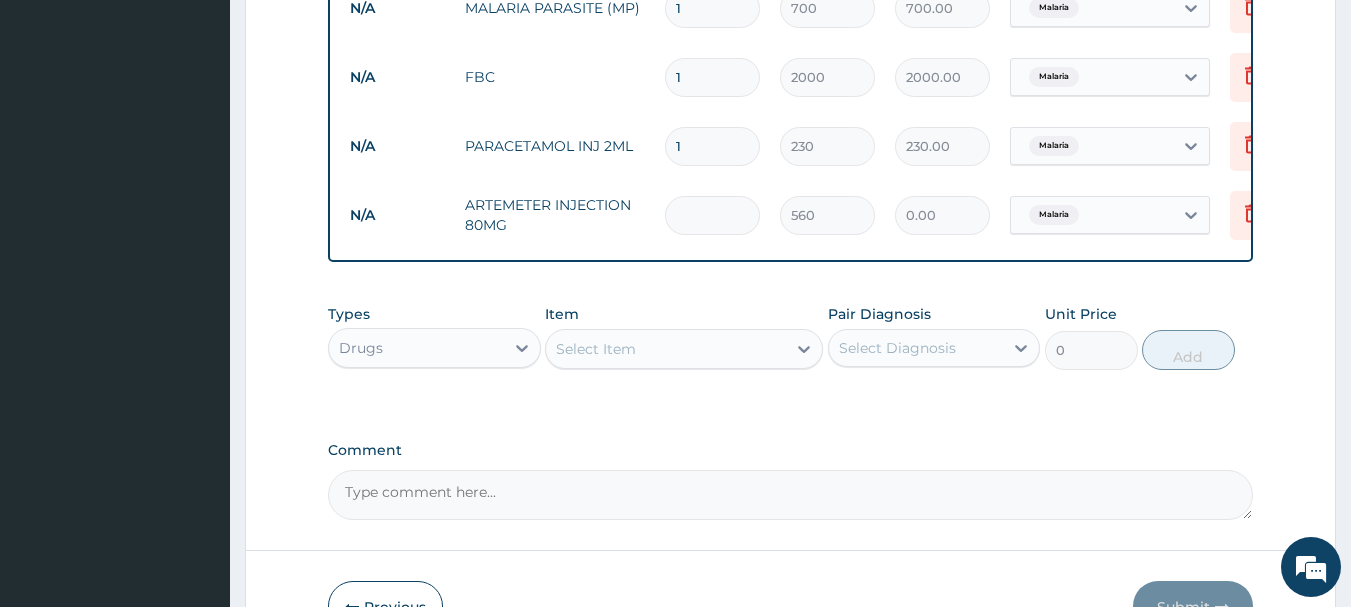 type on "6" 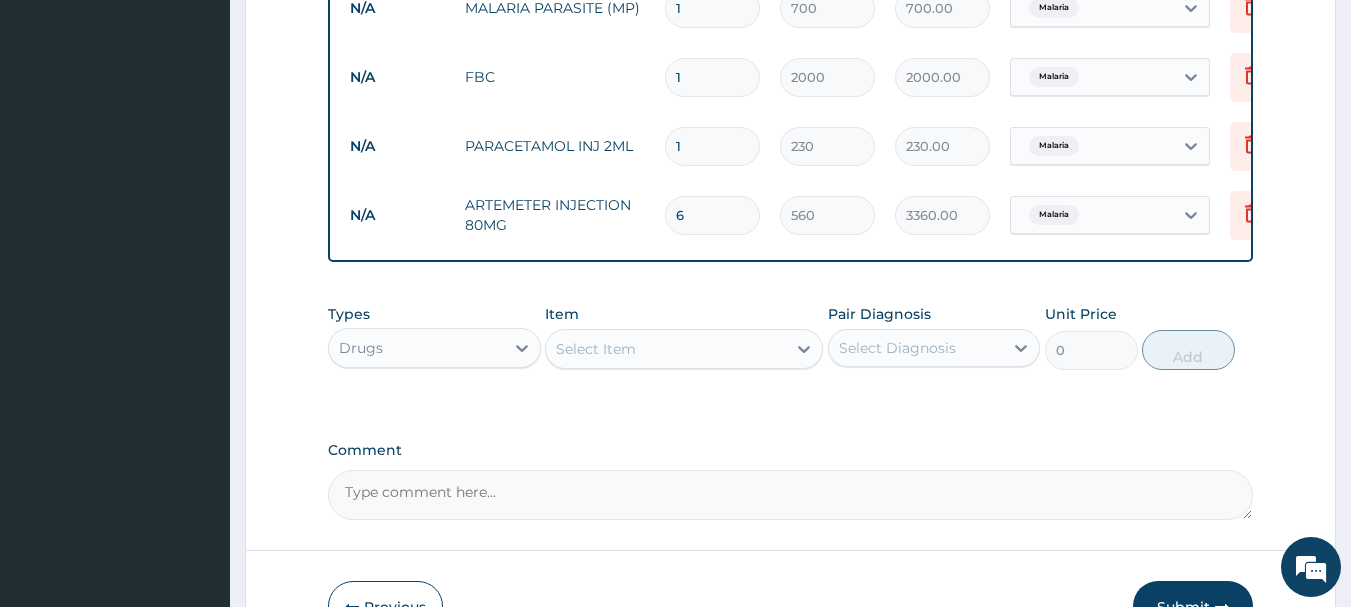 type on "6" 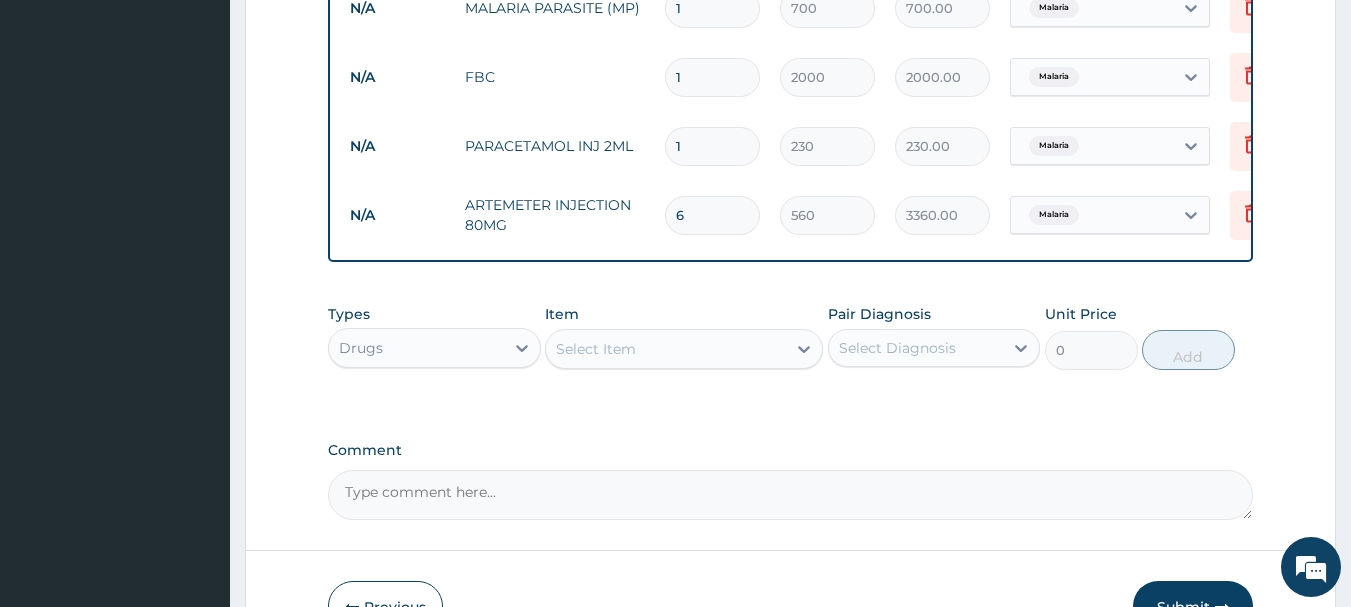type on "18" 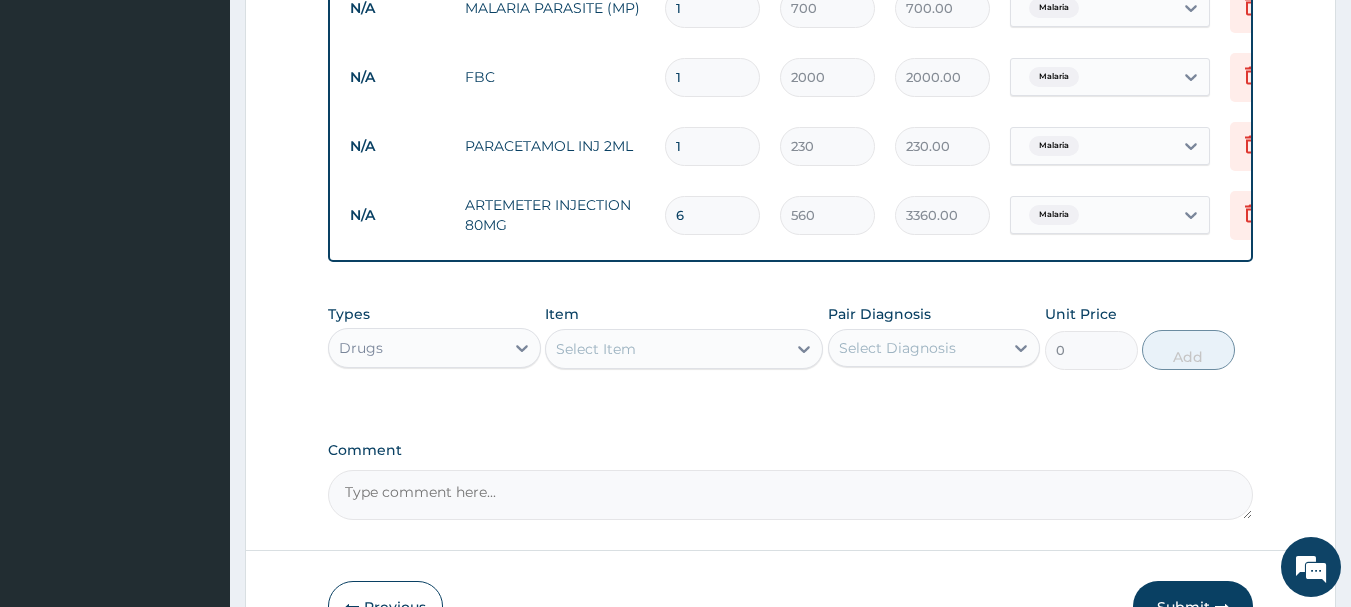 type on "4140.00" 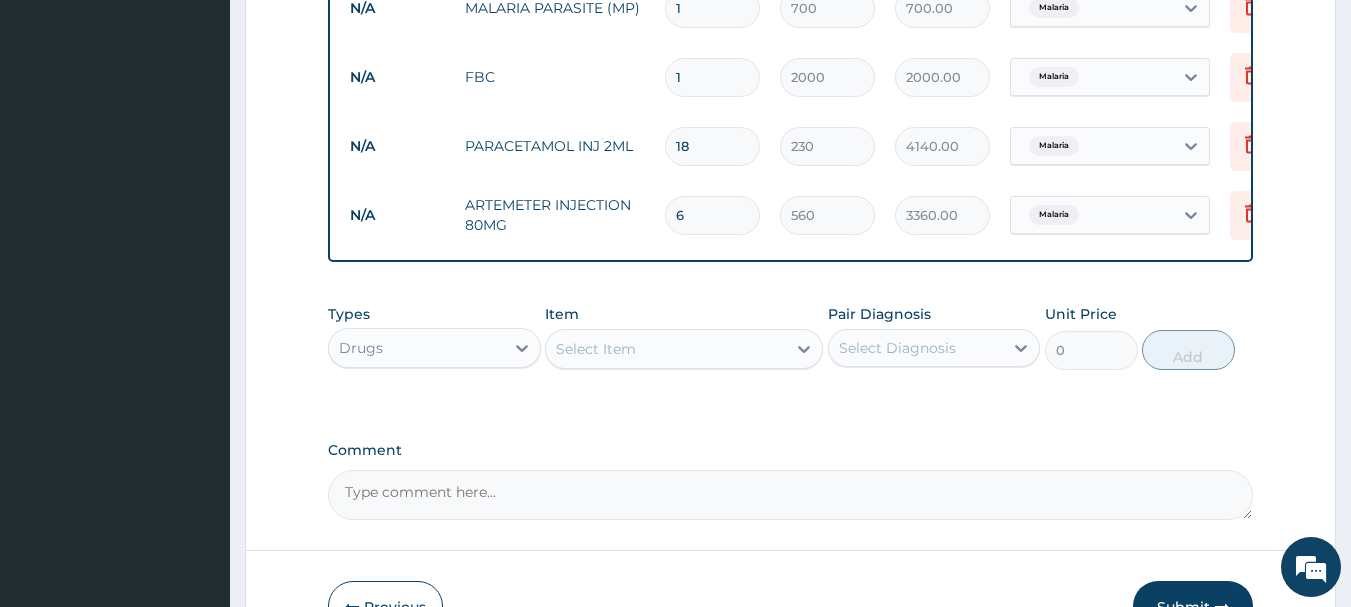 type on "1" 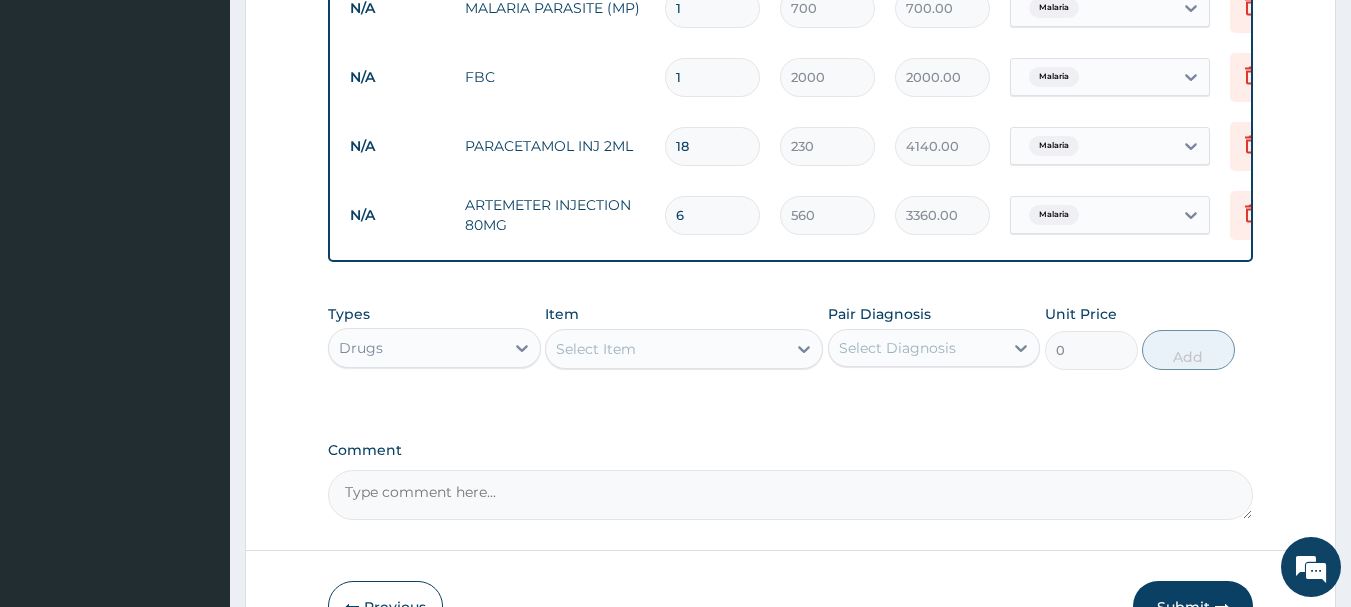 type on "230.00" 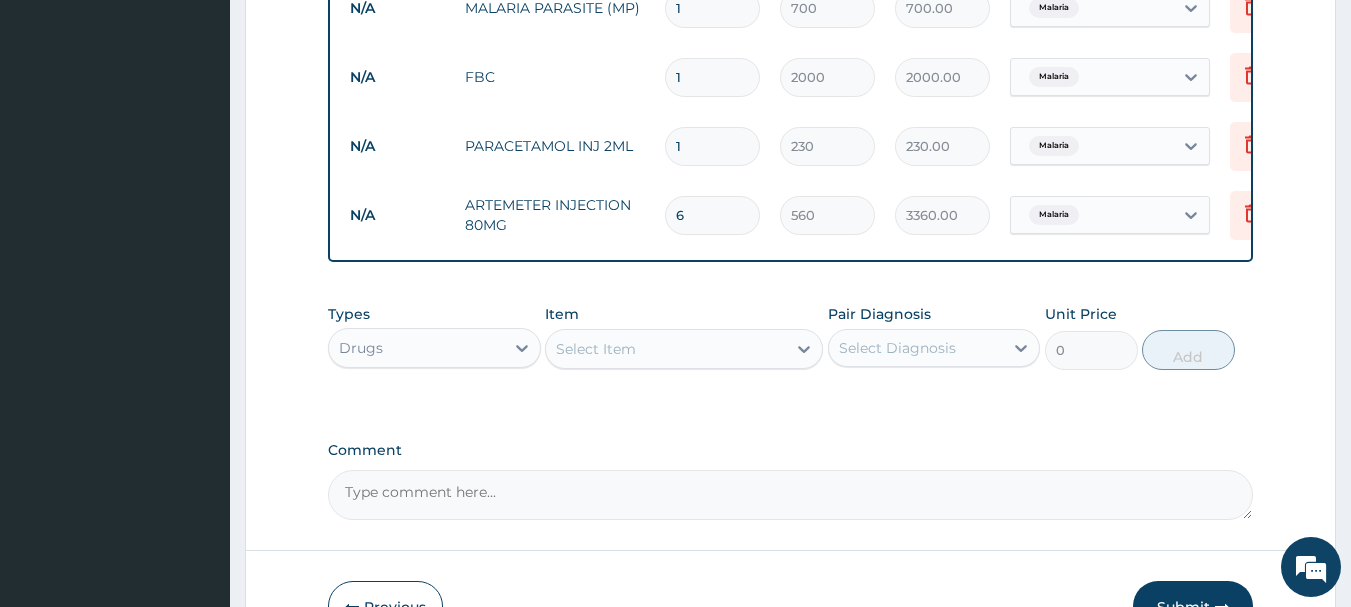 click on "Select Item" at bounding box center [666, 349] 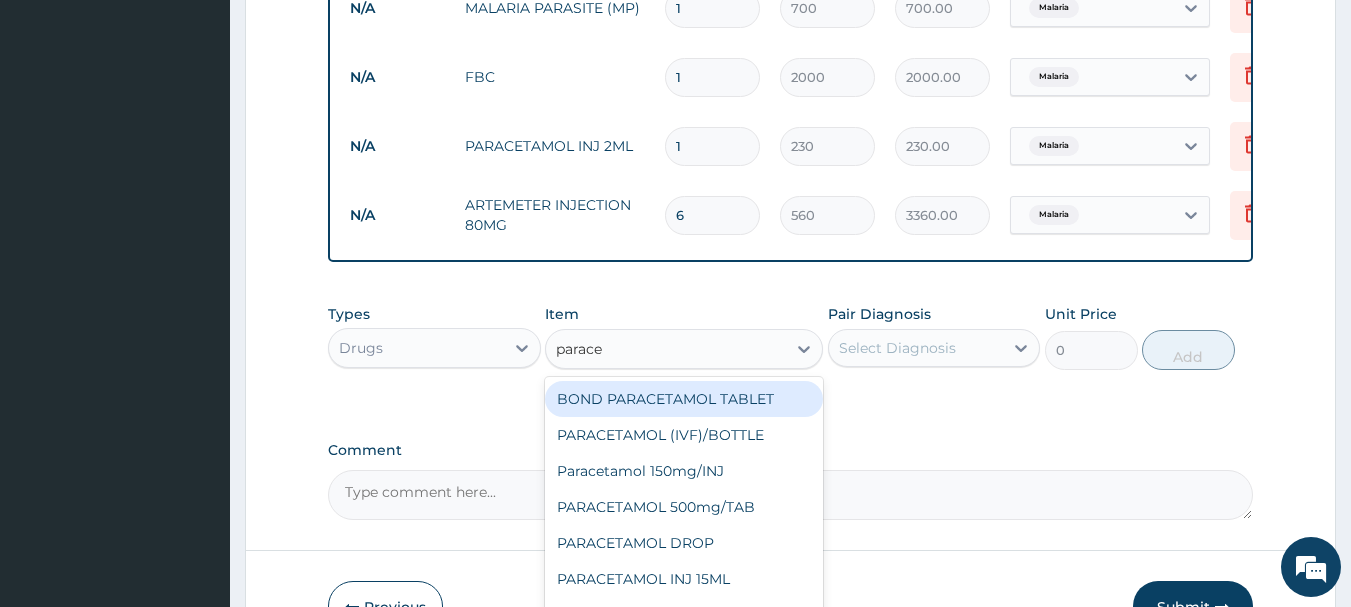 type on "paracet" 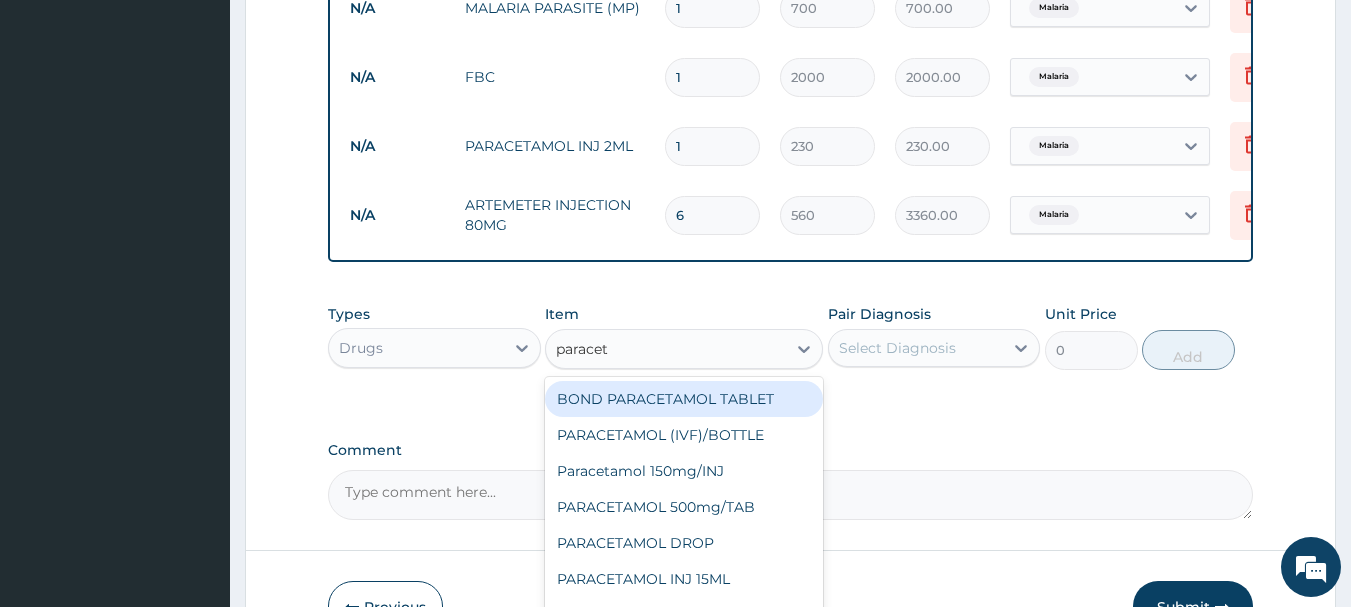 click on "BOND PARACETAMOL TABLET" at bounding box center [684, 399] 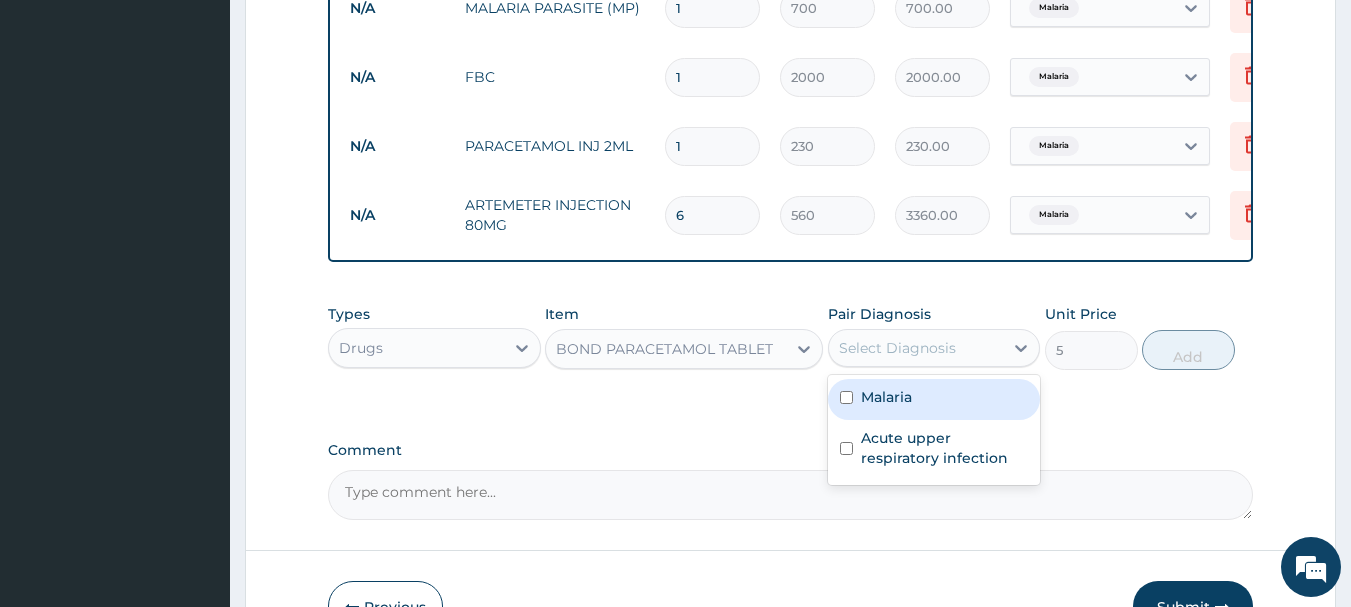click on "Select Diagnosis" at bounding box center (897, 348) 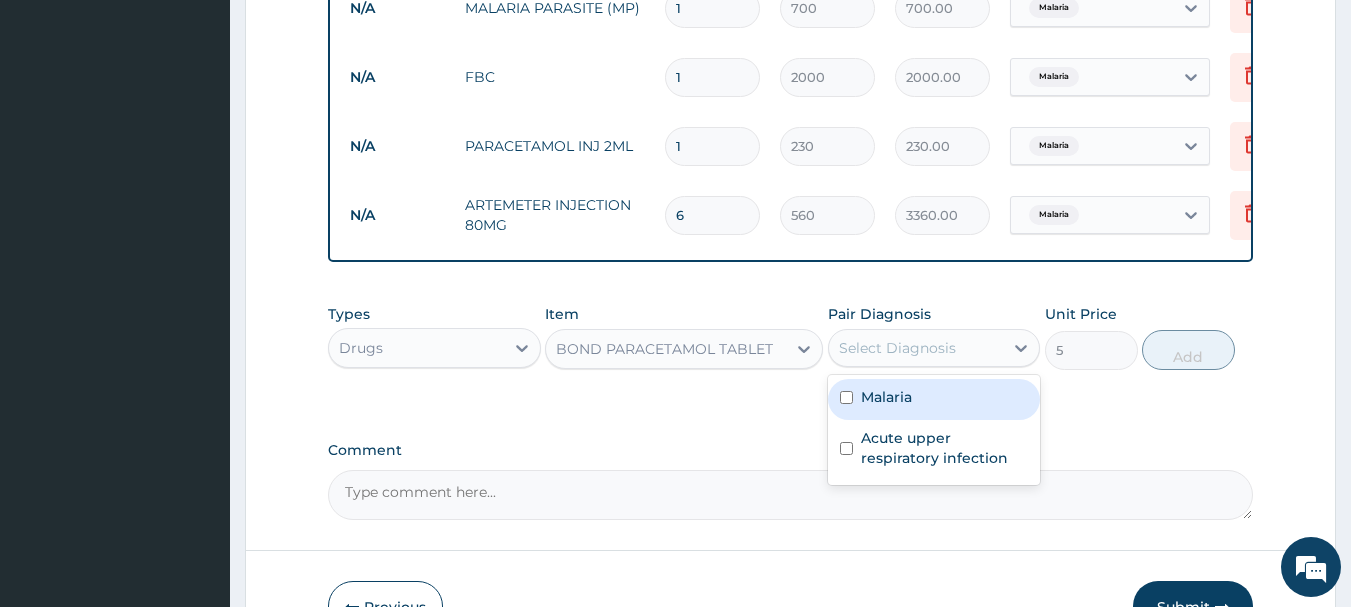 click on "Malaria" at bounding box center (934, 399) 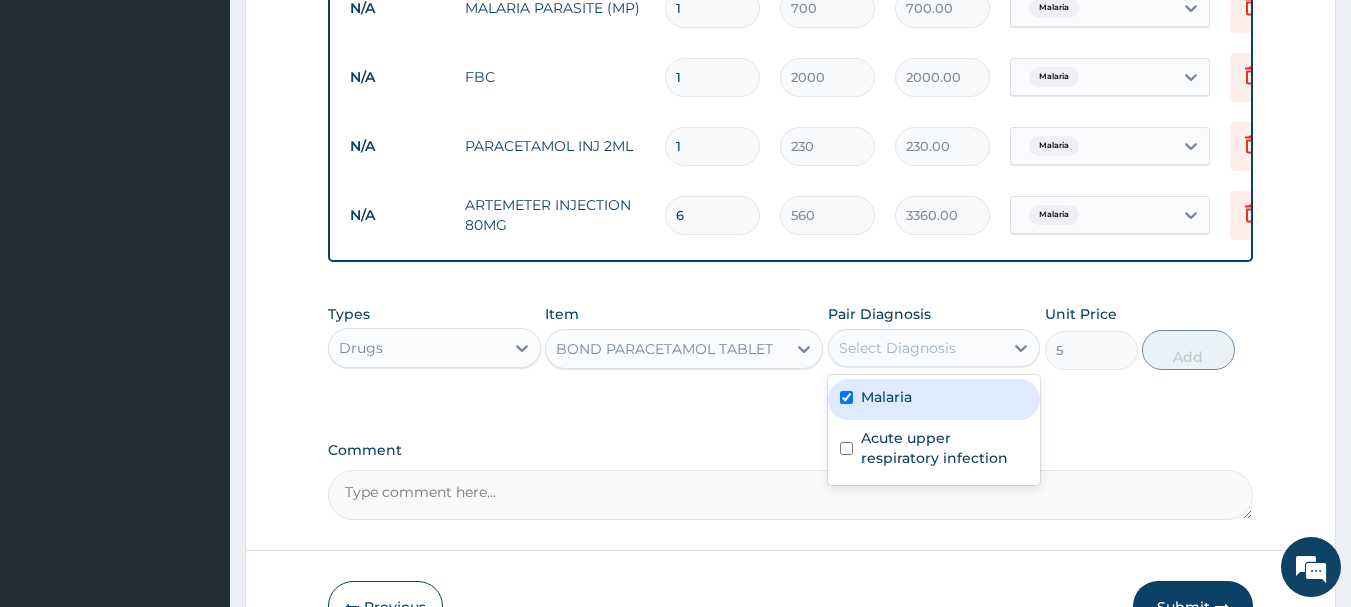 checkbox on "true" 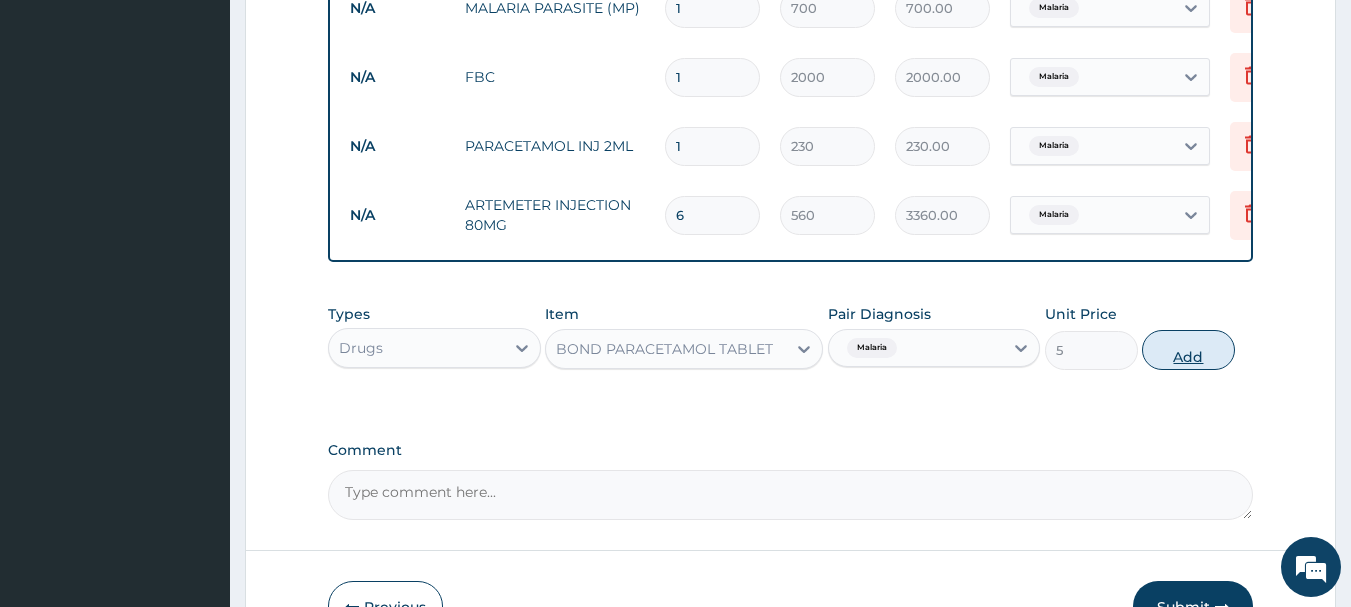 click on "Add" at bounding box center [1188, 350] 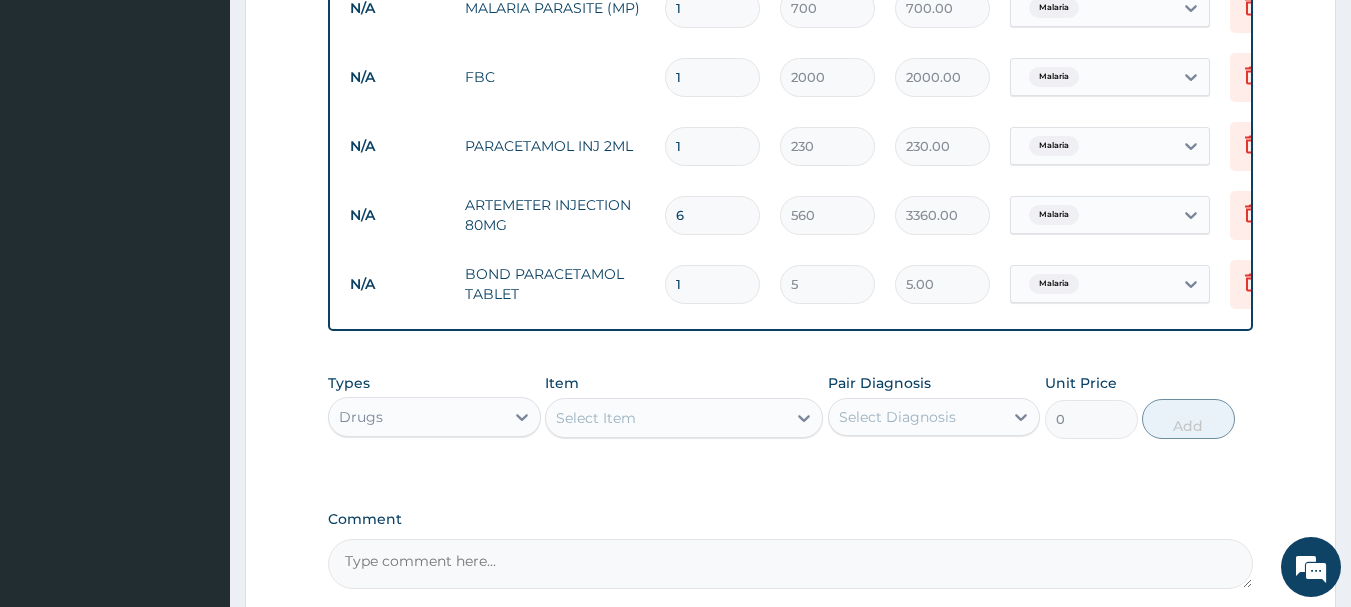 type on "18" 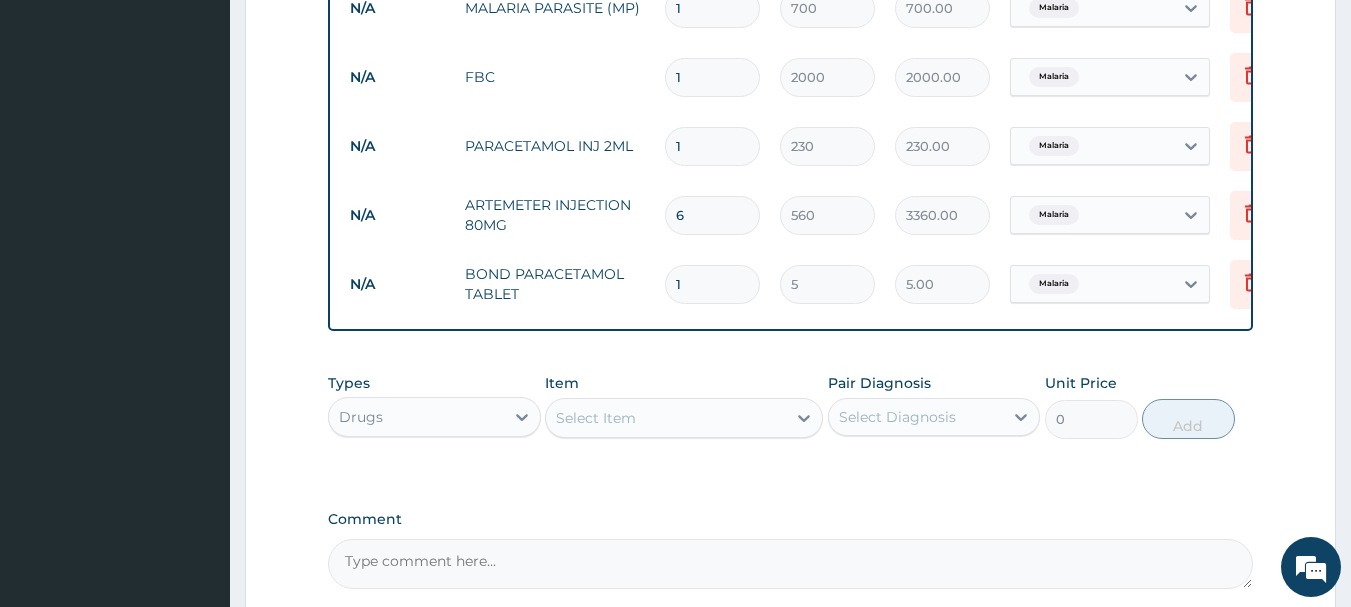 type on "90.00" 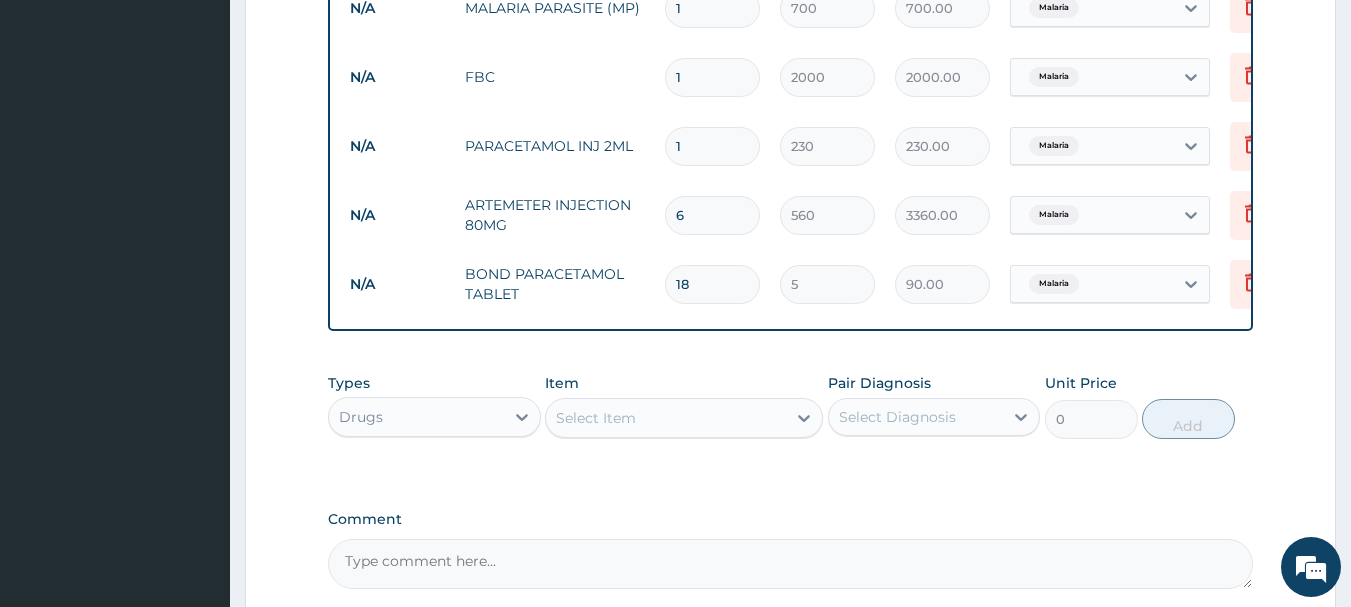 type on "18" 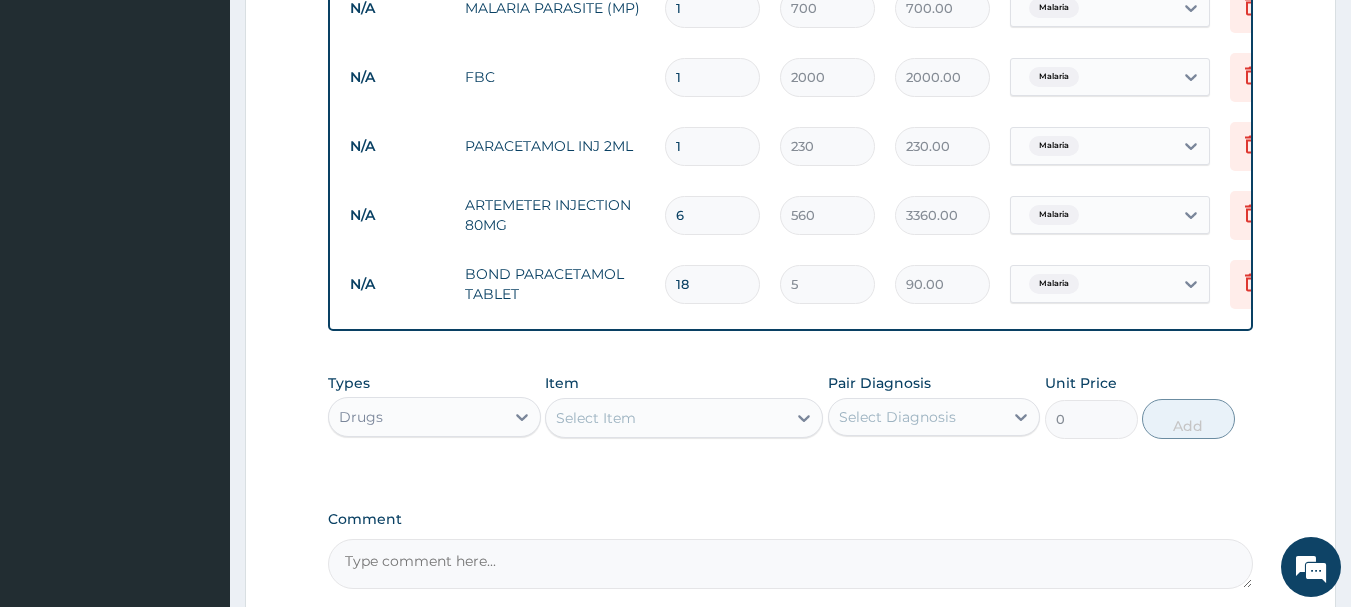 click on "Select Item" at bounding box center (596, 418) 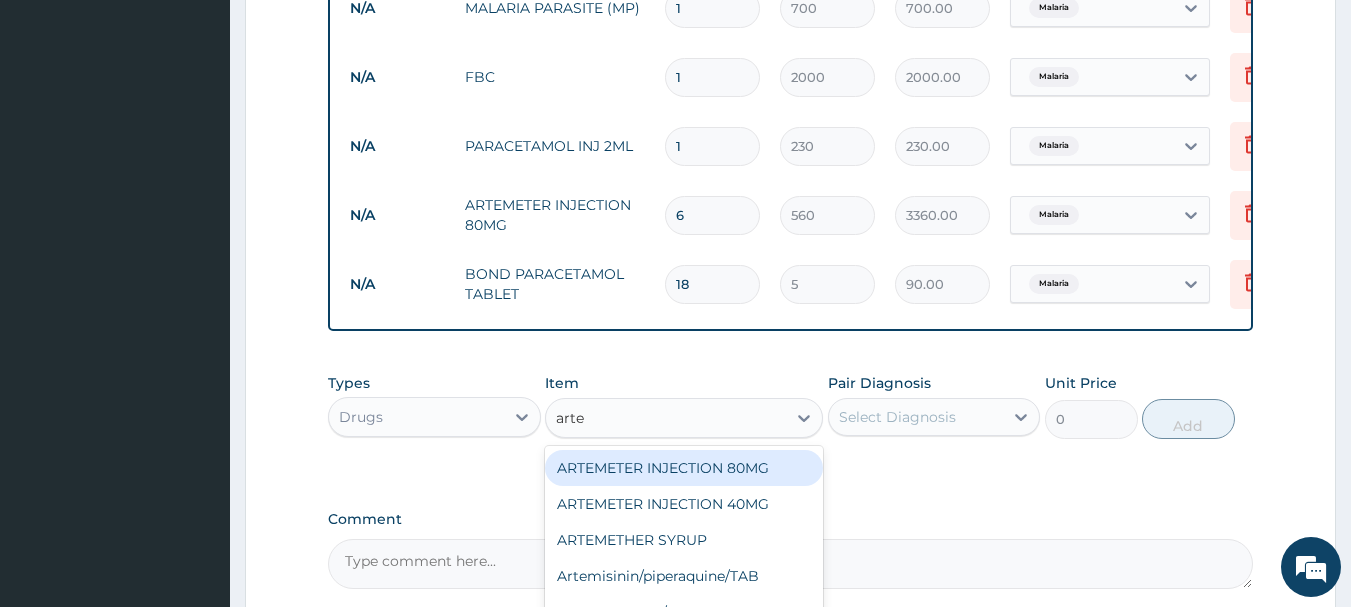 type on "arteq" 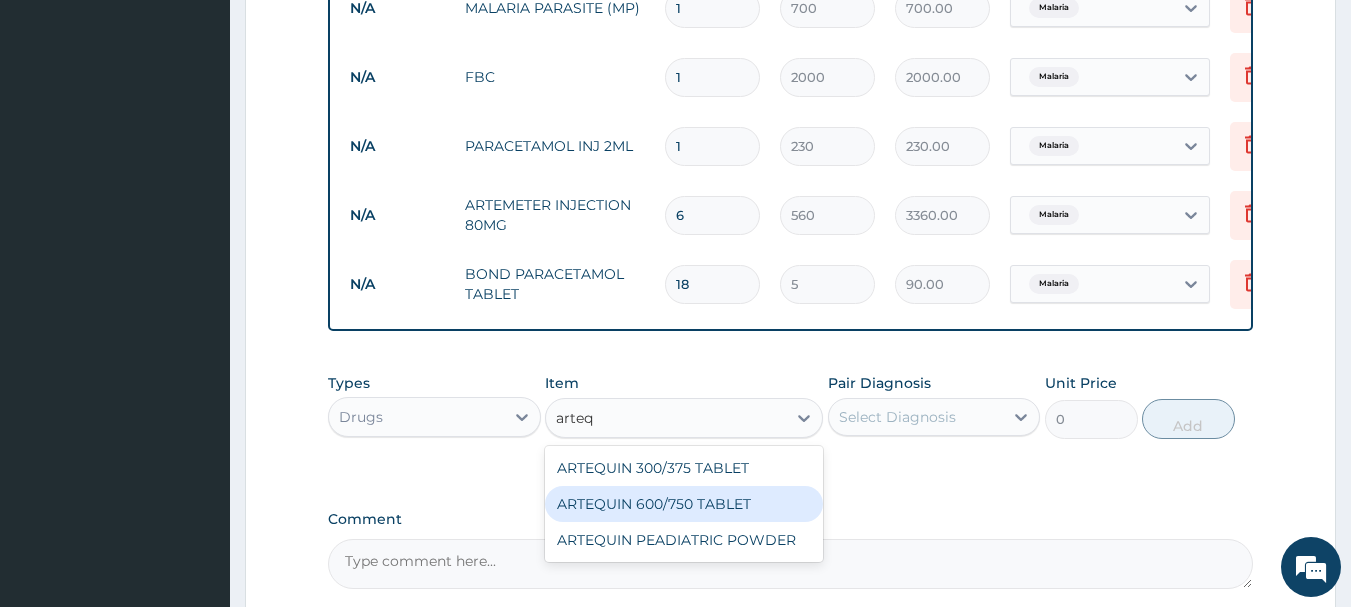 click on "ARTEQUIN 600/750 TABLET" at bounding box center [684, 504] 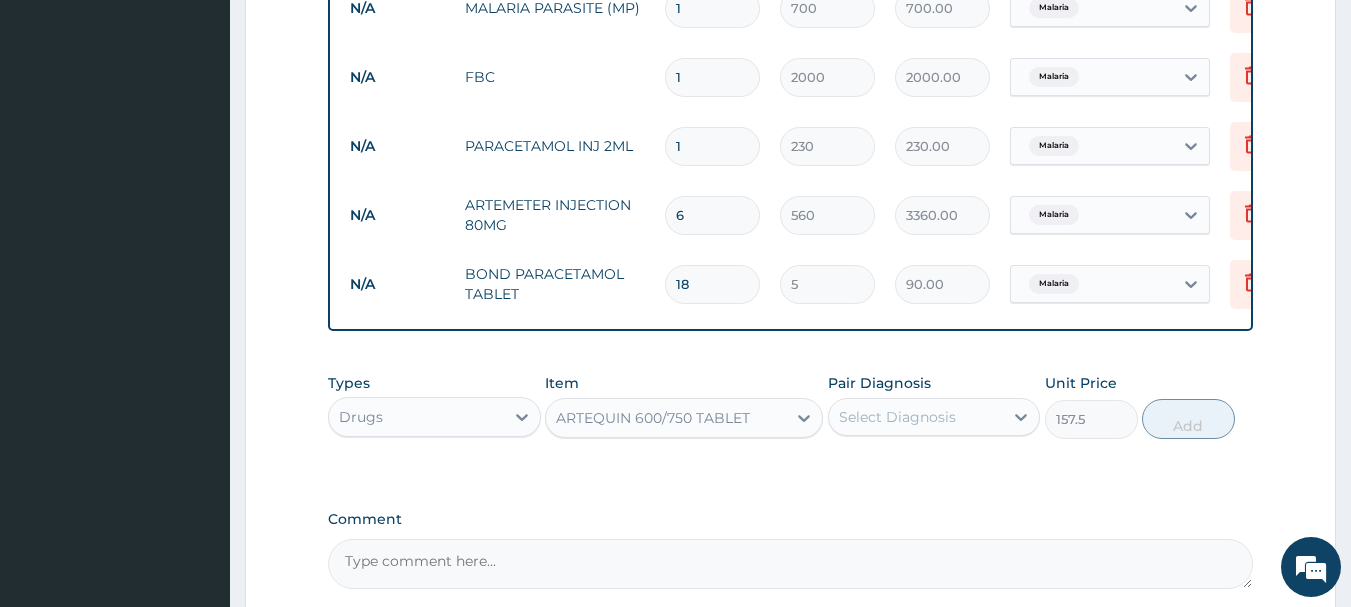 click on "Select Diagnosis" at bounding box center [916, 417] 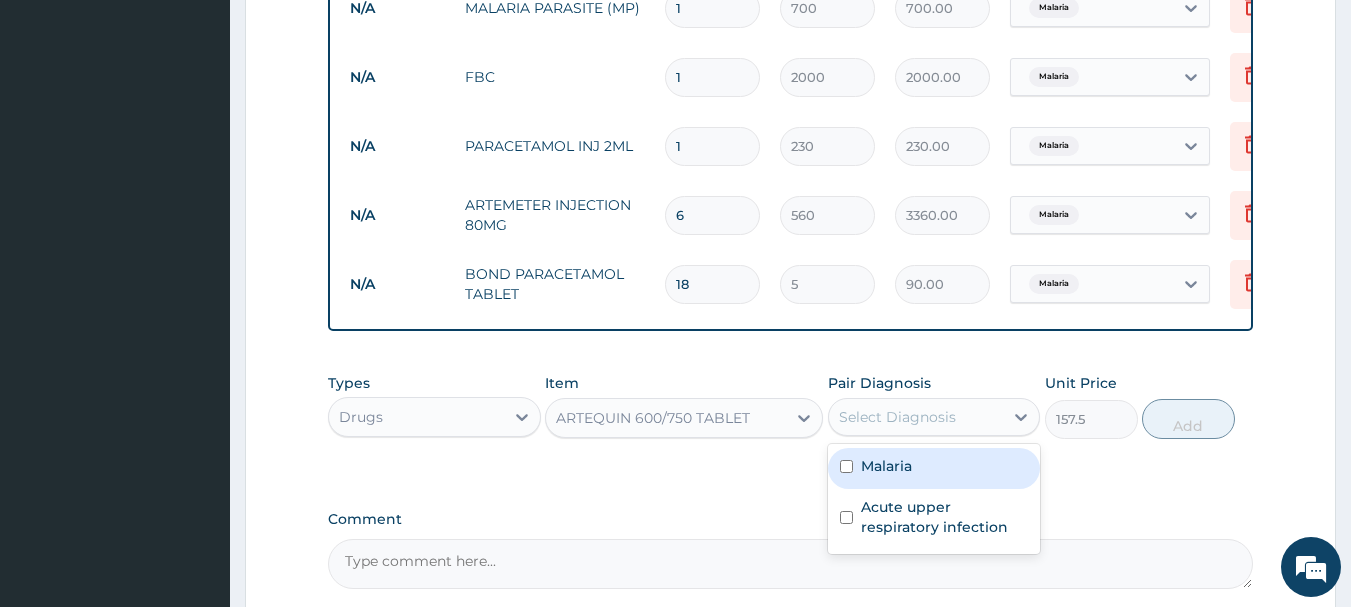 click on "Malaria" at bounding box center [886, 466] 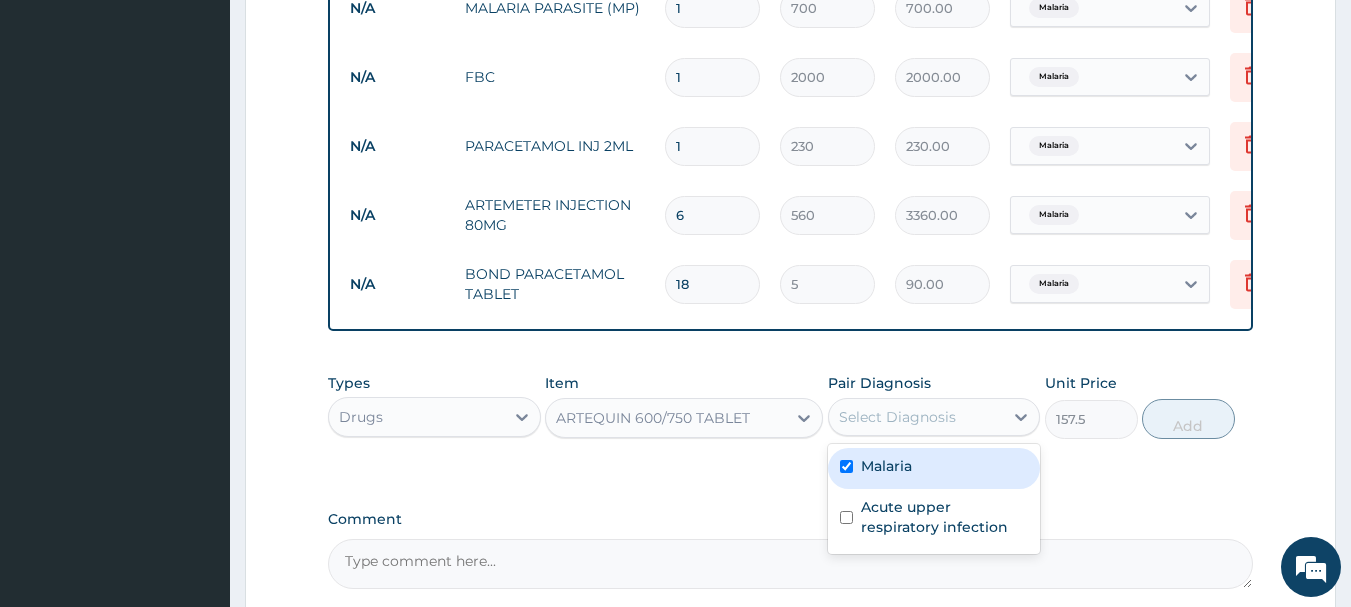checkbox on "true" 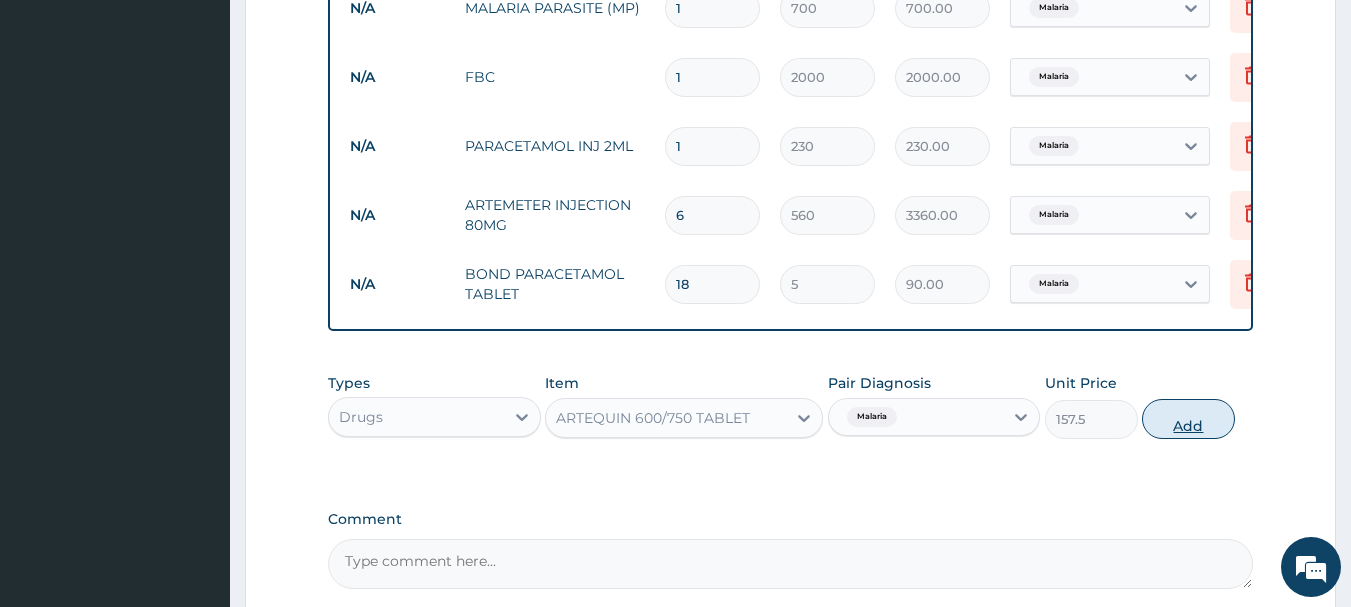 click on "Add" at bounding box center [1188, 419] 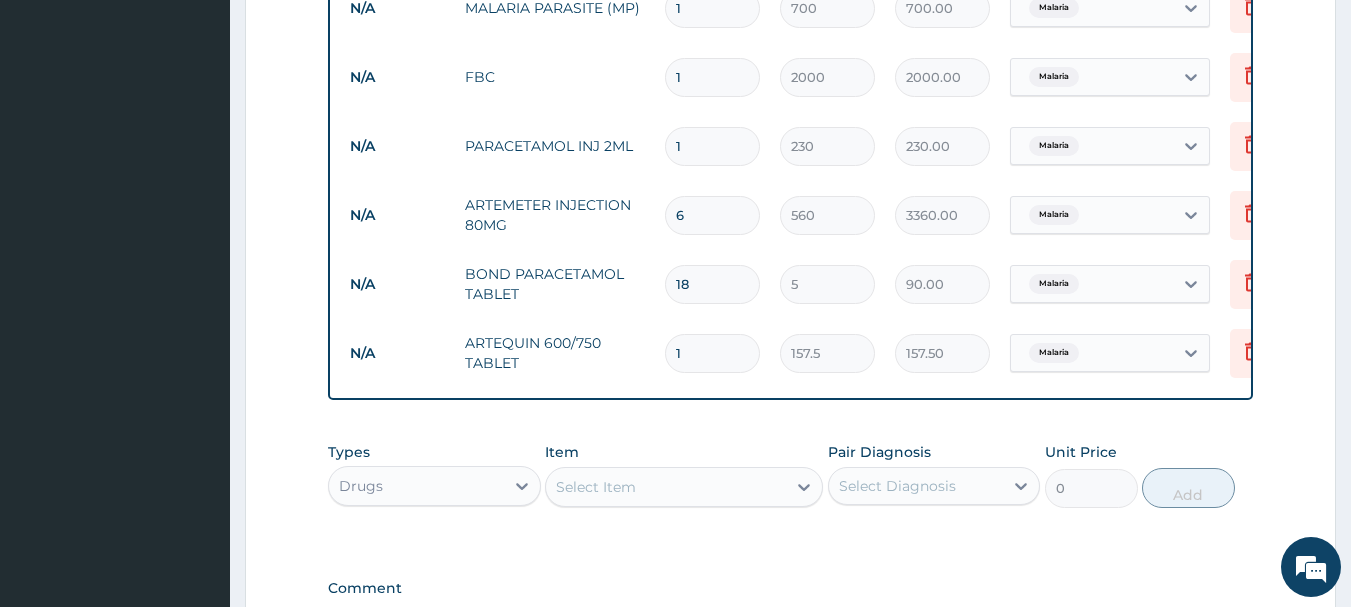type 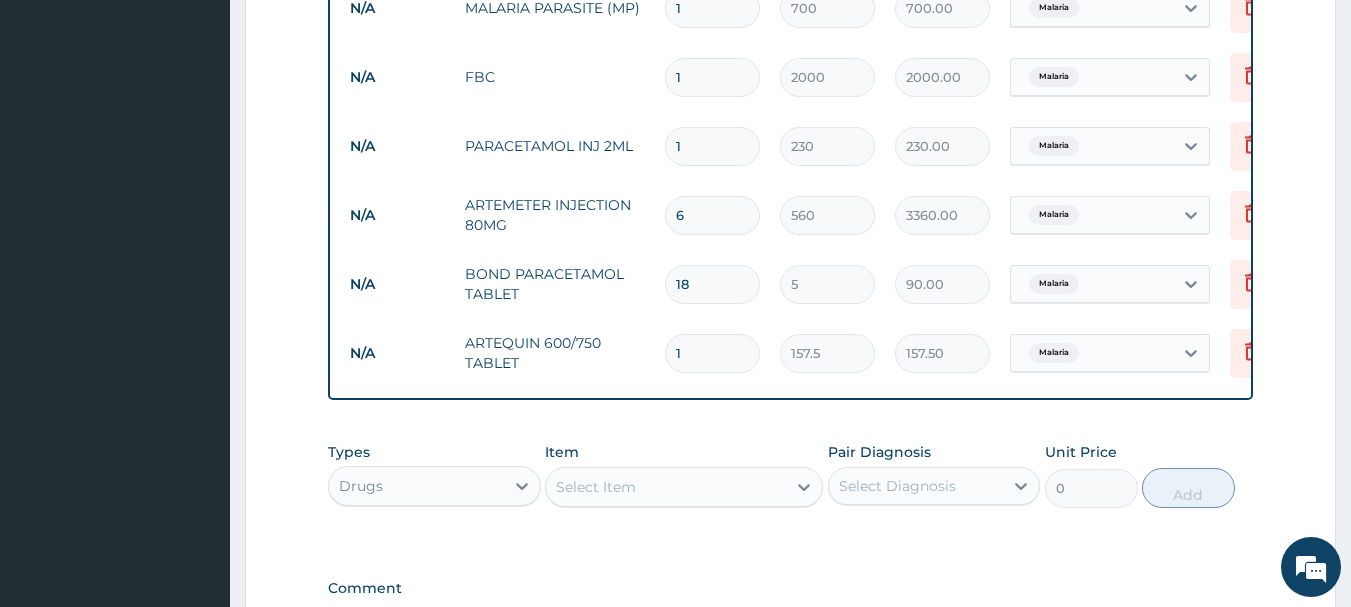 type on "0.00" 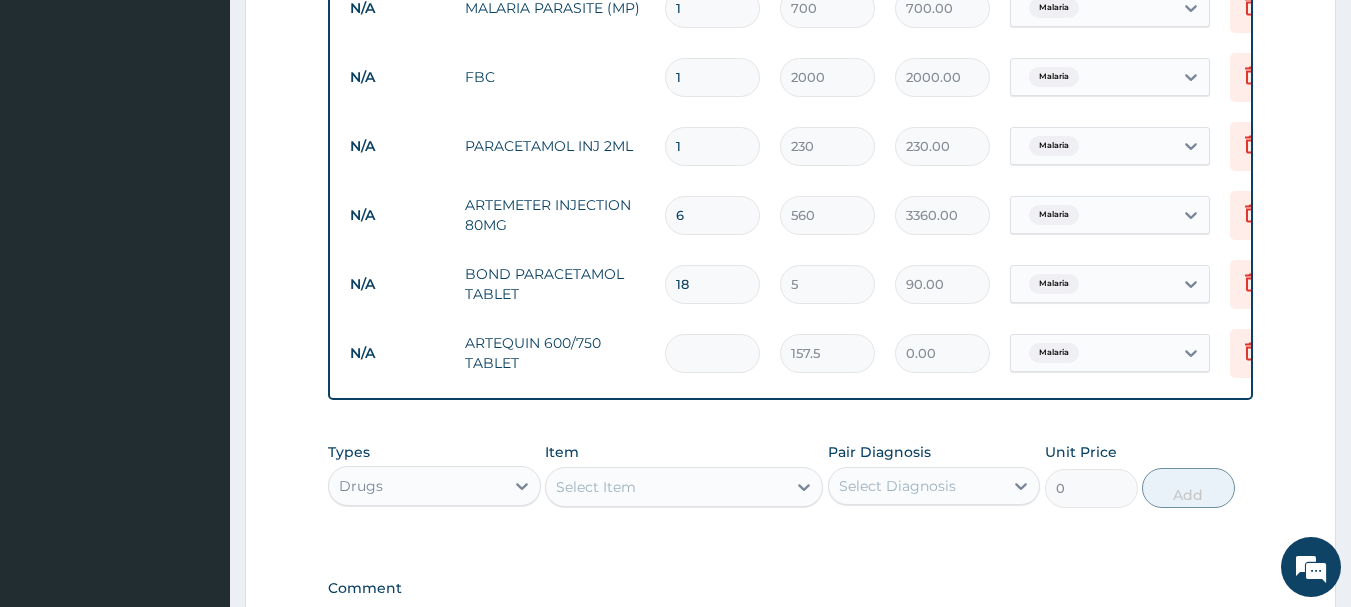 type on "6" 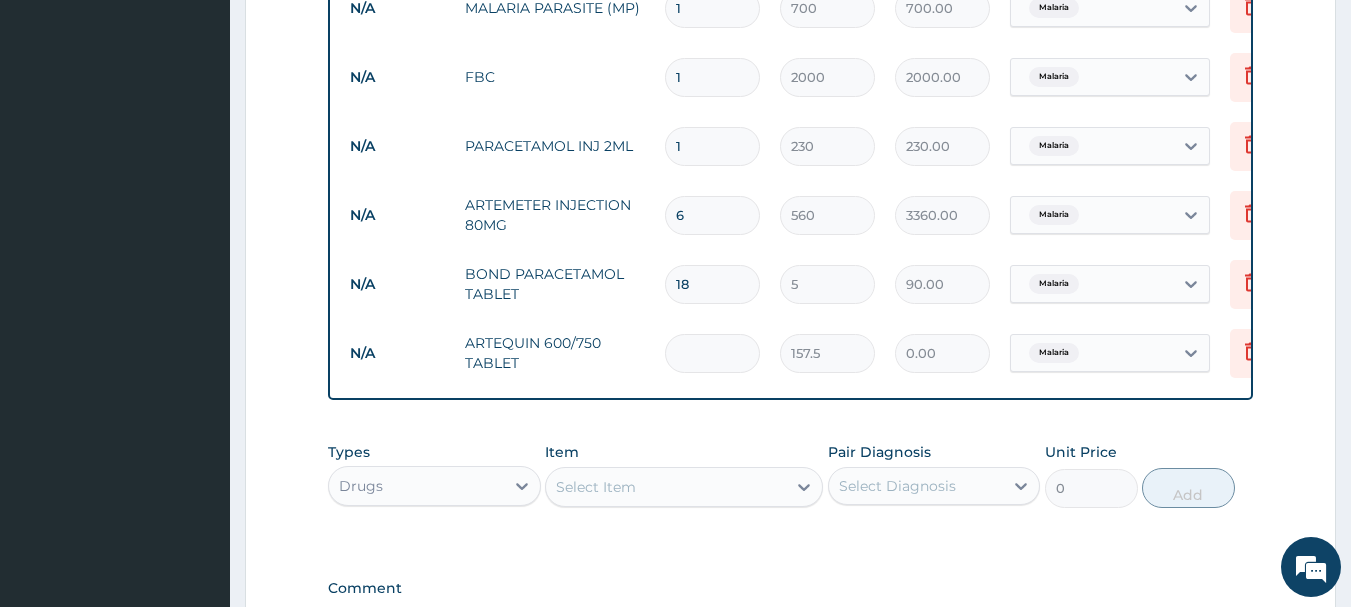 type on "945.00" 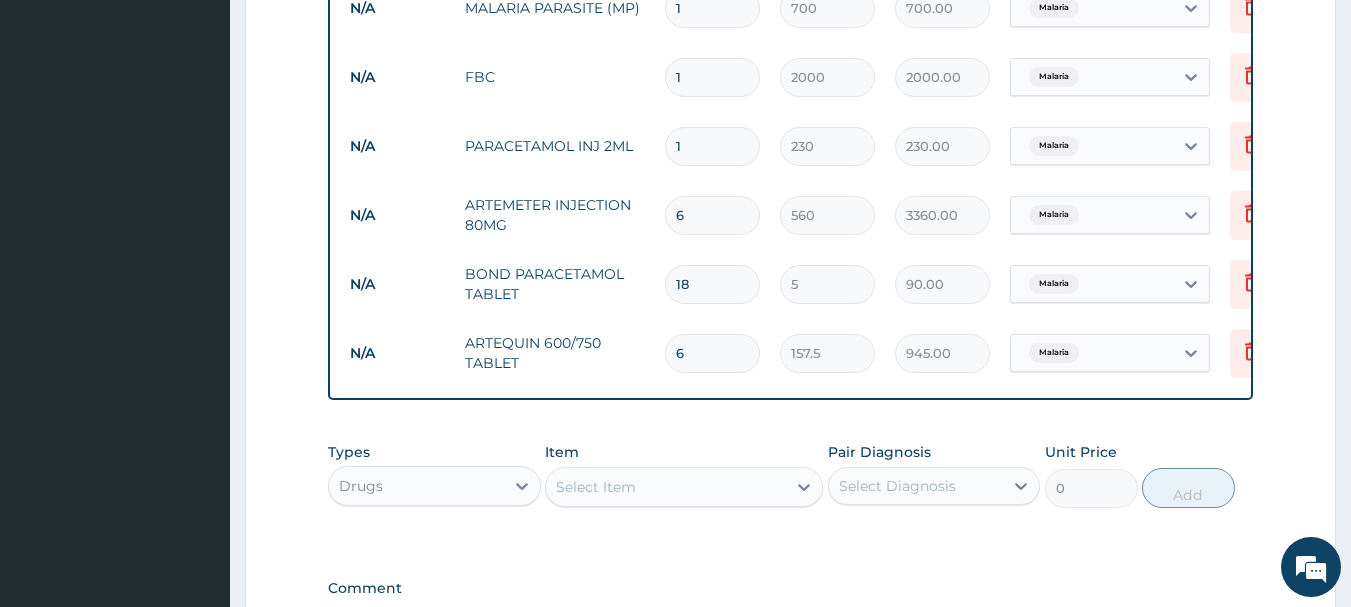 scroll, scrollTop: 1055, scrollLeft: 0, axis: vertical 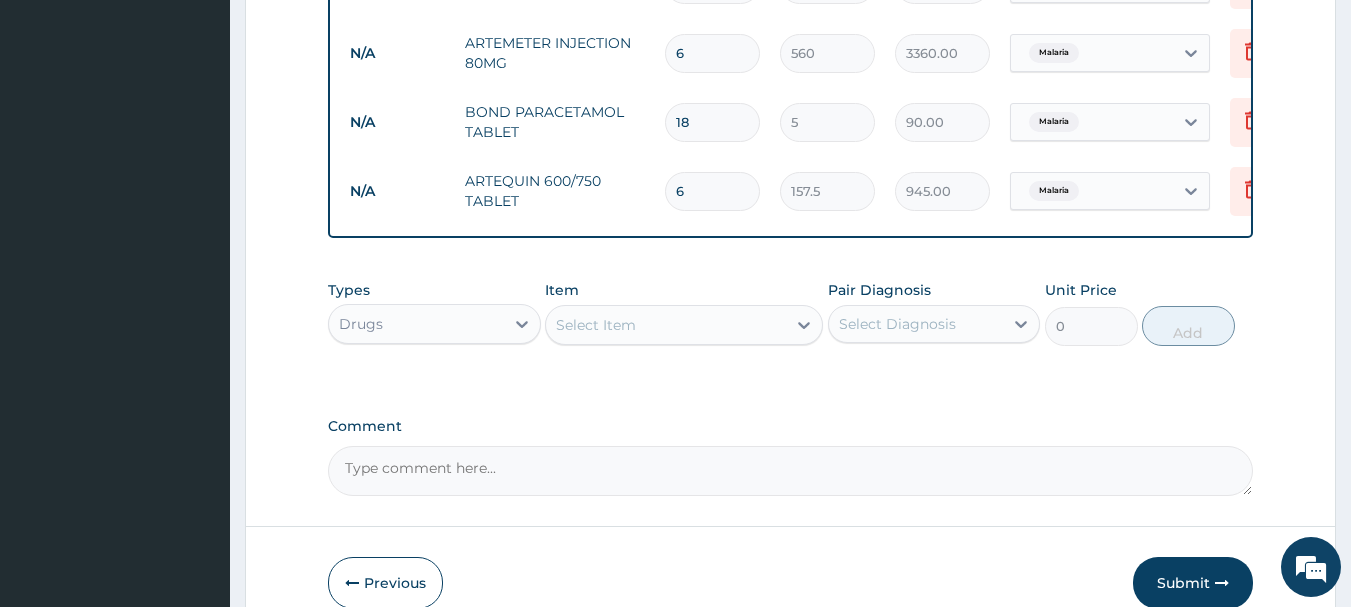 type on "6" 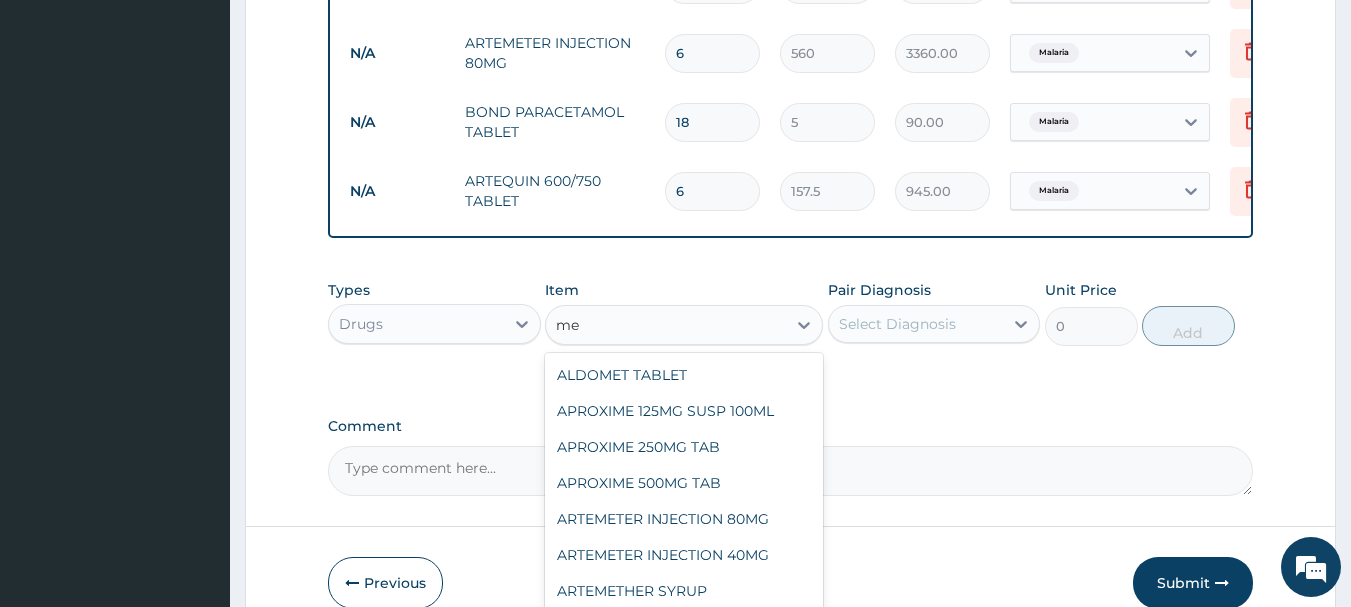type on "m" 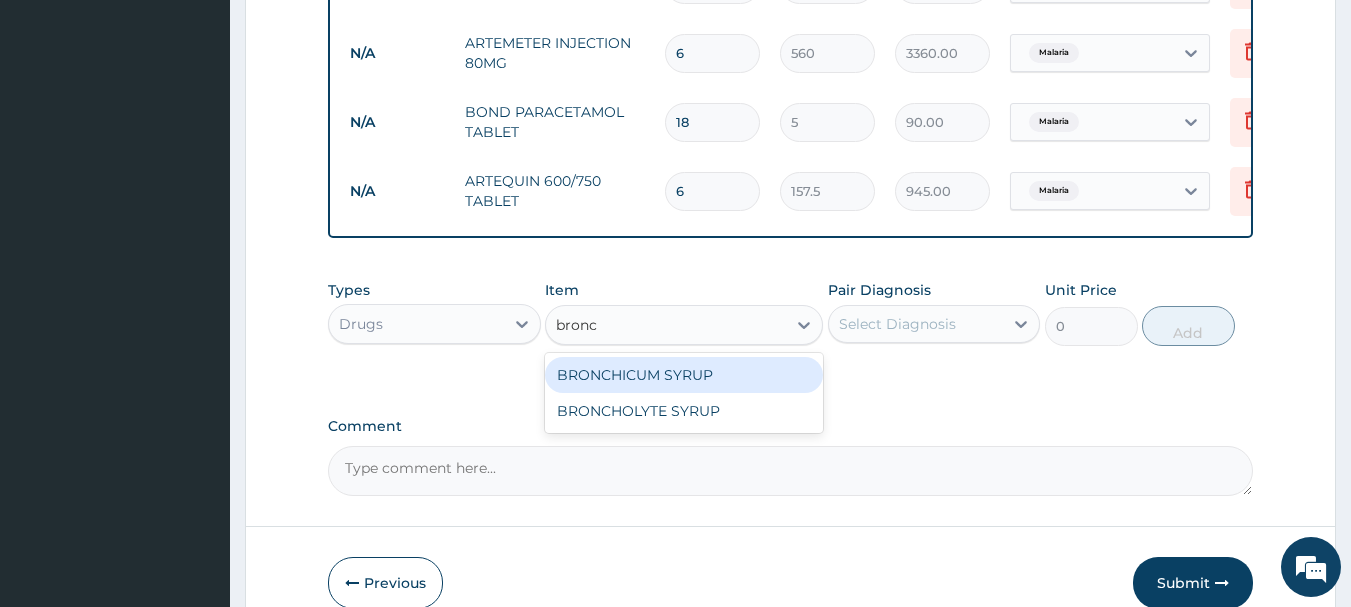 type on "bronch" 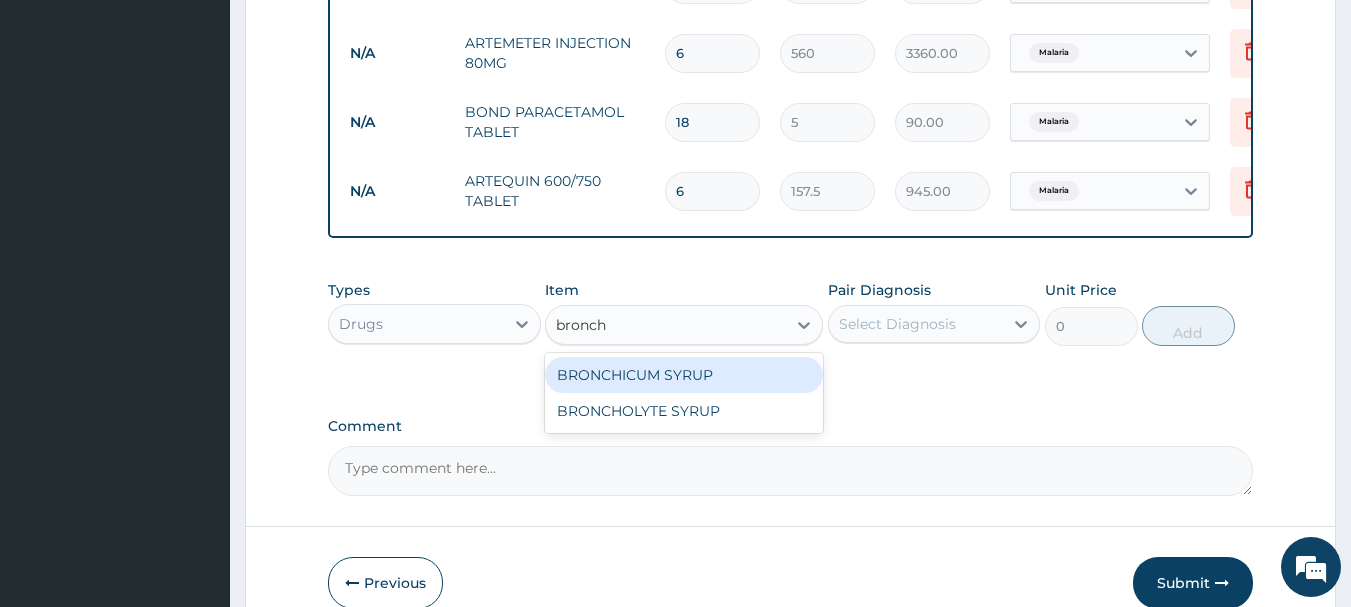 click on "BRONCHICUM SYRUP" at bounding box center (684, 375) 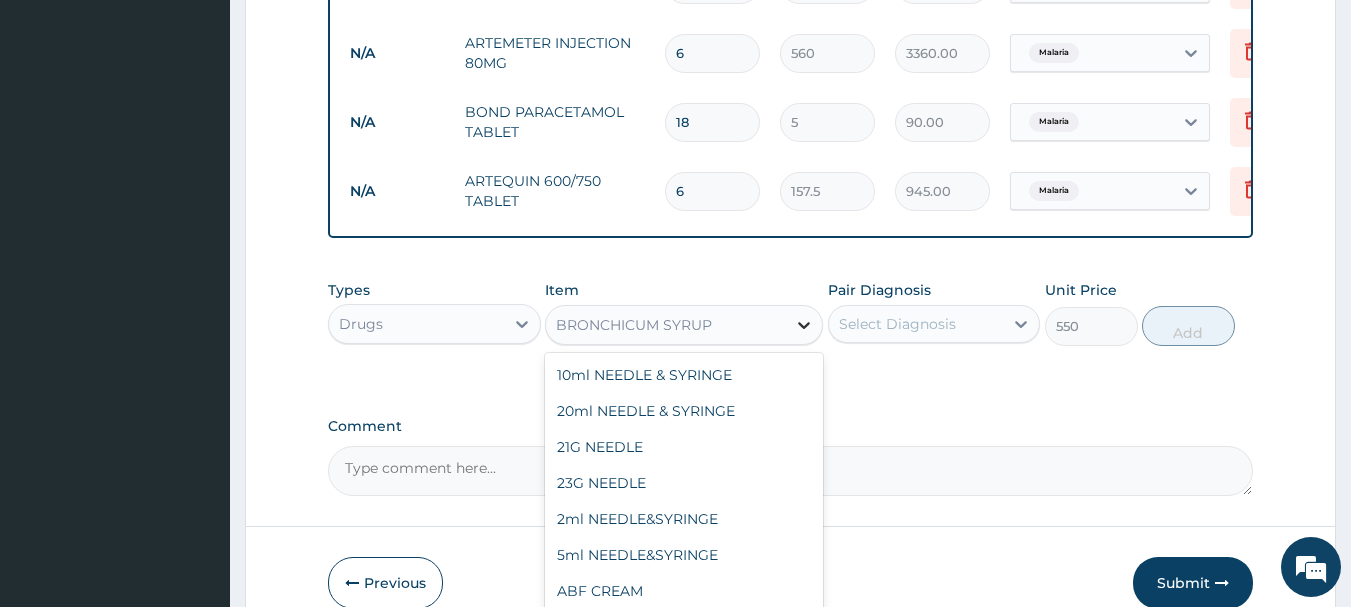 click at bounding box center (804, 325) 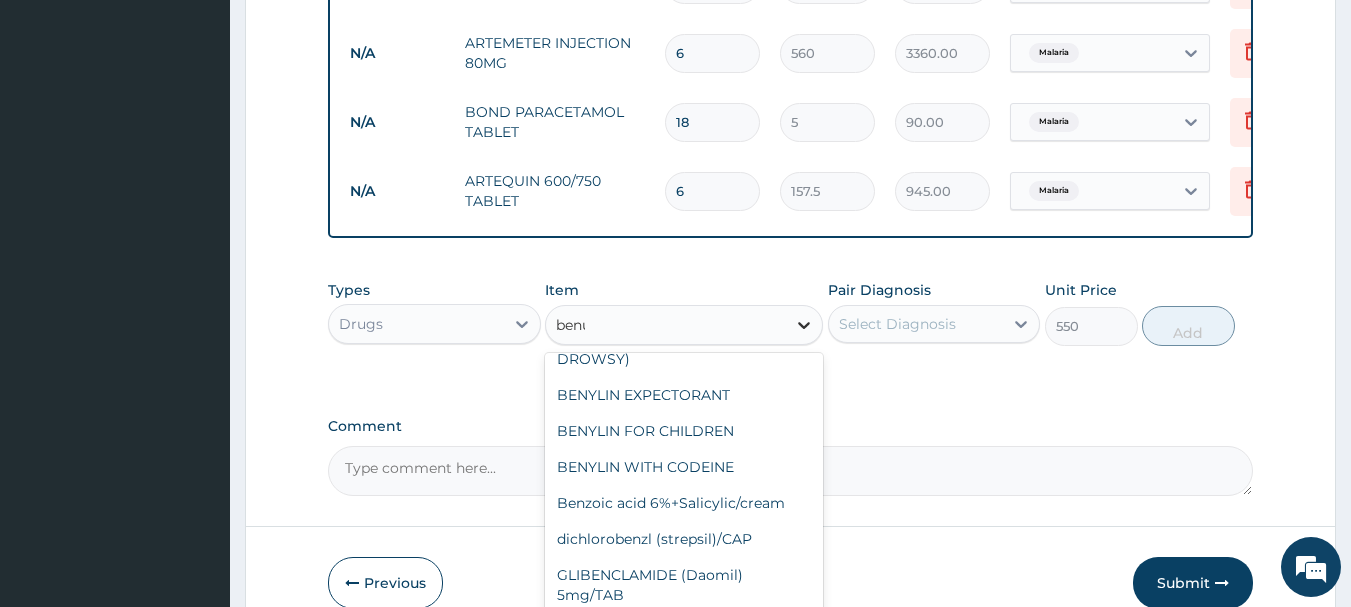 scroll, scrollTop: 0, scrollLeft: 0, axis: both 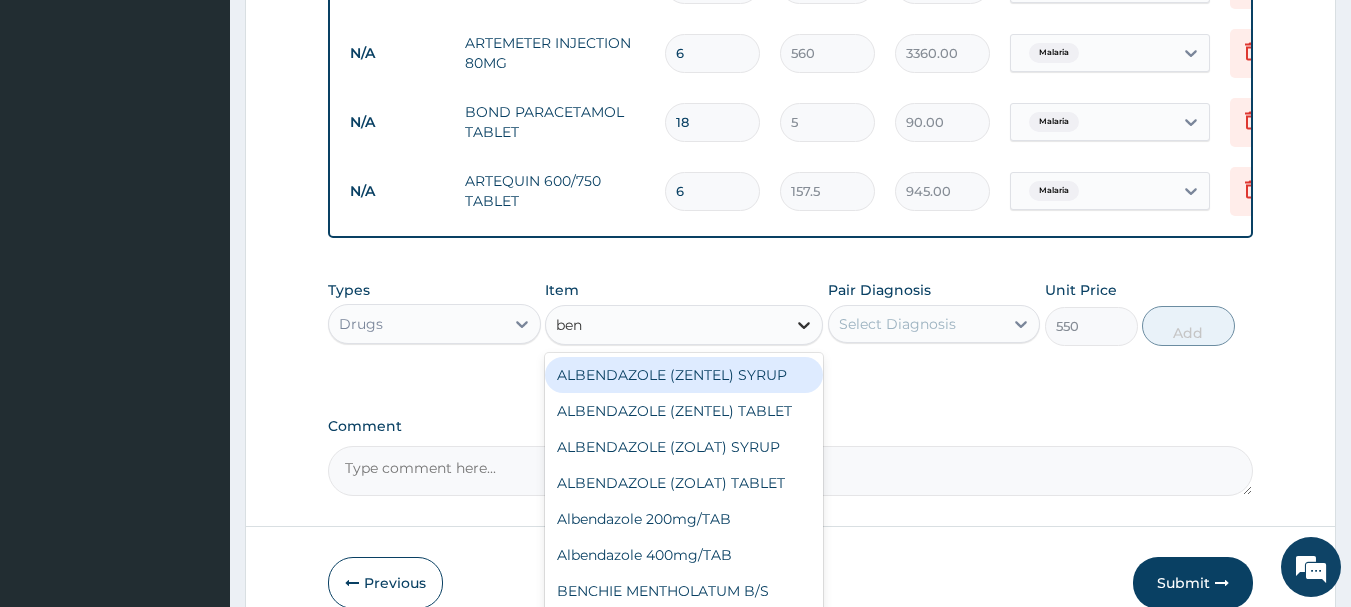 type on "beny" 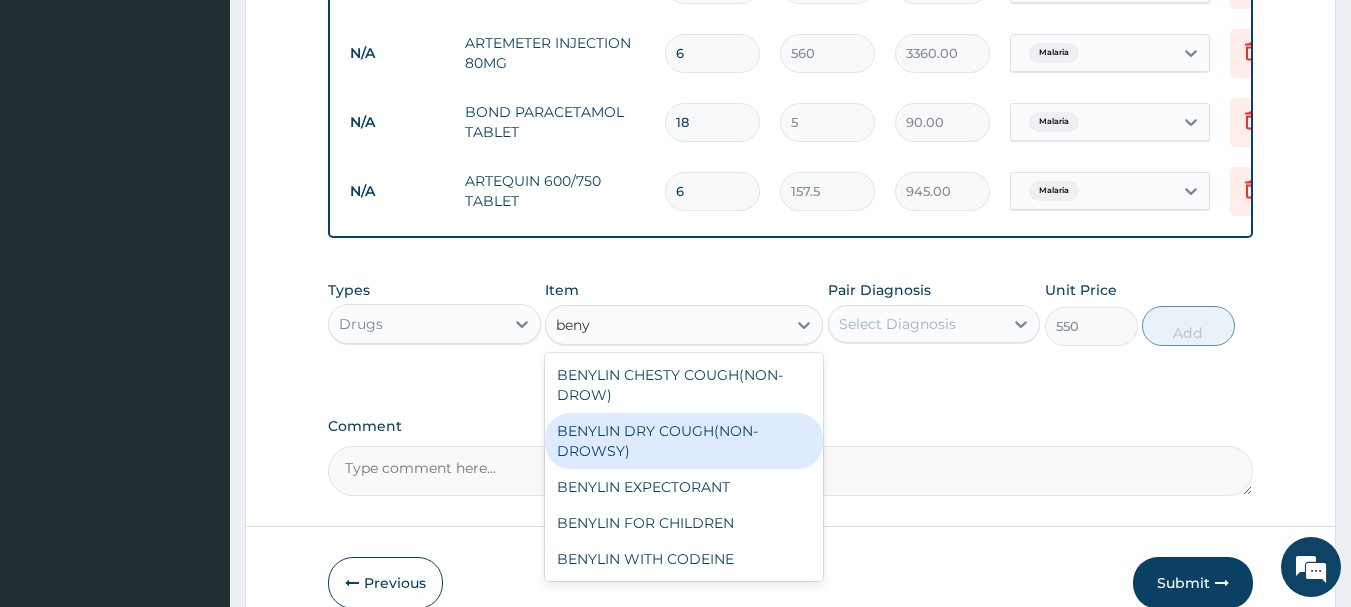 click on "BENYLIN DRY COUGH(NON-DROWSY)" at bounding box center [684, 441] 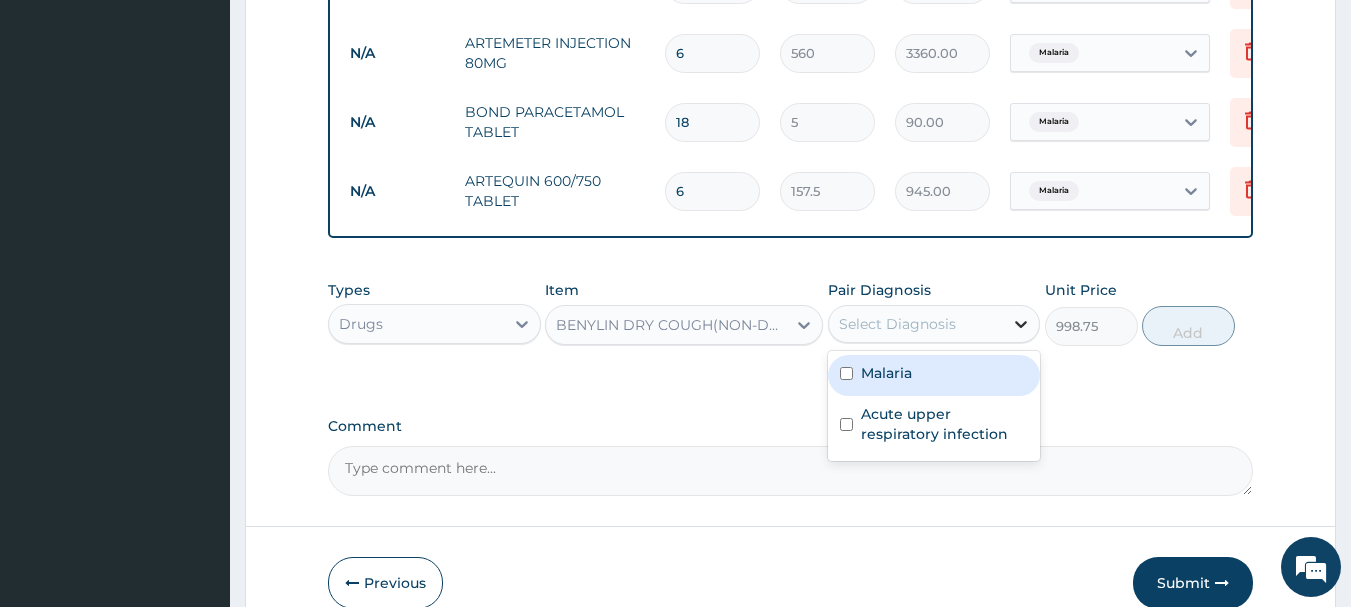 click 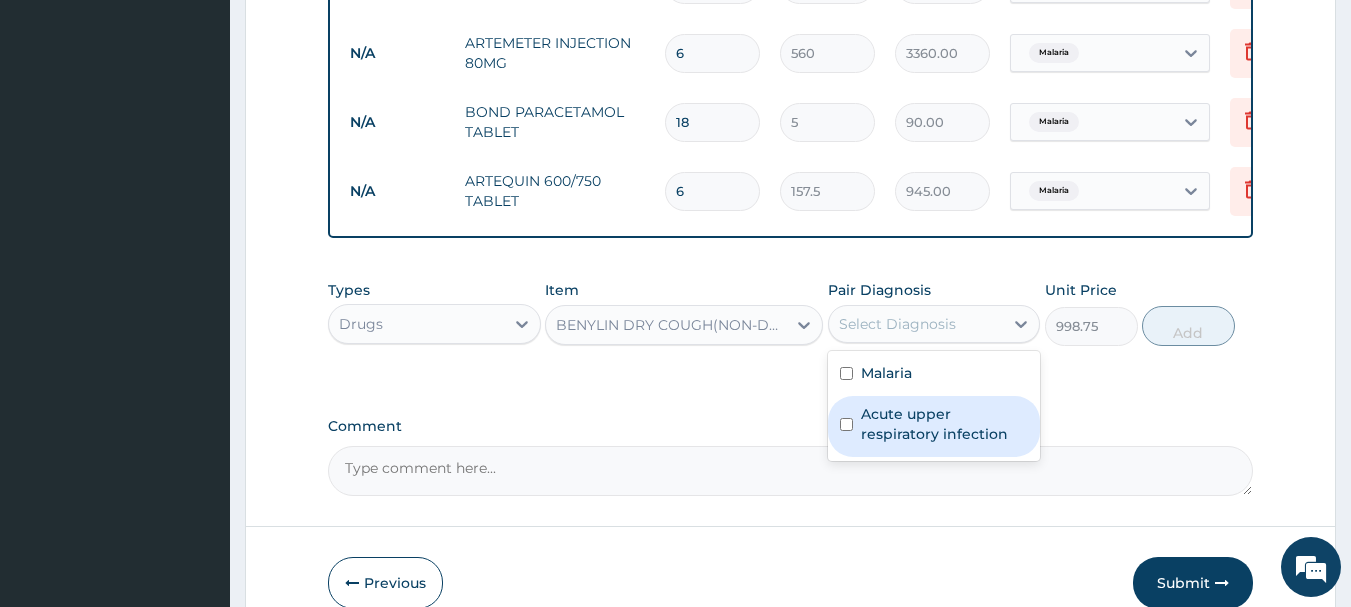 click on "Acute upper respiratory infection" at bounding box center (945, 424) 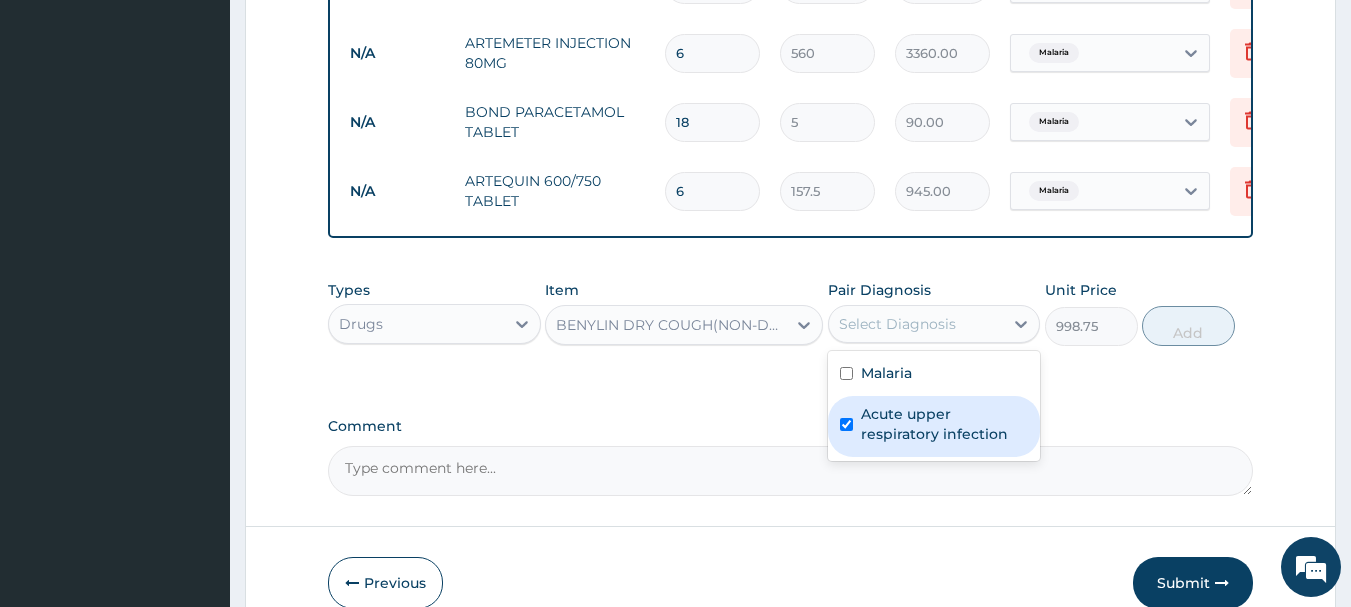 checkbox on "true" 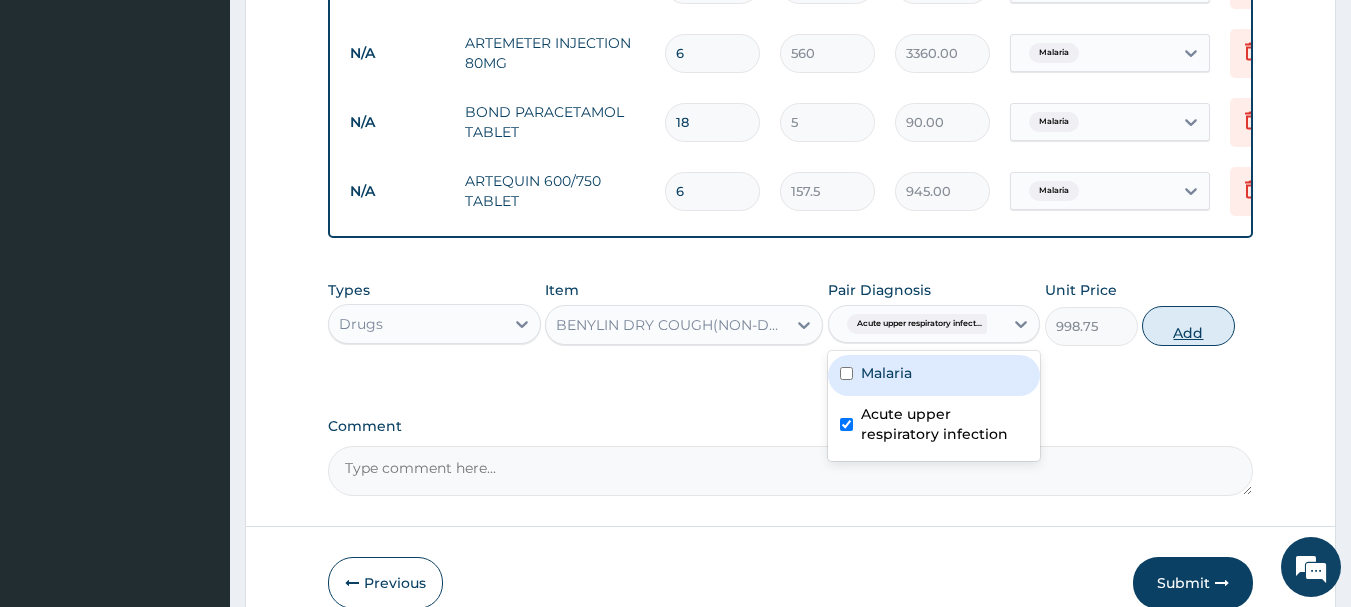 click on "Add" at bounding box center (1188, 326) 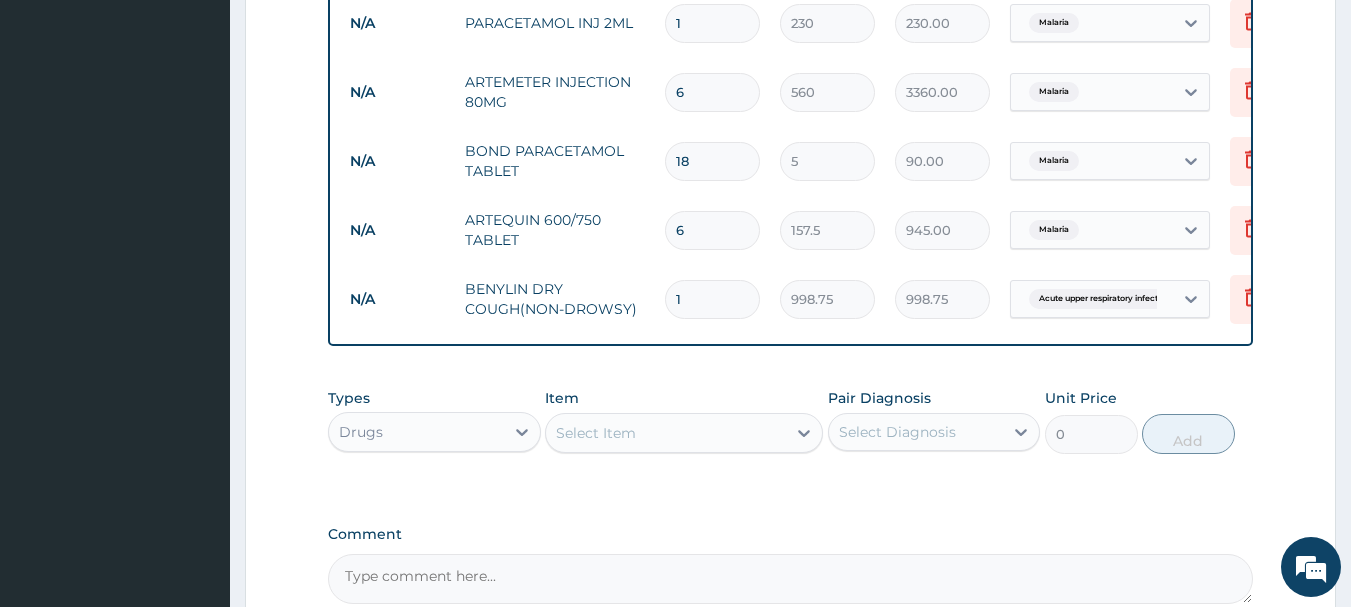 scroll, scrollTop: 1022, scrollLeft: 0, axis: vertical 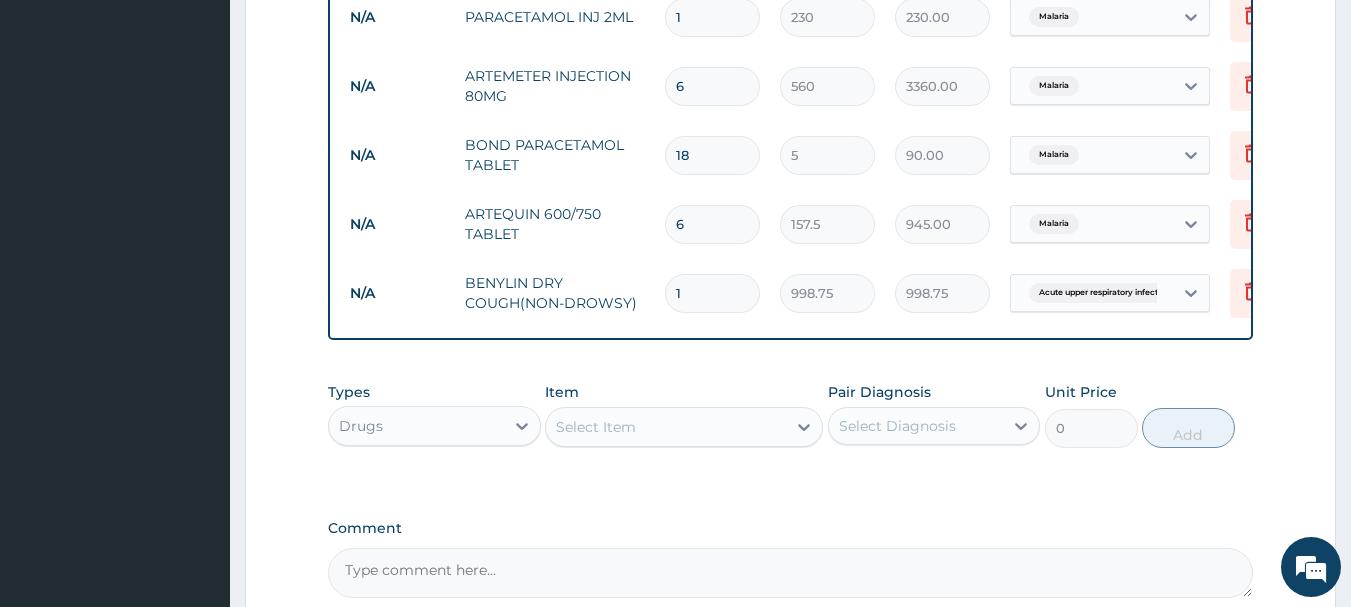 click on "Select Item" at bounding box center [666, 427] 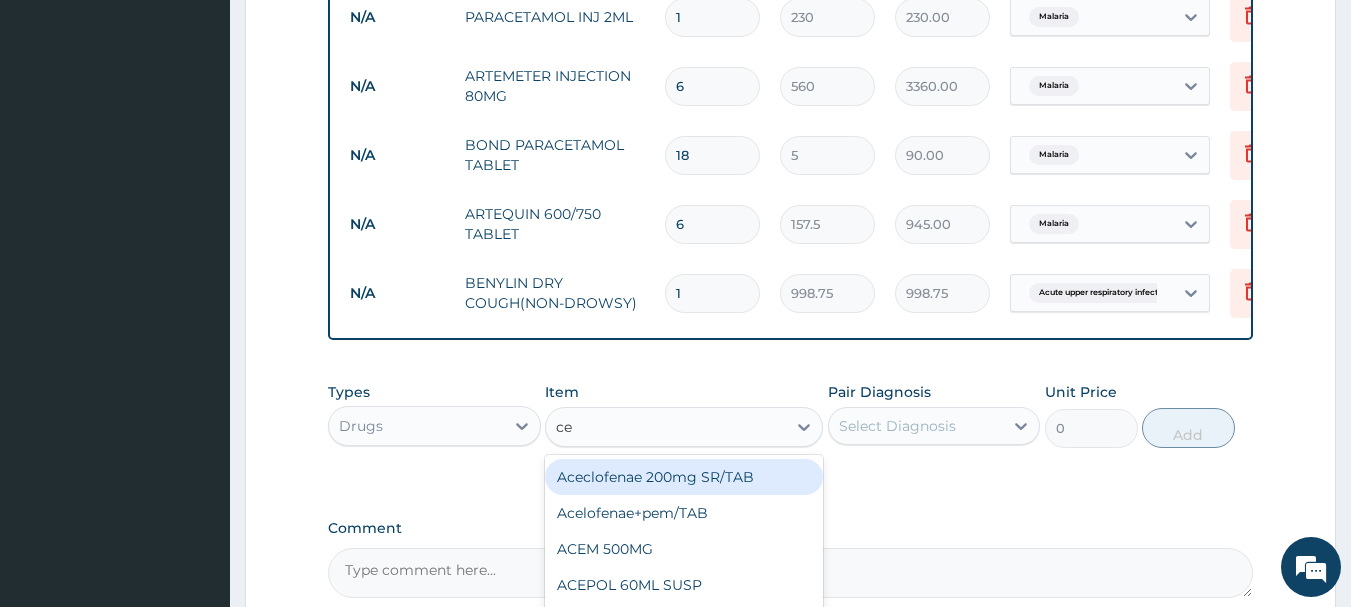 type on "cef" 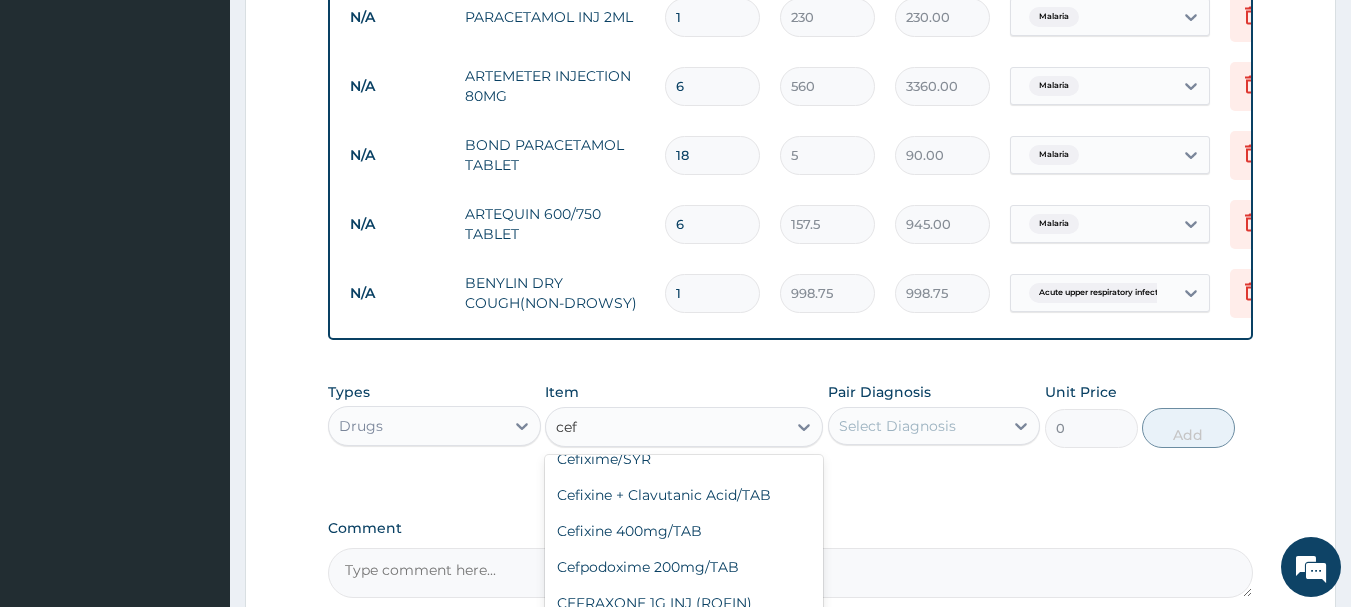scroll, scrollTop: 347, scrollLeft: 0, axis: vertical 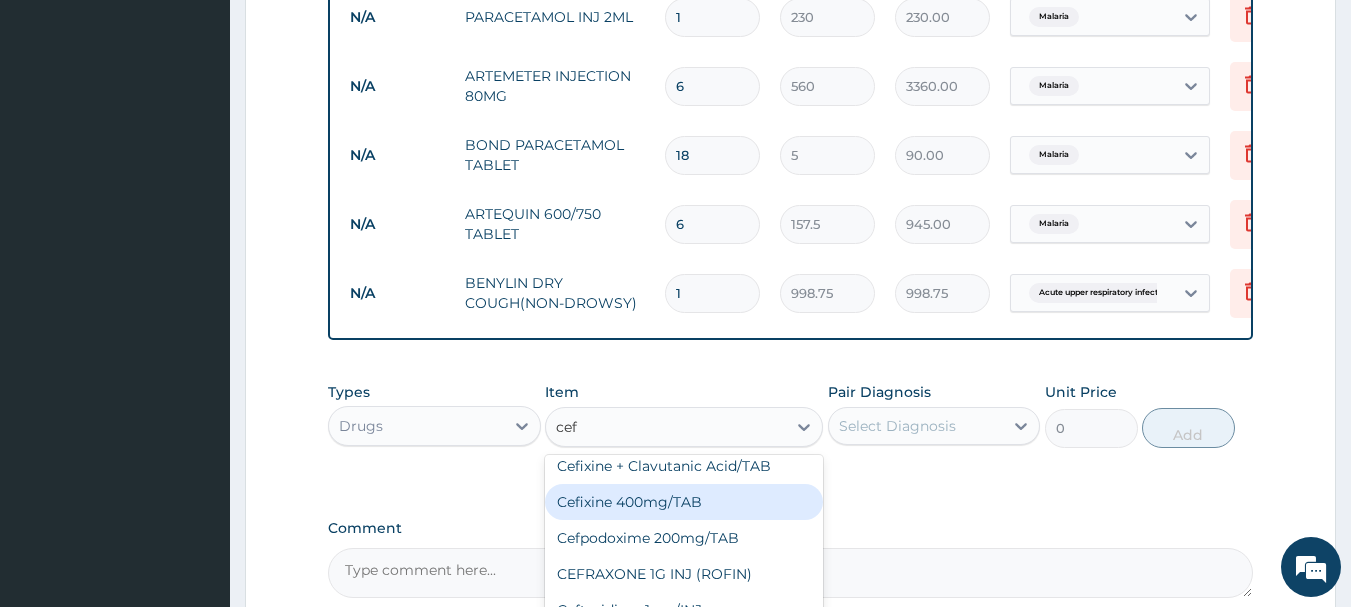 click on "Cefixine 400mg/TAB" at bounding box center (684, 502) 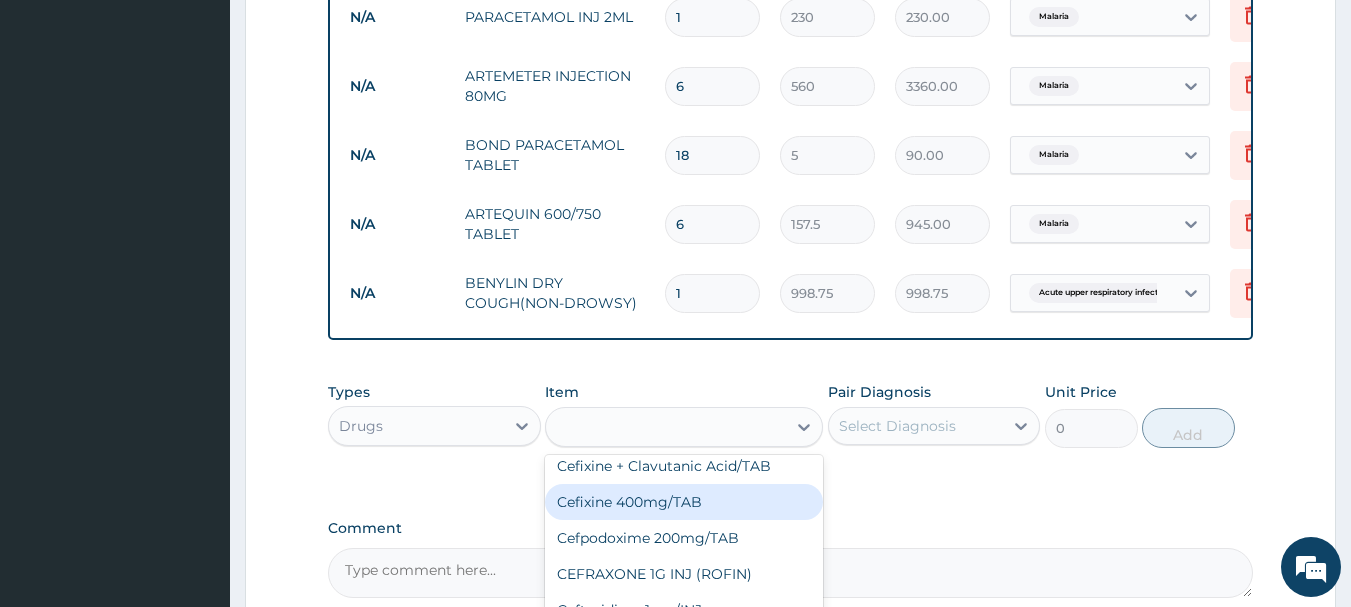 type on "195" 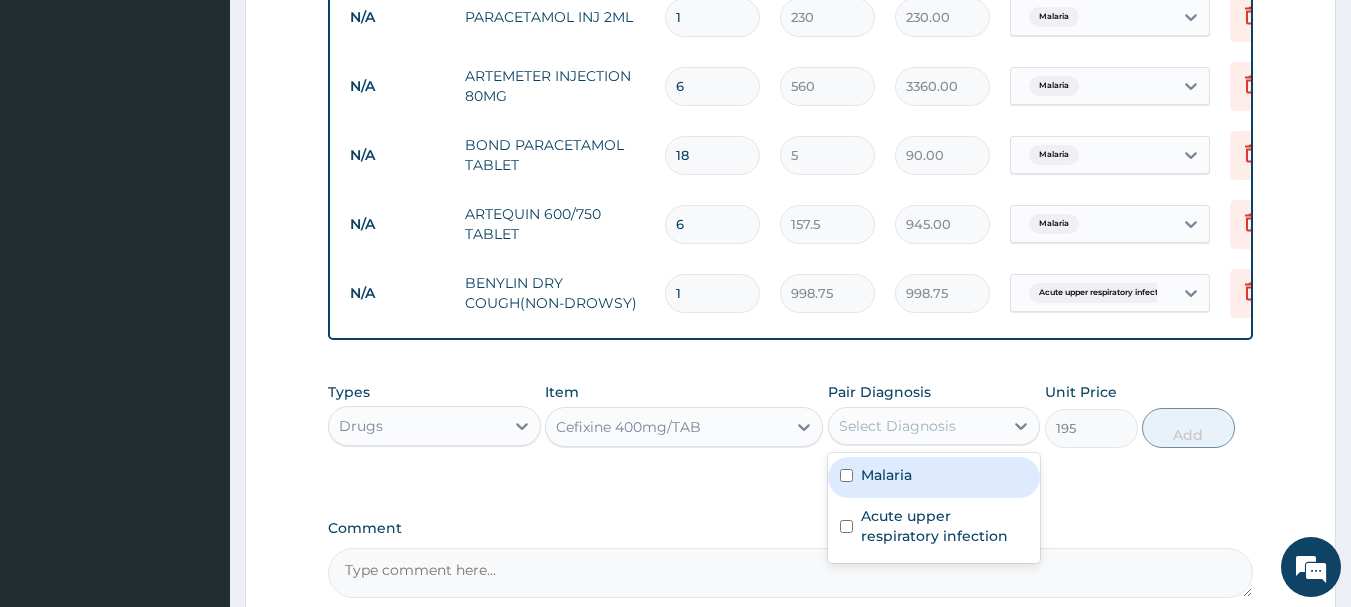 click on "Select Diagnosis" at bounding box center [897, 426] 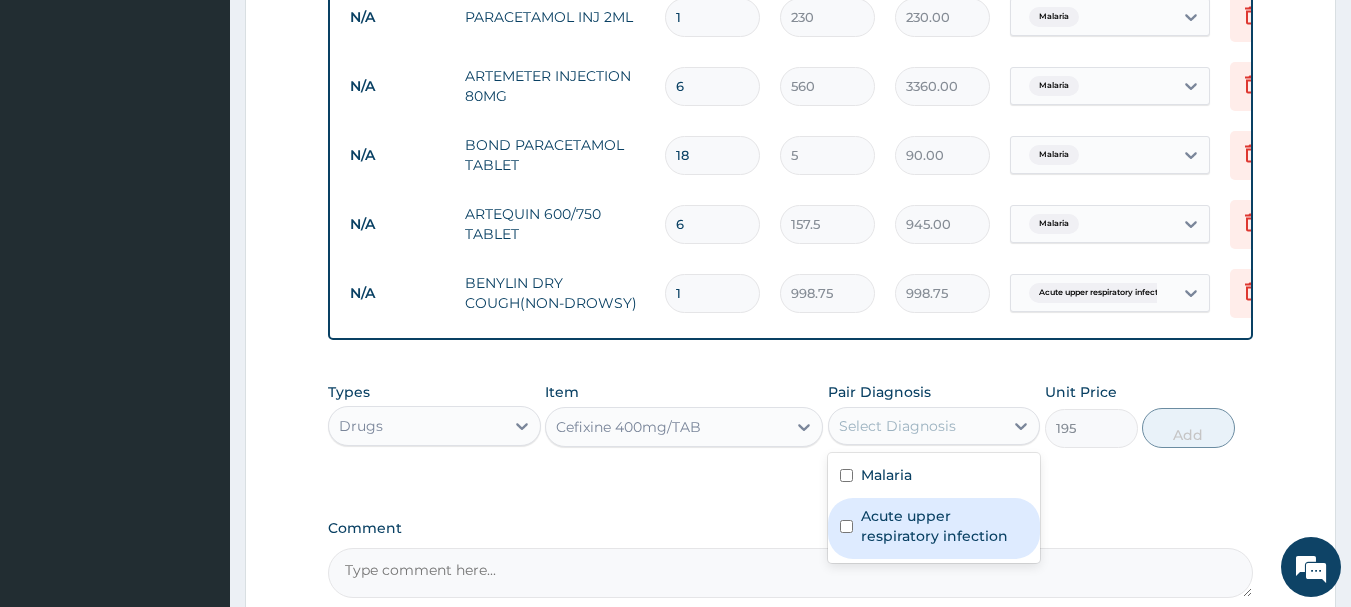 click on "Acute upper respiratory infection" at bounding box center (945, 526) 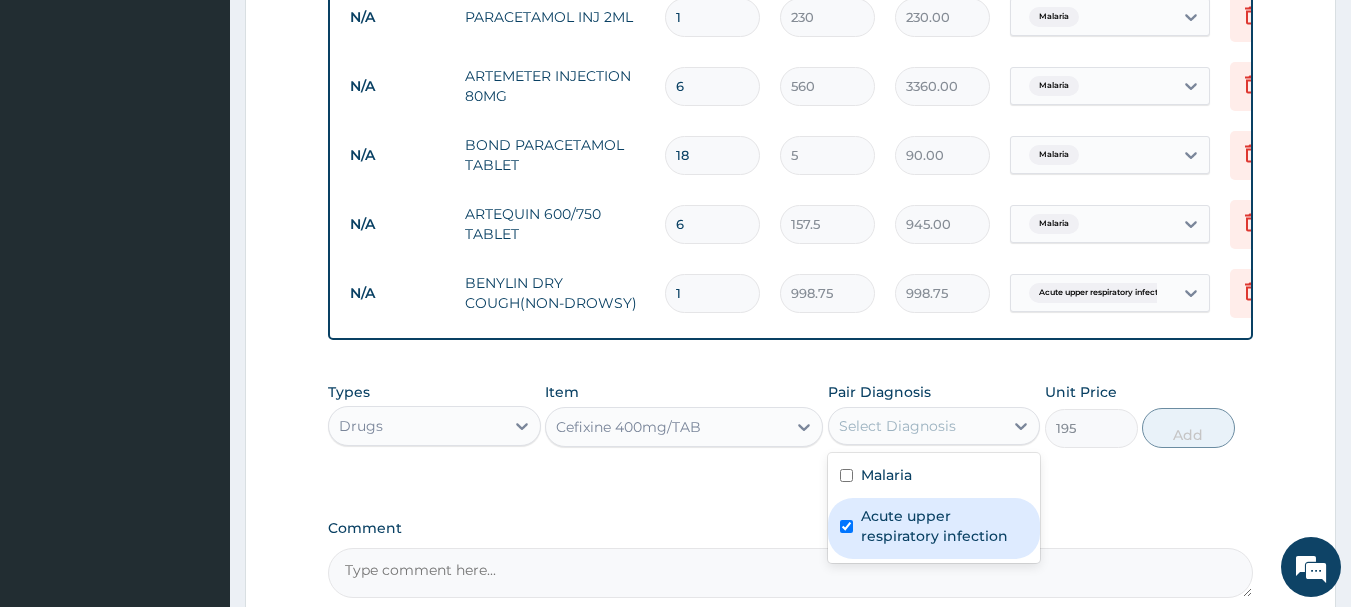 checkbox on "true" 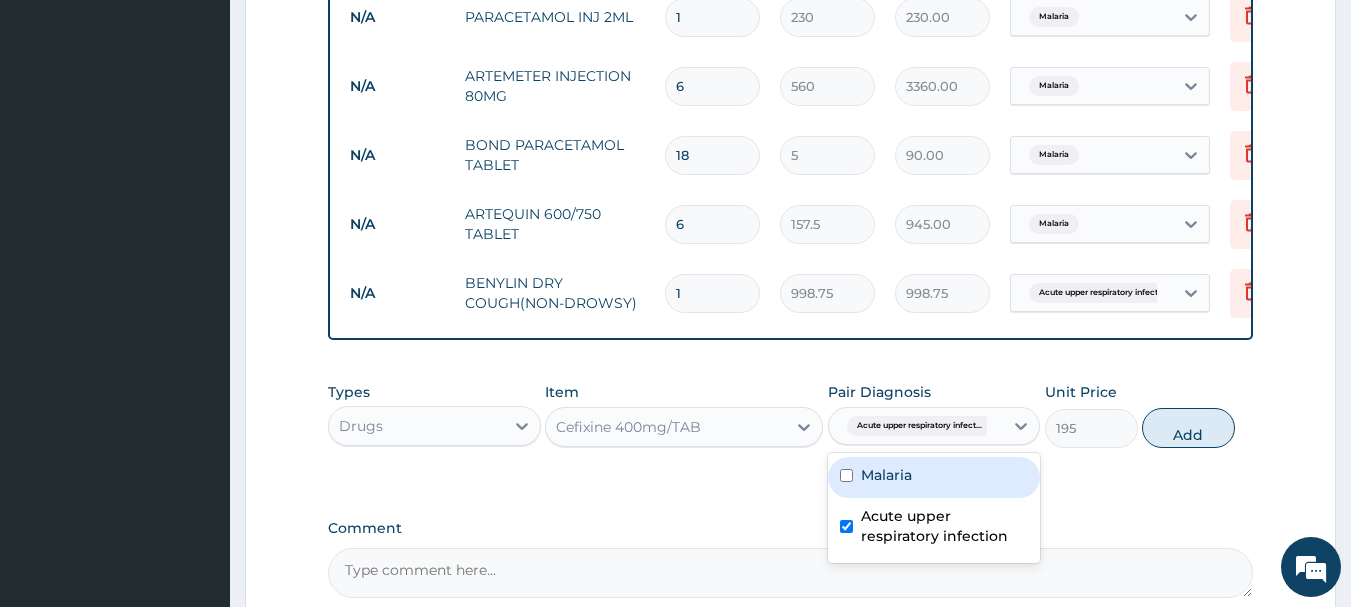 click on "Cefixine 400mg/TAB" at bounding box center [666, 427] 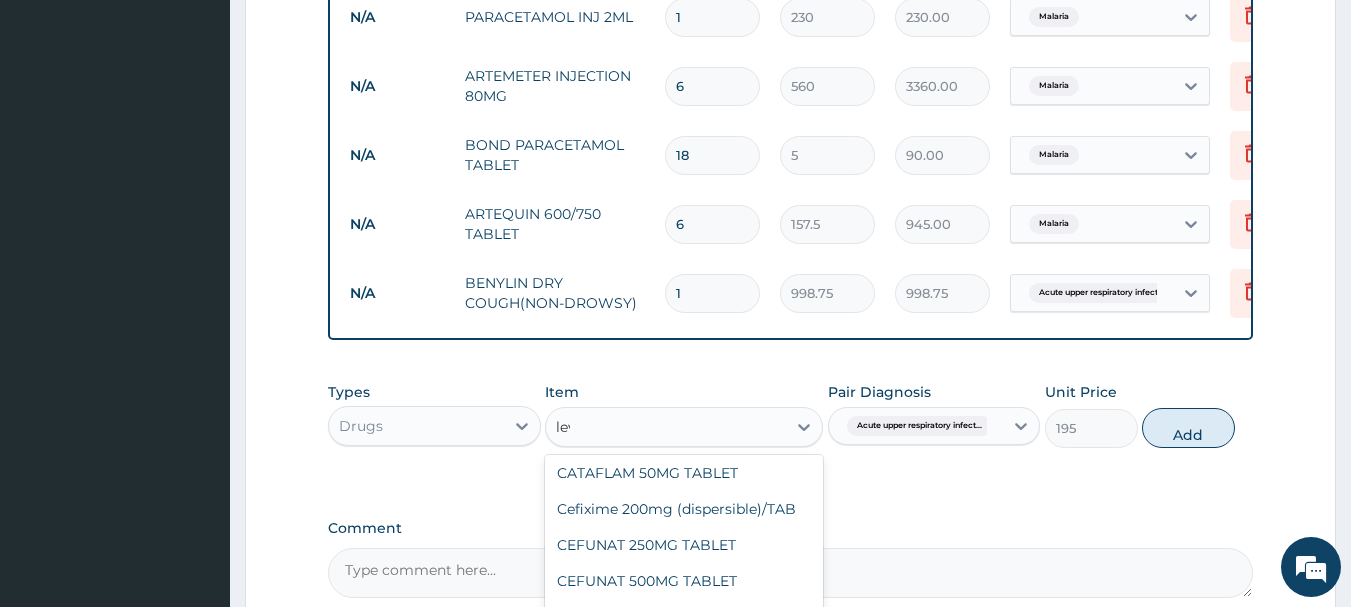 scroll, scrollTop: 0, scrollLeft: 0, axis: both 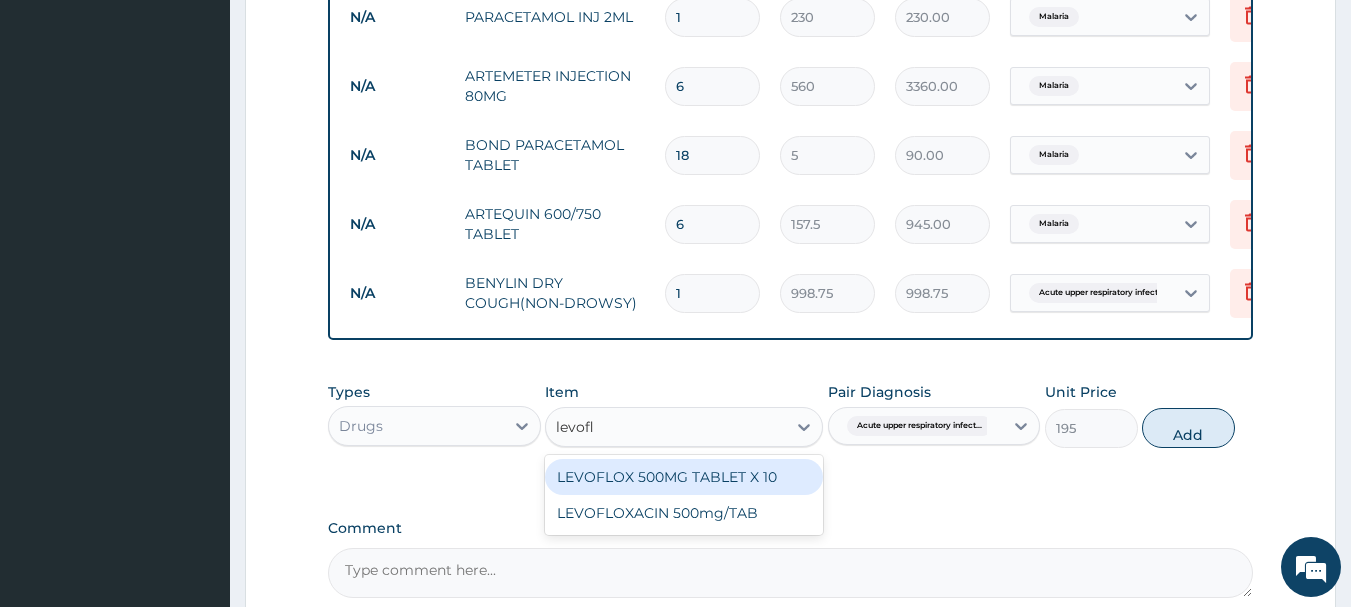 type on "levoflo" 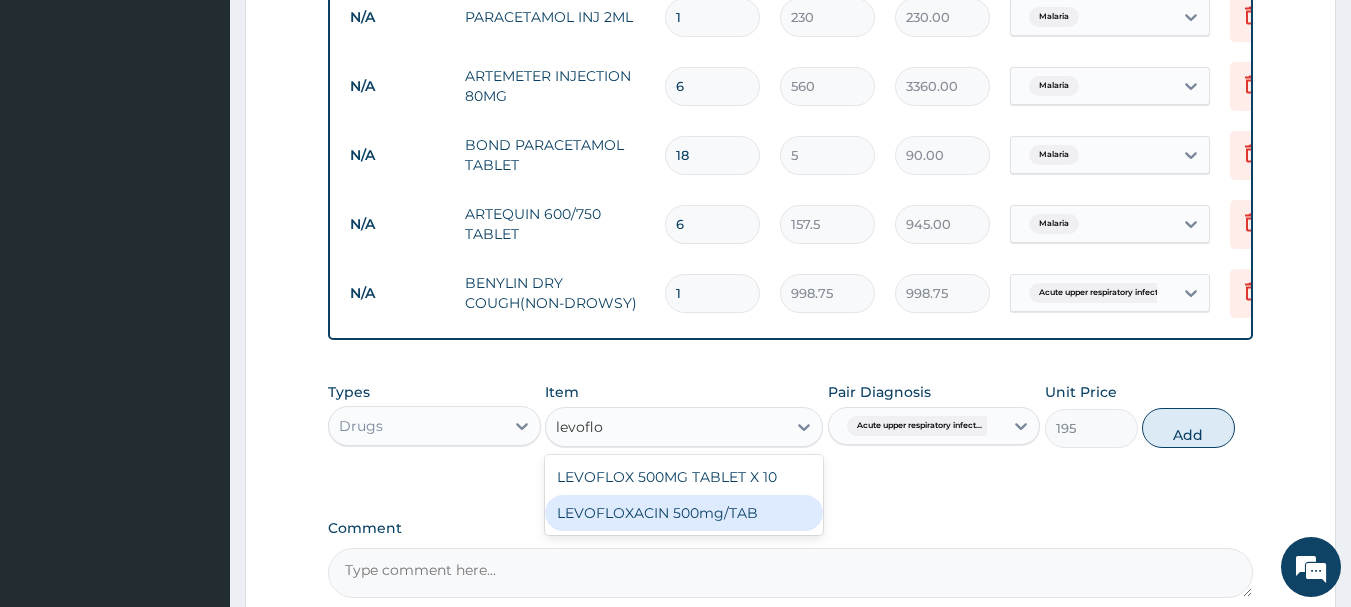 click on "LEVOFLOXACIN 500mg/TAB" at bounding box center (684, 513) 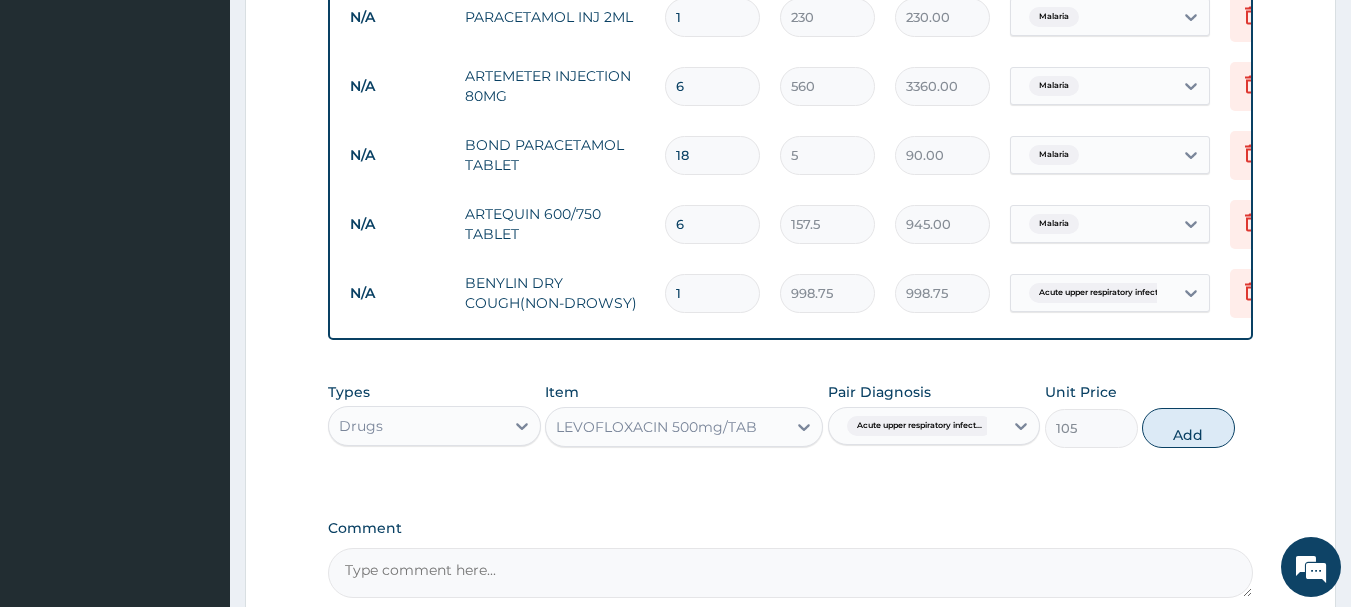 click on "LEVOFLOXACIN 500mg/TAB" at bounding box center [666, 427] 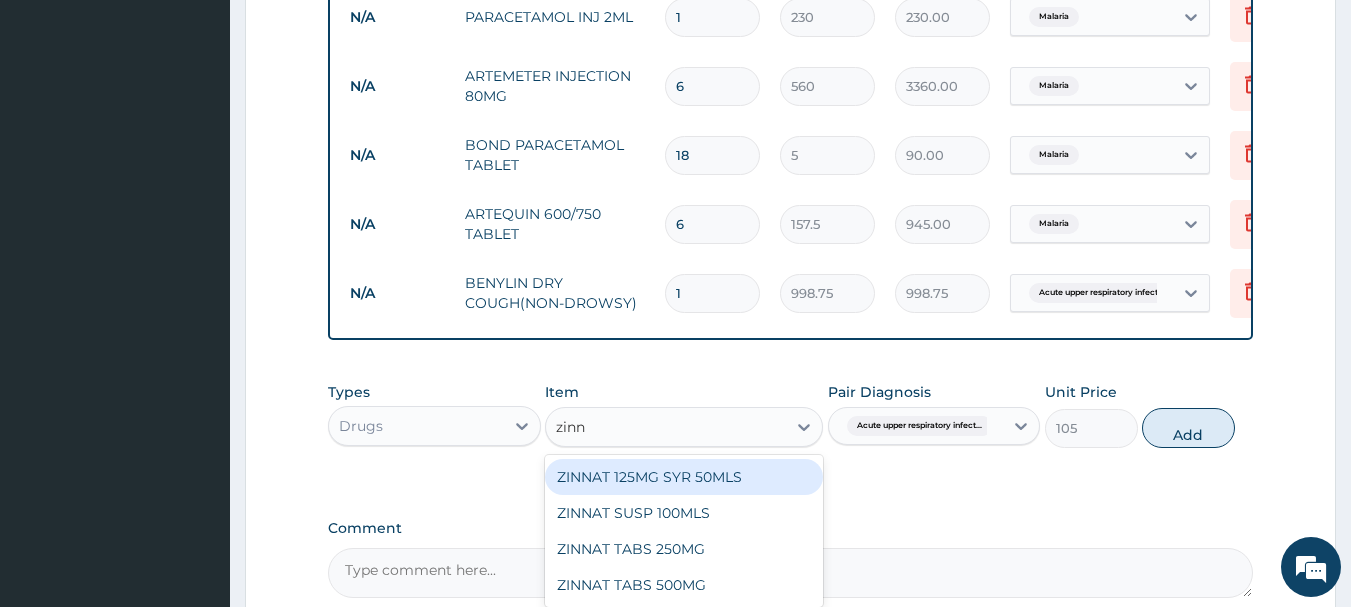 scroll, scrollTop: 0, scrollLeft: 0, axis: both 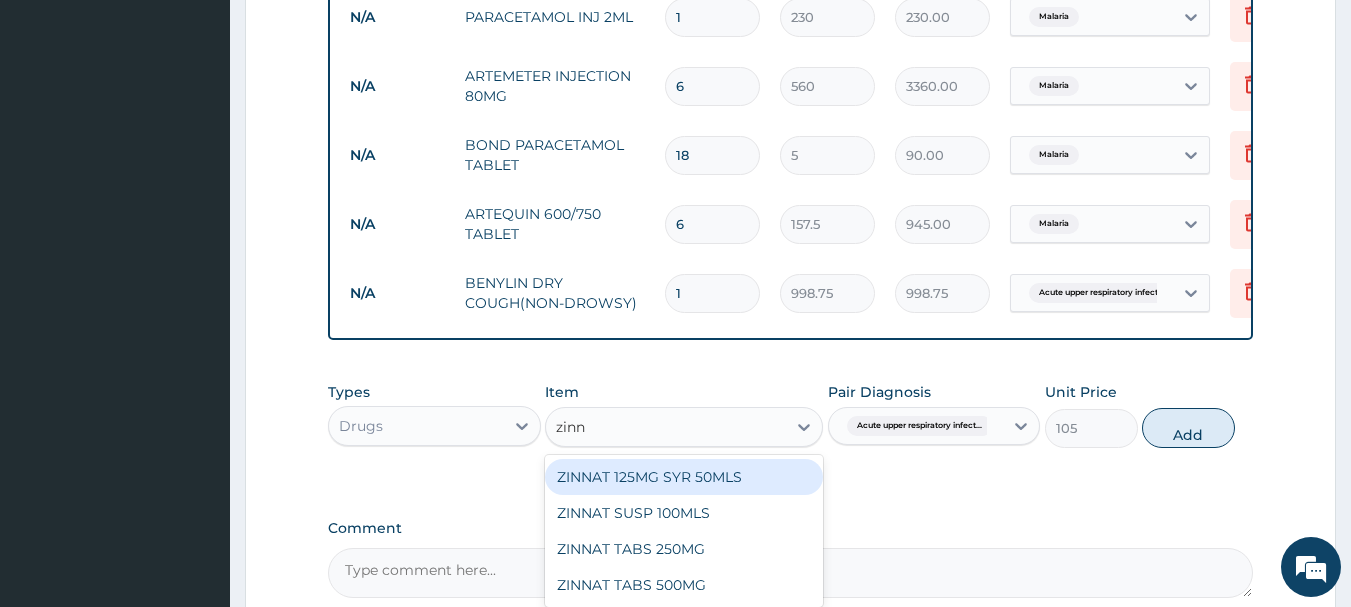type on "zinna" 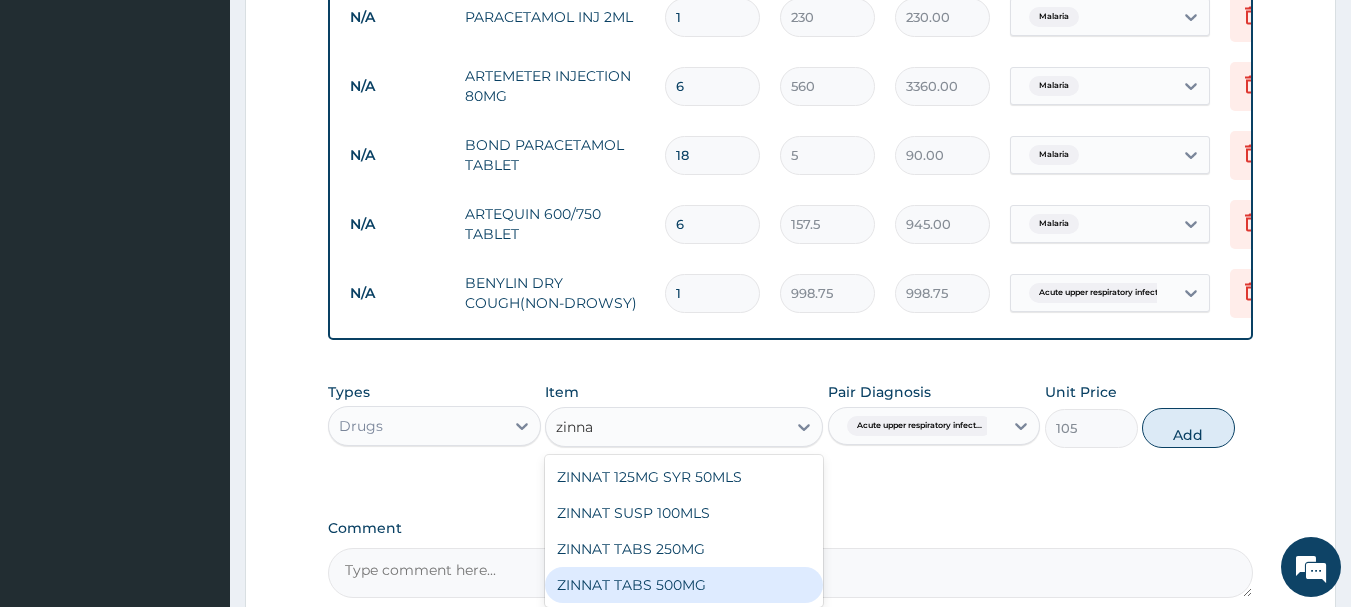 click on "ZINNAT TABS 500MG" at bounding box center [684, 585] 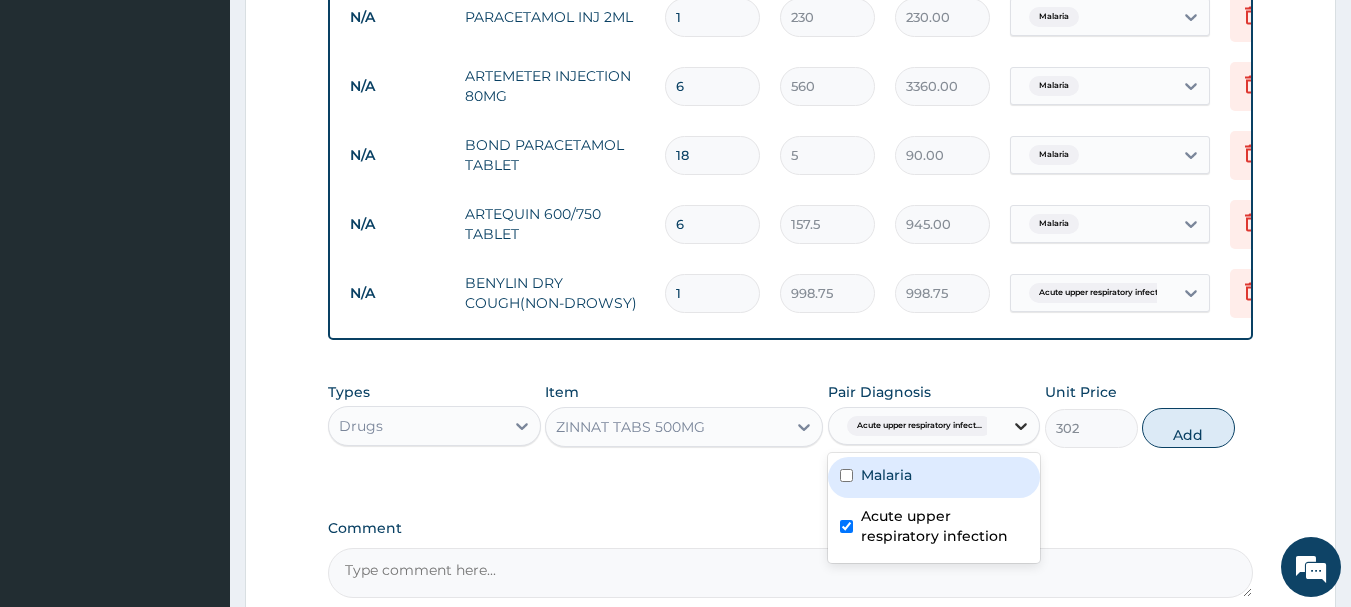click 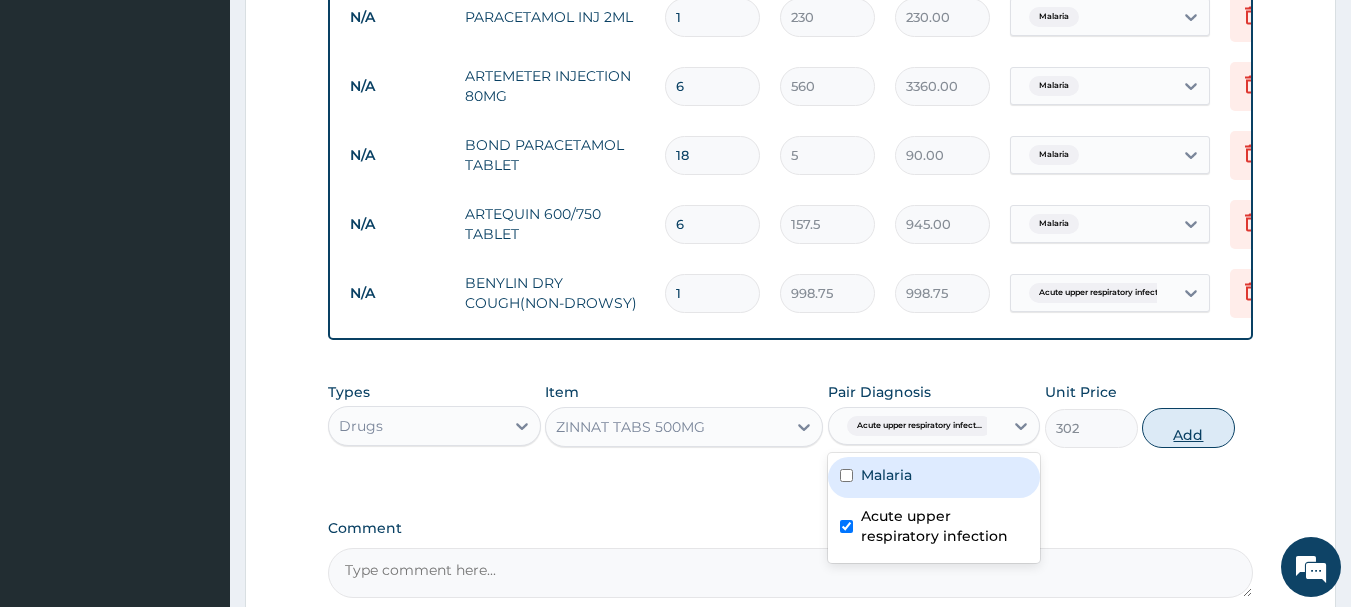 click on "Add" at bounding box center (1188, 428) 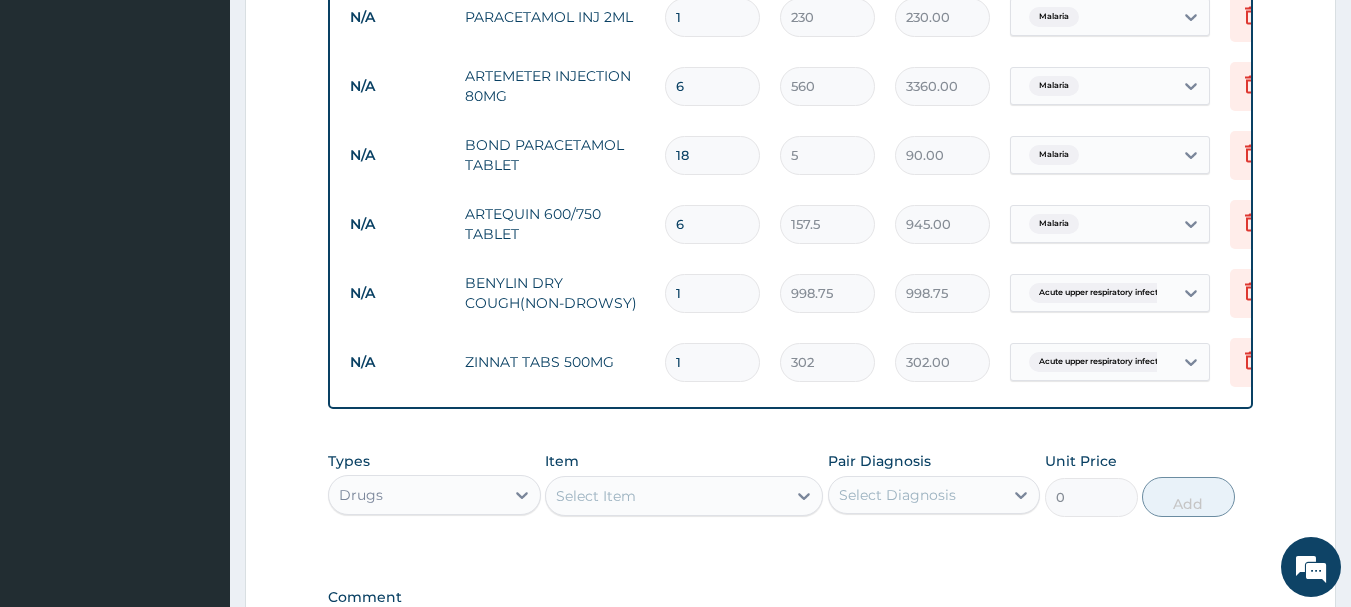 type on "10" 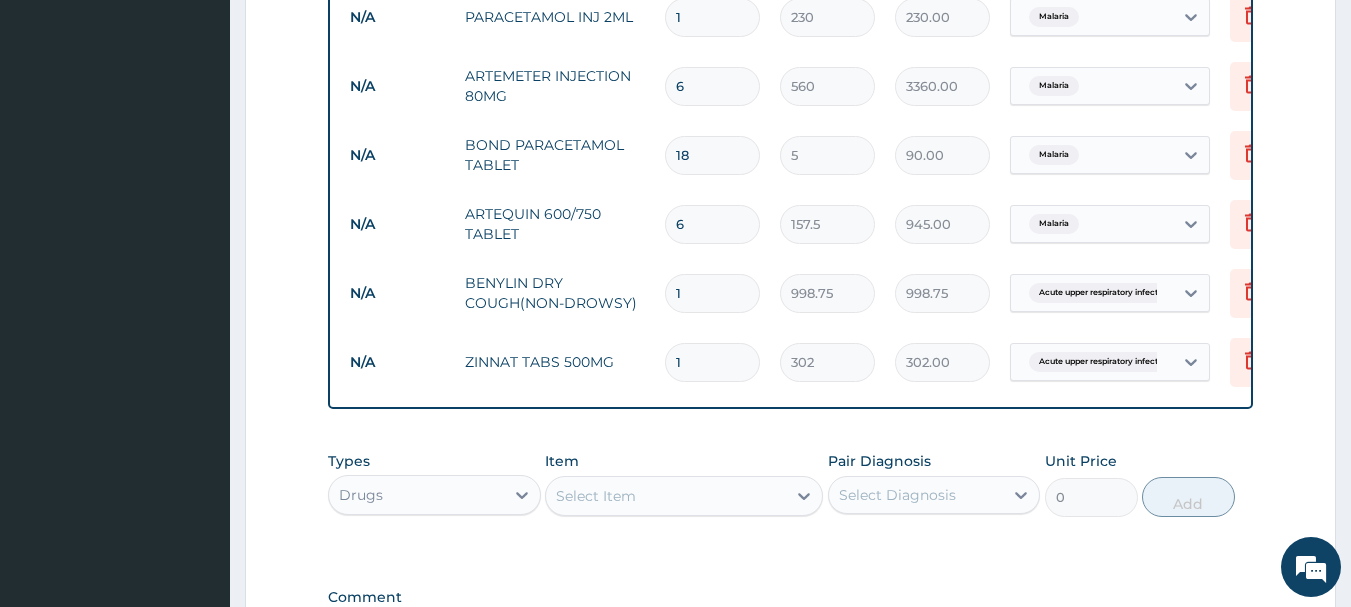 type on "3020.00" 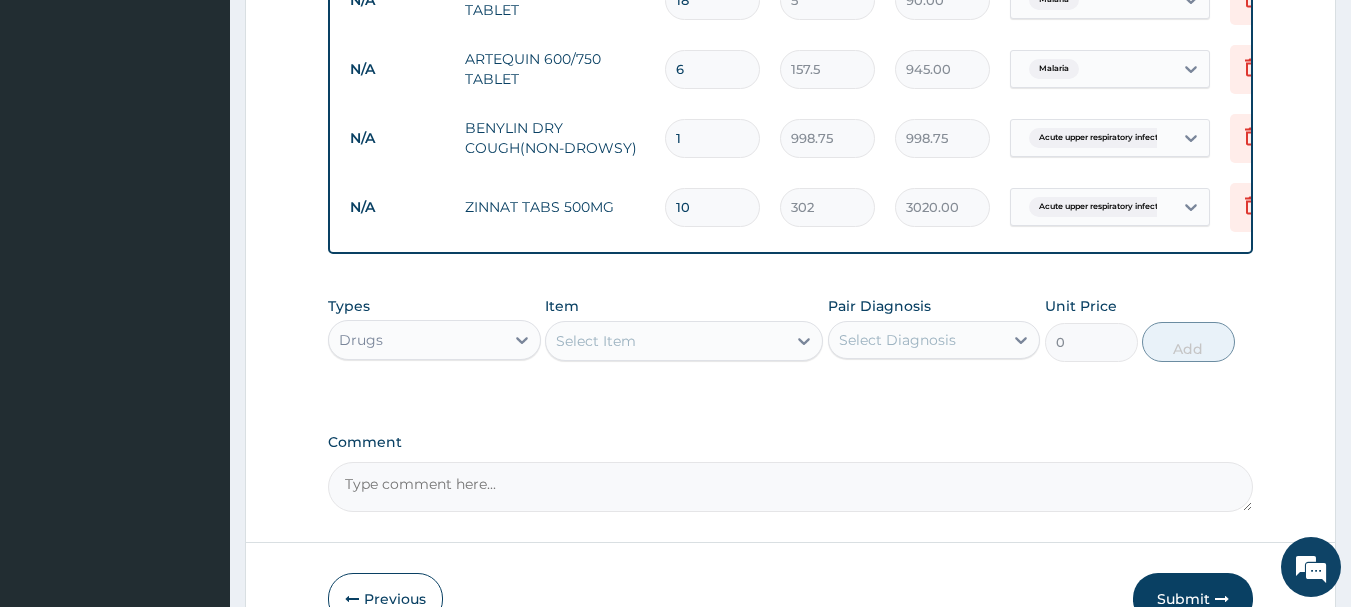 scroll, scrollTop: 1307, scrollLeft: 0, axis: vertical 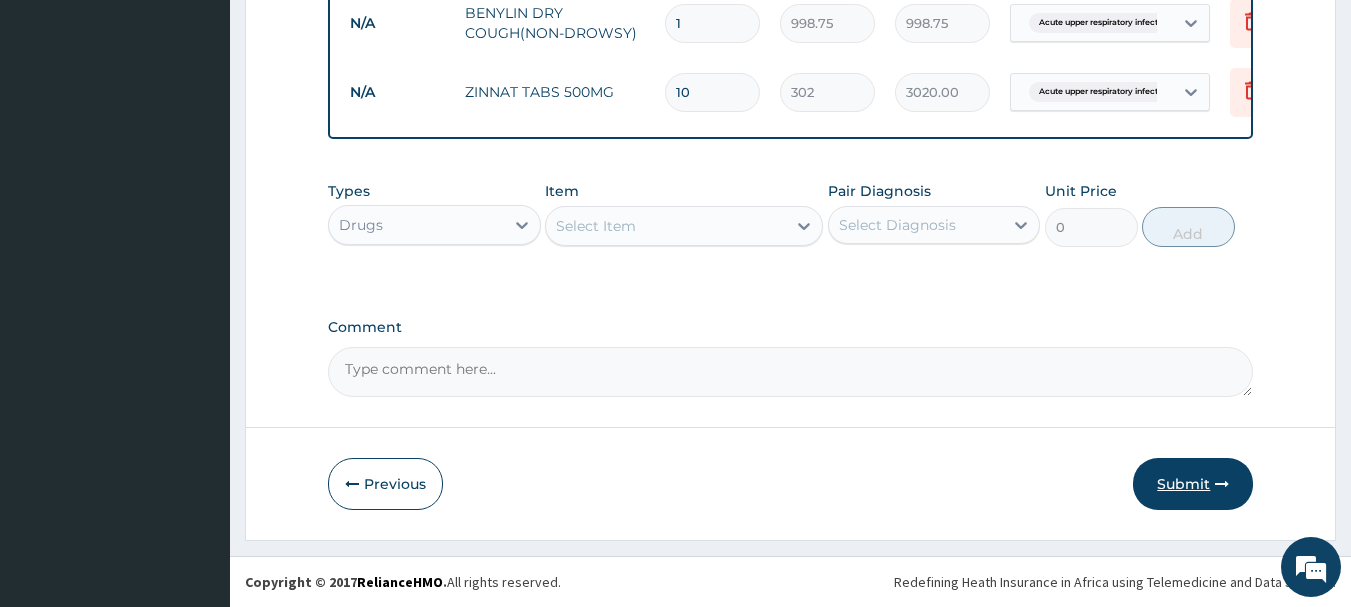 type on "10" 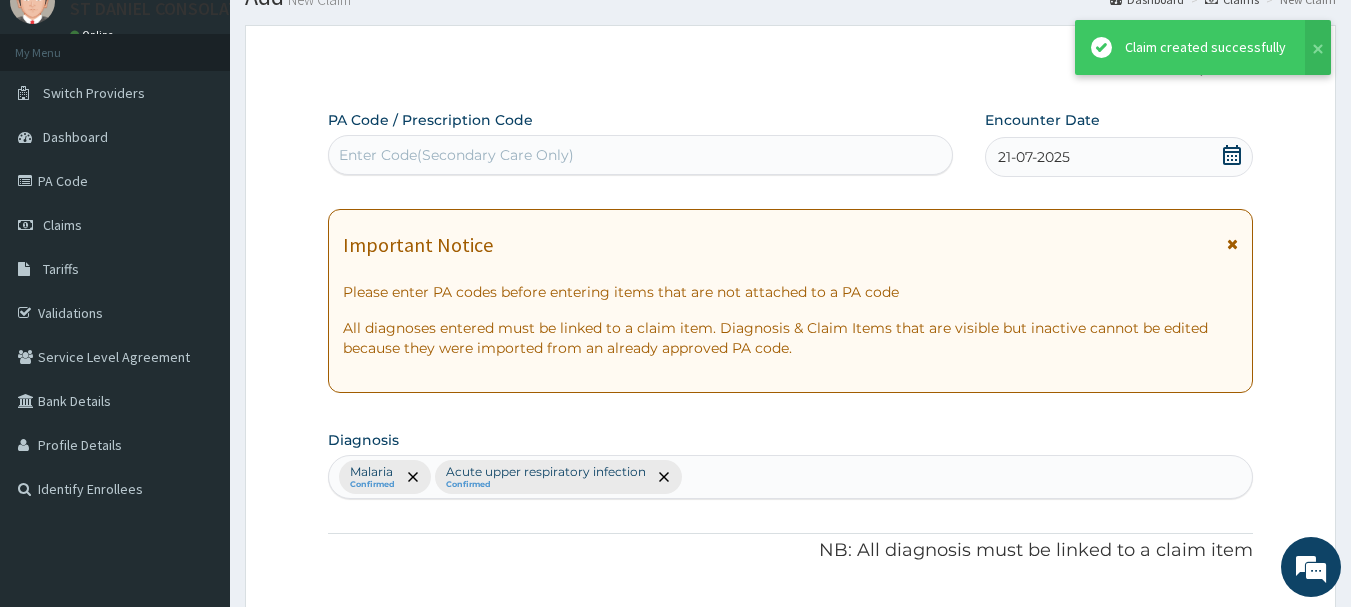 scroll, scrollTop: 1307, scrollLeft: 0, axis: vertical 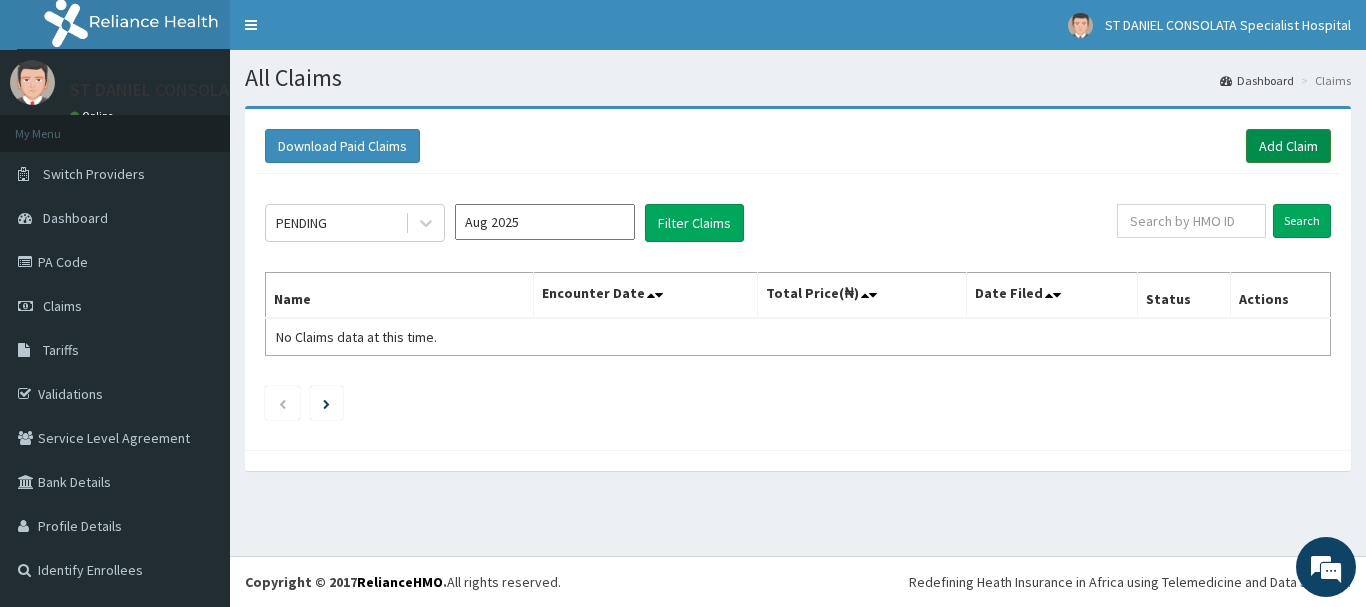 click on "Add Claim" at bounding box center [1288, 146] 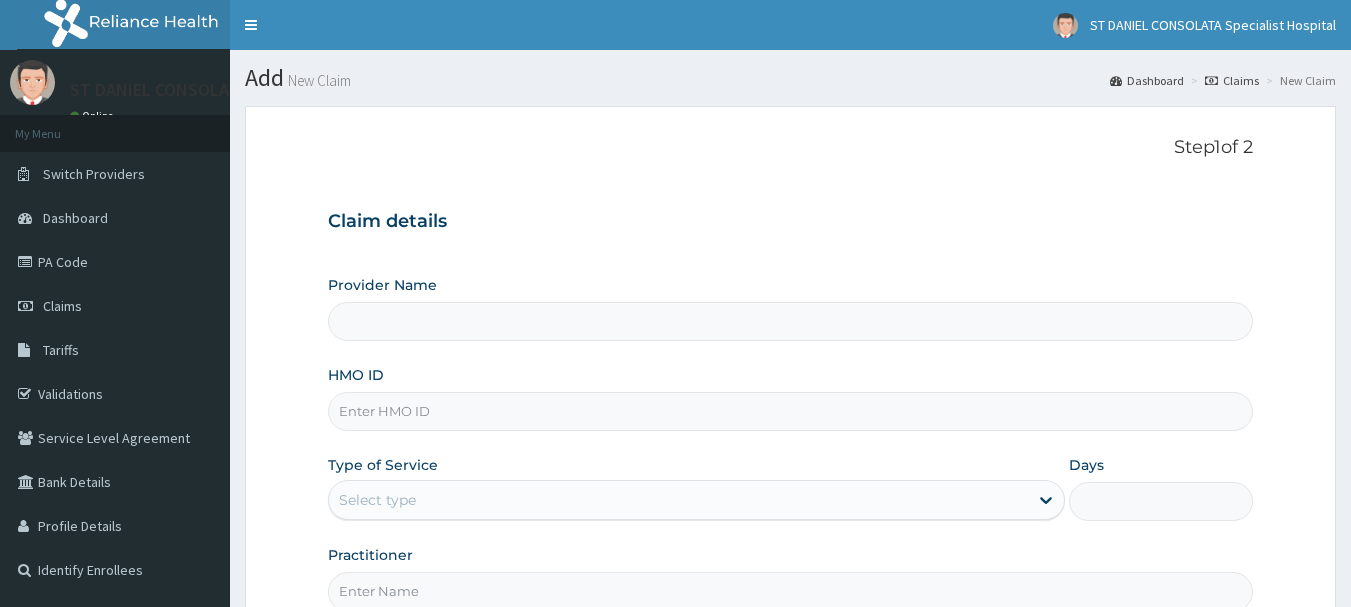 scroll, scrollTop: 0, scrollLeft: 0, axis: both 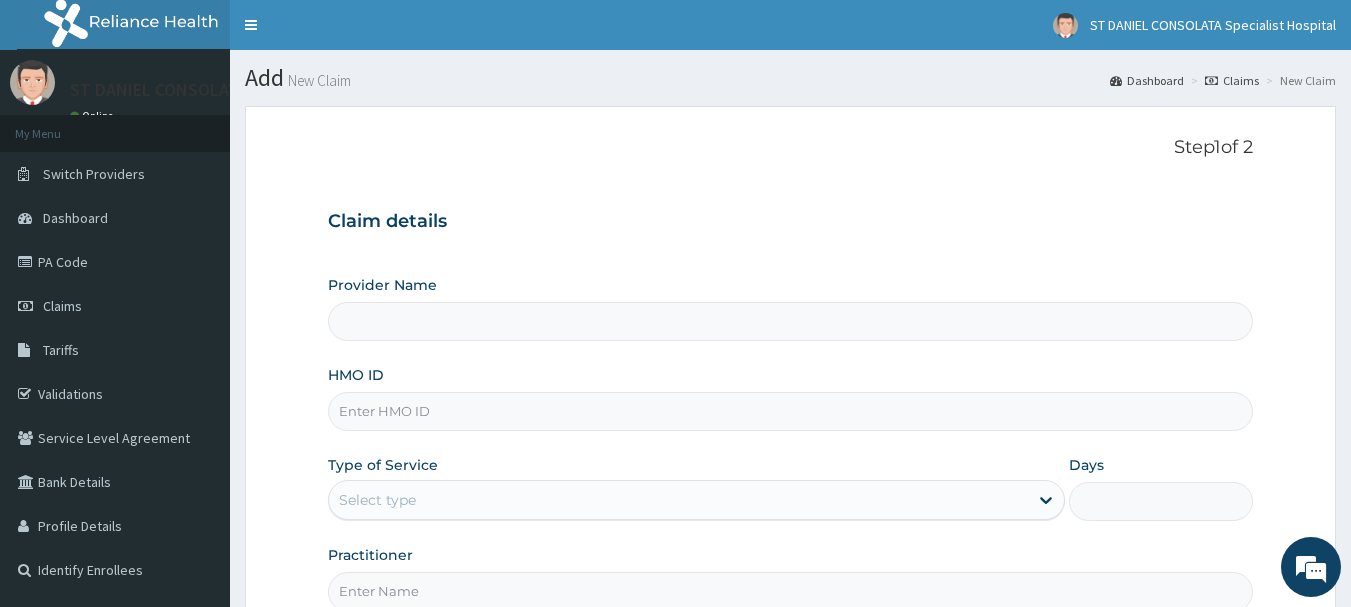 type on "ST DANIEL CONSOLATA SPECIALIST HOSPITAL" 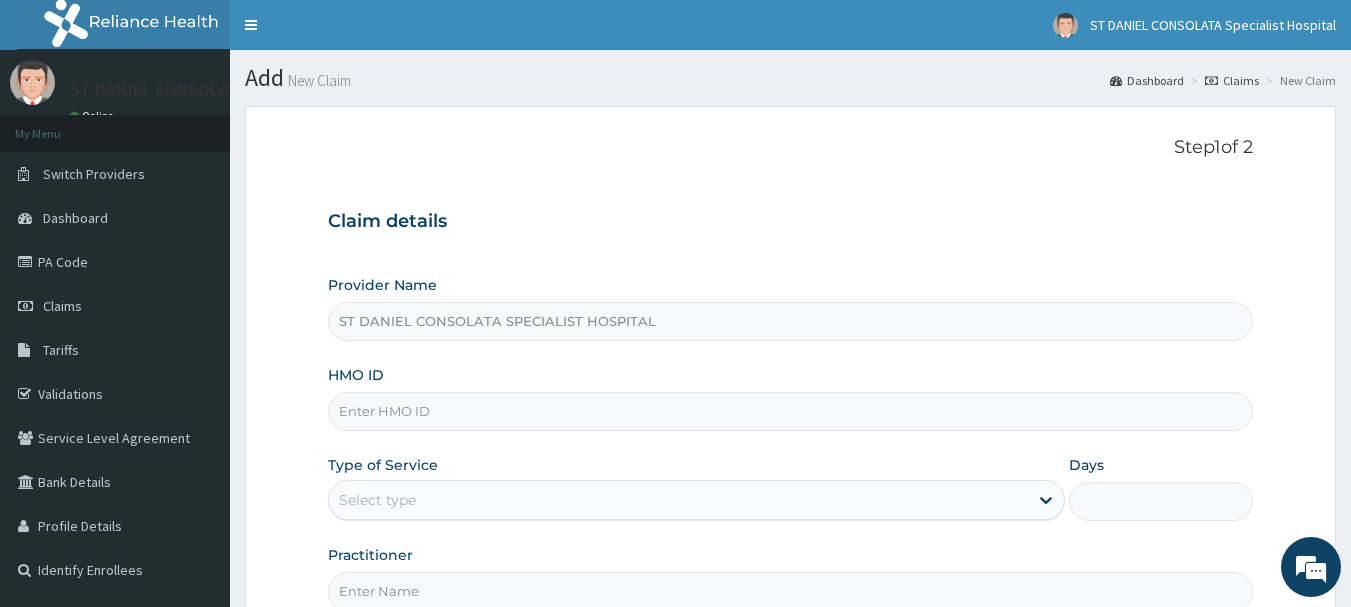 click on "HMO ID" at bounding box center (791, 411) 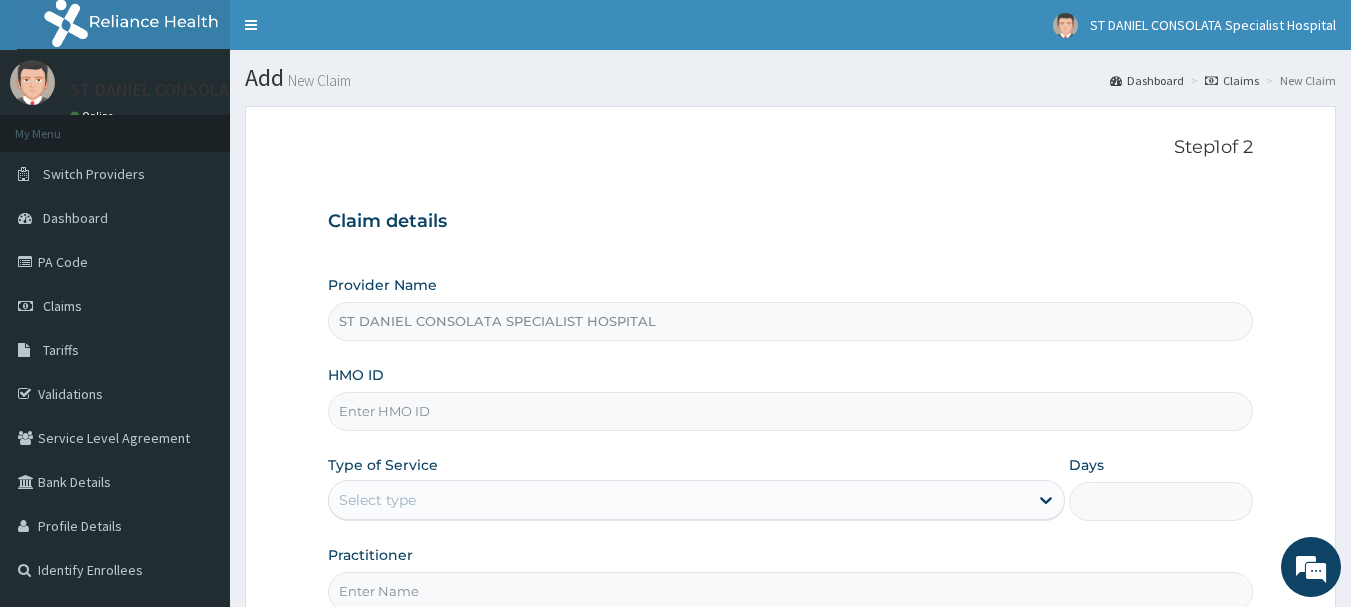 scroll, scrollTop: 0, scrollLeft: 0, axis: both 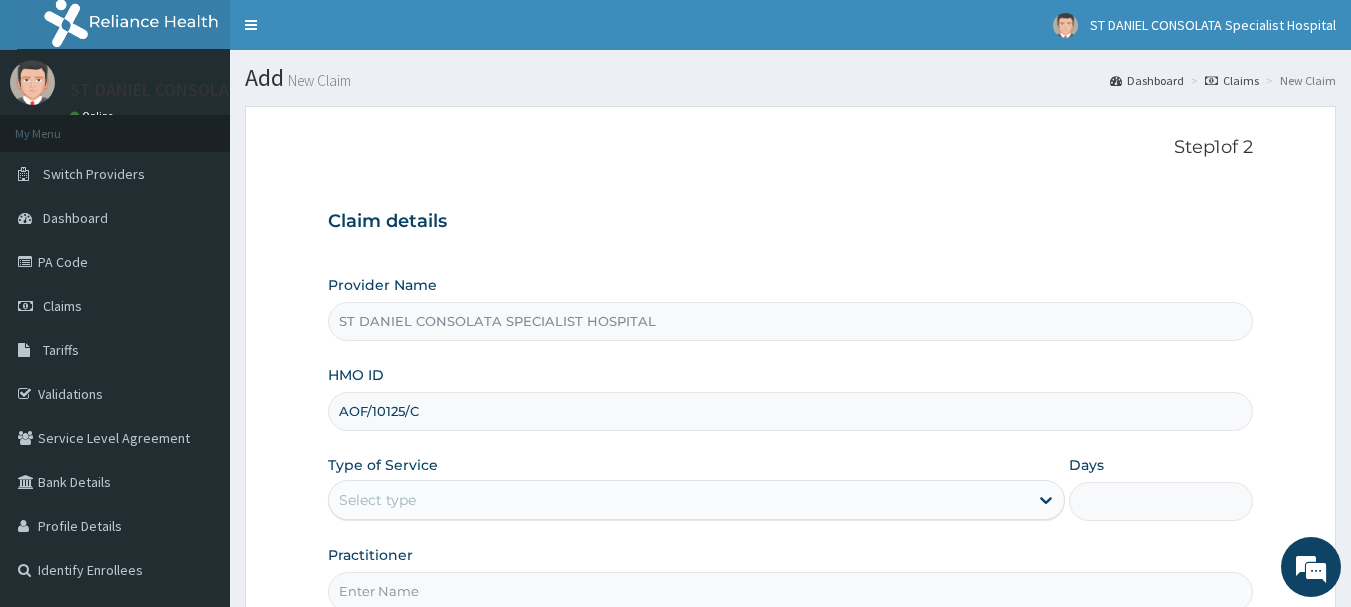 type on "AOF/10125/C" 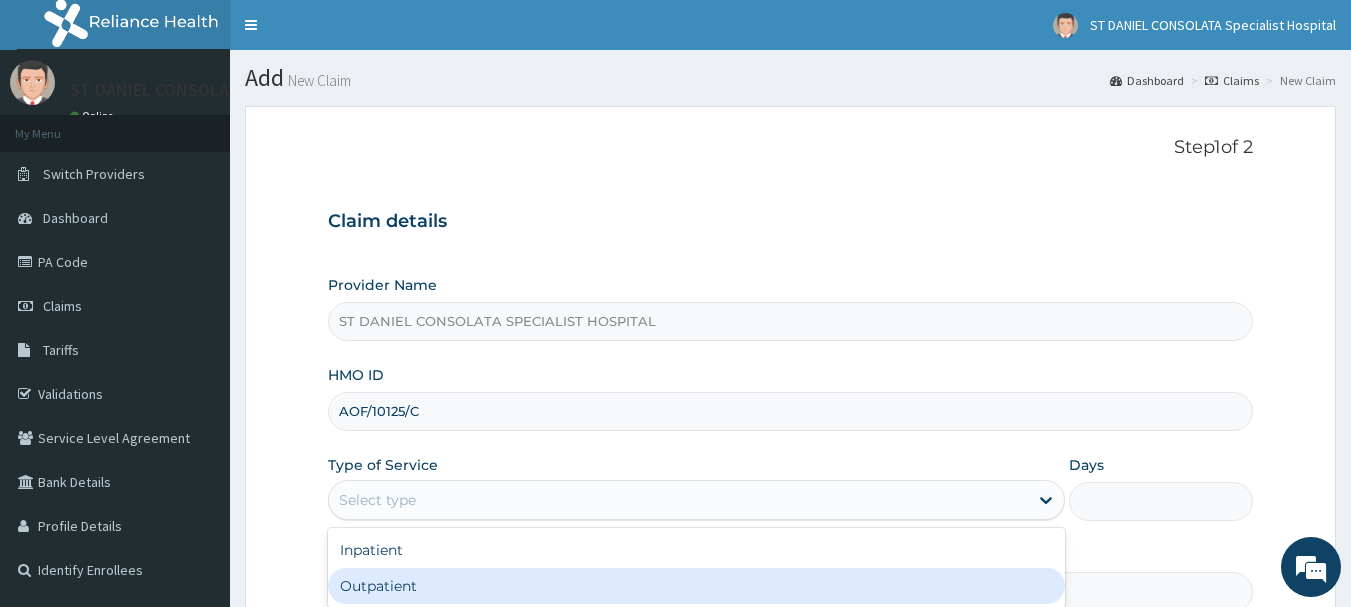click on "Outpatient" at bounding box center (696, 586) 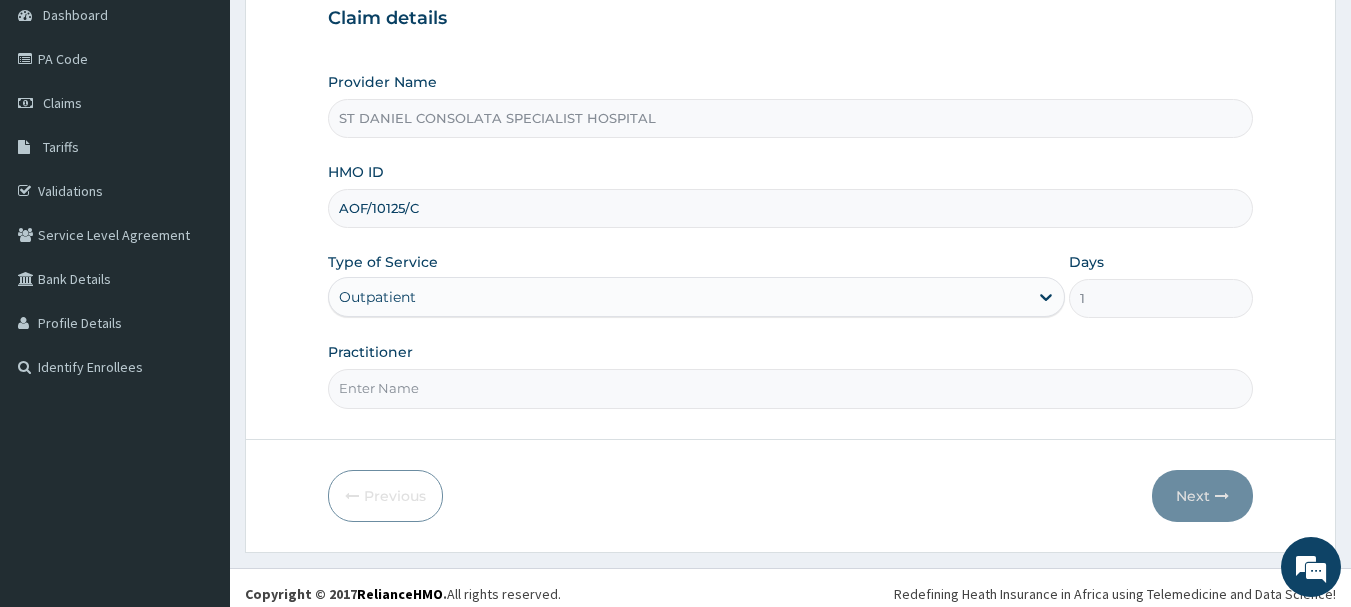 scroll, scrollTop: 215, scrollLeft: 0, axis: vertical 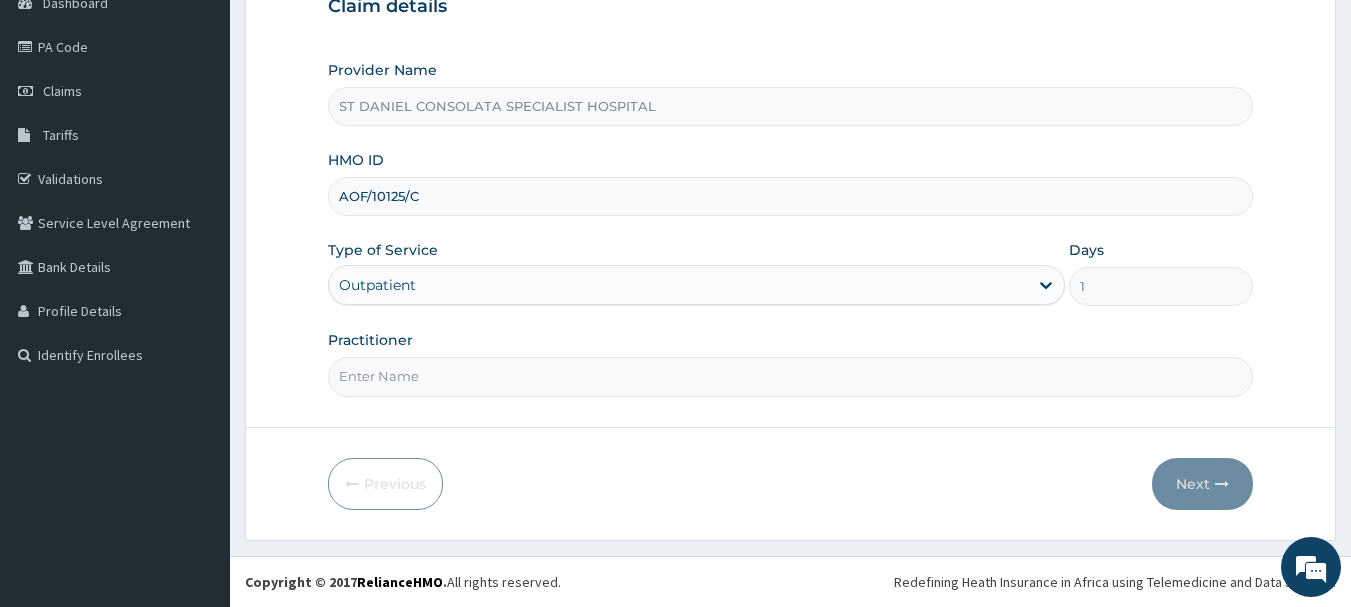 click on "Practitioner" at bounding box center (791, 376) 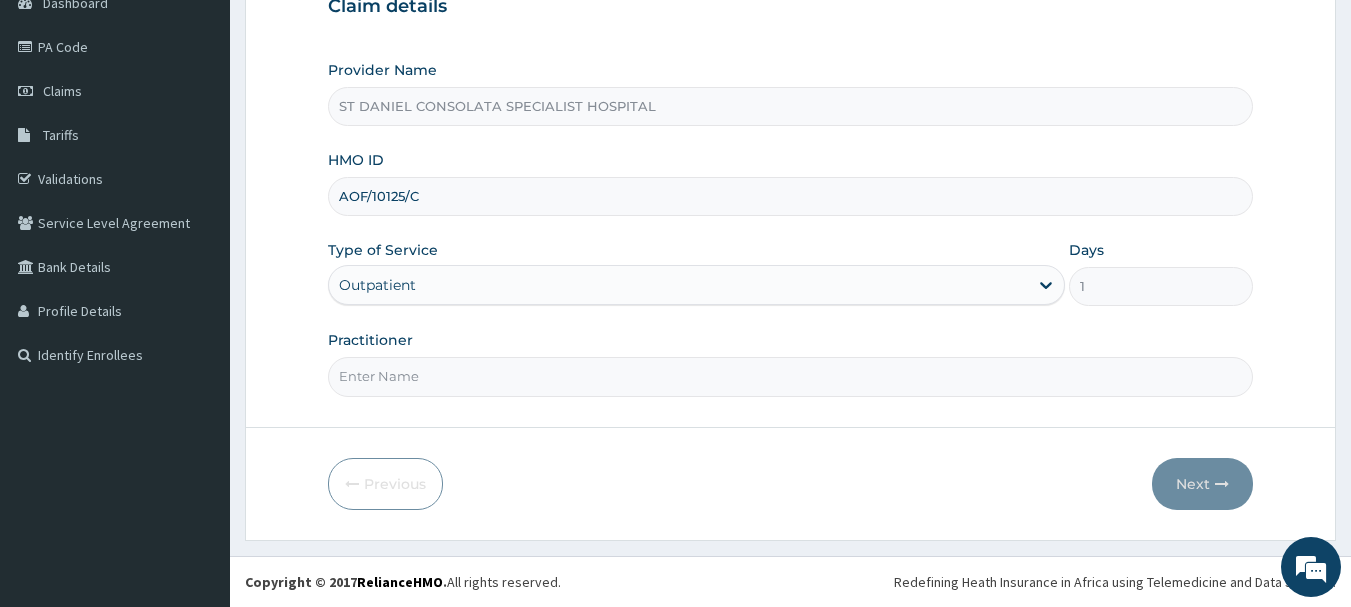 type on "DR [LAST]" 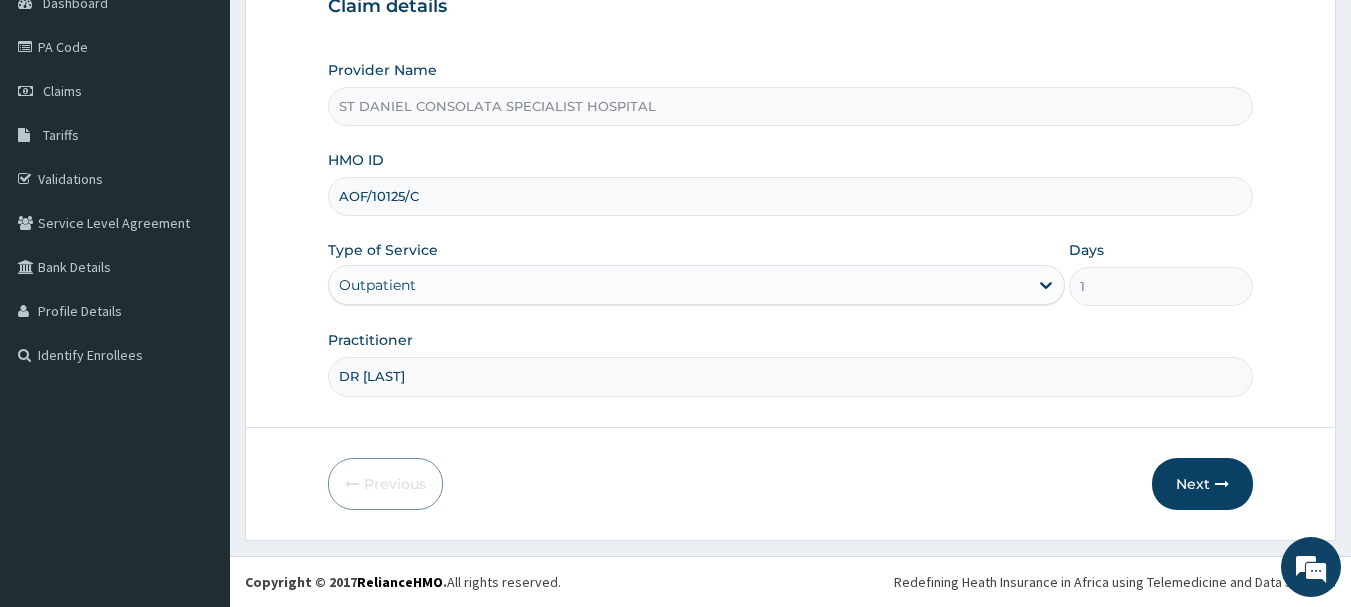 scroll, scrollTop: 59, scrollLeft: 0, axis: vertical 